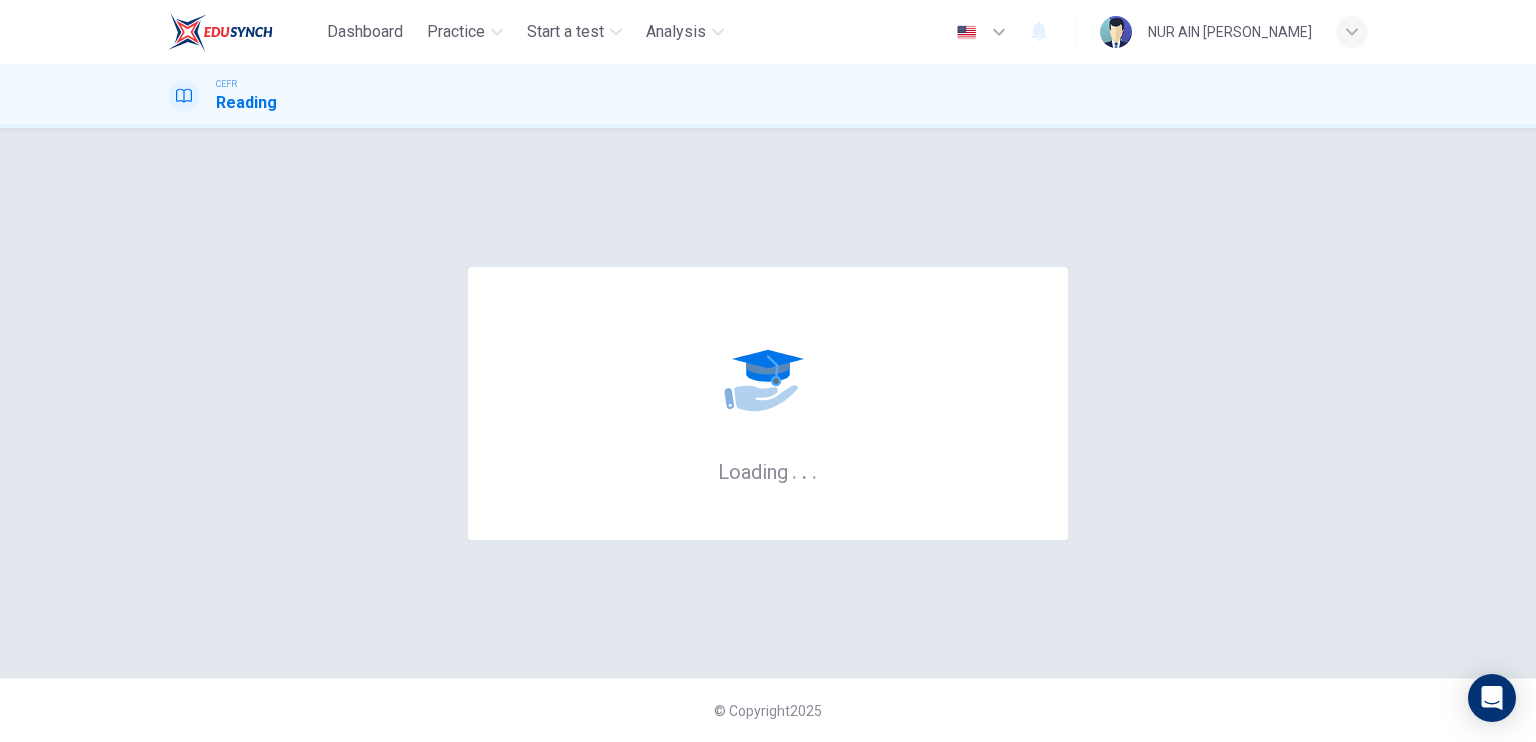 scroll, scrollTop: 0, scrollLeft: 0, axis: both 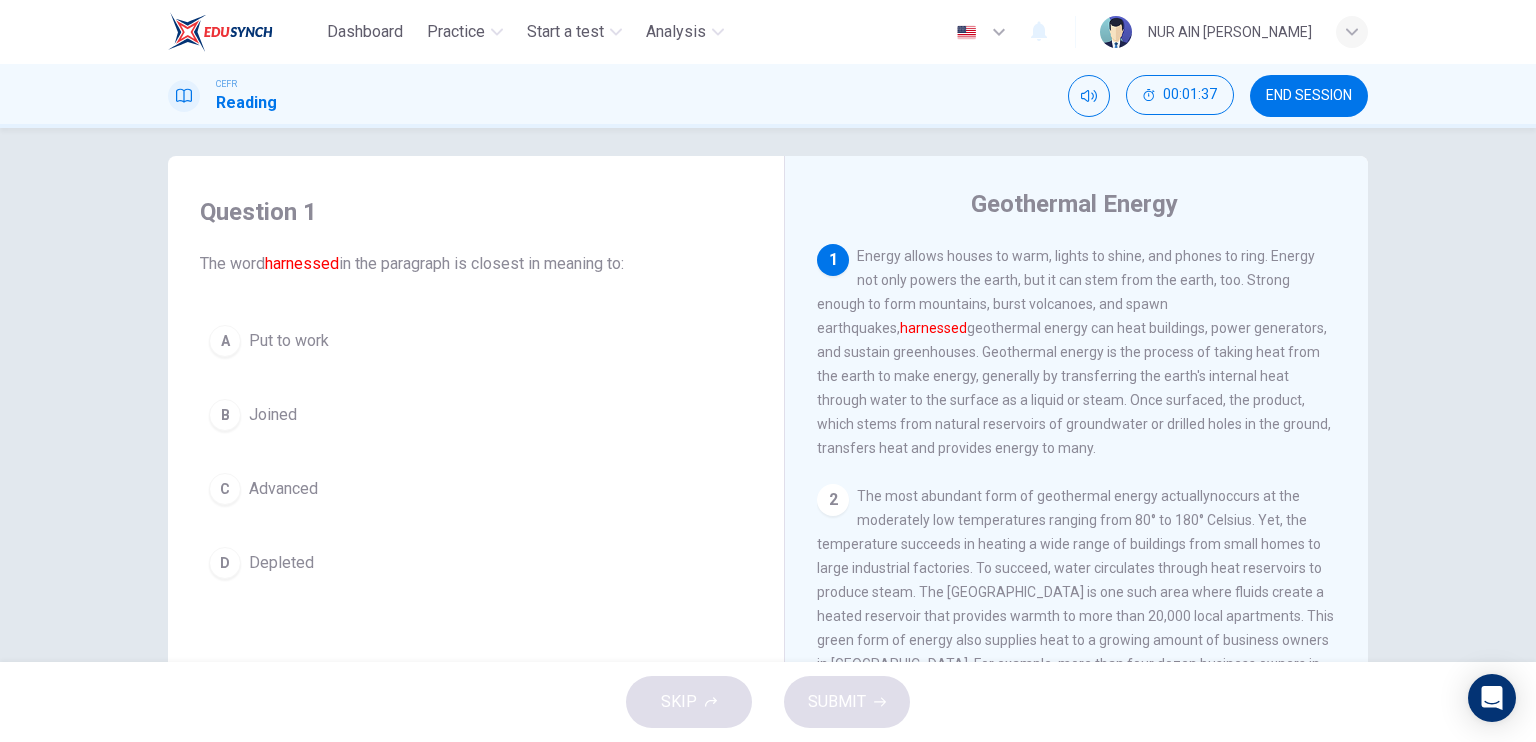 click on "C Advanced" at bounding box center (476, 489) 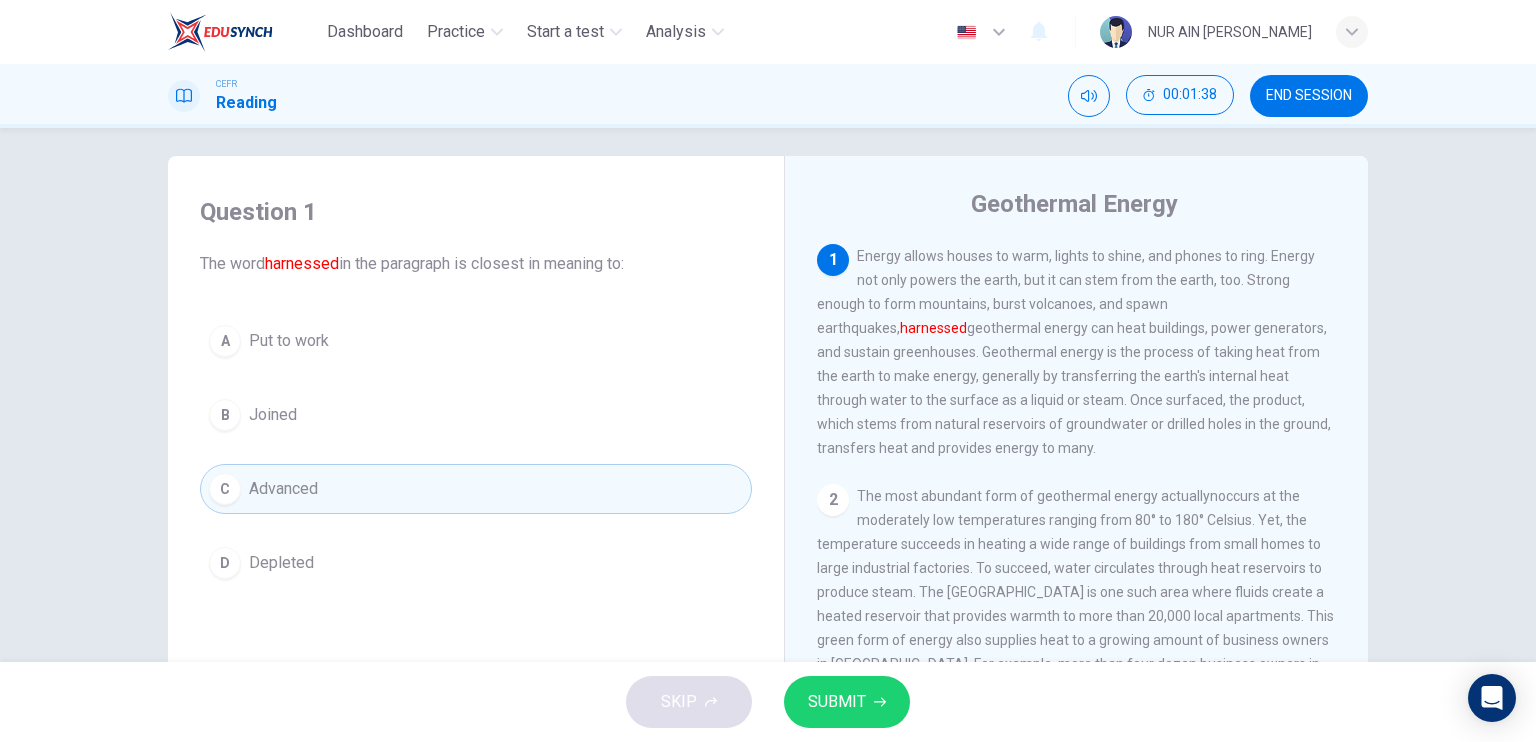 click on "SUBMIT" at bounding box center (837, 702) 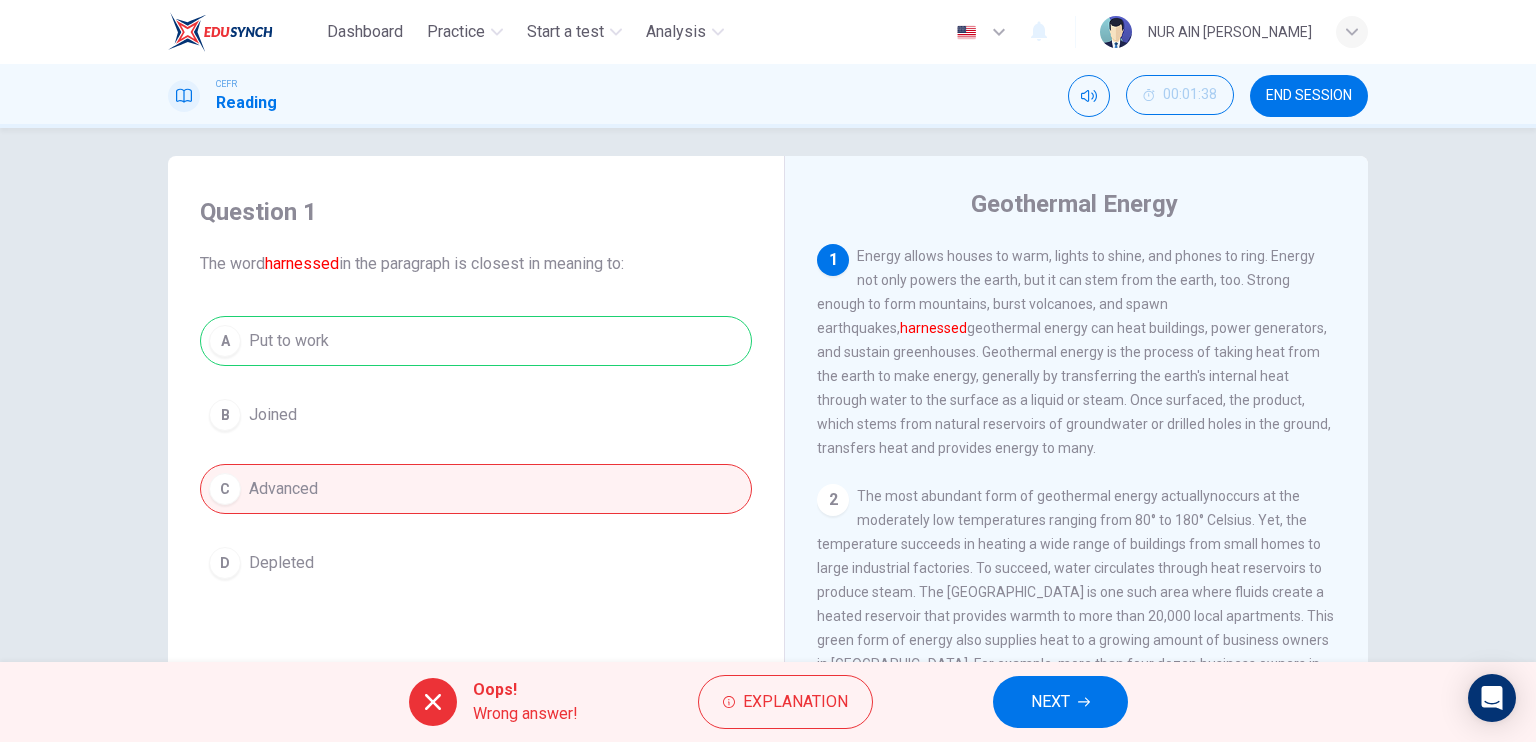 click on "NEXT" at bounding box center [1060, 702] 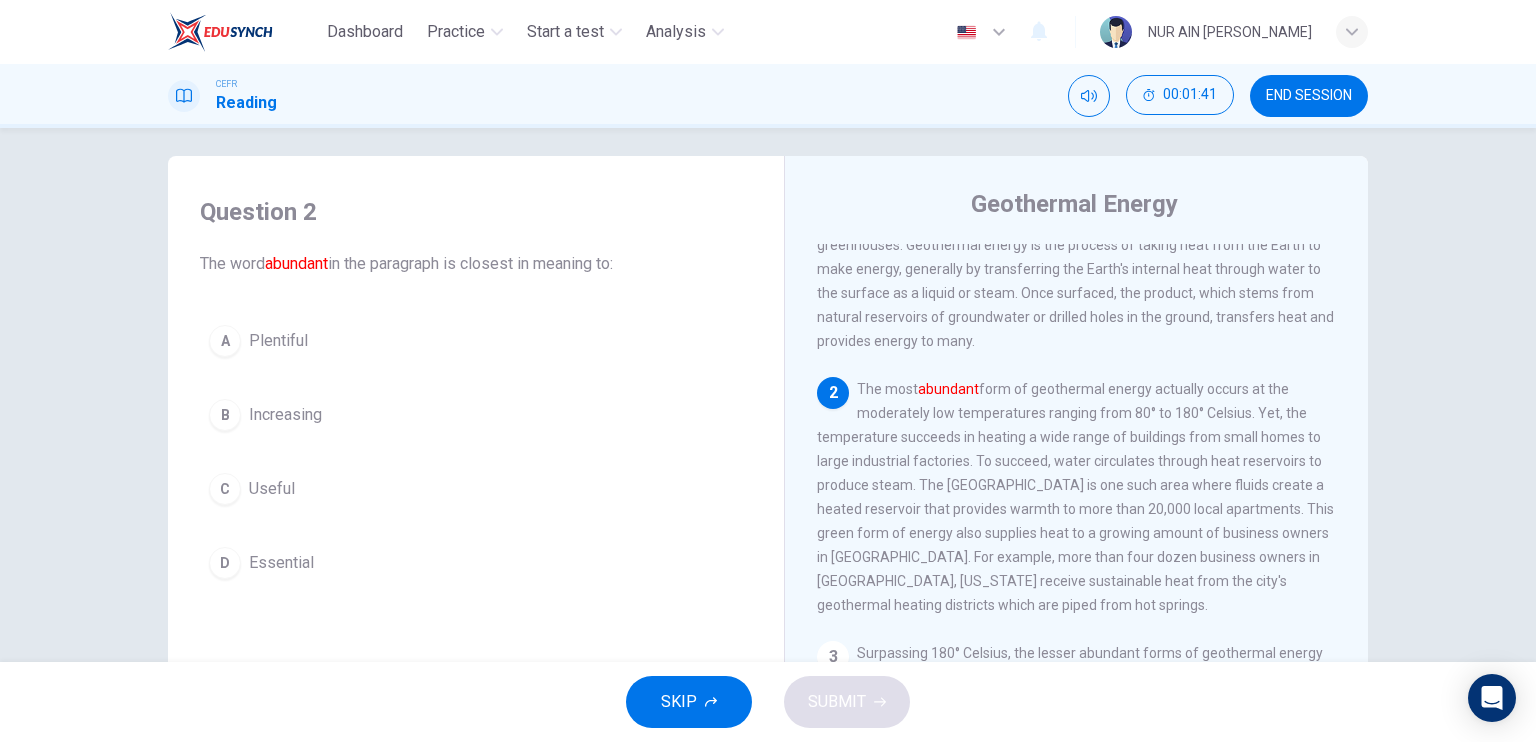 scroll, scrollTop: 108, scrollLeft: 0, axis: vertical 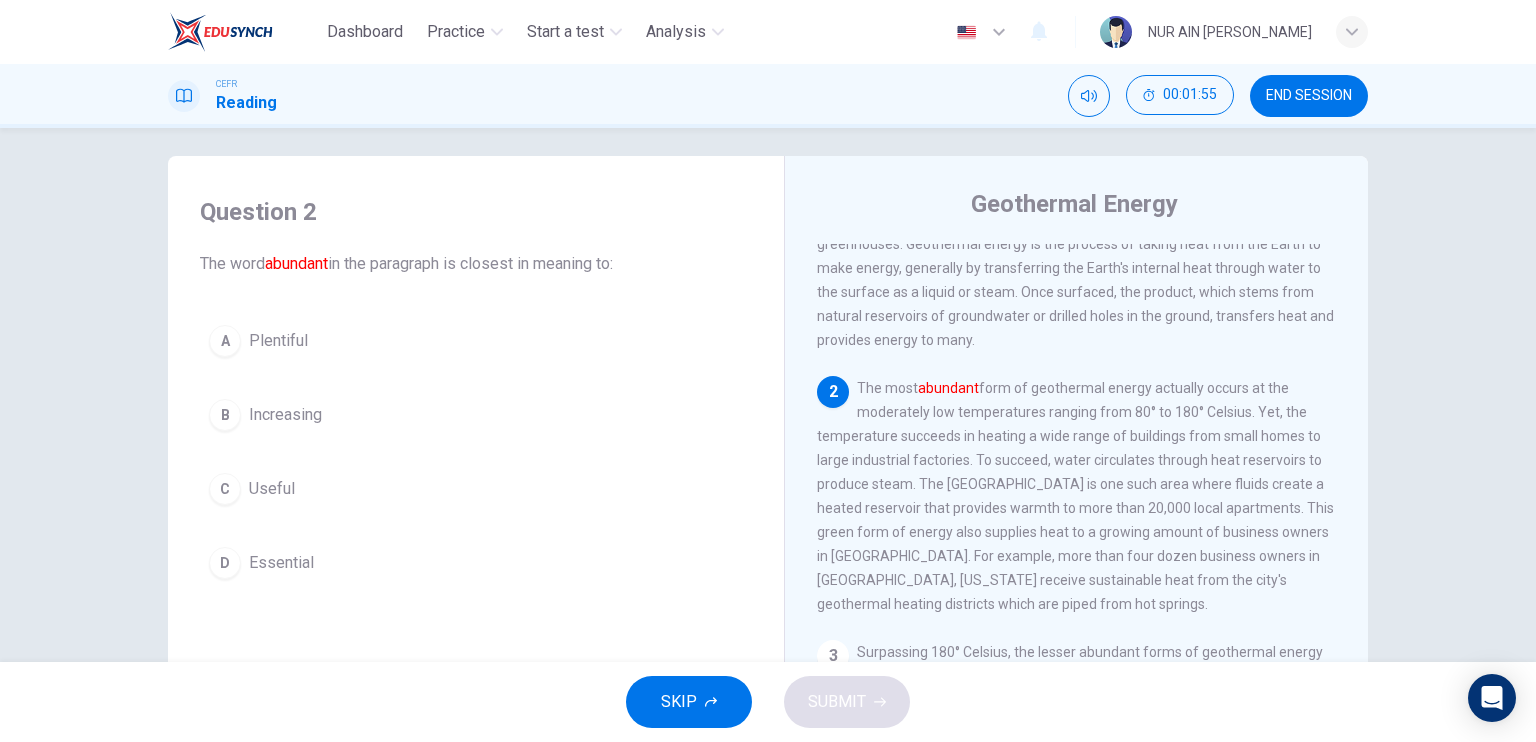 click on "D Essential" at bounding box center (476, 563) 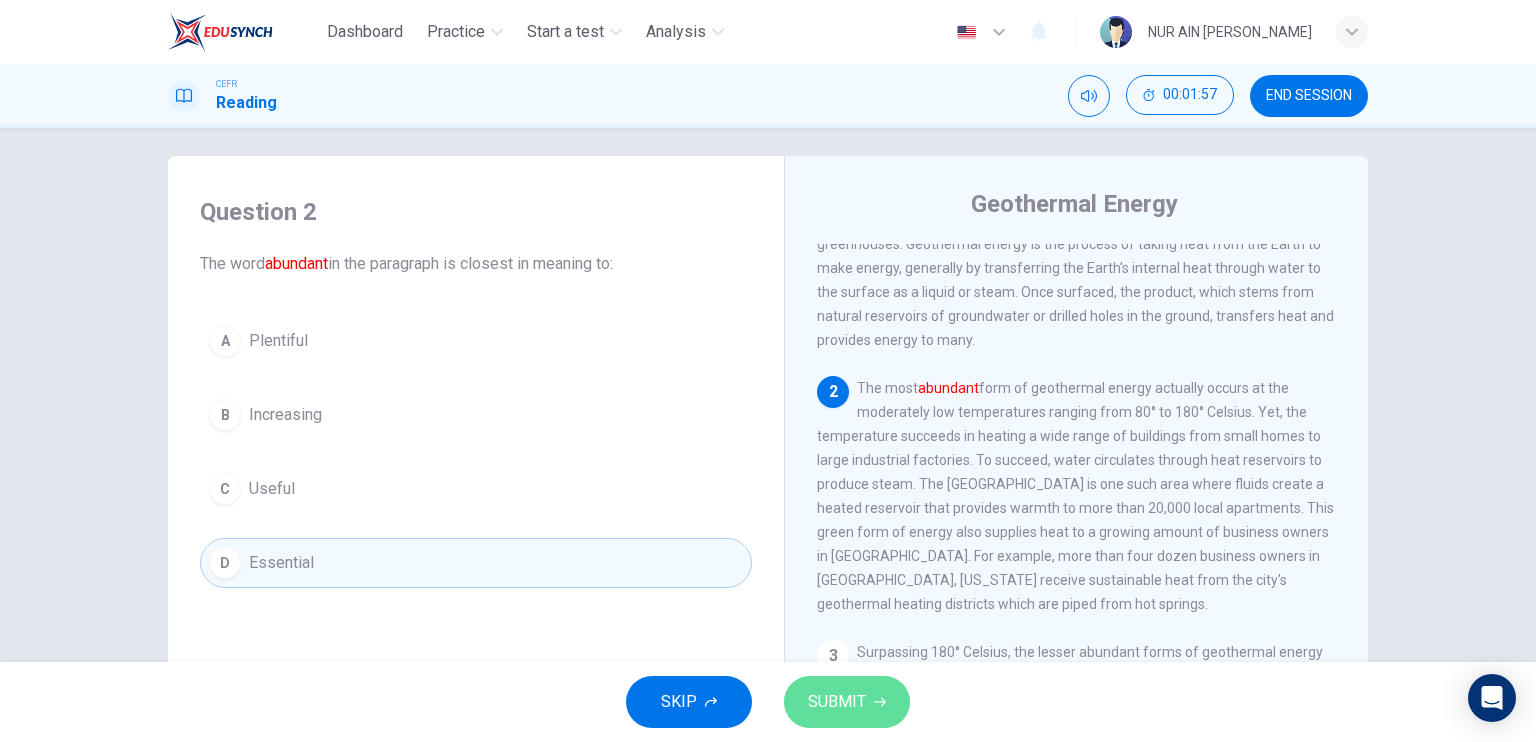 click on "SUBMIT" at bounding box center (837, 702) 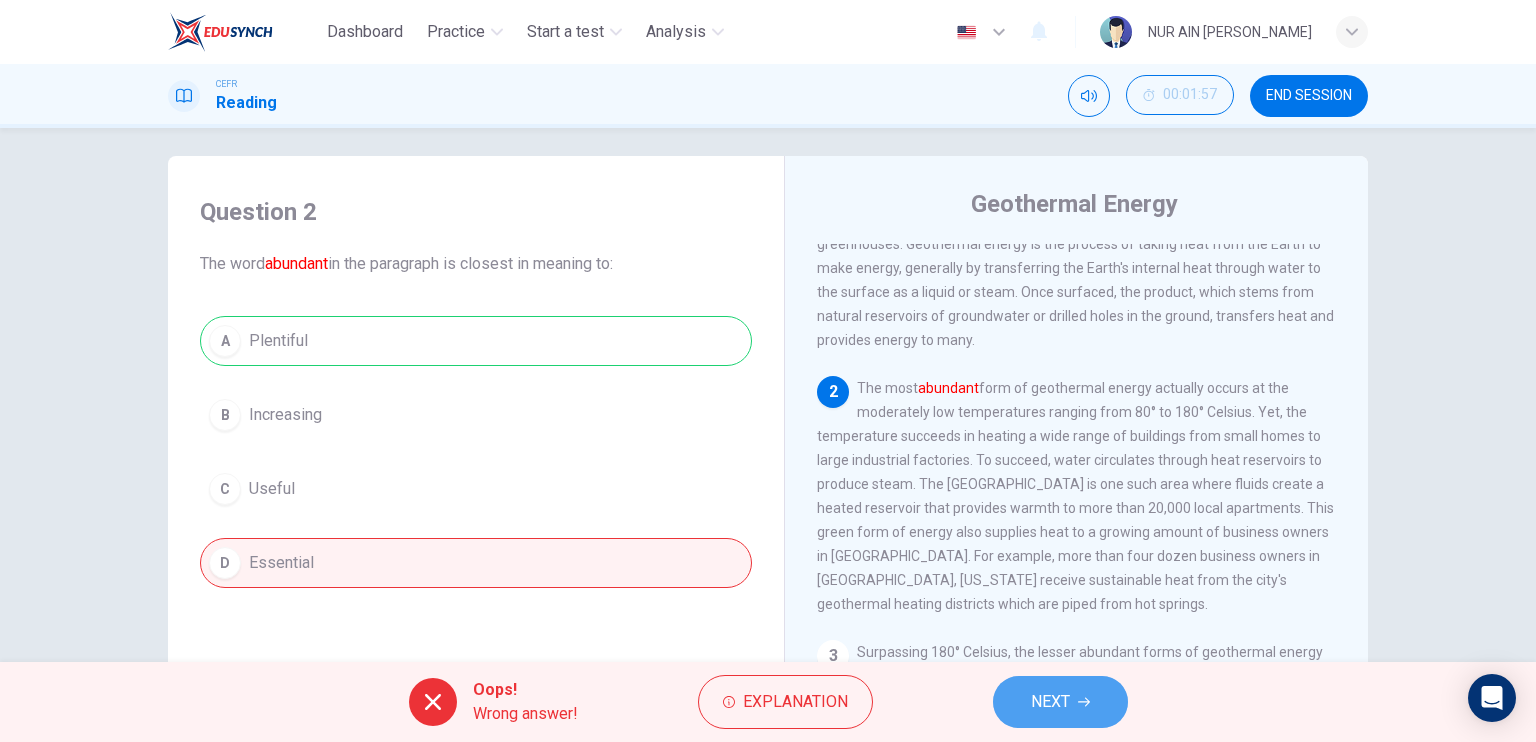 click on "NEXT" at bounding box center [1050, 702] 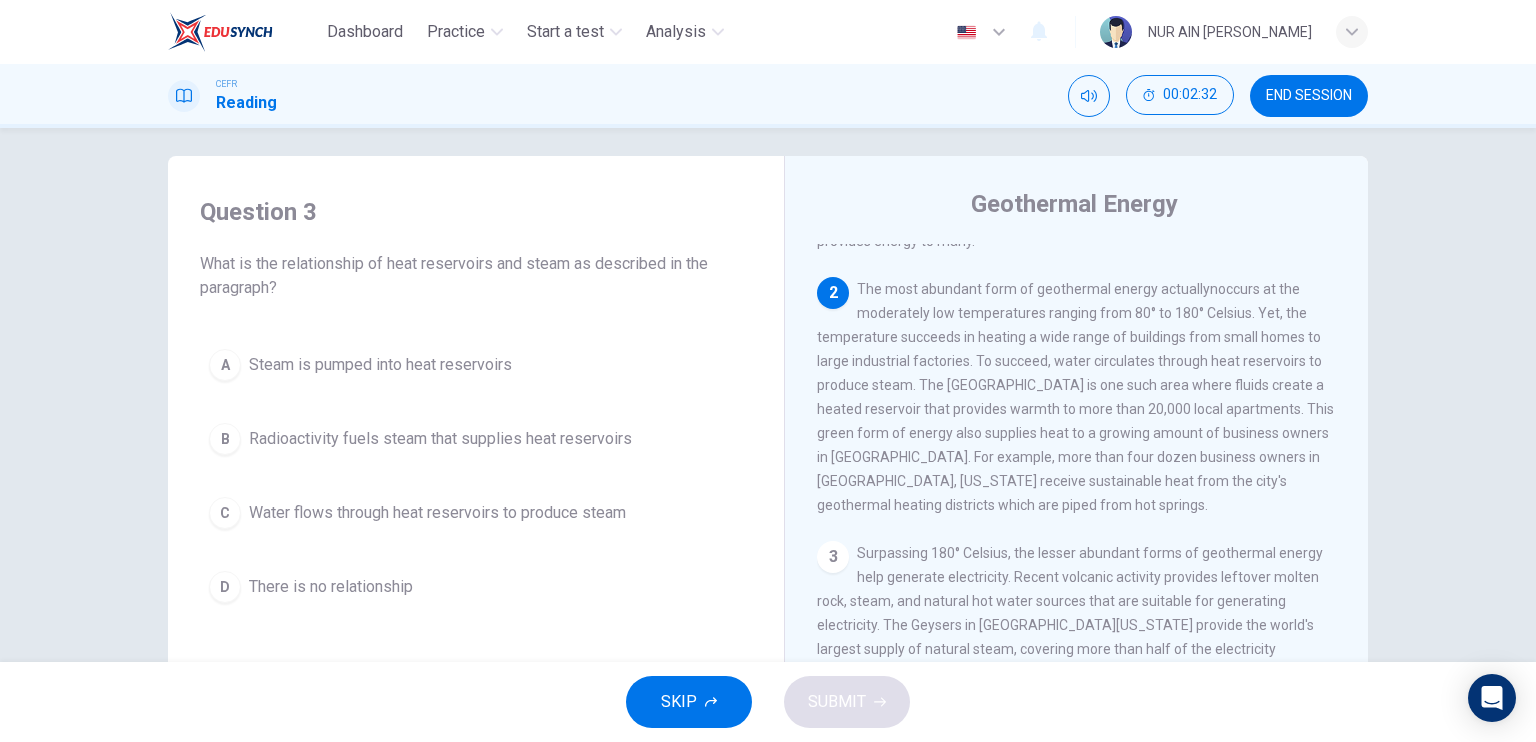 scroll, scrollTop: 208, scrollLeft: 0, axis: vertical 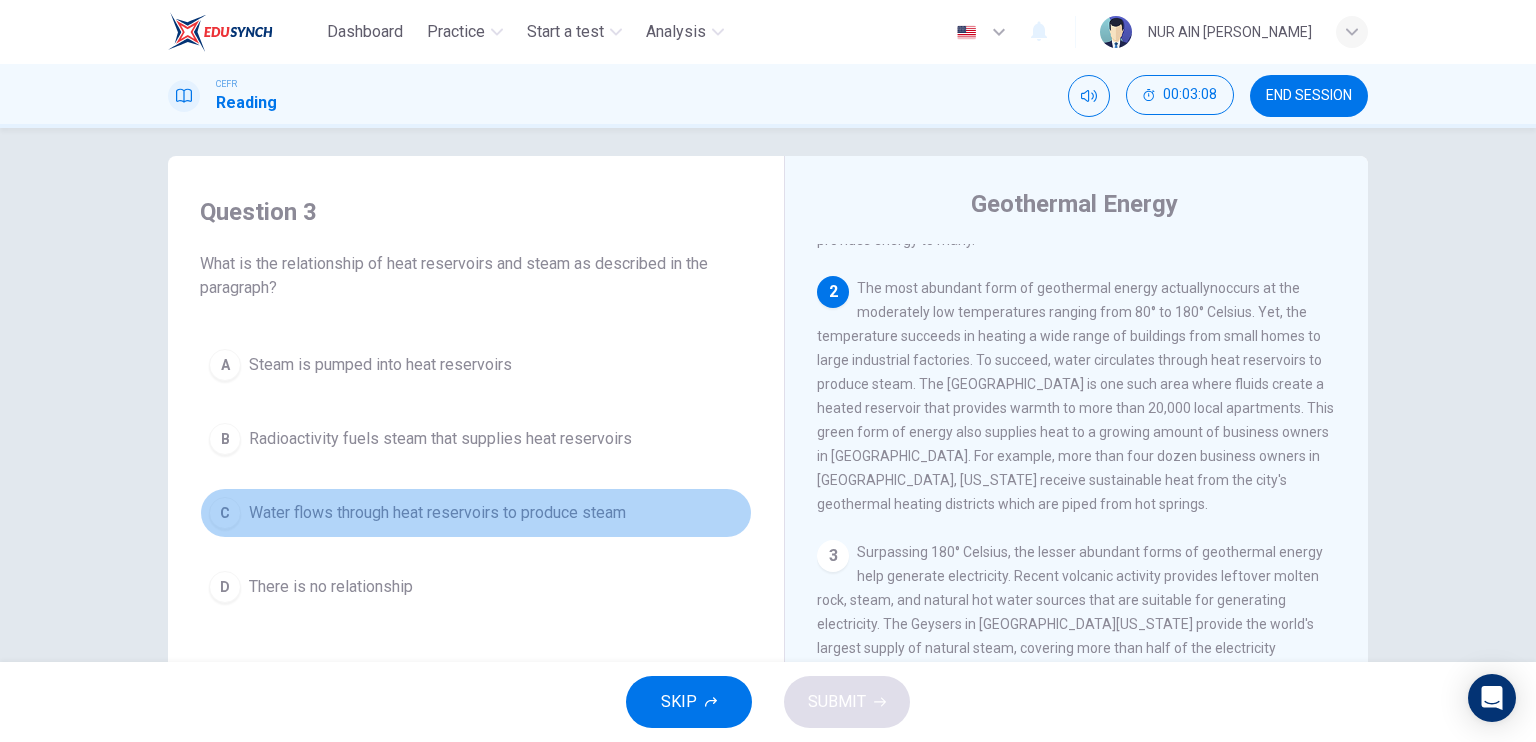 click on "Water flows through heat reservoirs to produce steam" at bounding box center (437, 513) 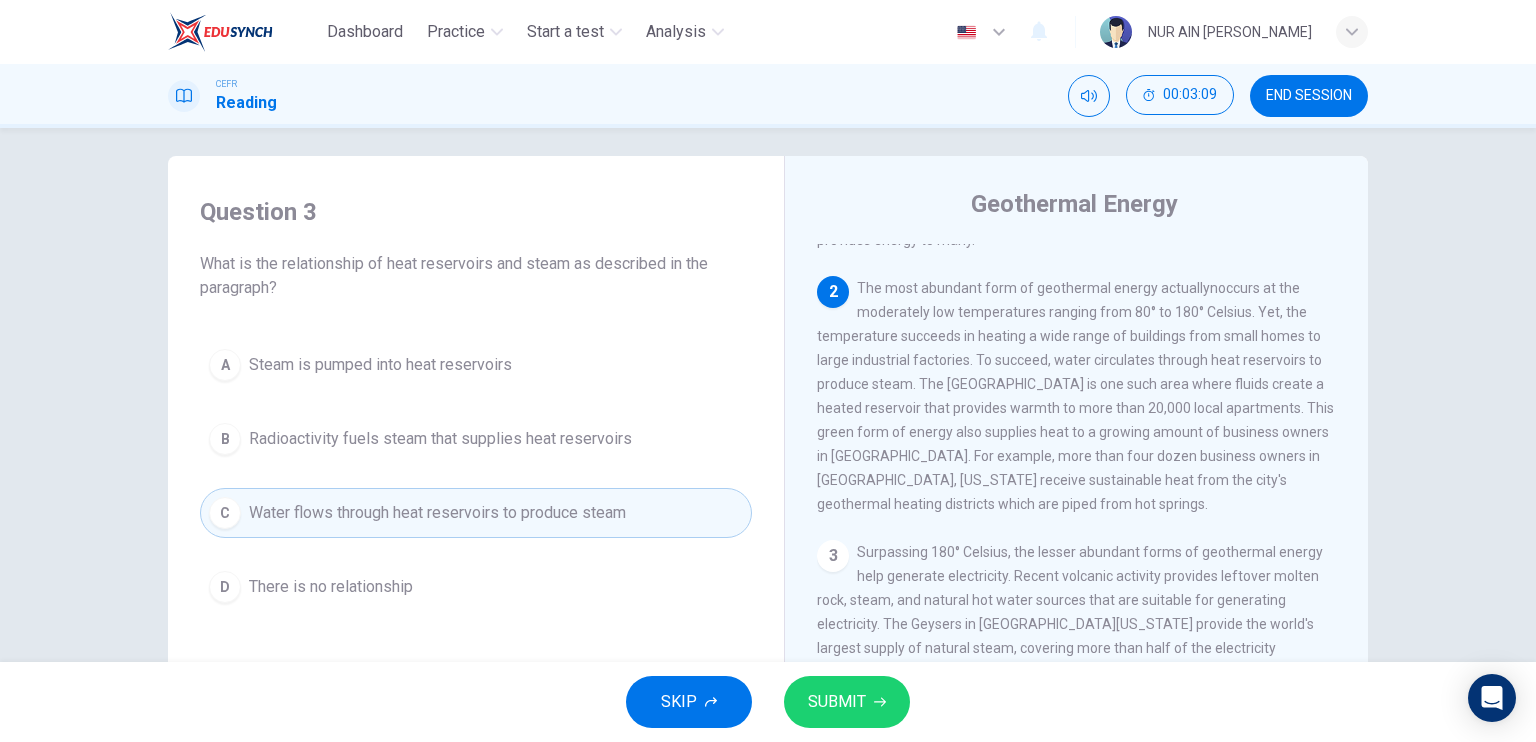 click on "SUBMIT" at bounding box center [837, 702] 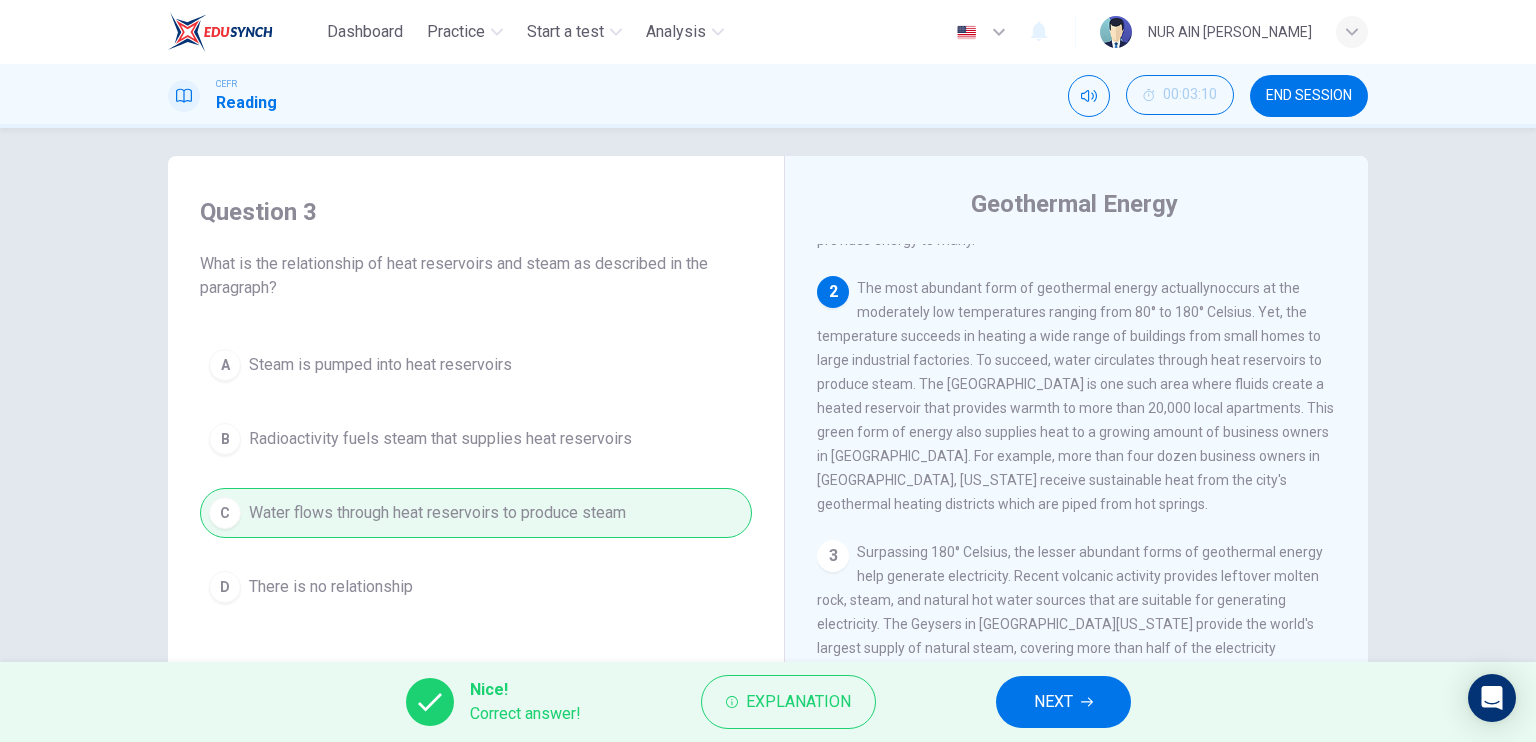 click on "NEXT" at bounding box center [1063, 702] 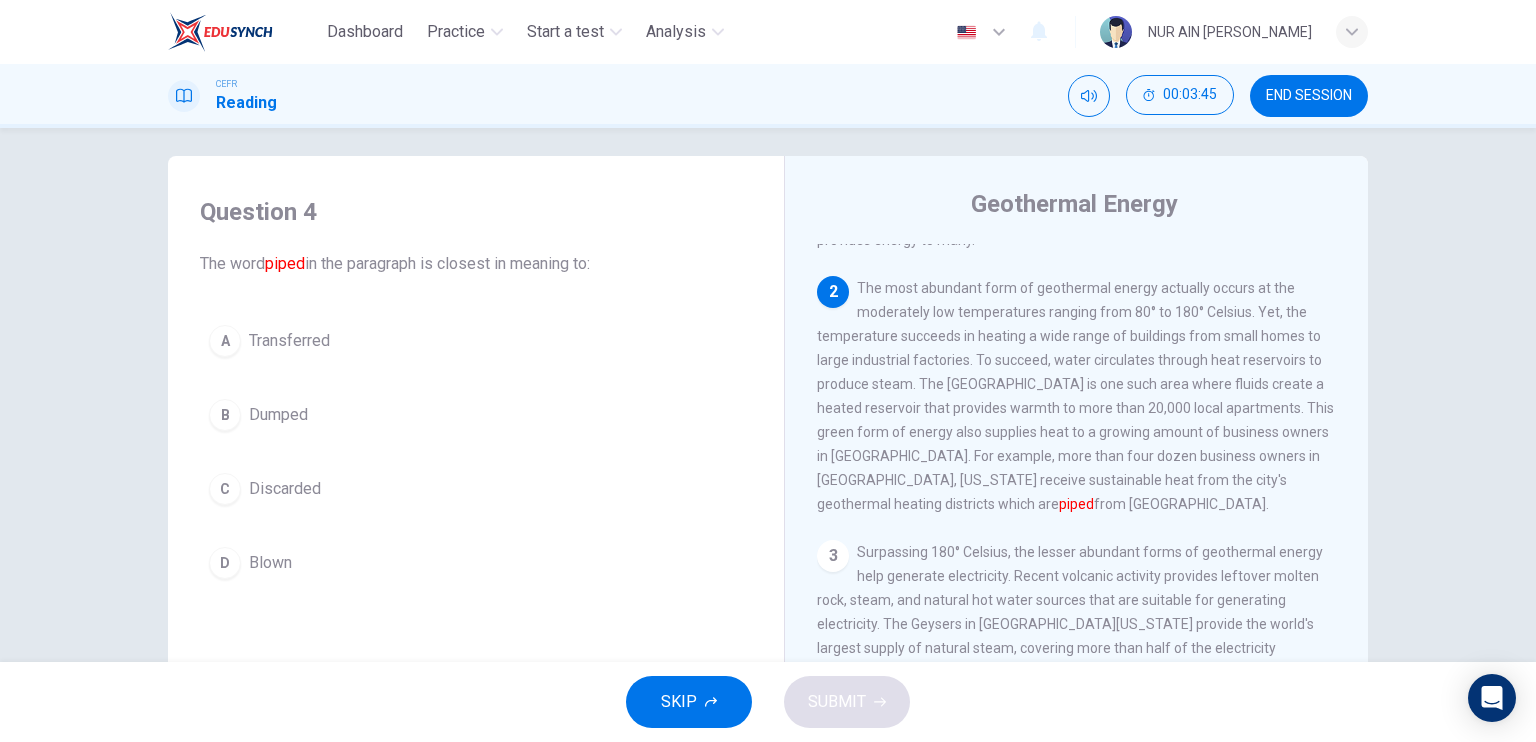 click on "Discarded" at bounding box center [285, 489] 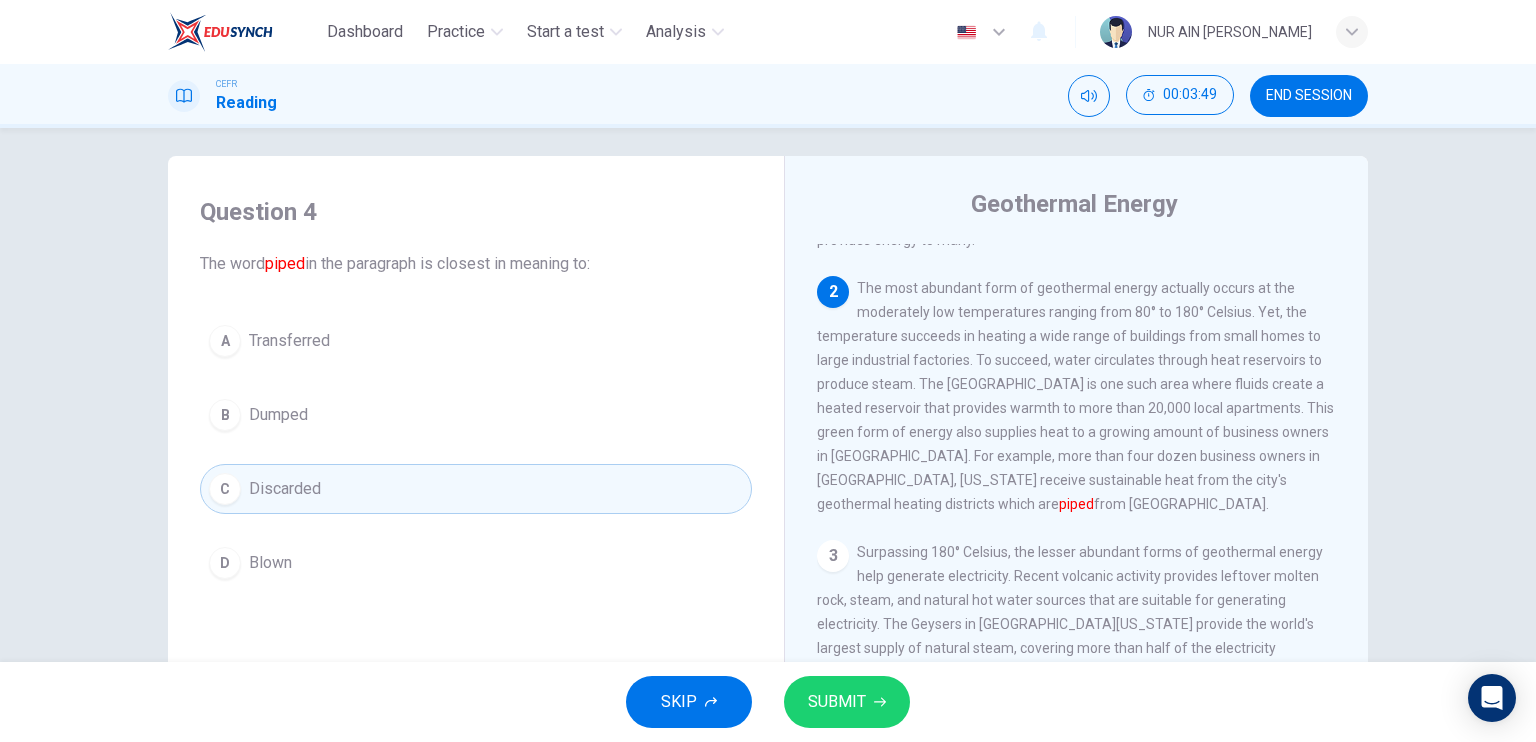 click on "SKIP SUBMIT" at bounding box center [768, 702] 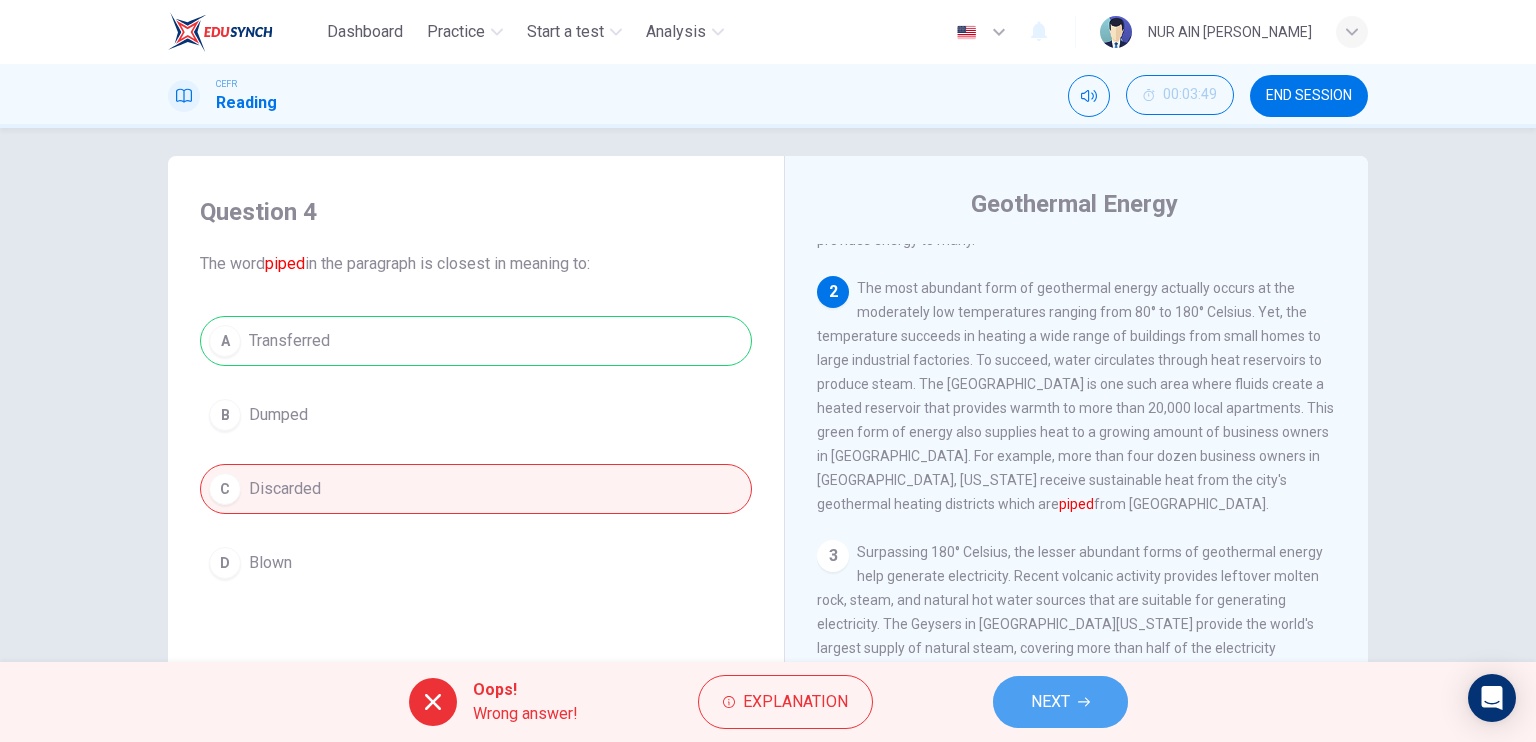 click on "NEXT" at bounding box center (1050, 702) 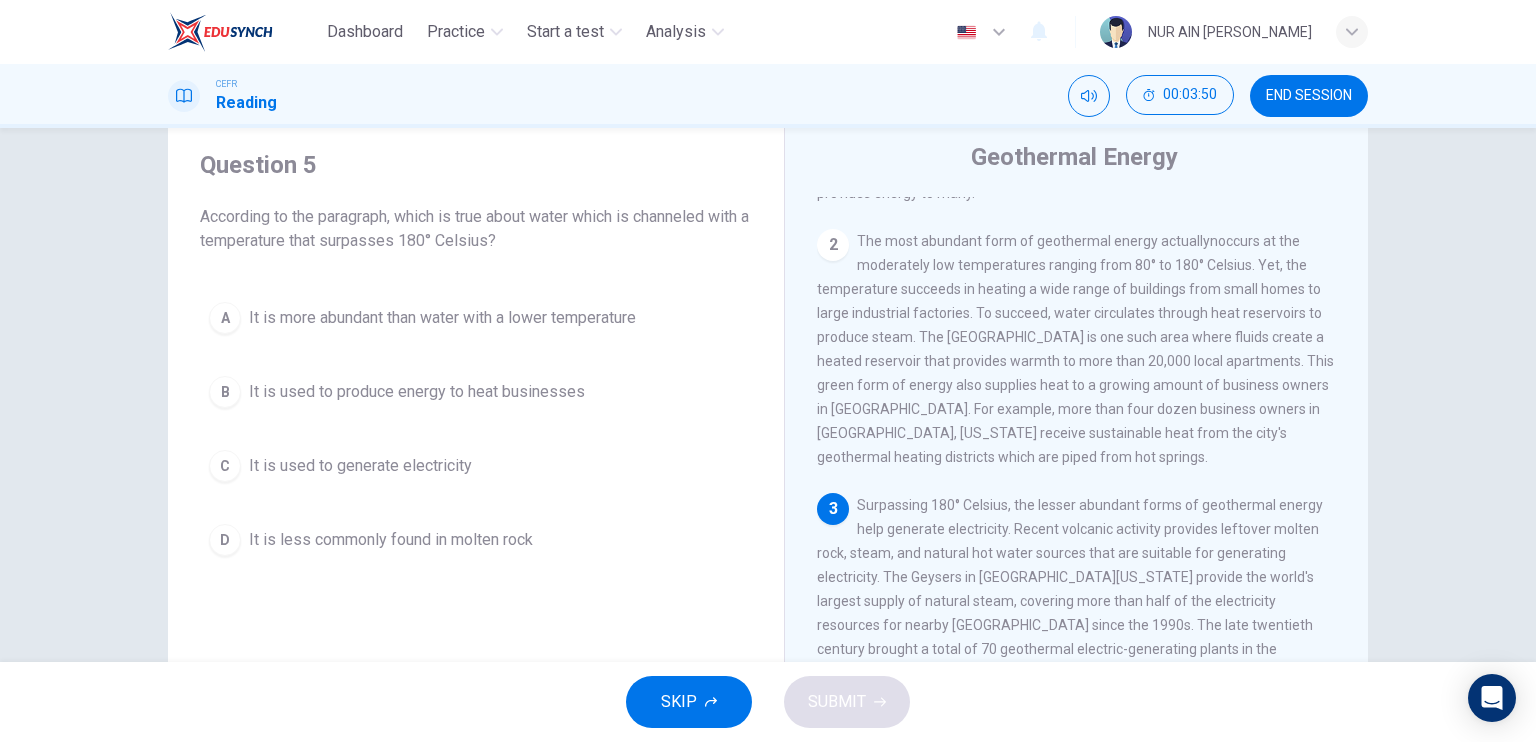 scroll, scrollTop: 76, scrollLeft: 0, axis: vertical 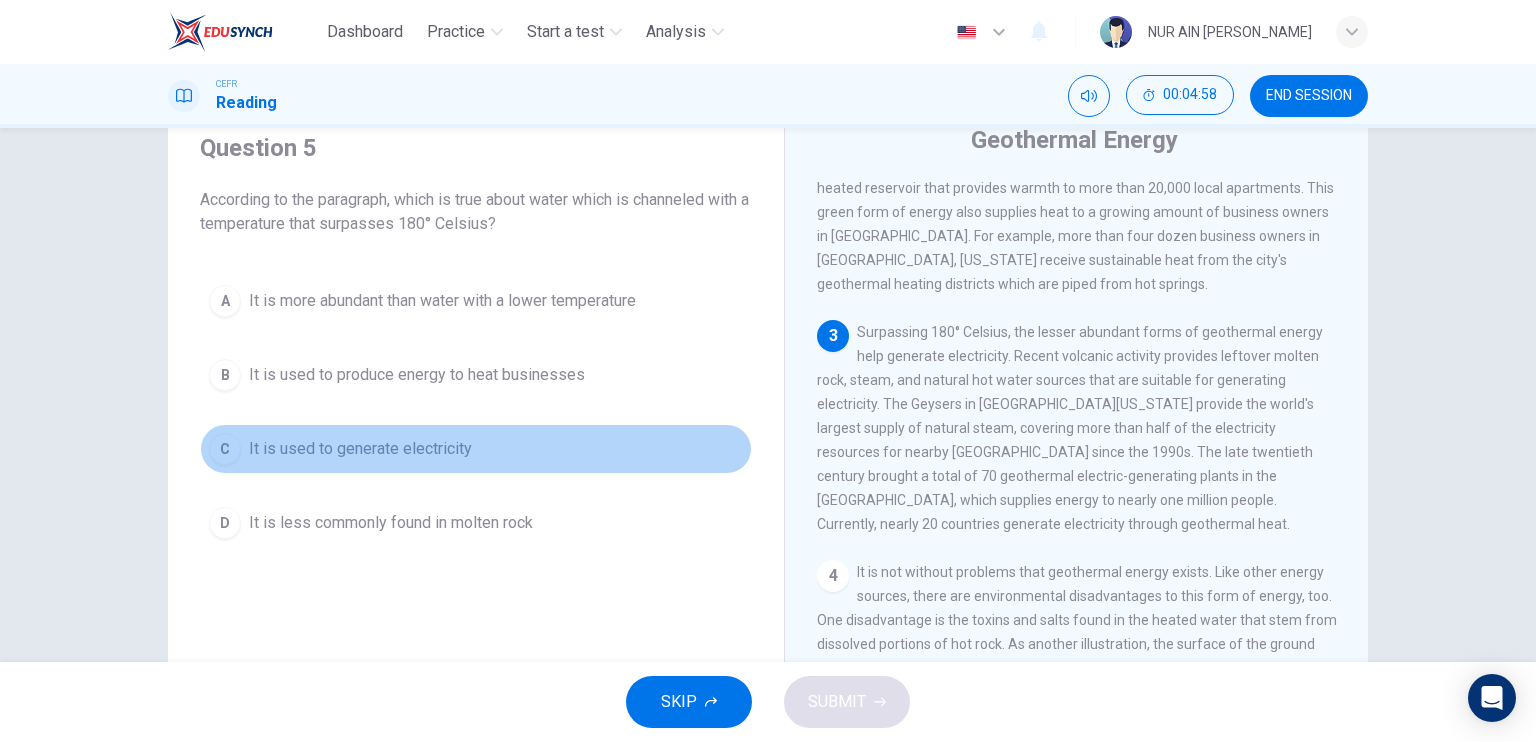 click on "C" at bounding box center [225, 449] 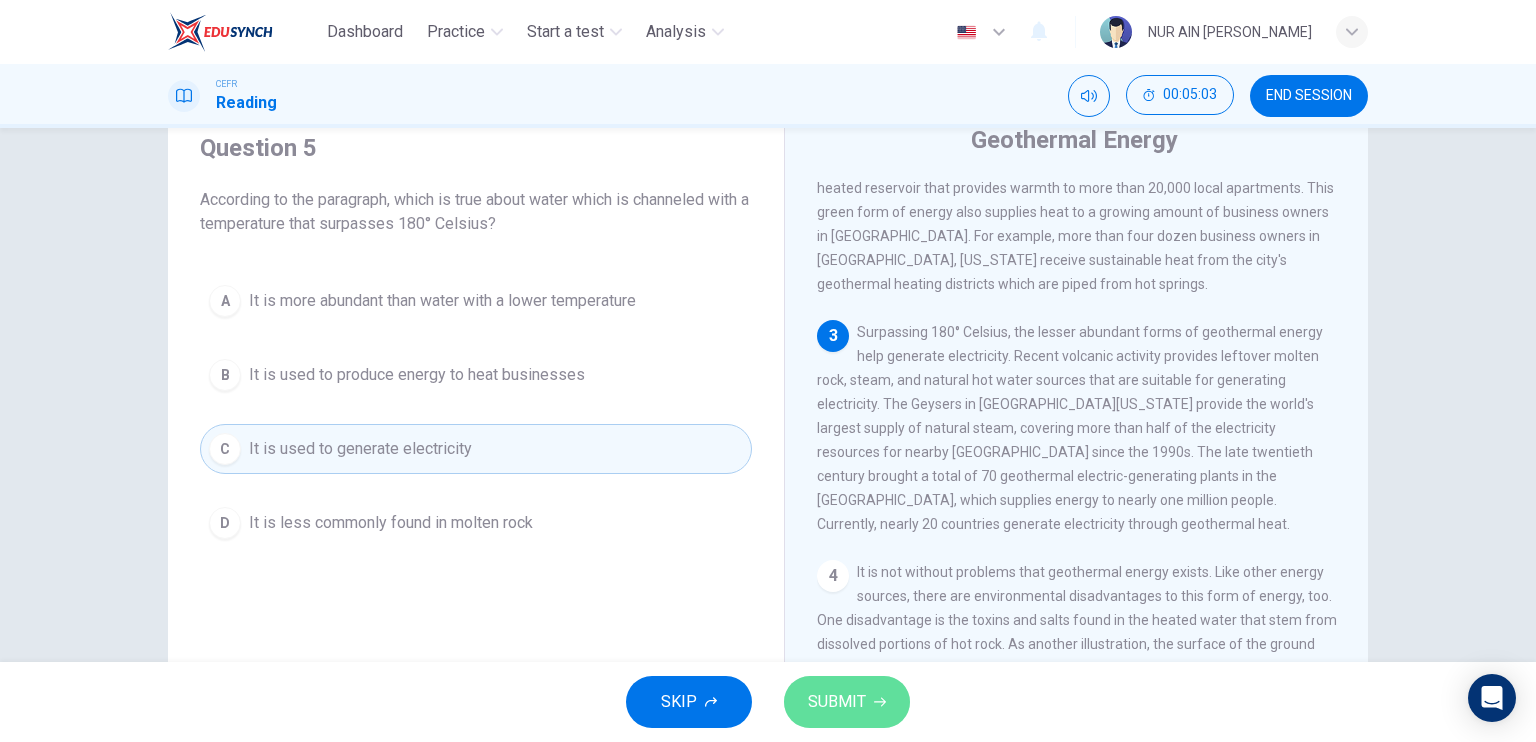 click on "SUBMIT" at bounding box center (837, 702) 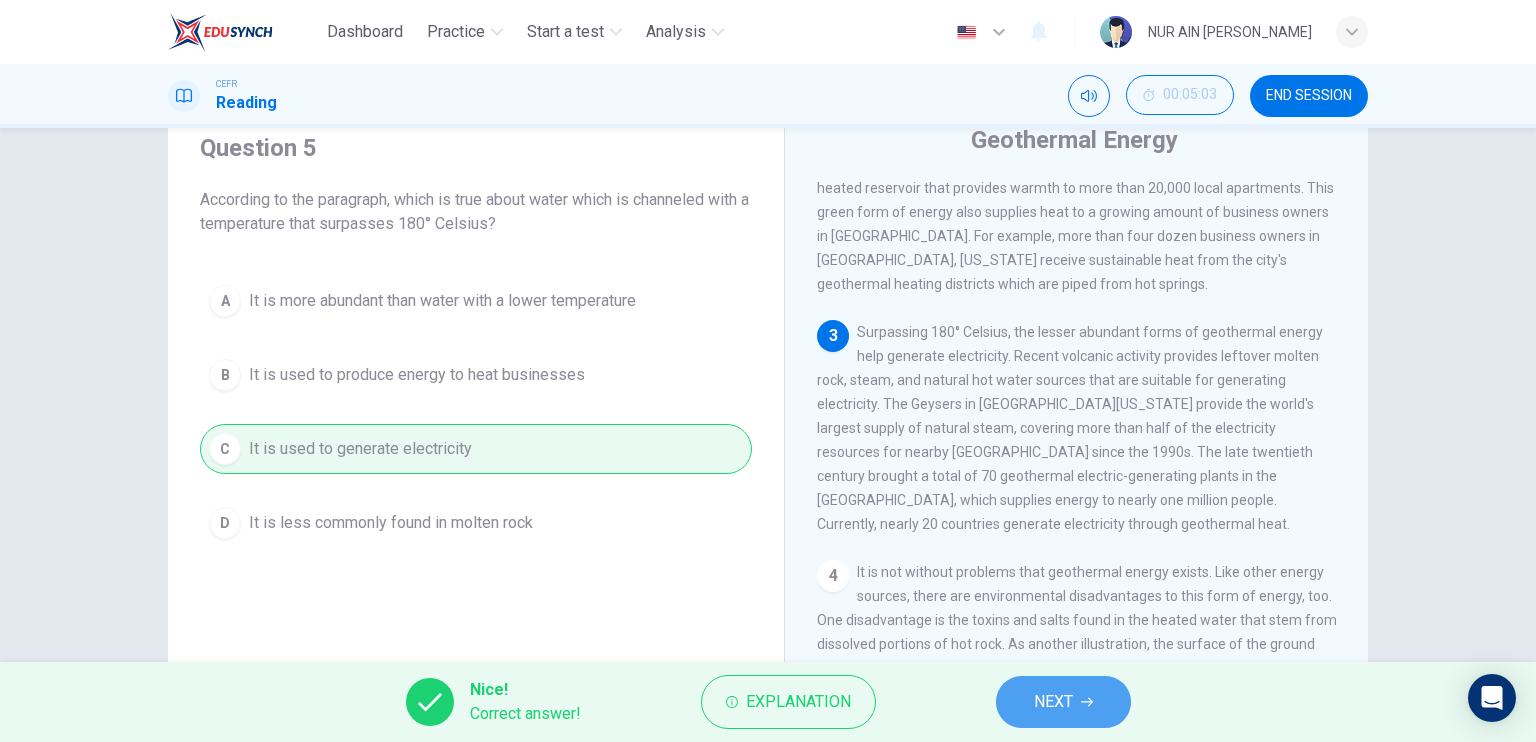 click on "NEXT" at bounding box center [1053, 702] 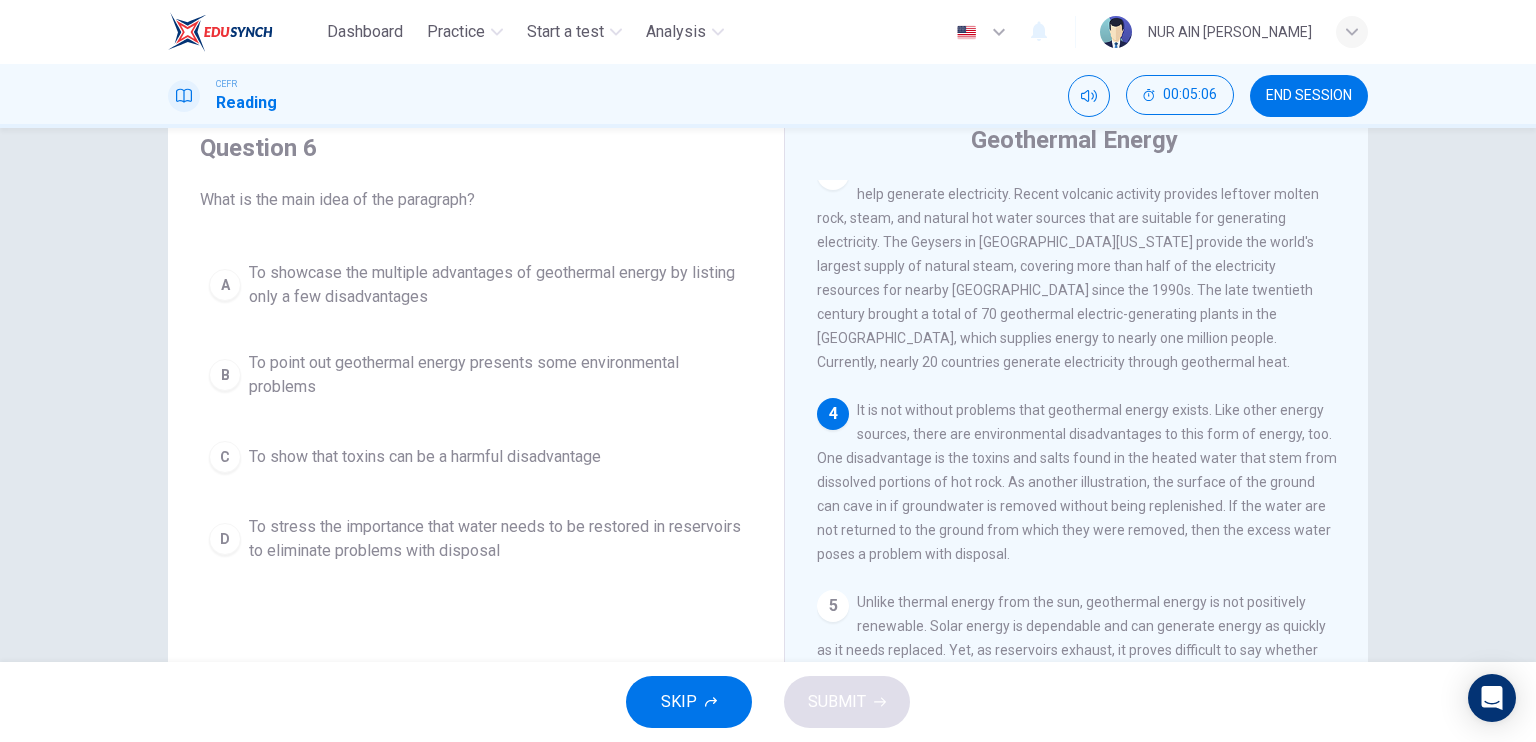 scroll, scrollTop: 550, scrollLeft: 0, axis: vertical 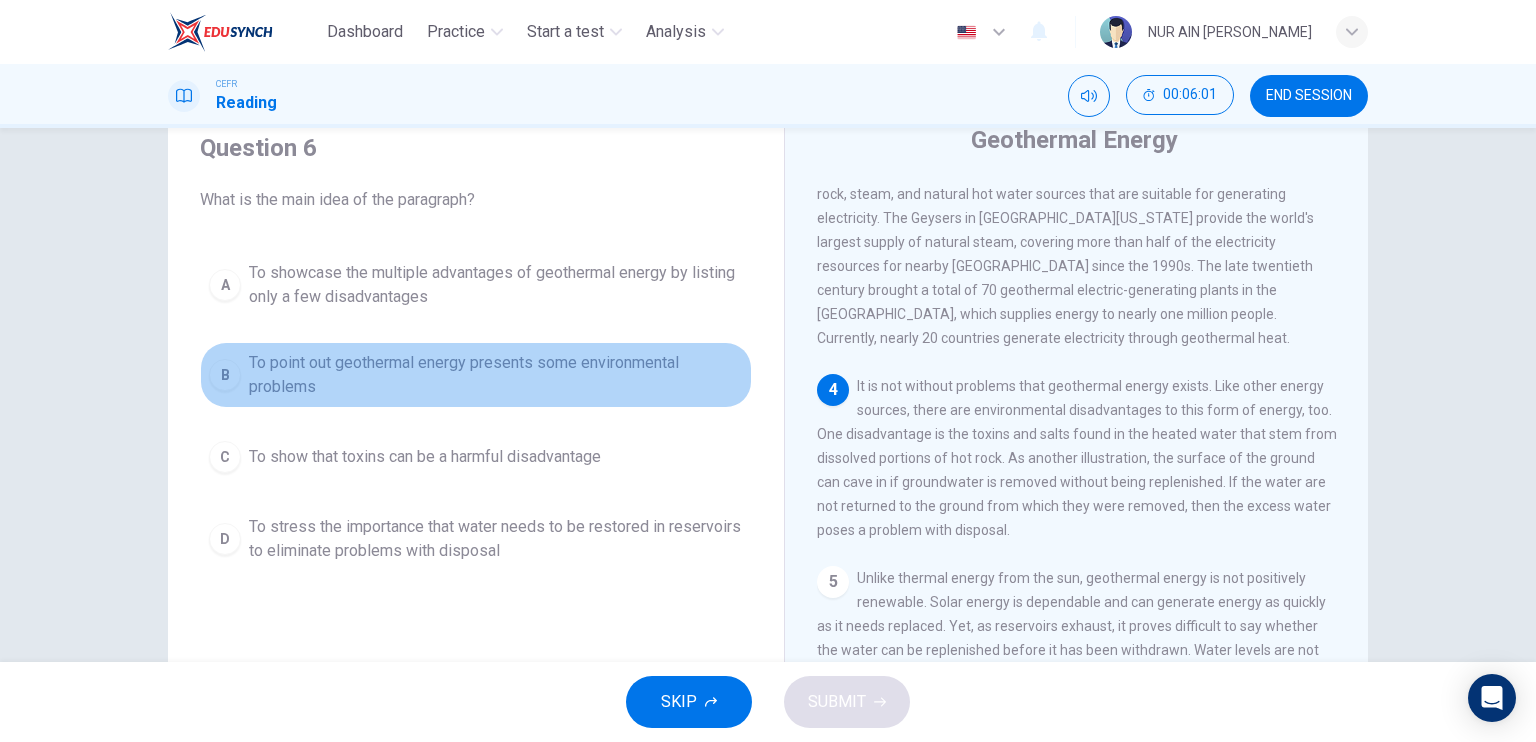 click on "To point out geothermal energy presents some environmental problems" at bounding box center [496, 375] 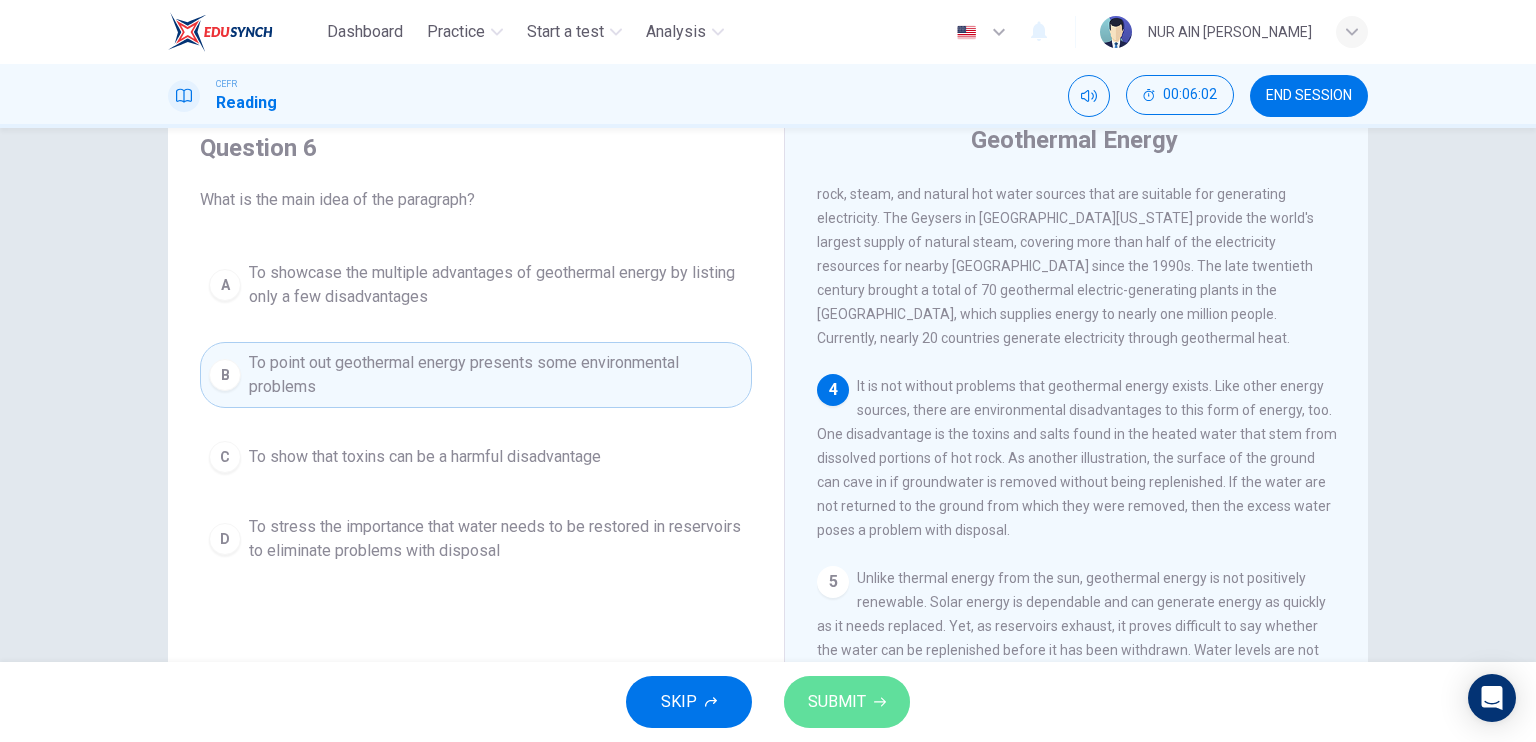 click on "SUBMIT" at bounding box center (847, 702) 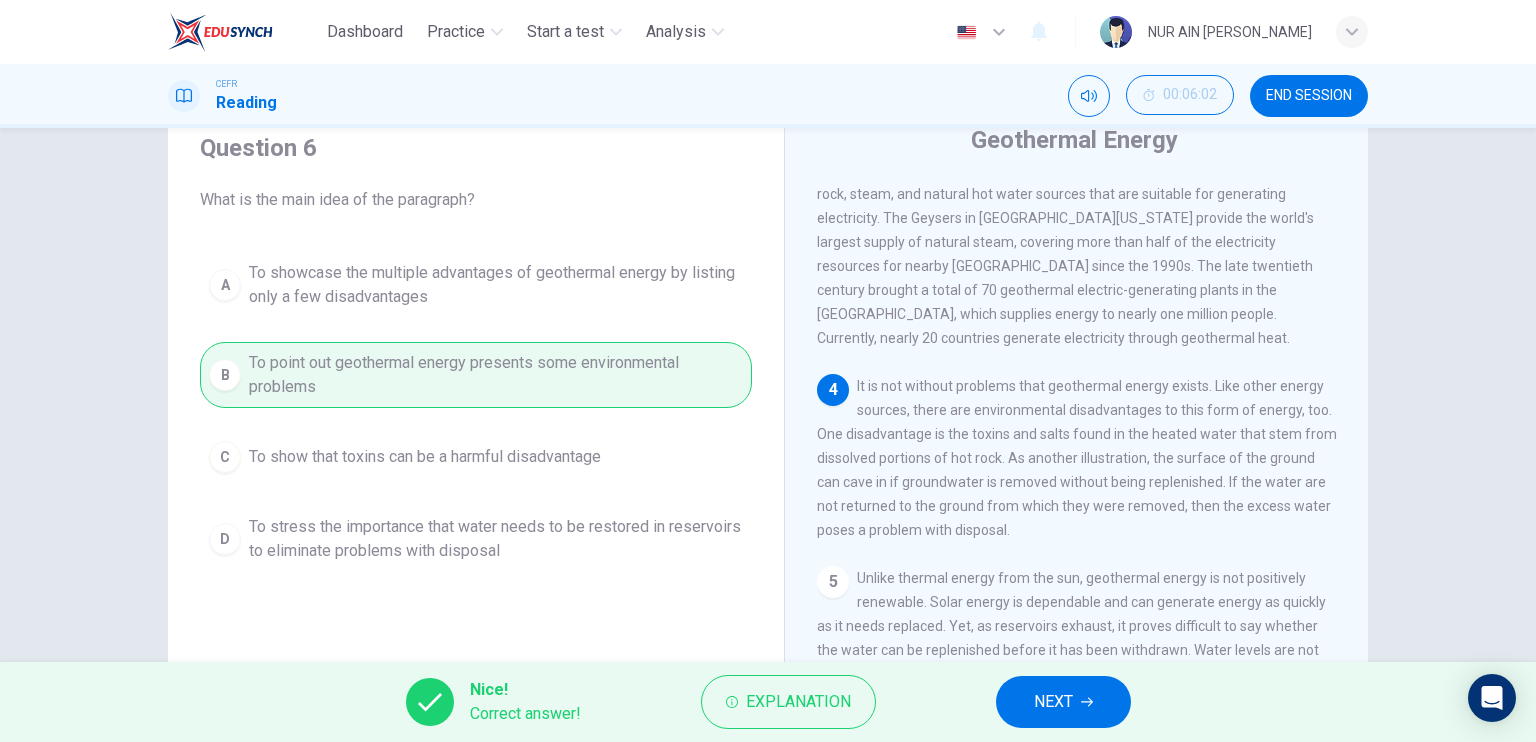 click on "NEXT" at bounding box center [1053, 702] 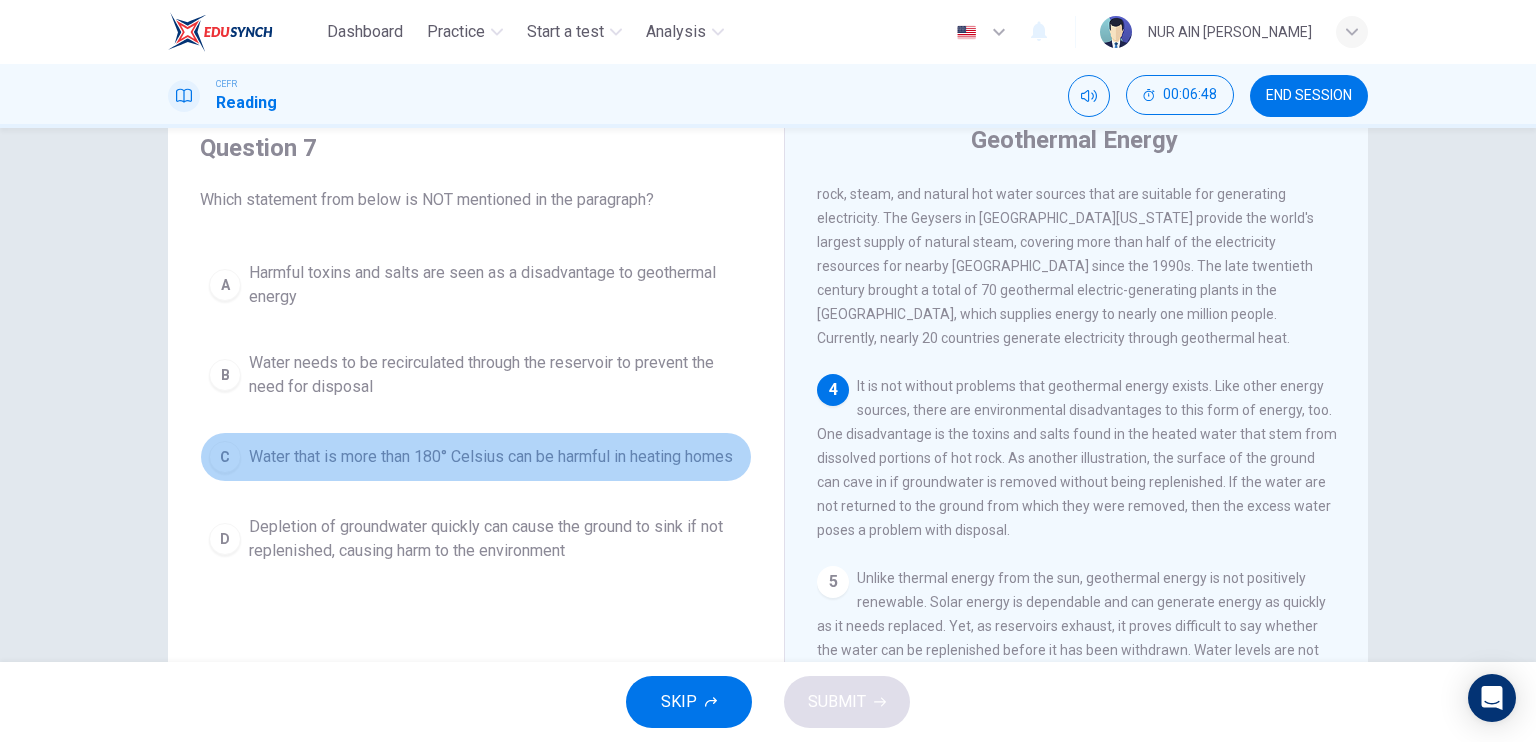 click on "C" at bounding box center [225, 457] 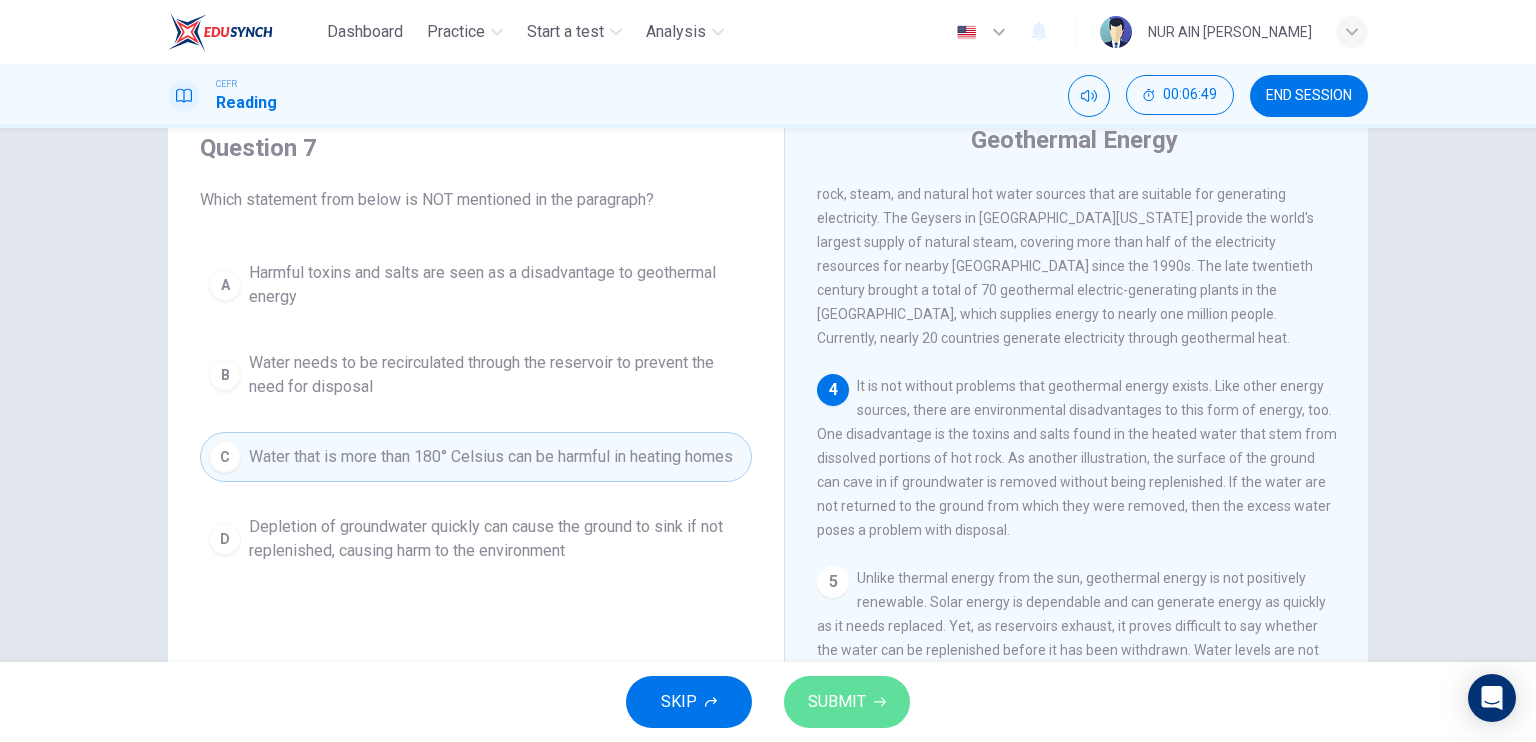 click on "SUBMIT" at bounding box center [847, 702] 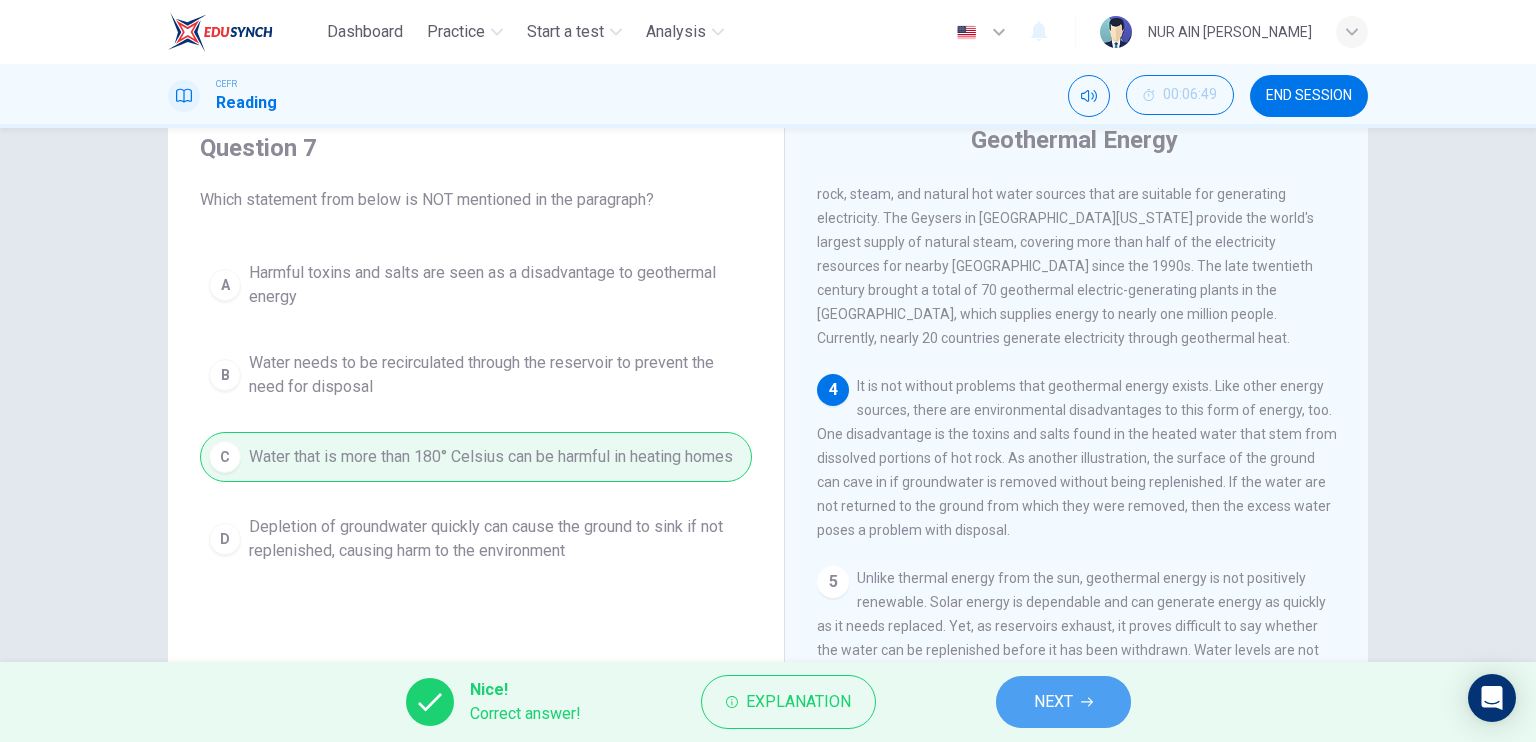 click on "NEXT" at bounding box center [1063, 702] 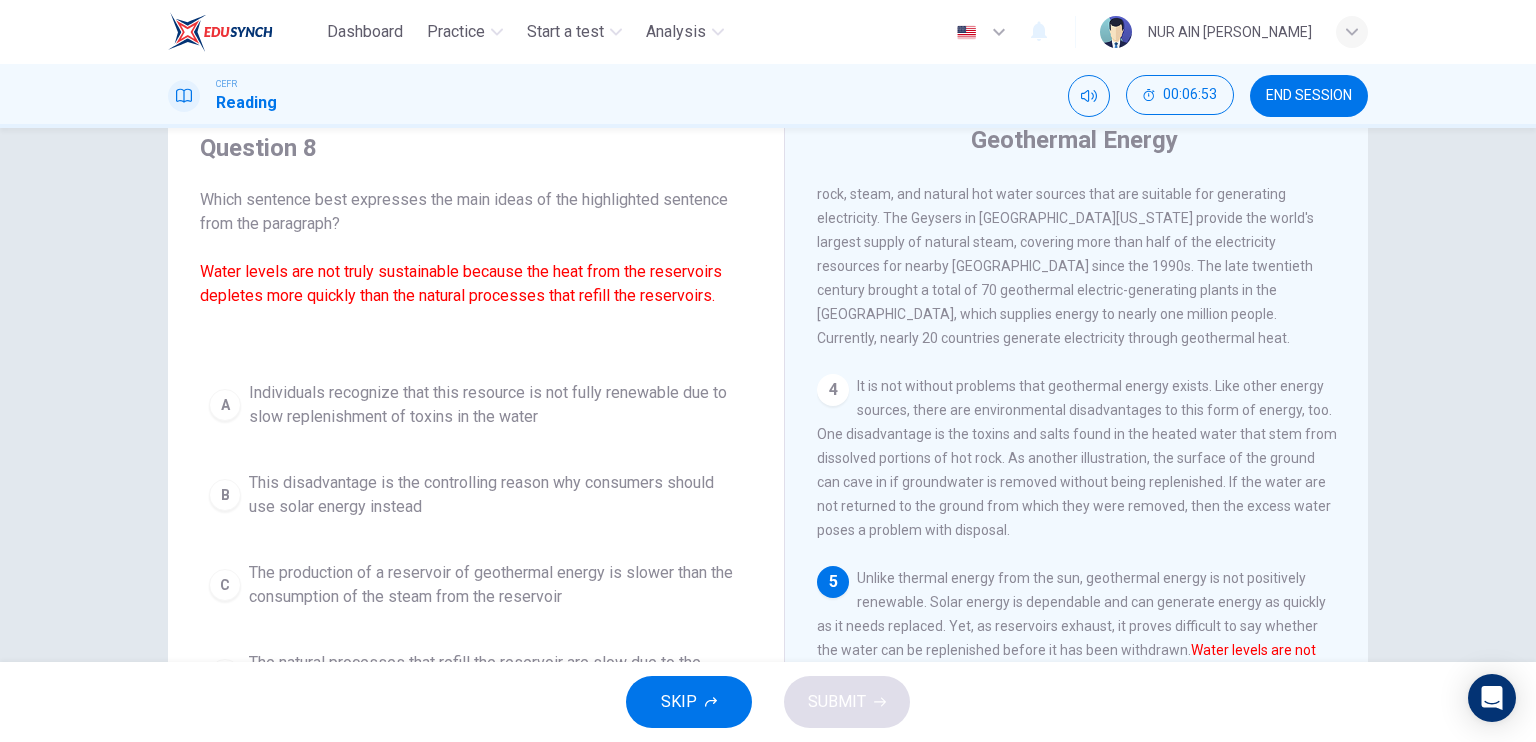 scroll, scrollTop: 653, scrollLeft: 0, axis: vertical 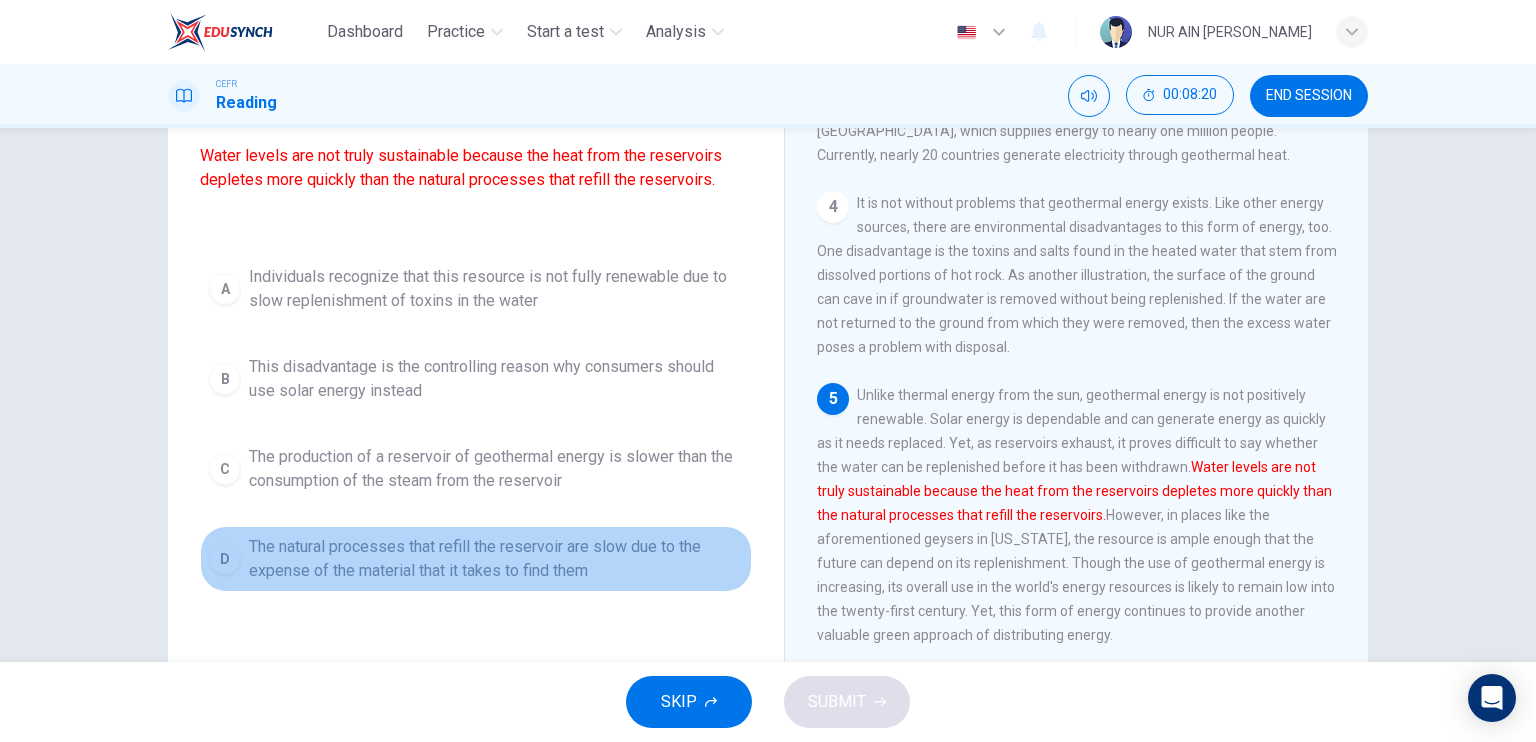 click on "The natural processes that refill the reservoir are slow due to the expense of the material that it takes to find them" at bounding box center [496, 559] 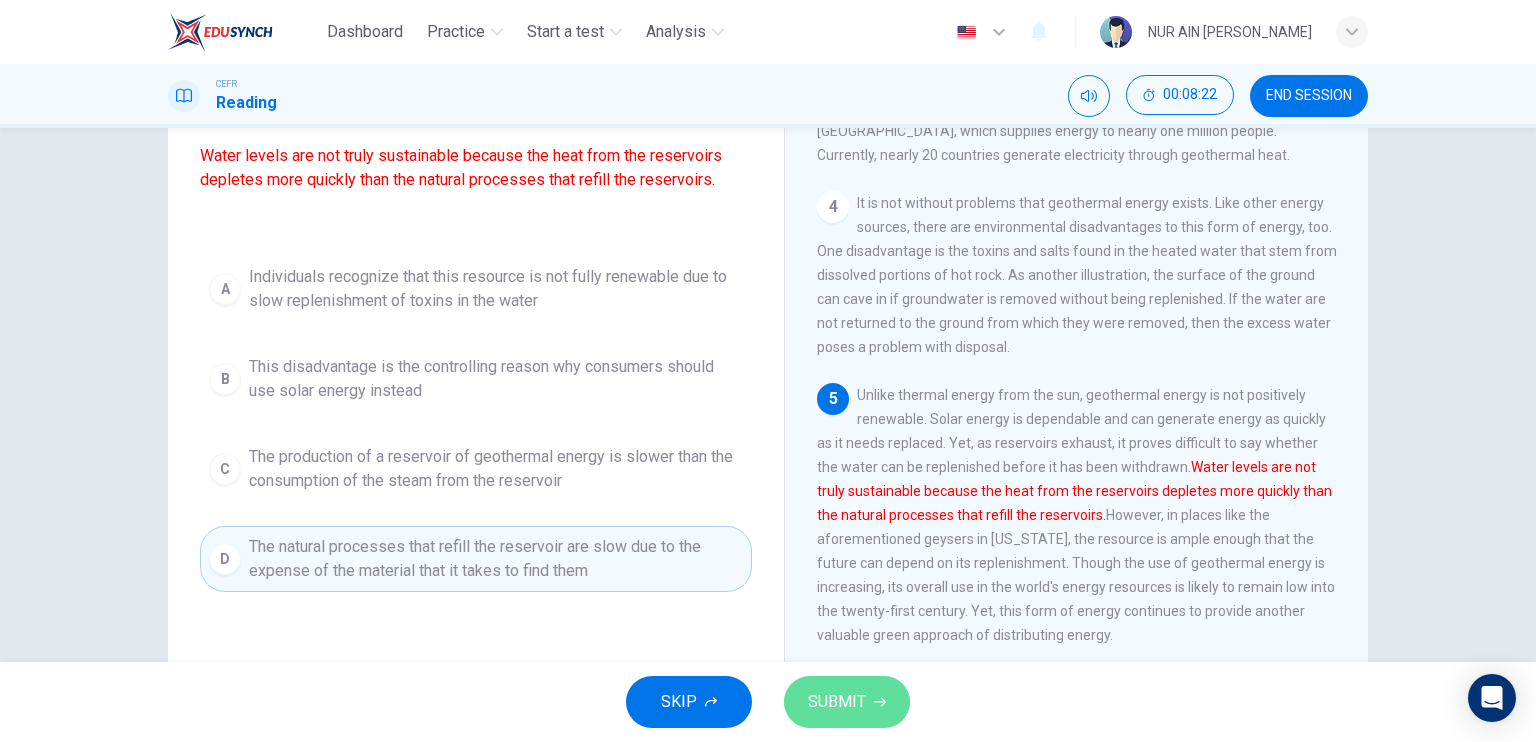 click on "SUBMIT" at bounding box center (847, 702) 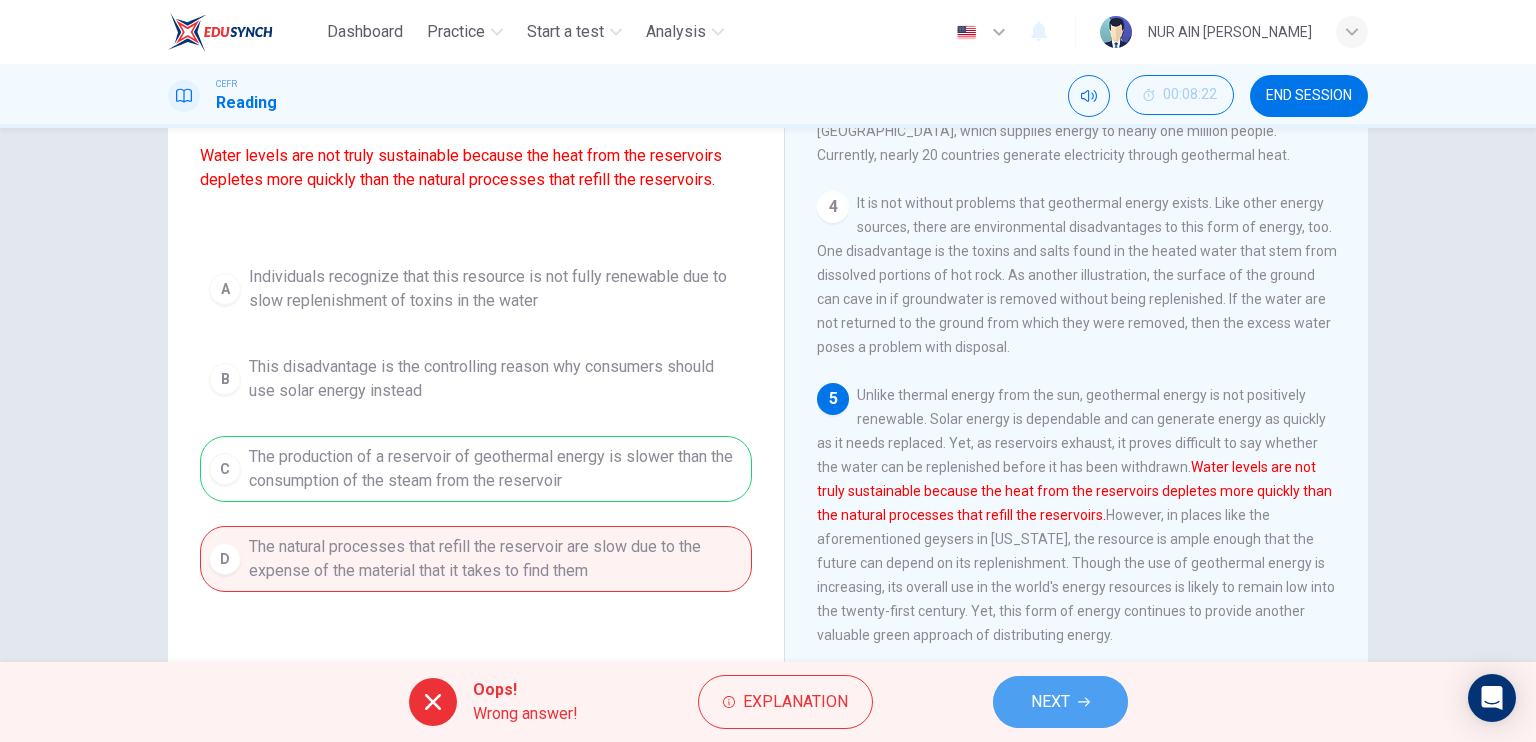click on "NEXT" at bounding box center (1060, 702) 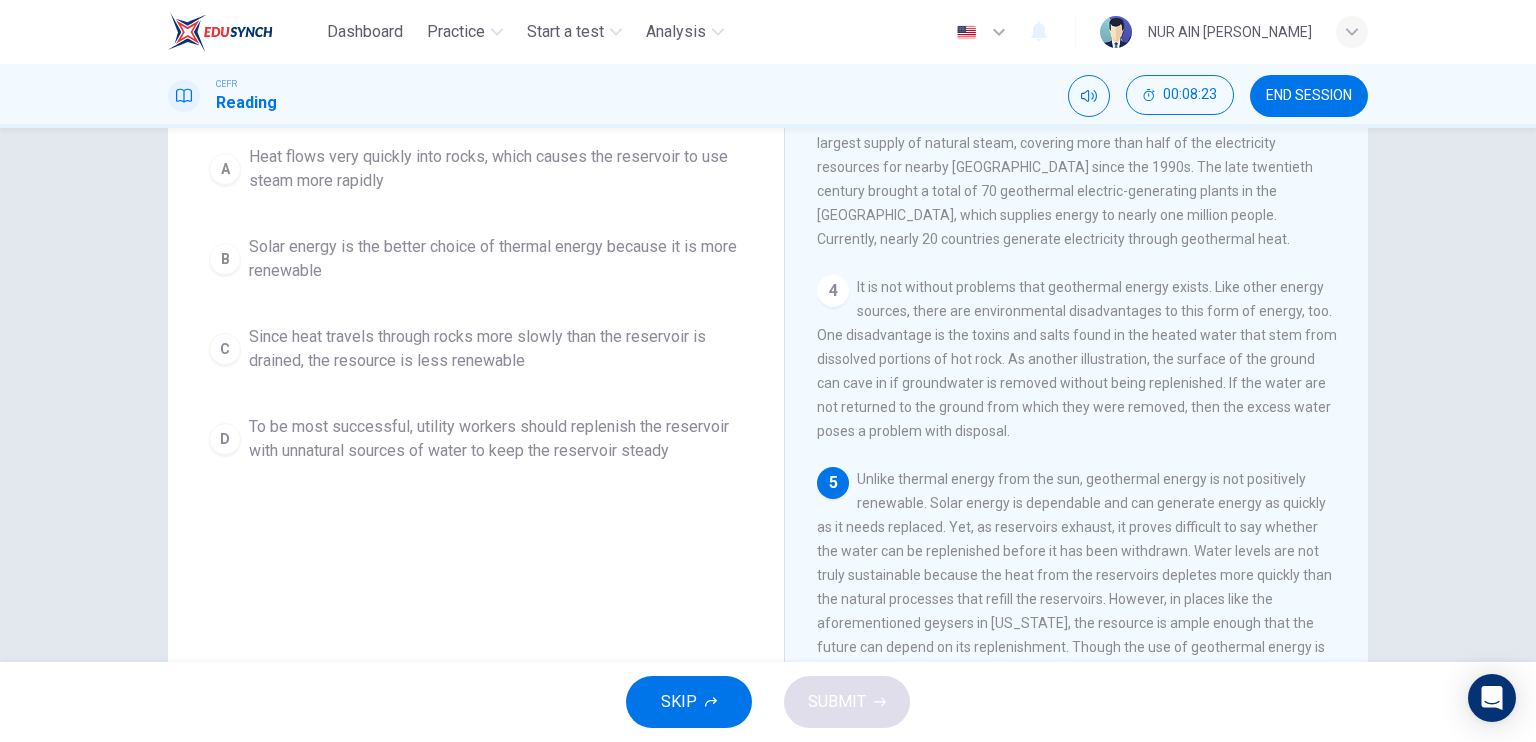 scroll, scrollTop: 653, scrollLeft: 0, axis: vertical 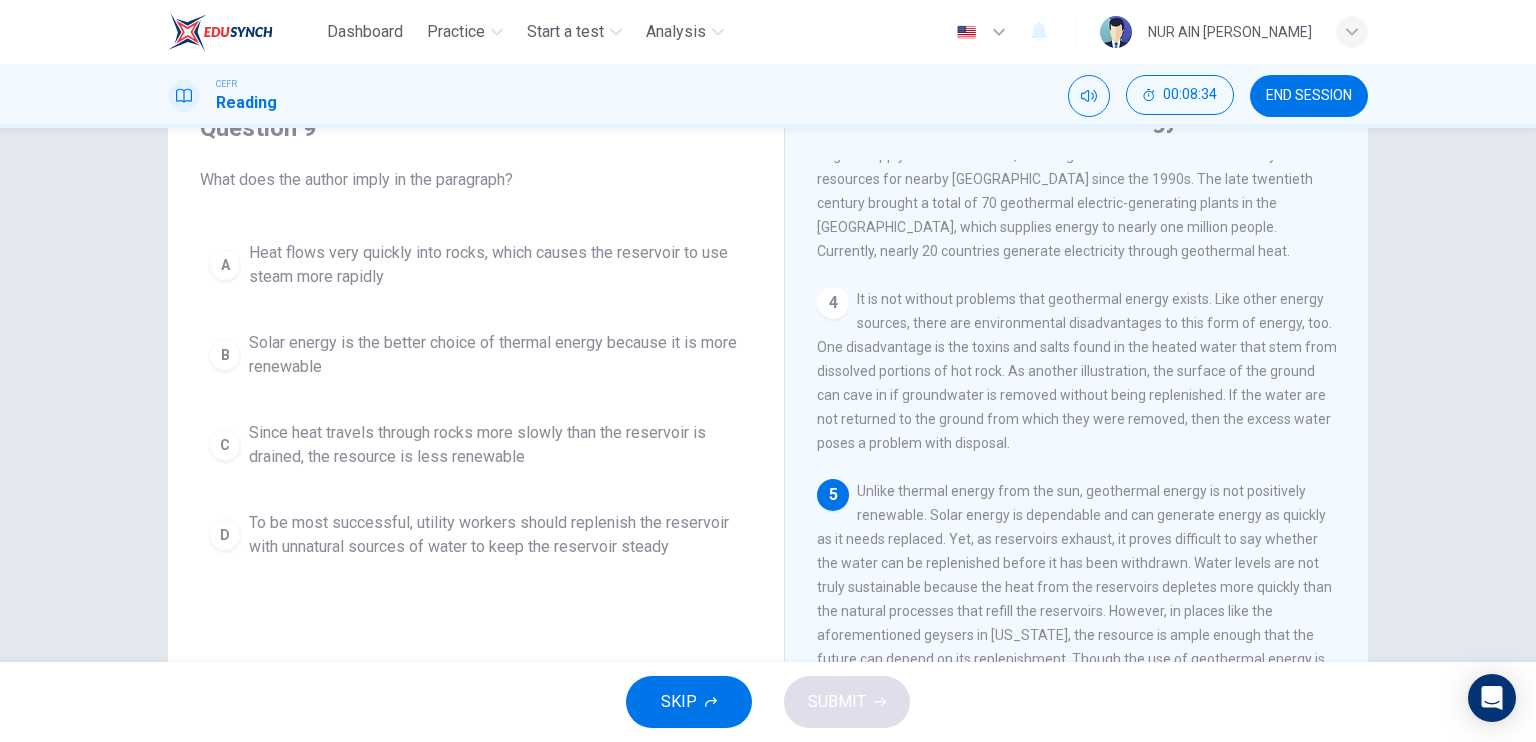 click on "Solar energy is the better choice of thermal energy because it is more renewable" at bounding box center [496, 355] 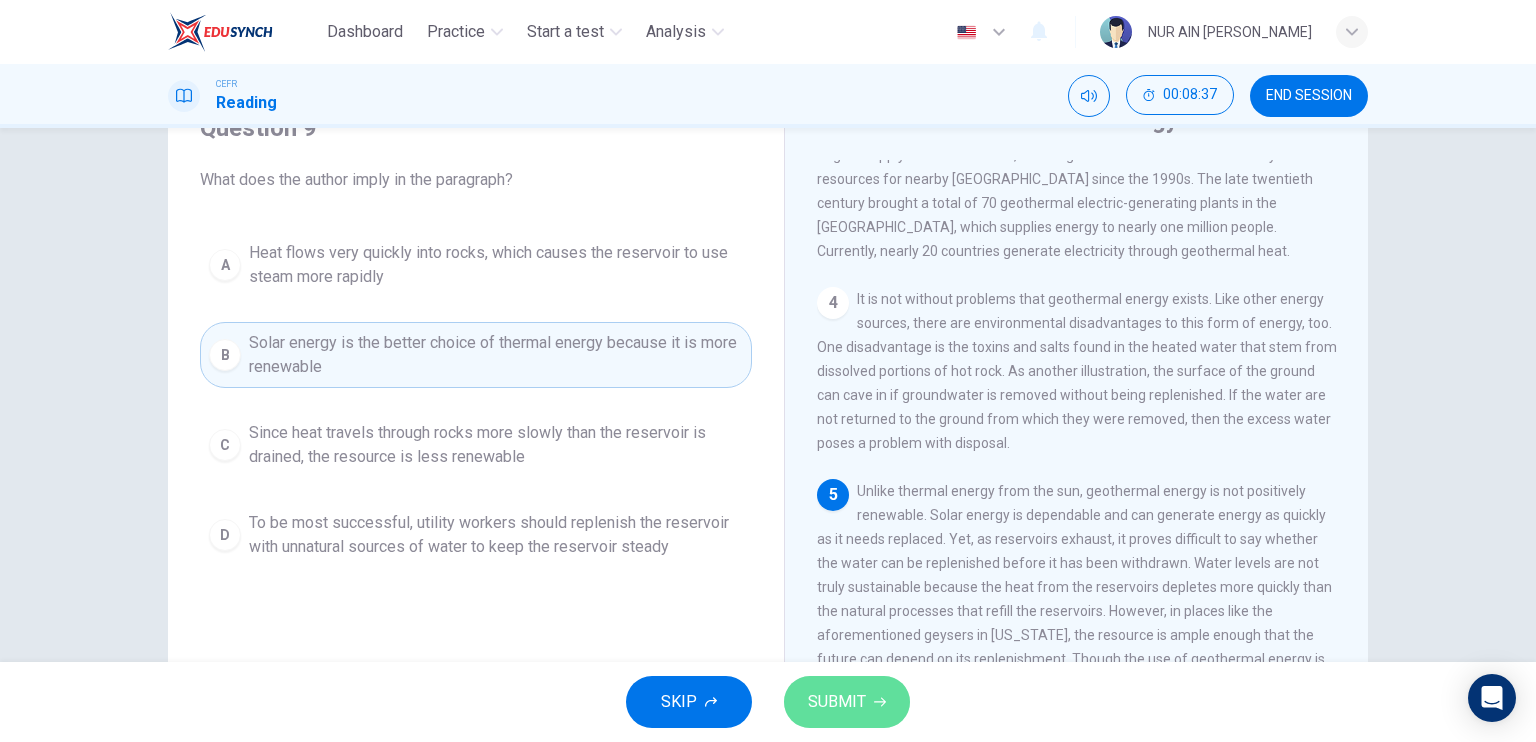 click on "SUBMIT" at bounding box center [837, 702] 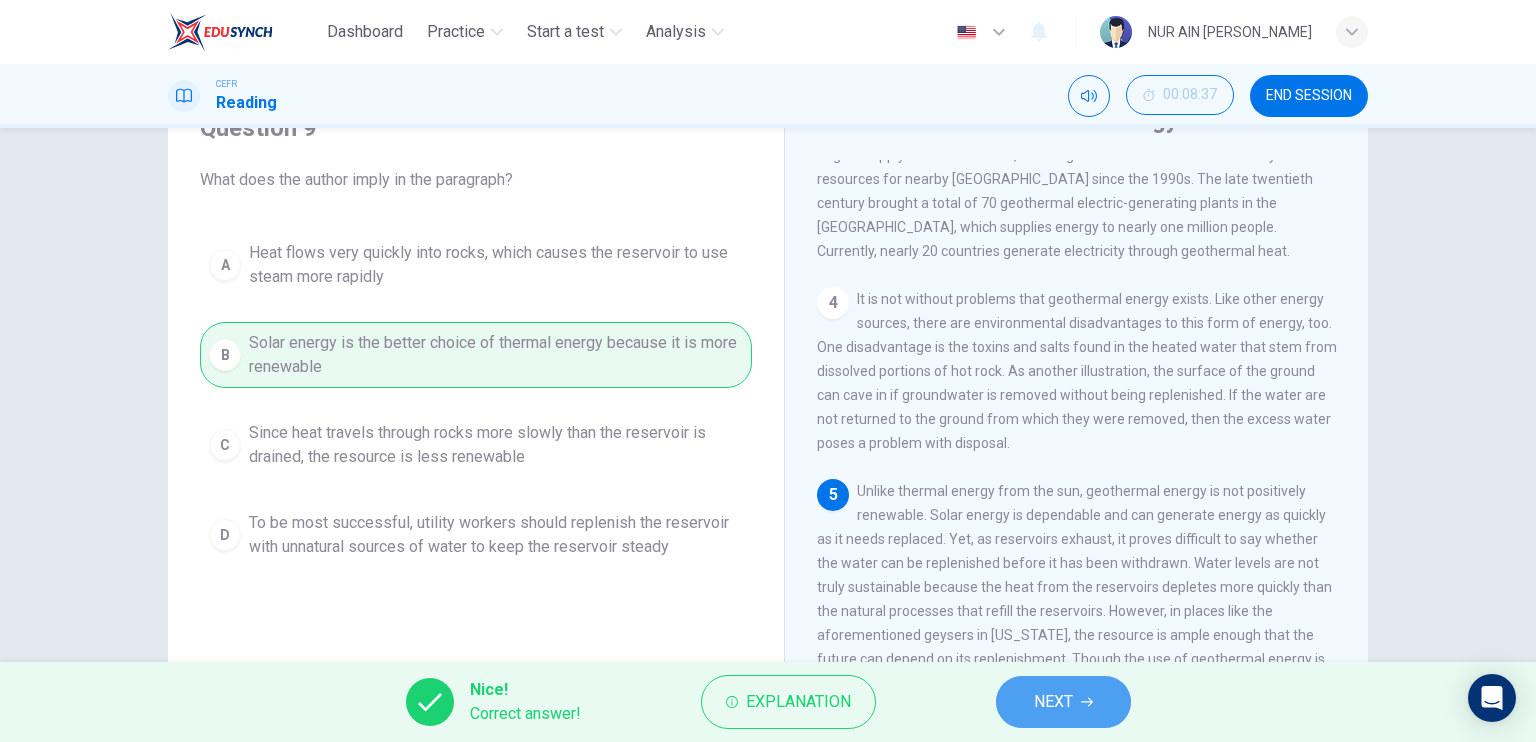 click on "NEXT" at bounding box center (1053, 702) 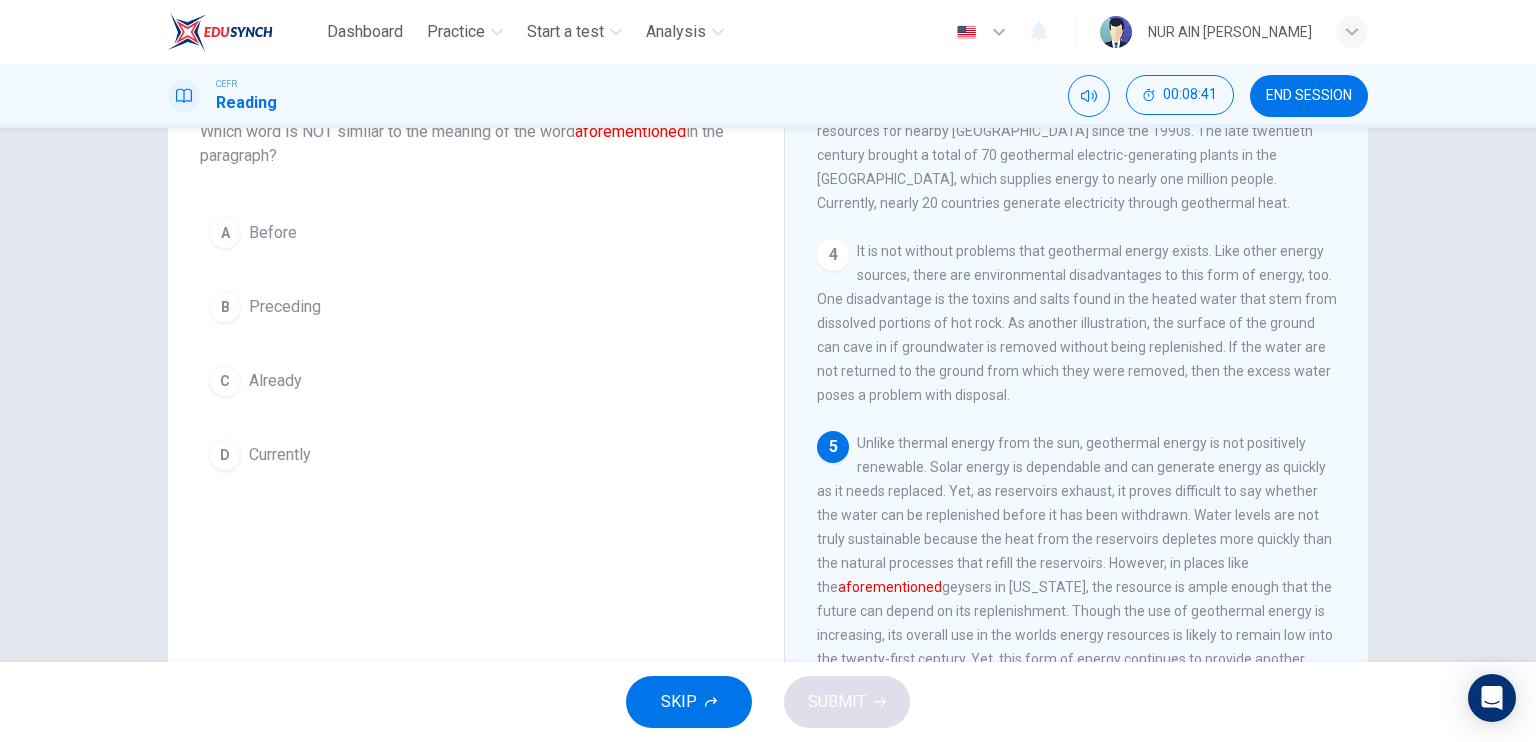 scroll, scrollTop: 144, scrollLeft: 0, axis: vertical 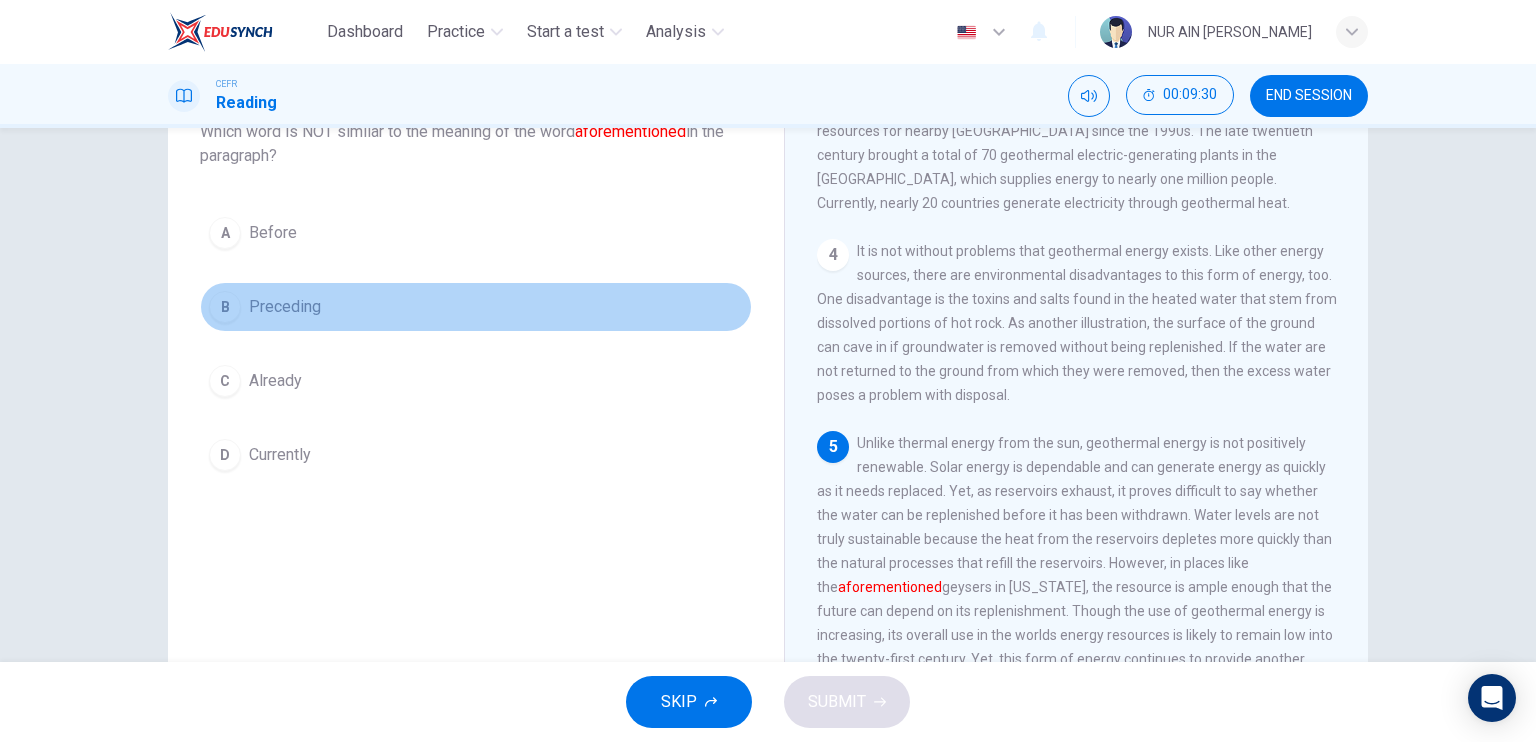 click on "B" at bounding box center (225, 307) 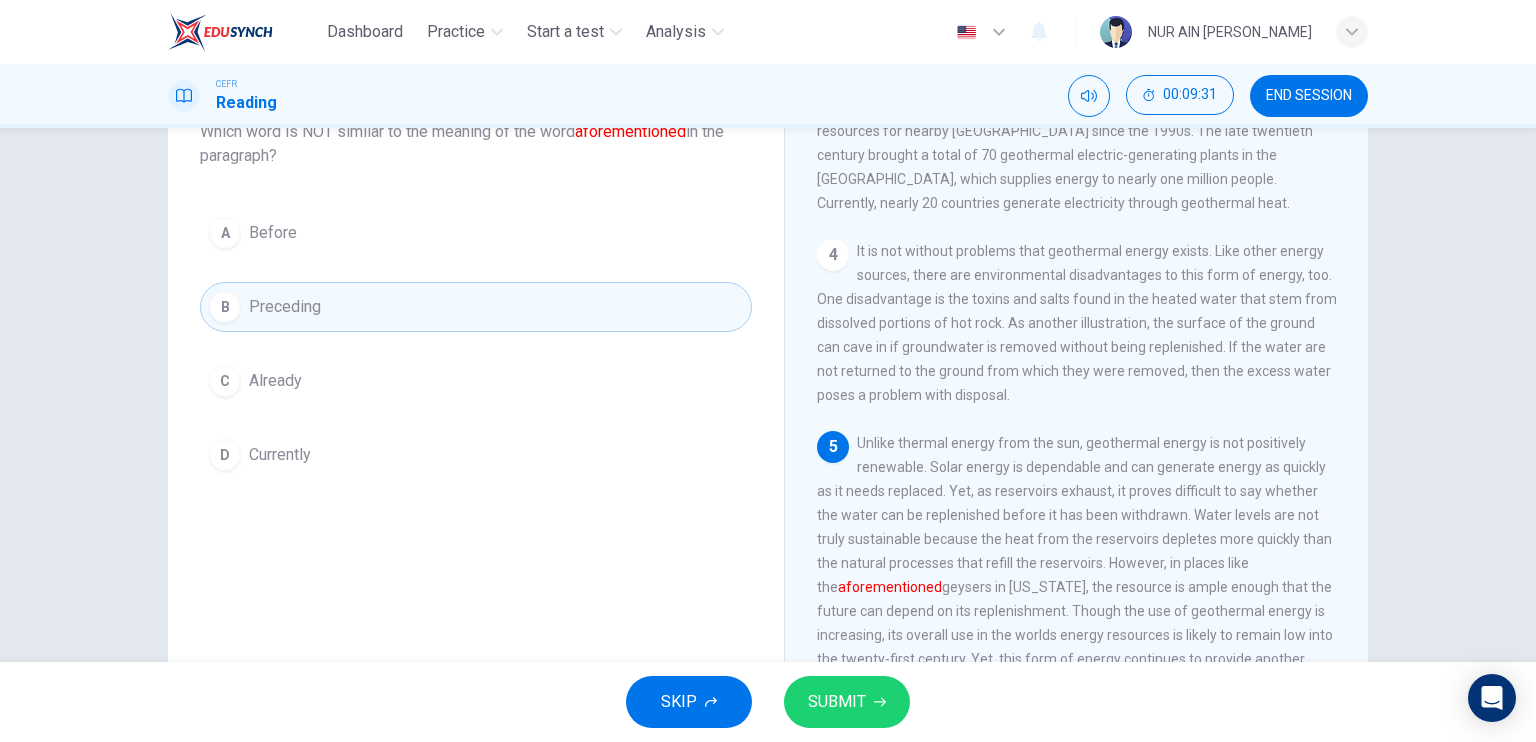 click on "SUBMIT" at bounding box center (837, 702) 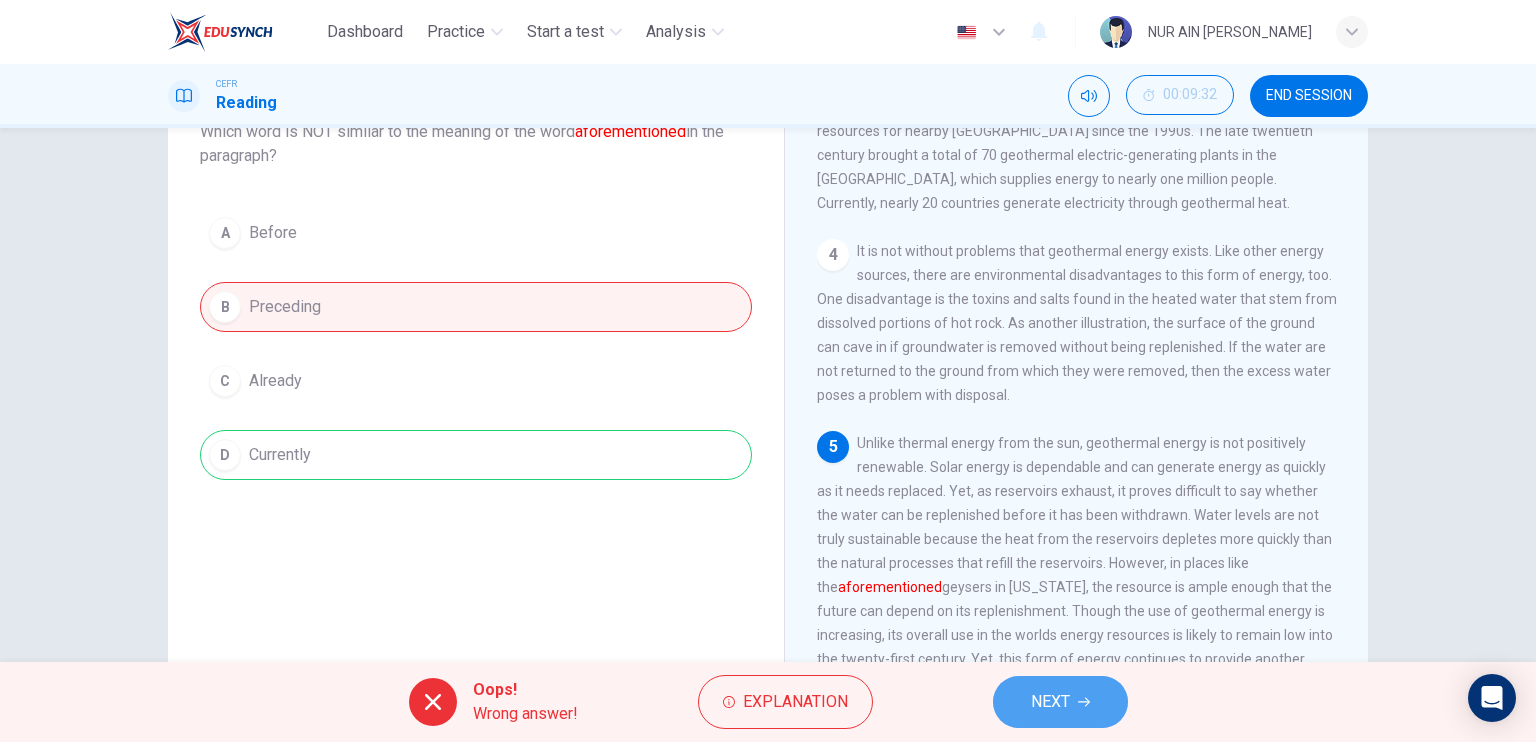 click on "NEXT" at bounding box center (1050, 702) 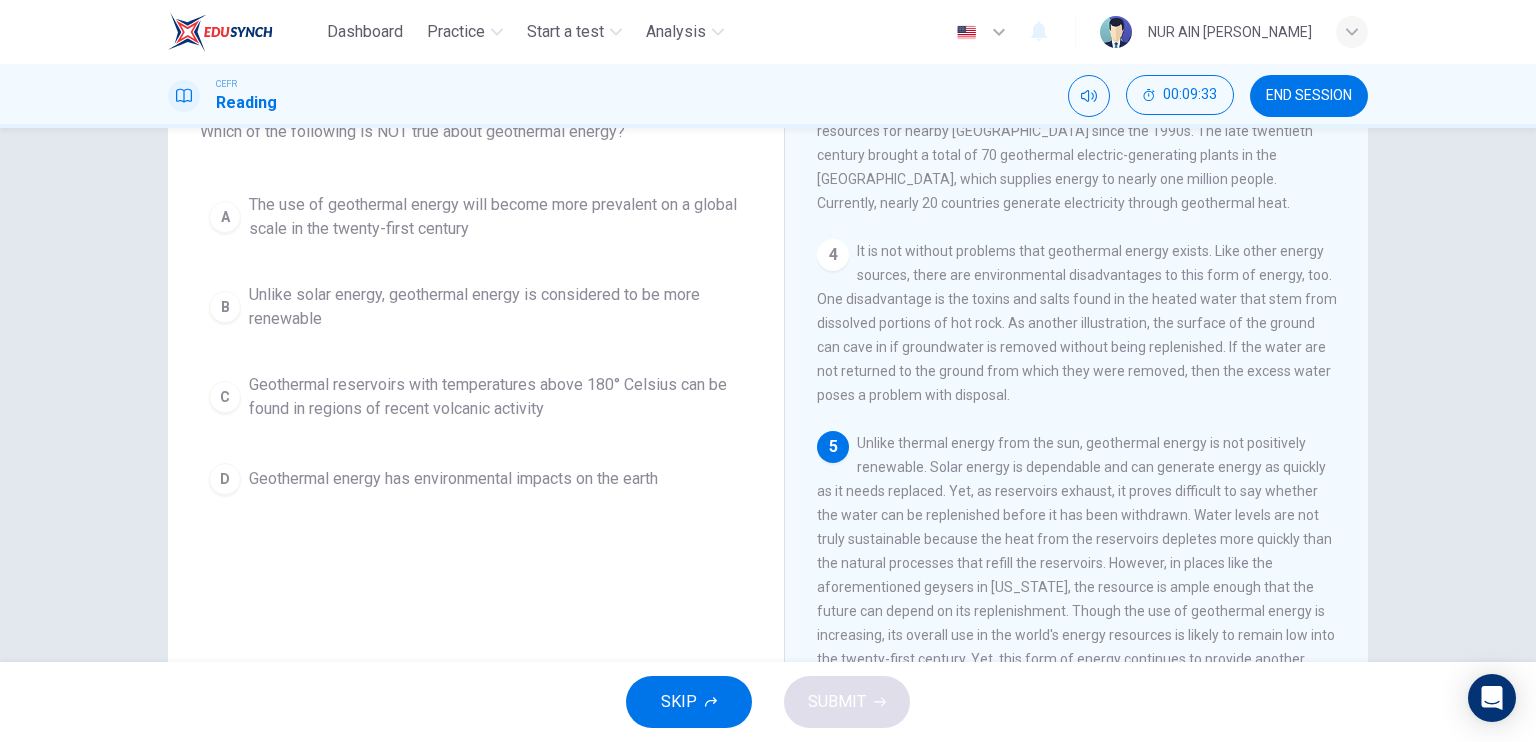 scroll, scrollTop: 653, scrollLeft: 0, axis: vertical 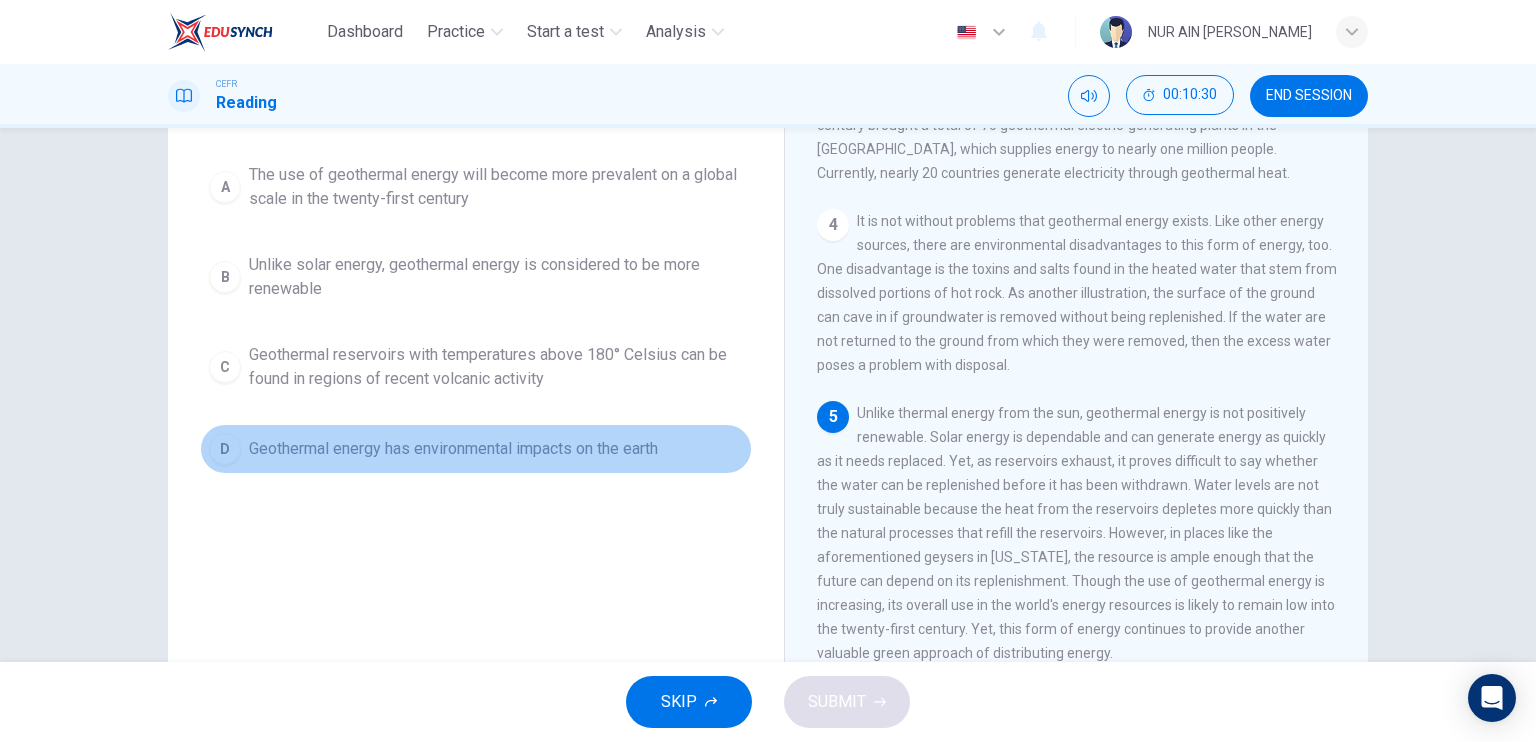 click on "Geothermal energy has environmental impacts on the earth" at bounding box center [453, 449] 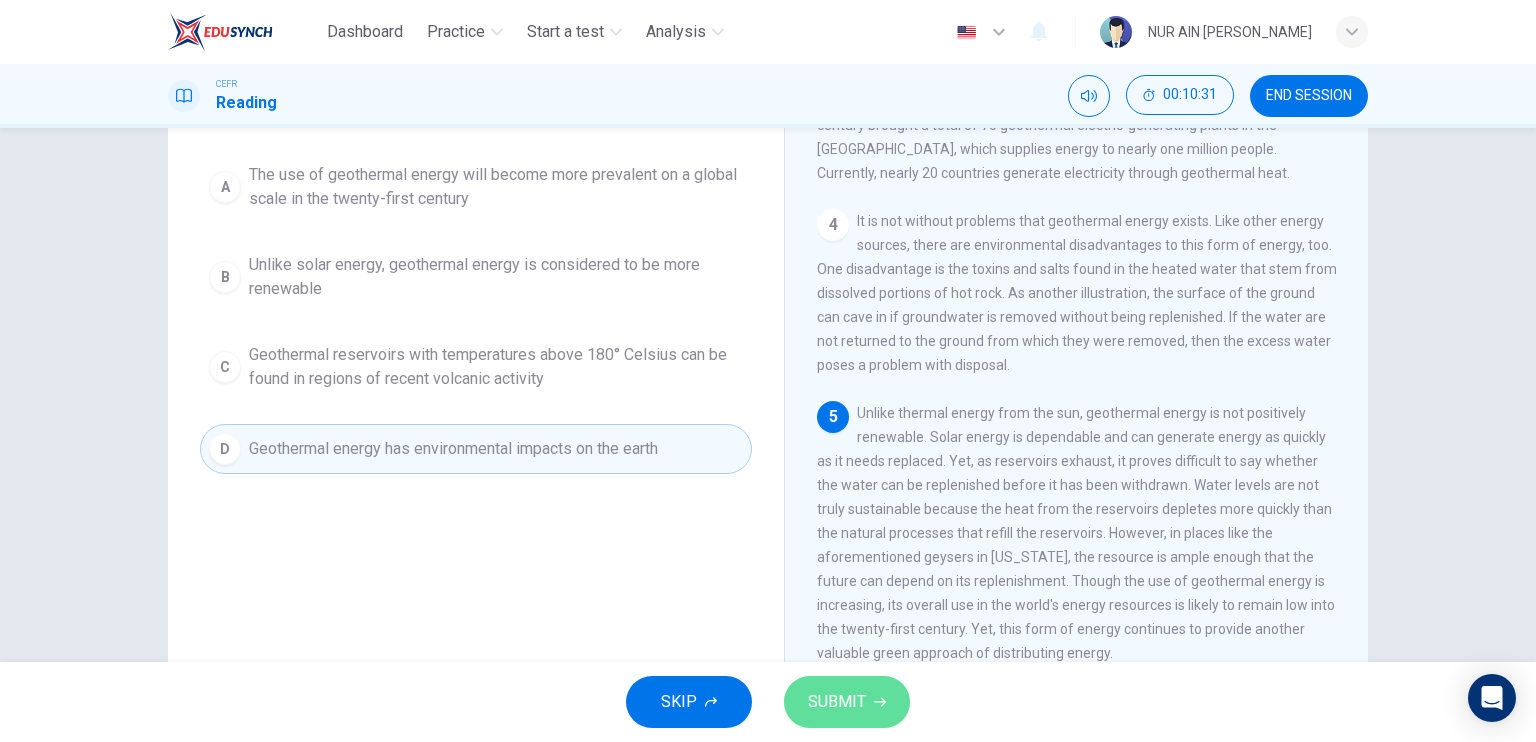 click on "SUBMIT" at bounding box center [837, 702] 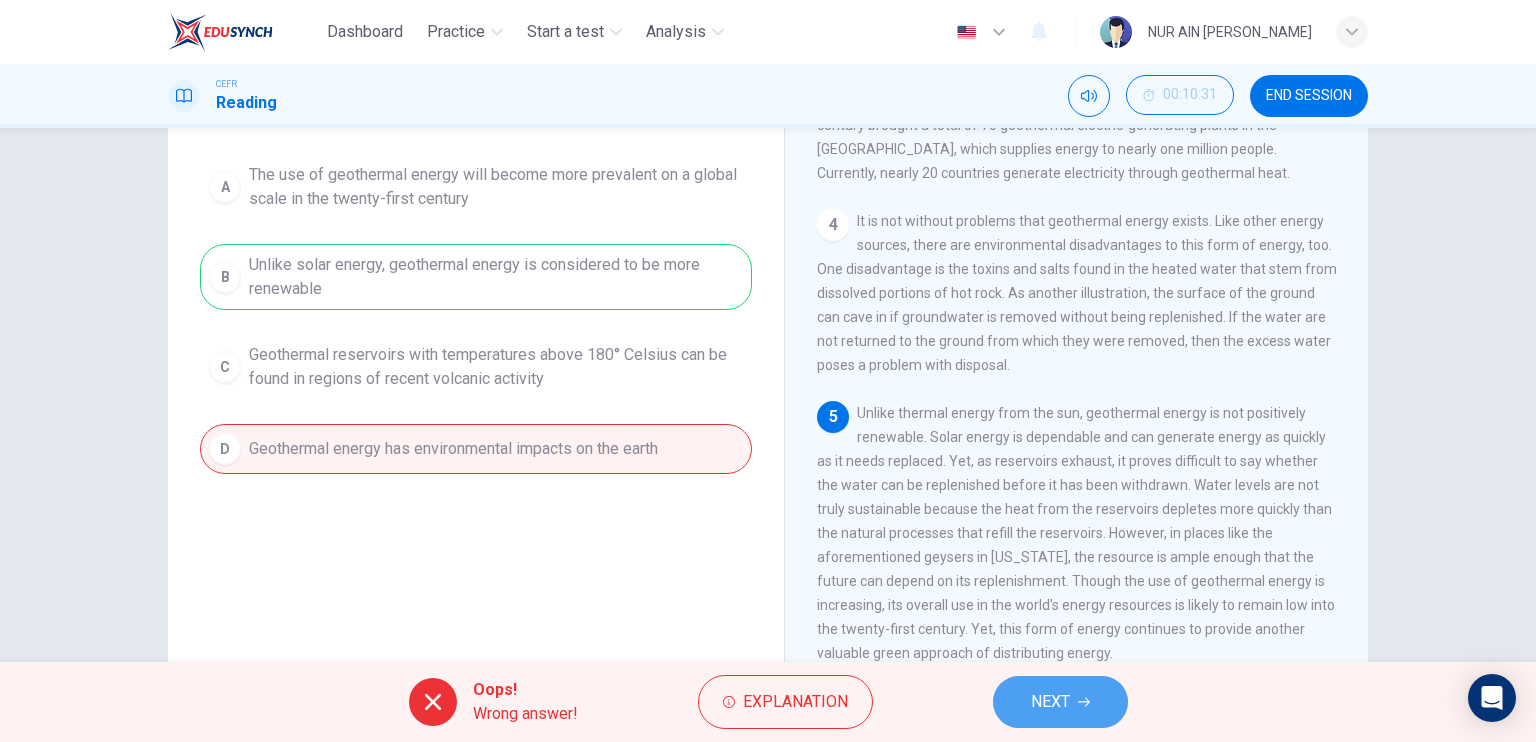 click on "NEXT" at bounding box center (1060, 702) 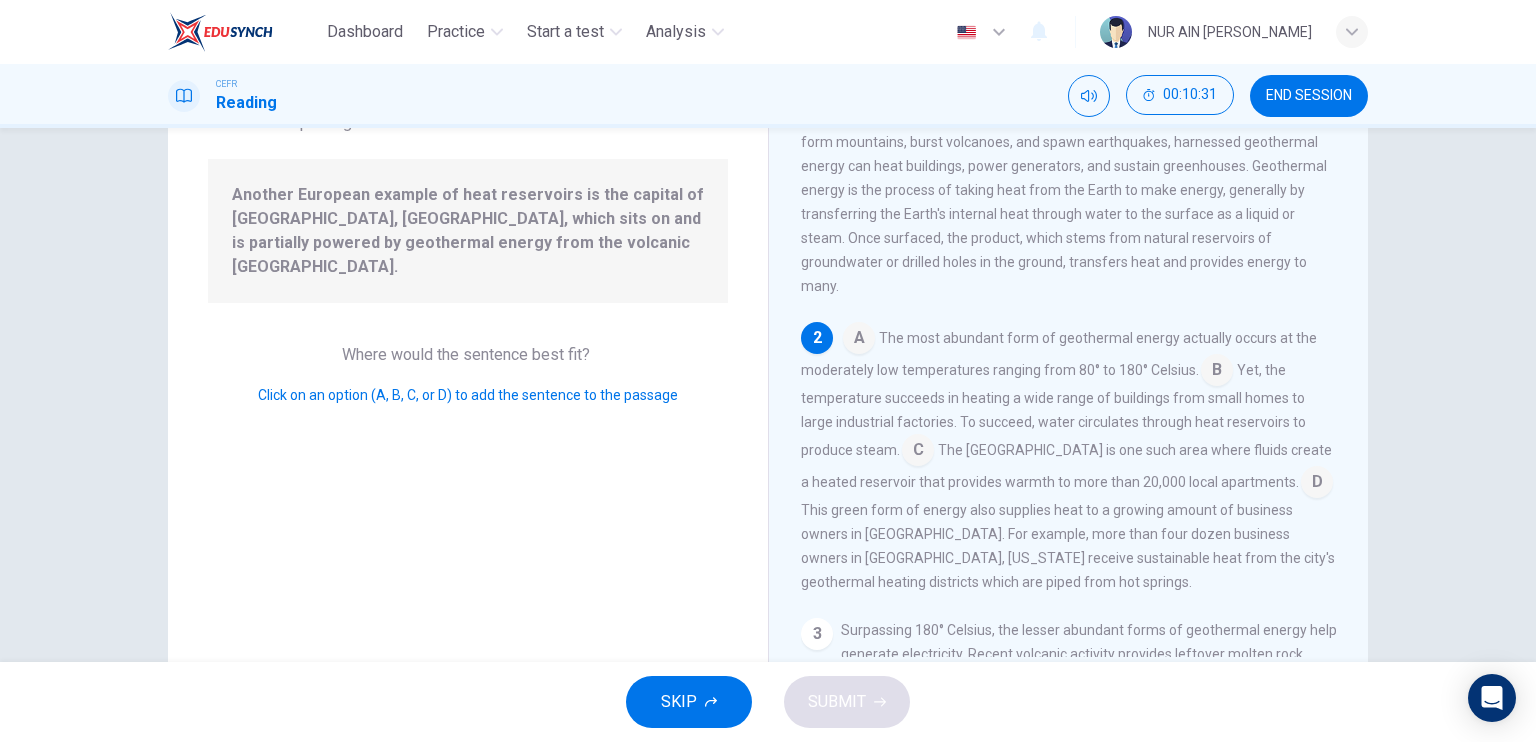 scroll, scrollTop: 144, scrollLeft: 0, axis: vertical 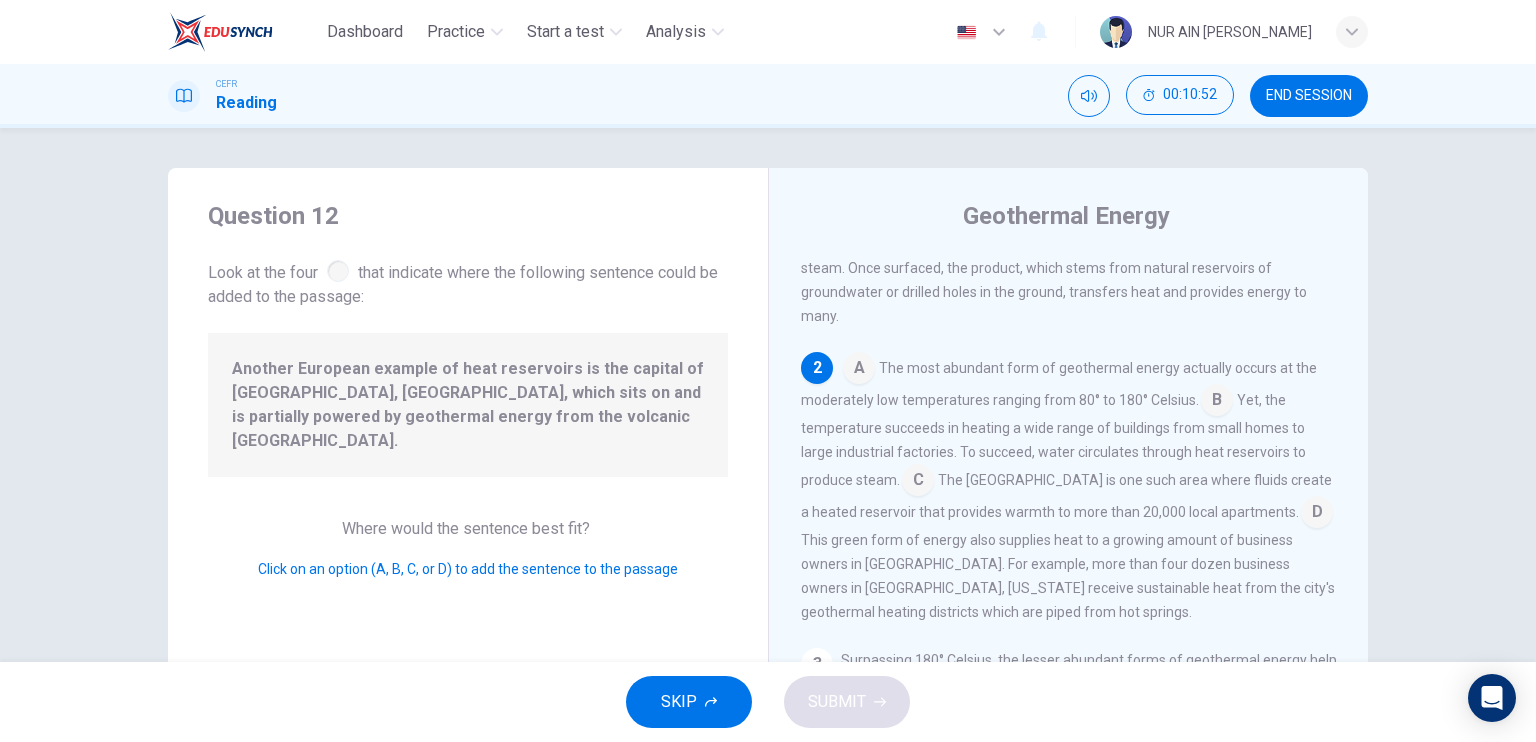 click at bounding box center [1317, 514] 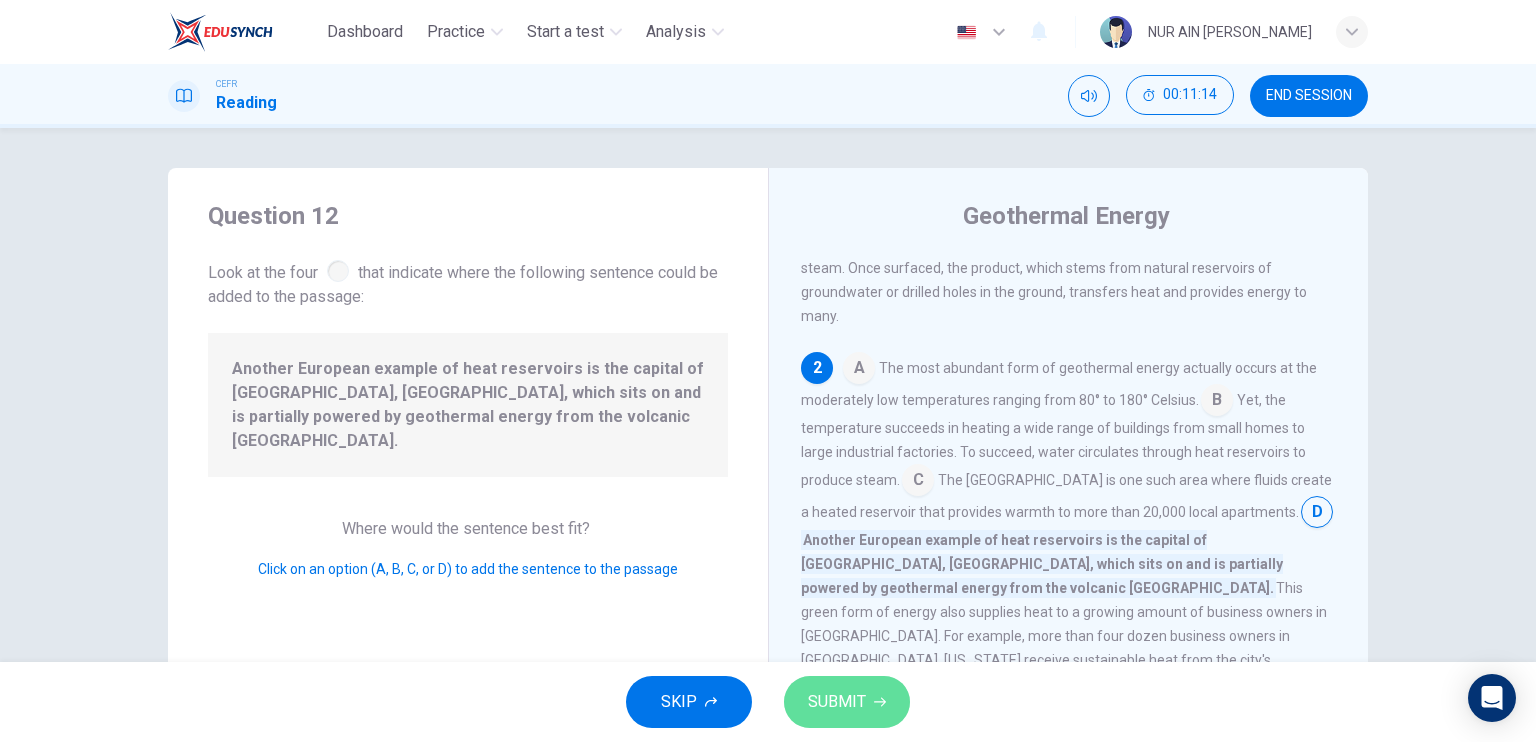 click on "SUBMIT" at bounding box center (847, 702) 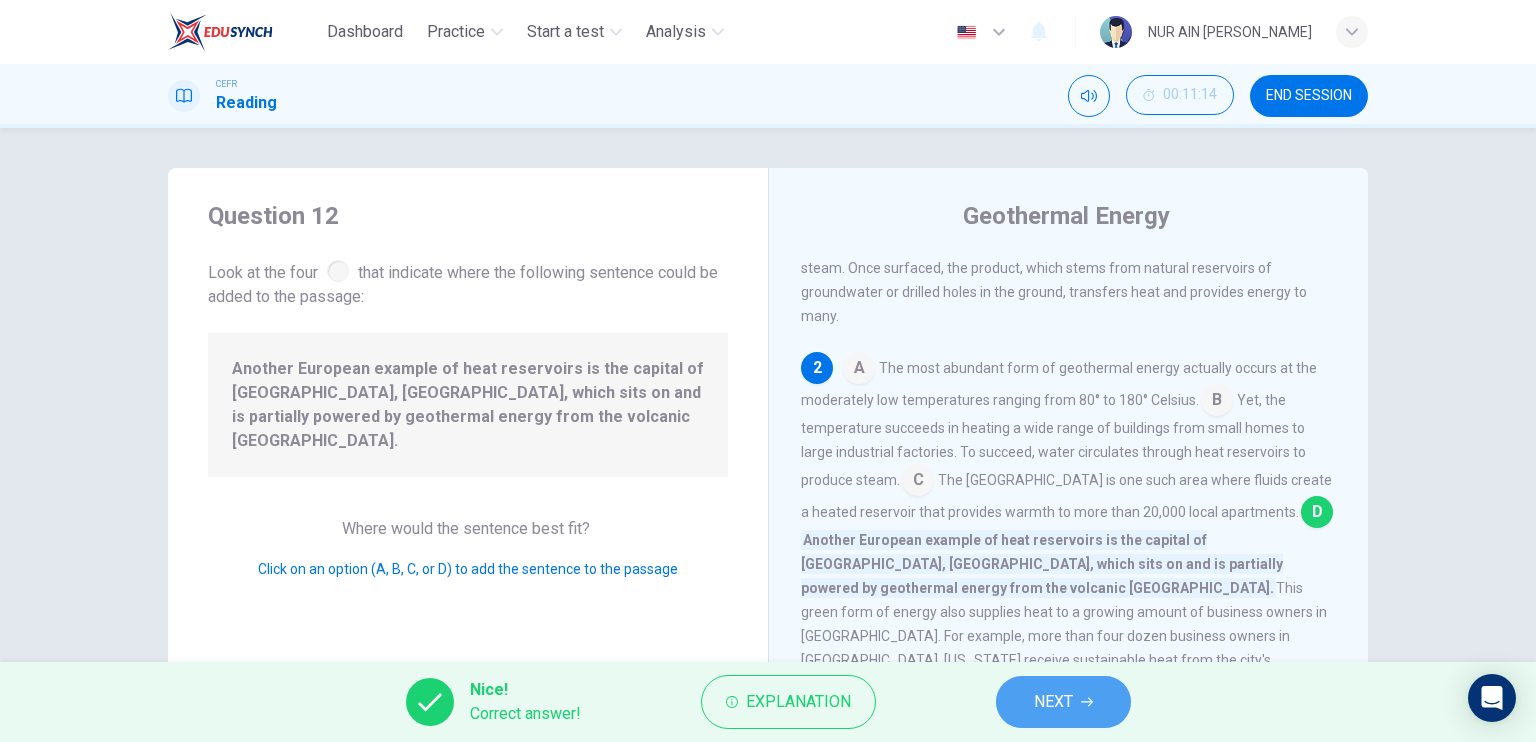click on "NEXT" at bounding box center [1063, 702] 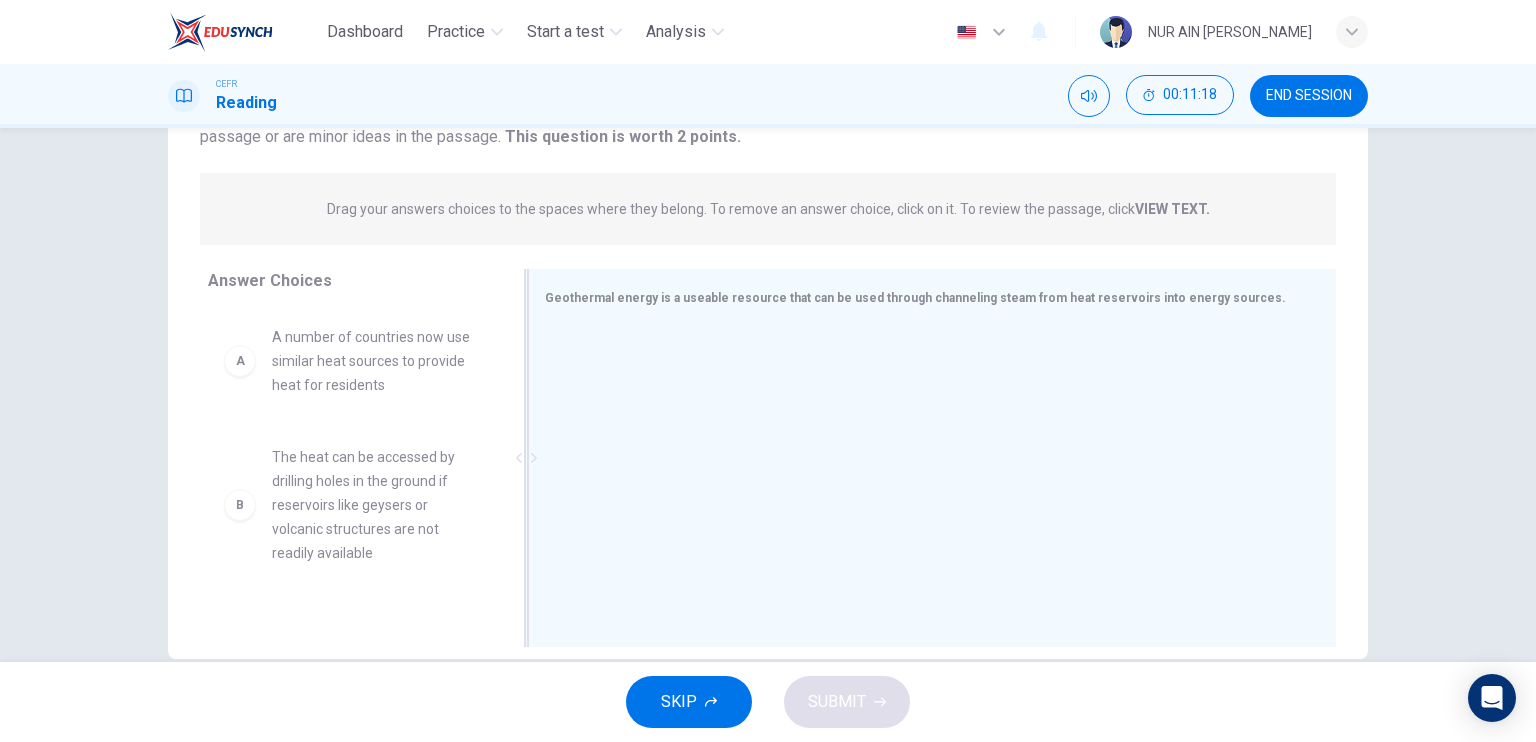 scroll, scrollTop: 240, scrollLeft: 0, axis: vertical 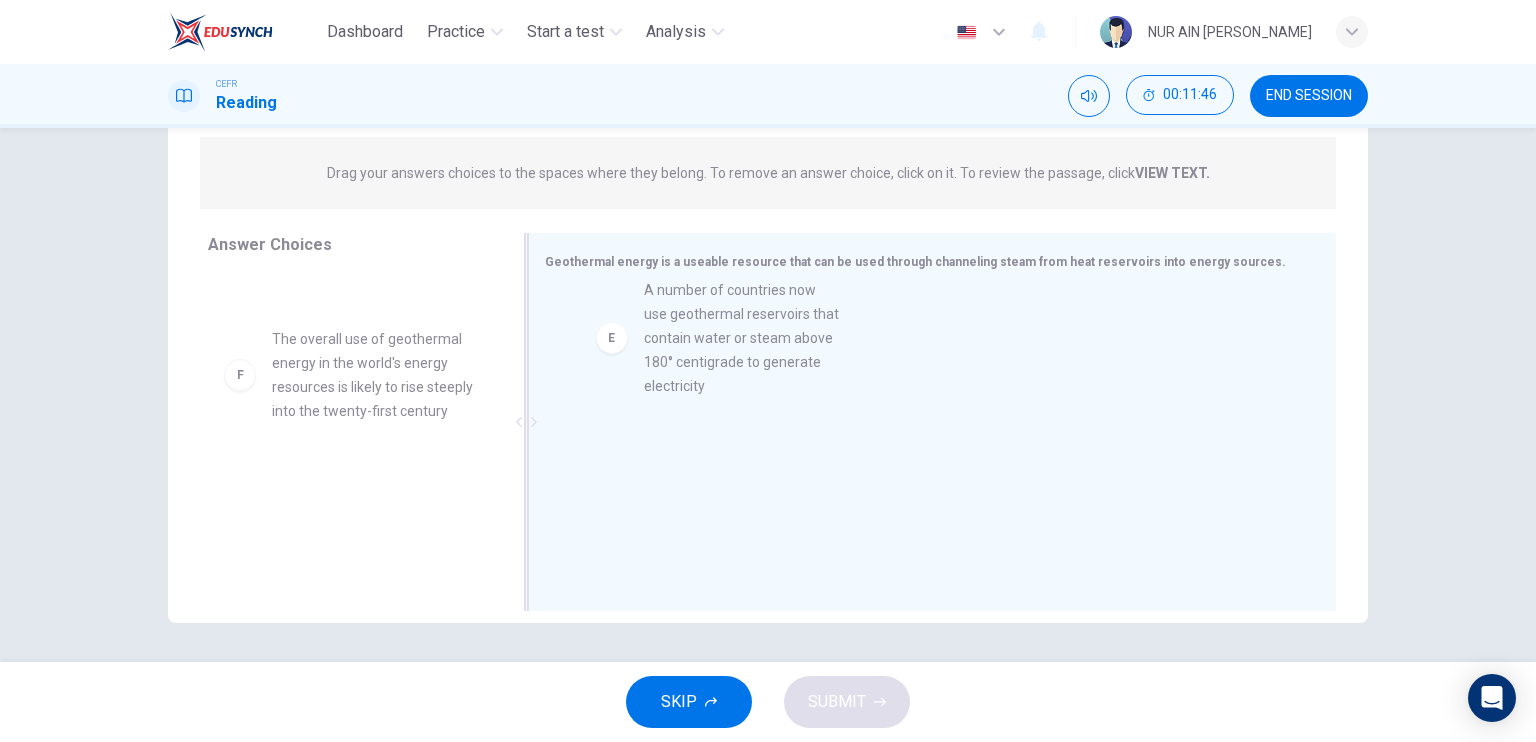 drag, startPoint x: 380, startPoint y: 372, endPoint x: 764, endPoint y: 377, distance: 384.03256 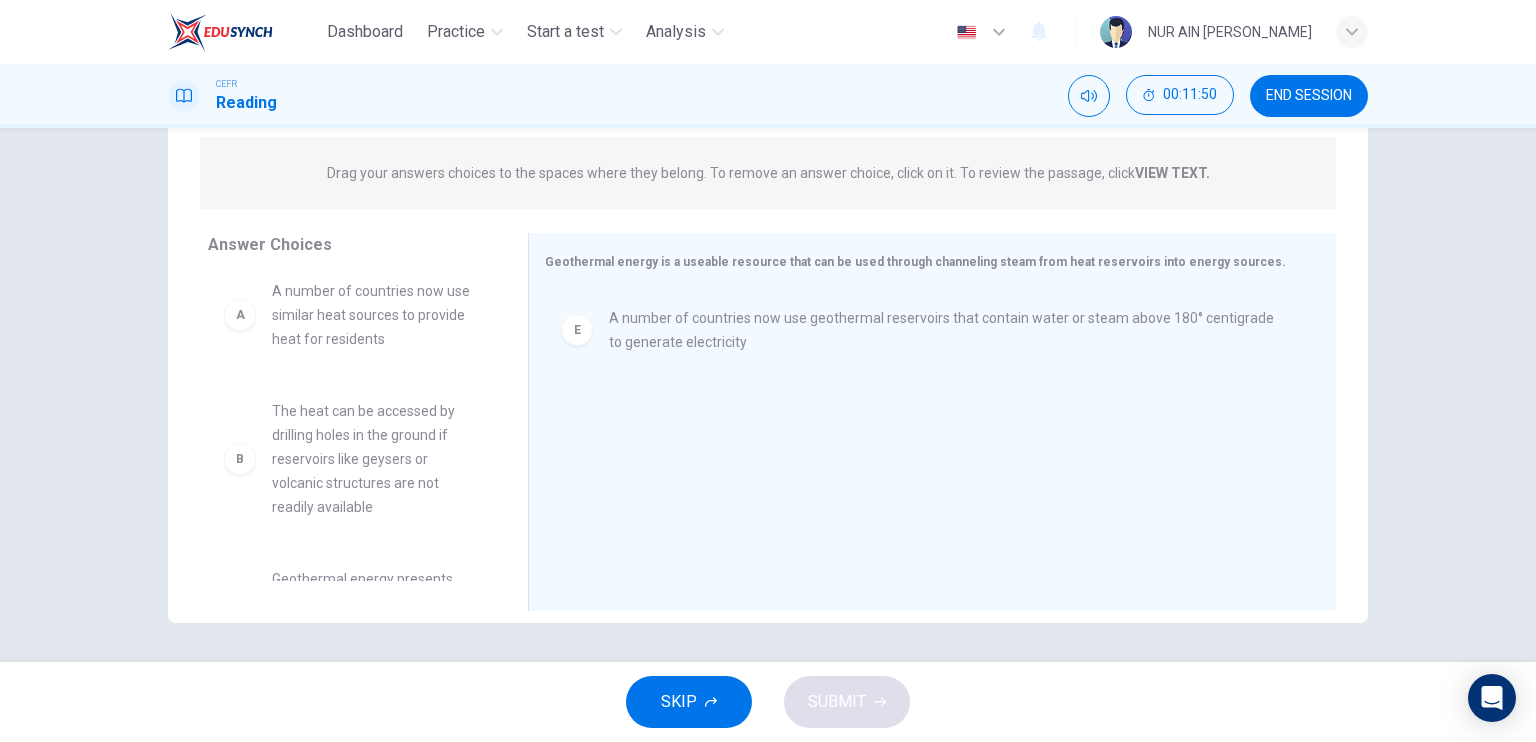 scroll, scrollTop: 8, scrollLeft: 0, axis: vertical 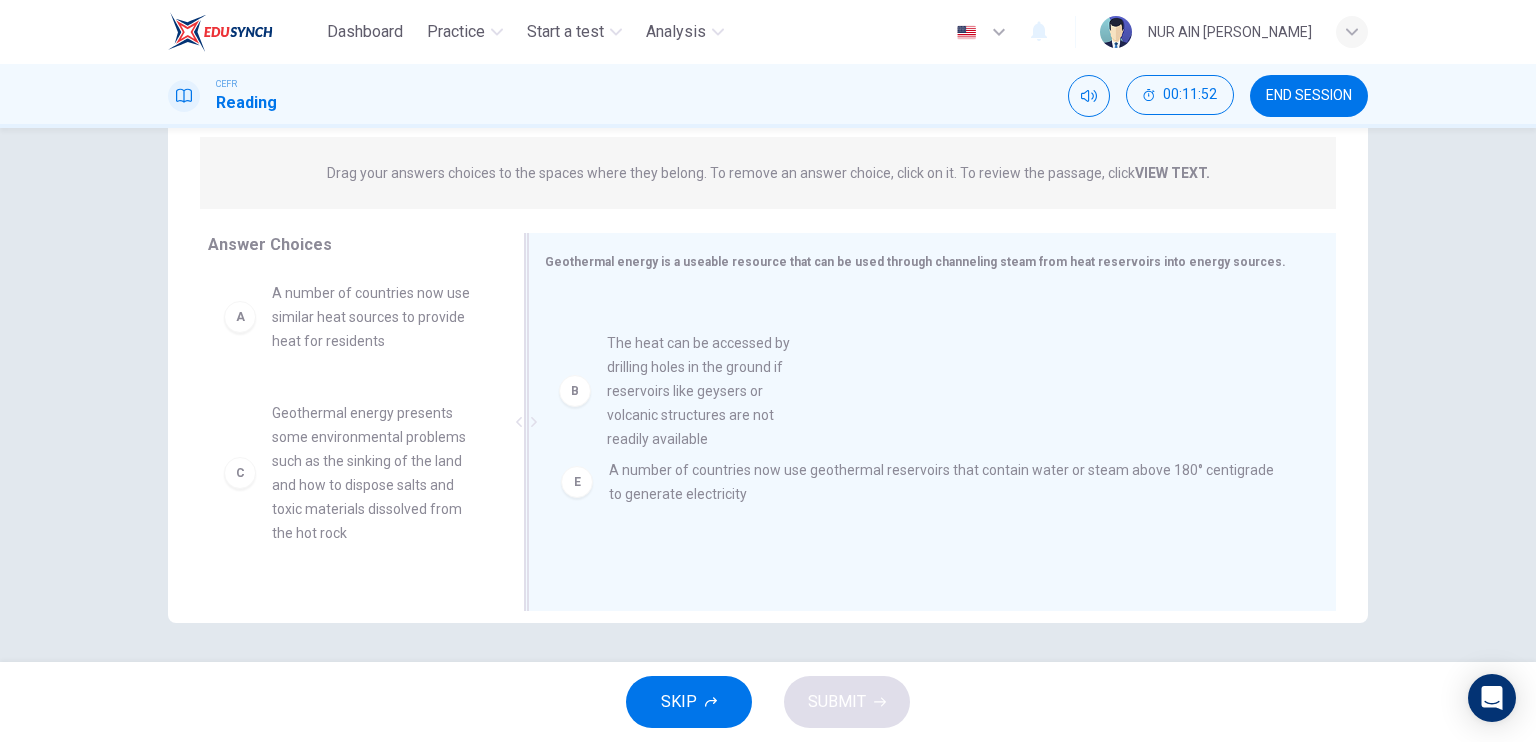 drag, startPoint x: 315, startPoint y: 468, endPoint x: 696, endPoint y: 391, distance: 388.70297 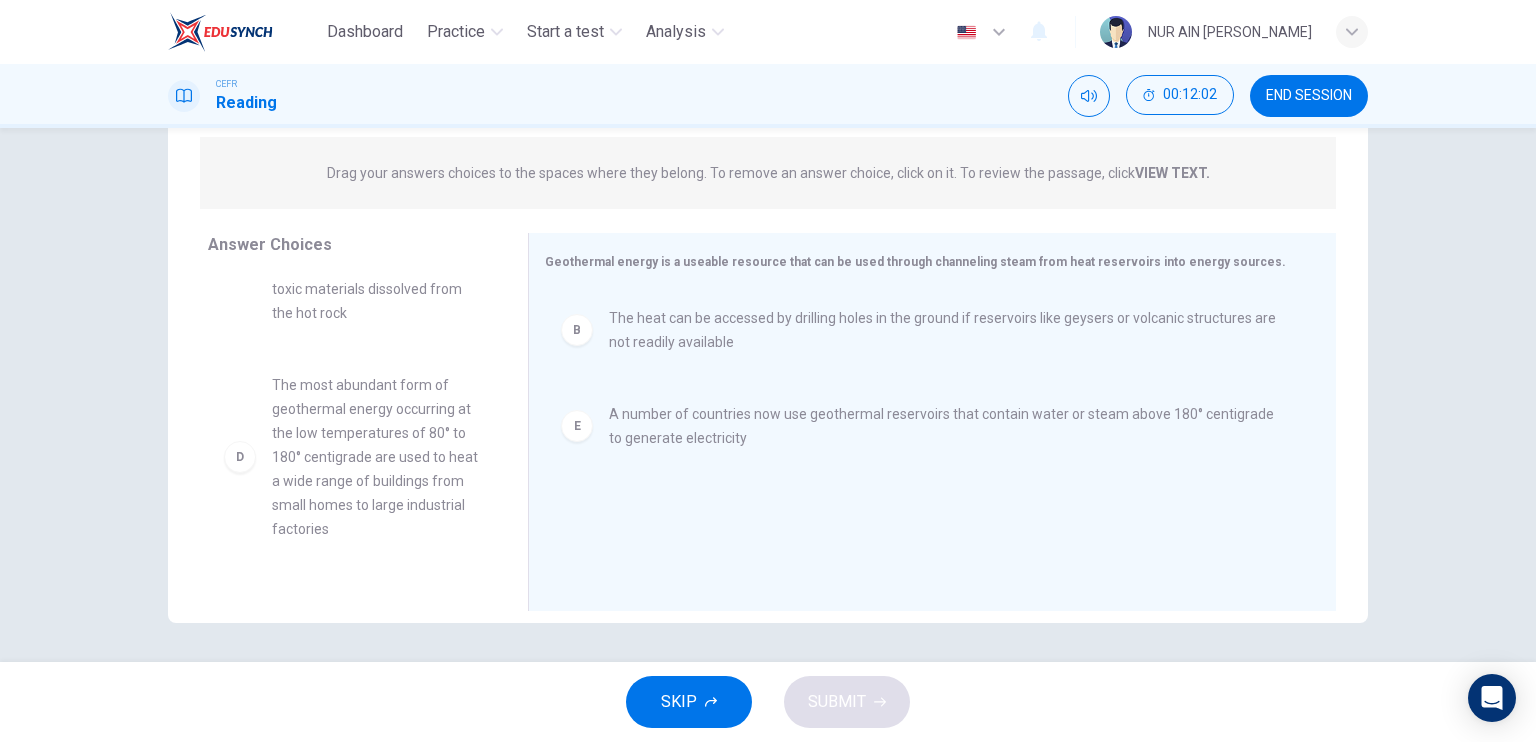 scroll, scrollTop: 16, scrollLeft: 0, axis: vertical 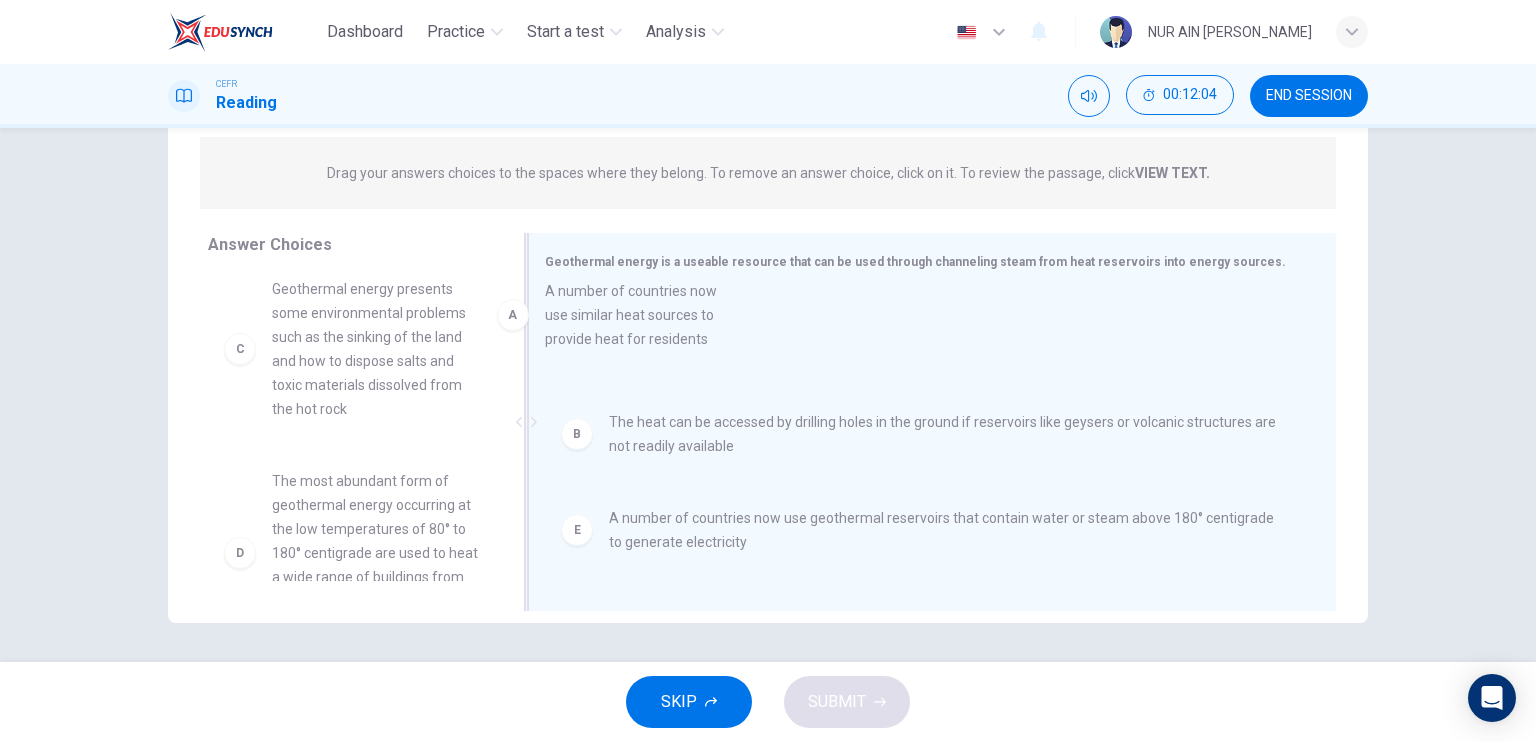 drag, startPoint x: 357, startPoint y: 341, endPoint x: 656, endPoint y: 347, distance: 299.06018 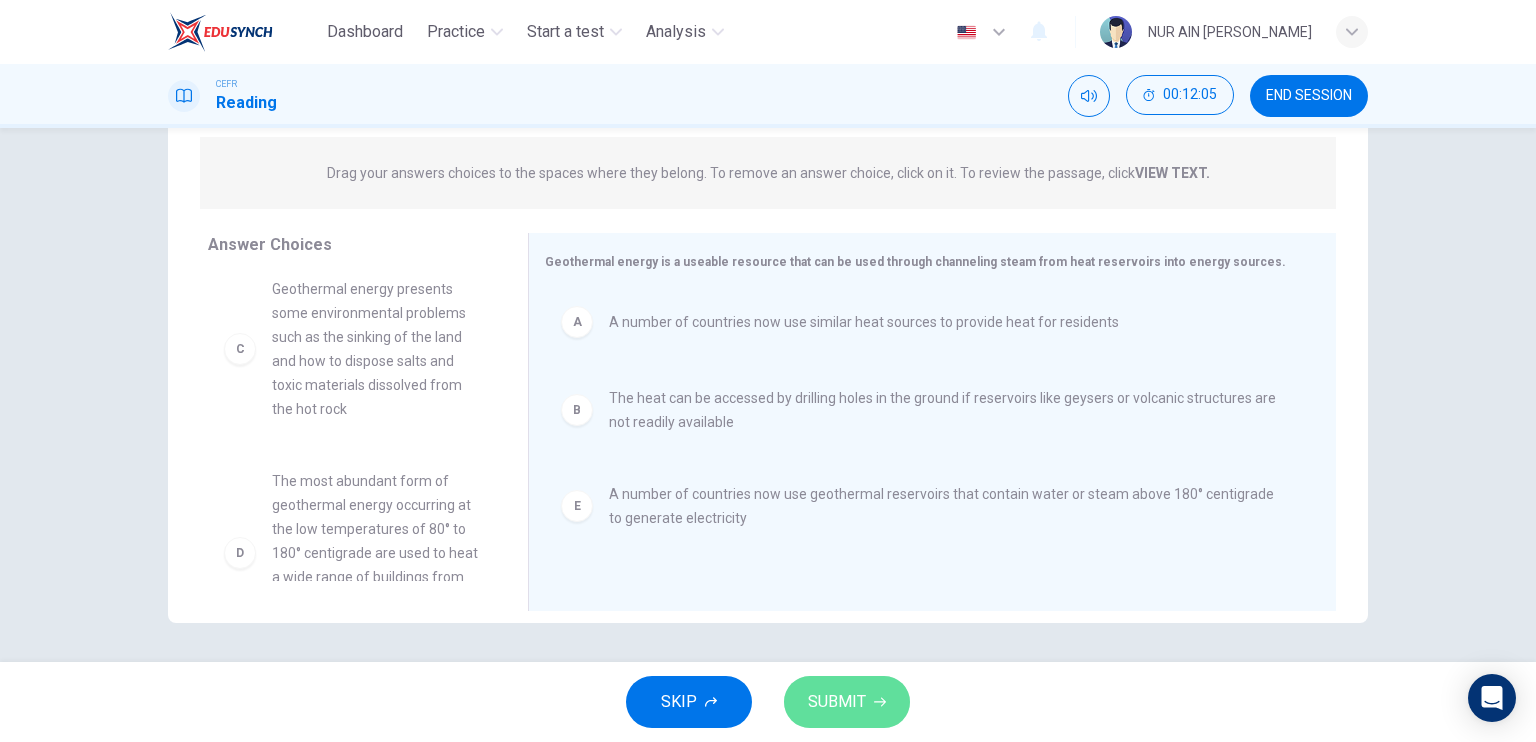 click on "SUBMIT" at bounding box center (847, 702) 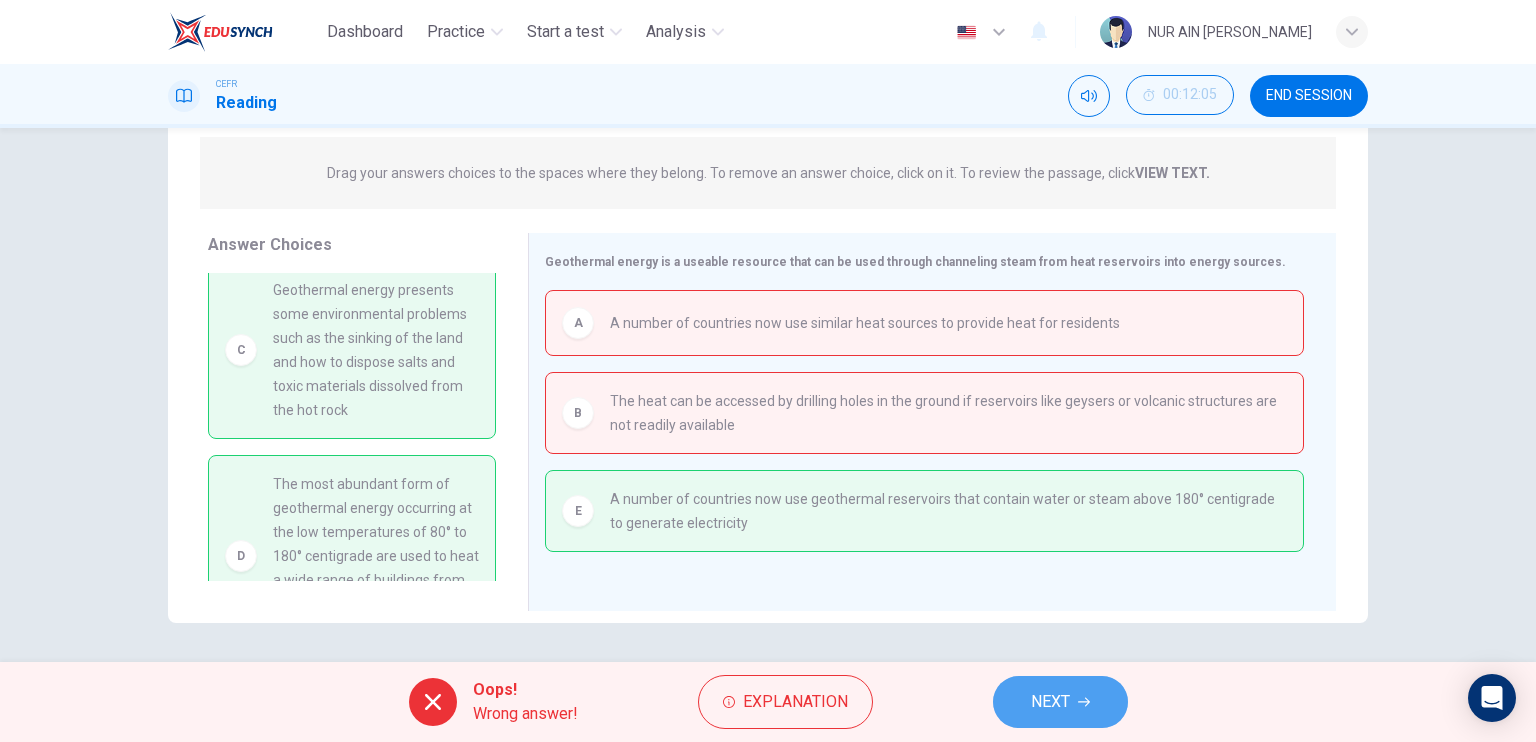 click on "NEXT" at bounding box center (1050, 702) 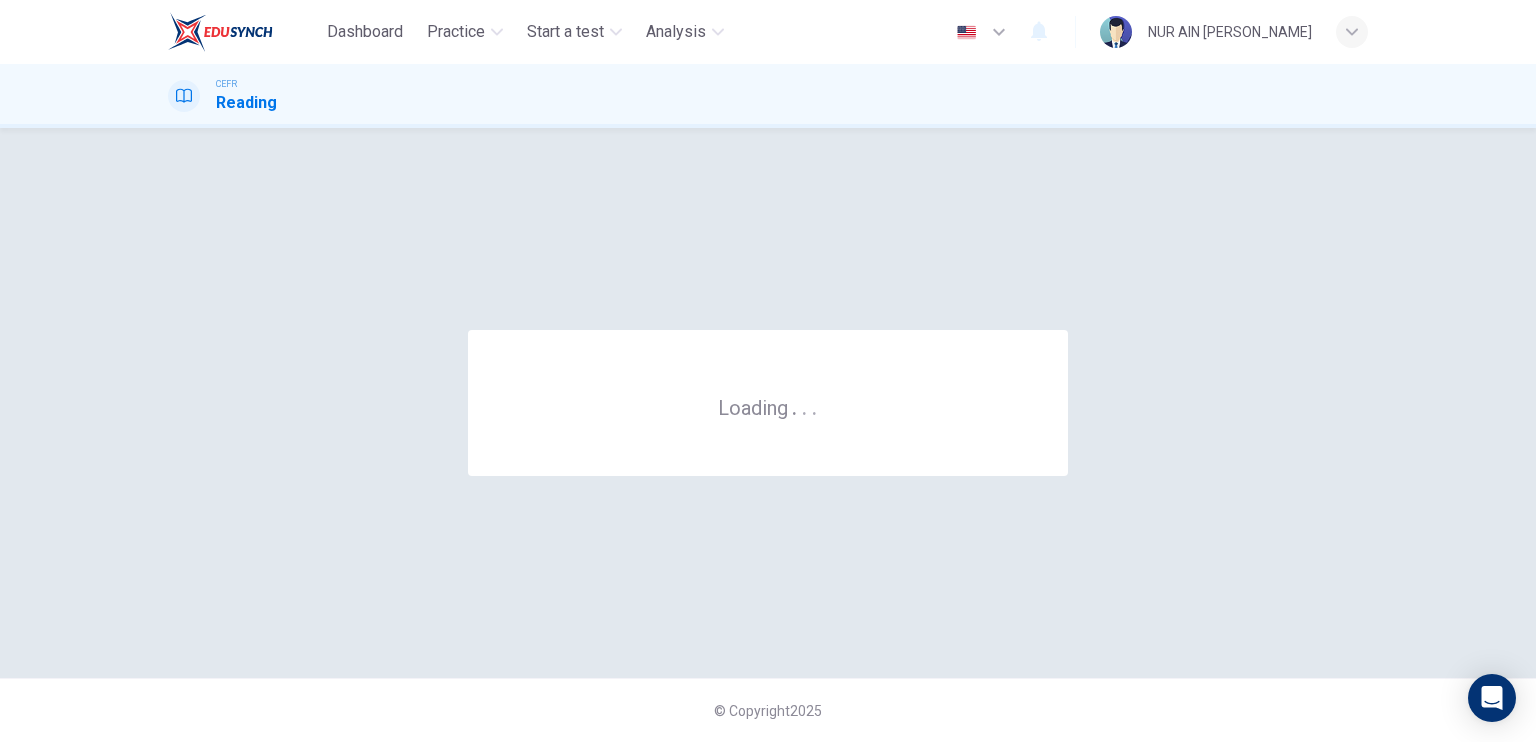 scroll, scrollTop: 0, scrollLeft: 0, axis: both 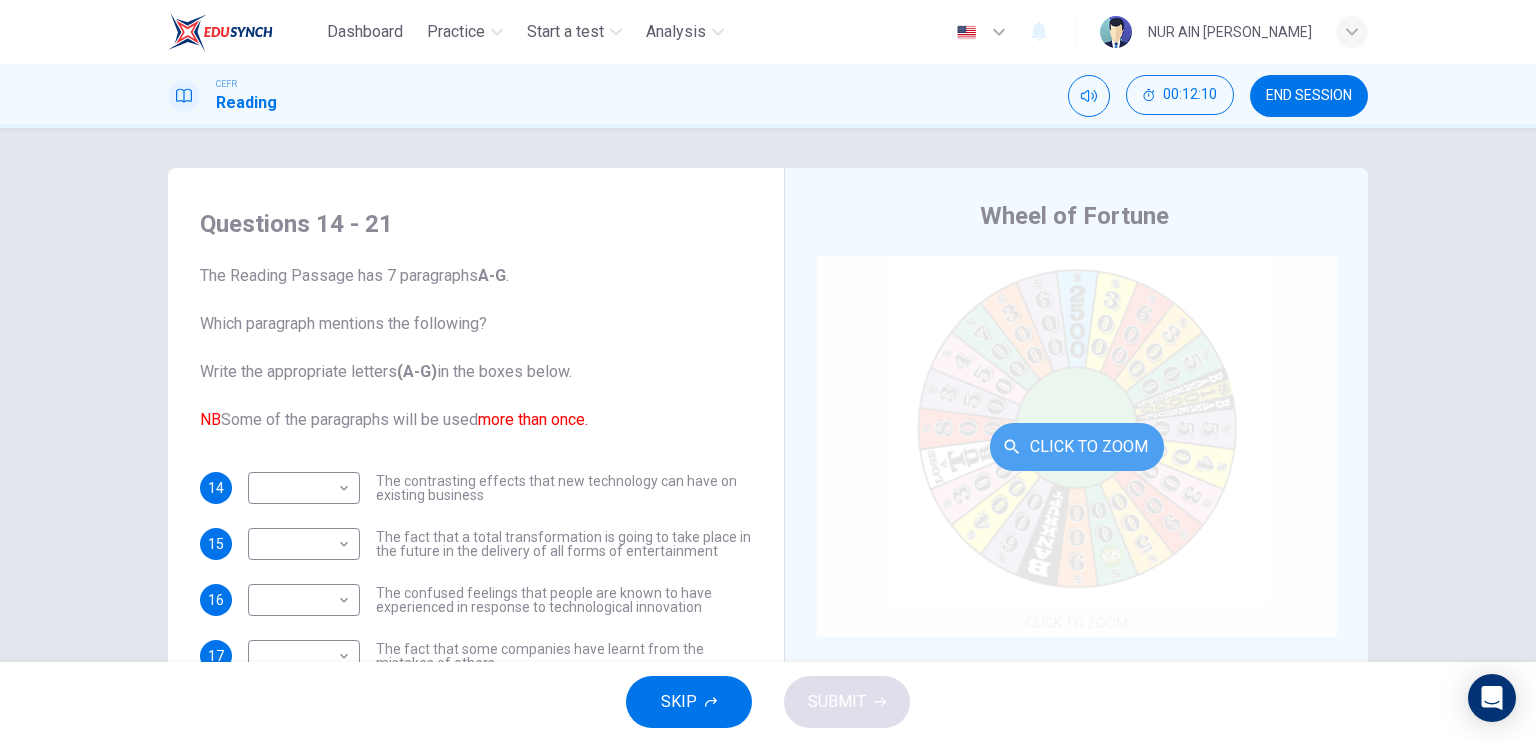 click on "Click to Zoom" at bounding box center (1077, 447) 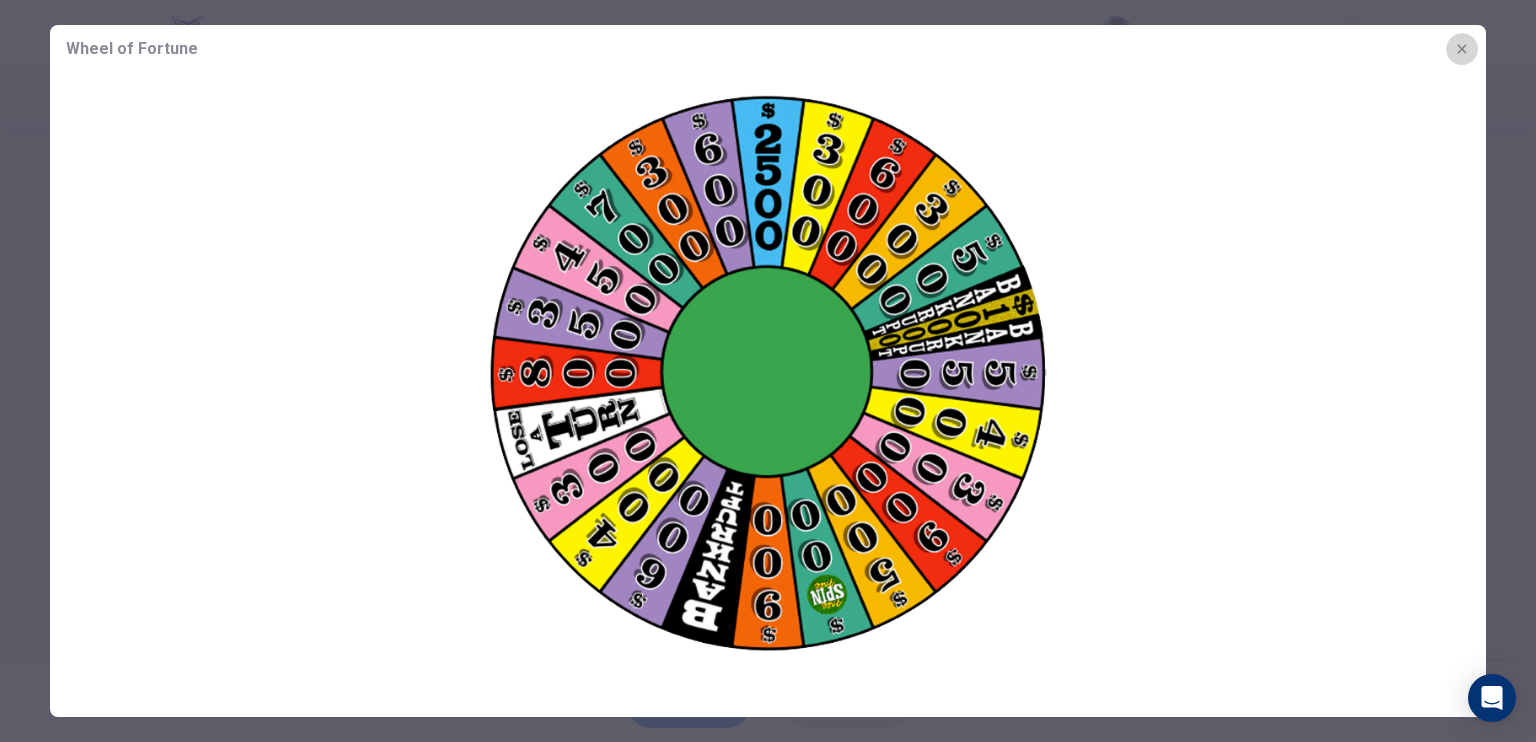 click 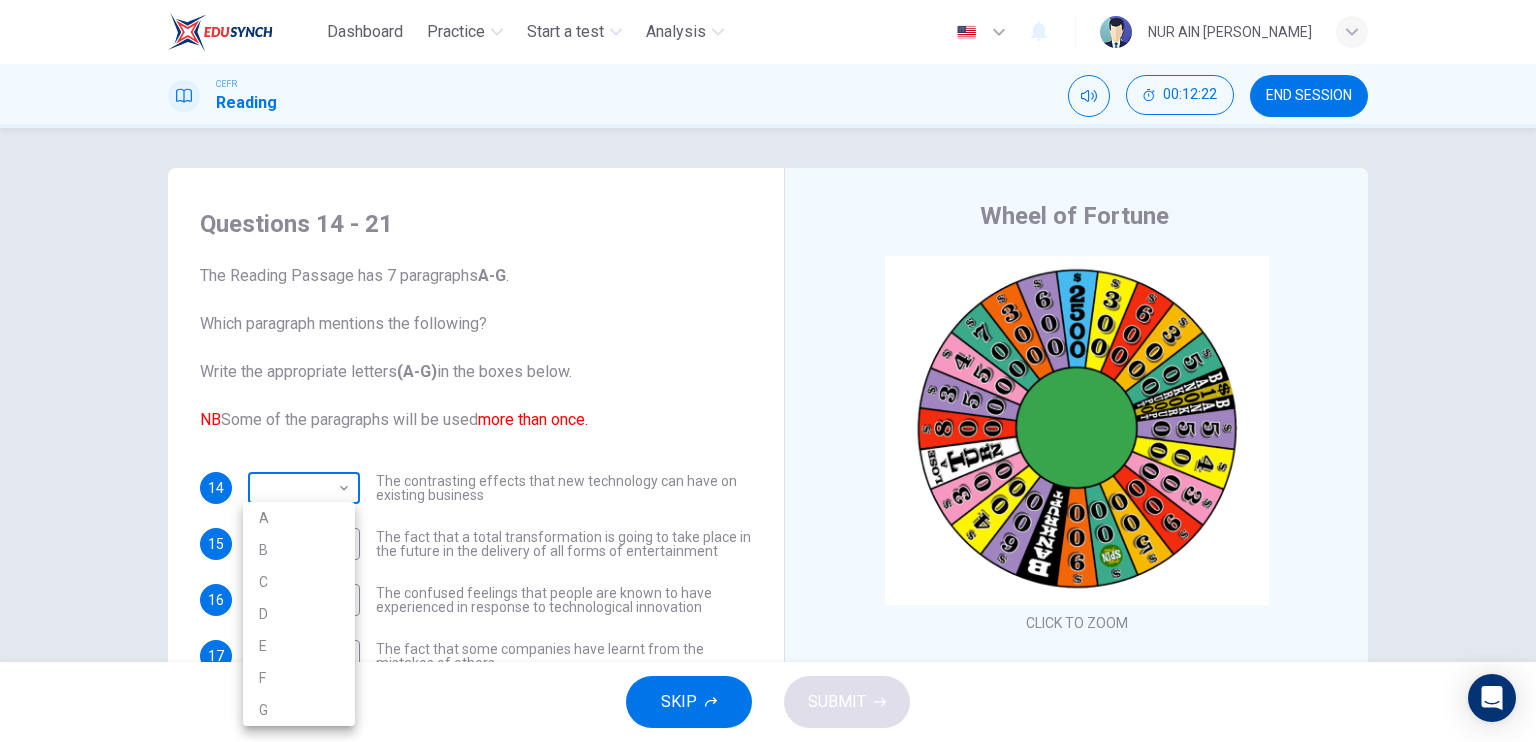 click on "Dashboard Practice Start a test Analysis English en ​ NUR AIN [PERSON_NAME] CEFR Reading 00:12:22 END SESSION Questions 14 - 21 The Reading Passage has 7 paragraphs  A-G .
Which paragraph mentions the following?
Write the appropriate letters  (A-G)  in the boxes below.
NB  Some of the paragraphs will be used  more than once. 14 ​ ​ The contrasting effects that new technology can have on existing business 15 ​ ​ The fact that a total transformation is going to take place in the future in the delivery of all forms of entertainment 16 ​ ​ The confused feelings that people are known to have experienced in response to technological innovation 17 ​ ​ The fact that some companies have learnt from the mistakes of others 18 ​ ​ The high cost to the consumer of new ways of distributing entertainment 19 ​ ​ Uncertainty regarding the financial impact of wider media access 20 ​ ​ The fact that some companies were the victims of strict government policy 21 ​ ​ Wheel of Fortune A B" at bounding box center [768, 371] 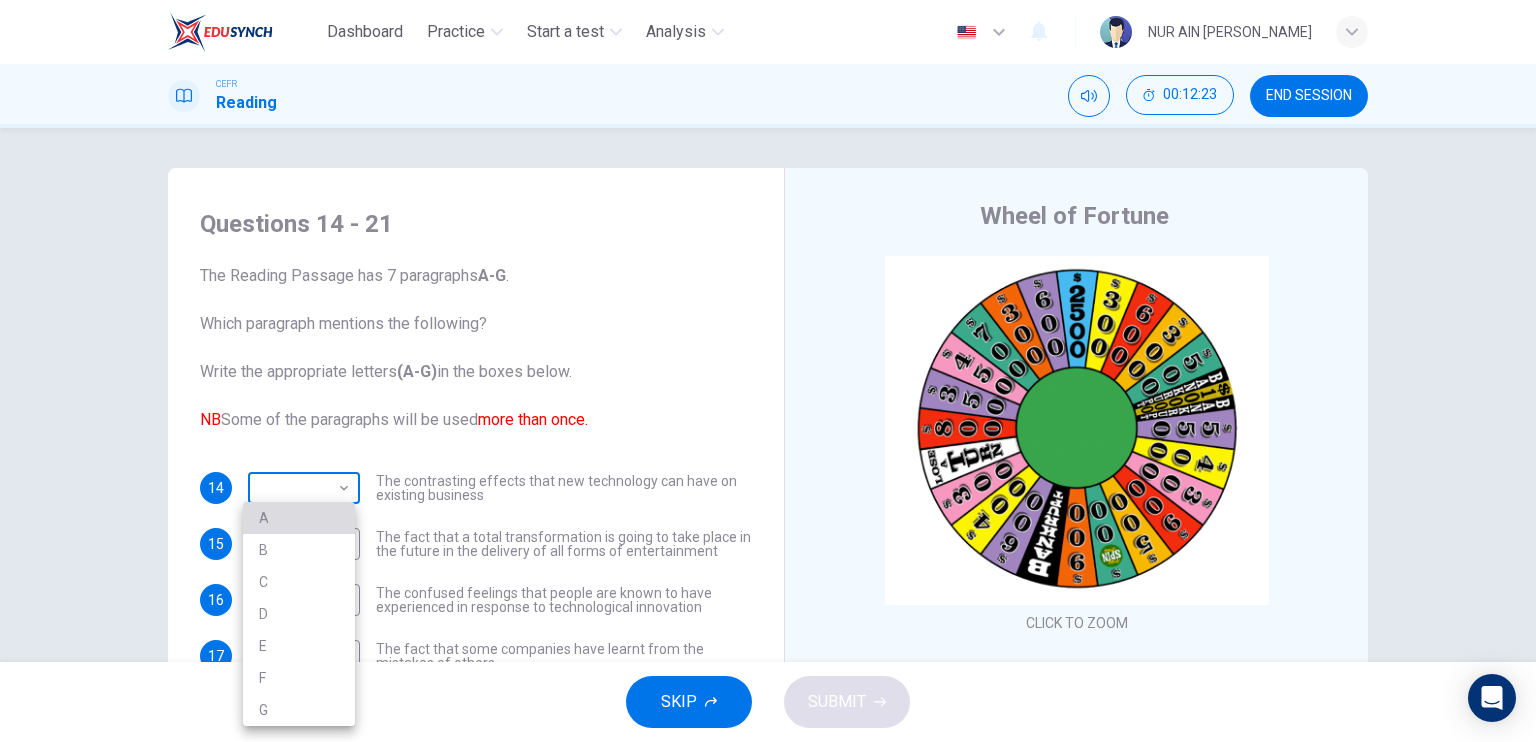 click on "A" at bounding box center (299, 518) 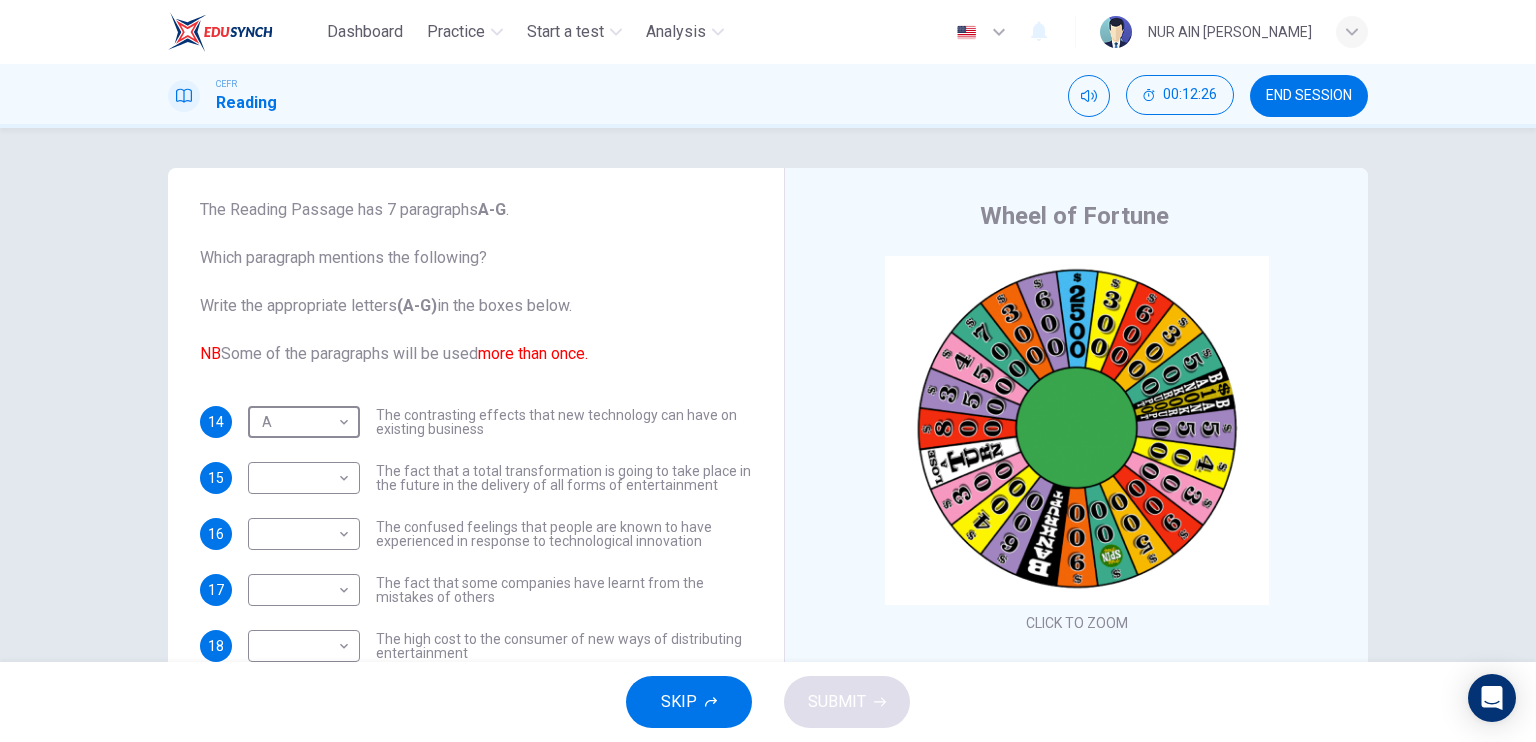 scroll, scrollTop: 72, scrollLeft: 0, axis: vertical 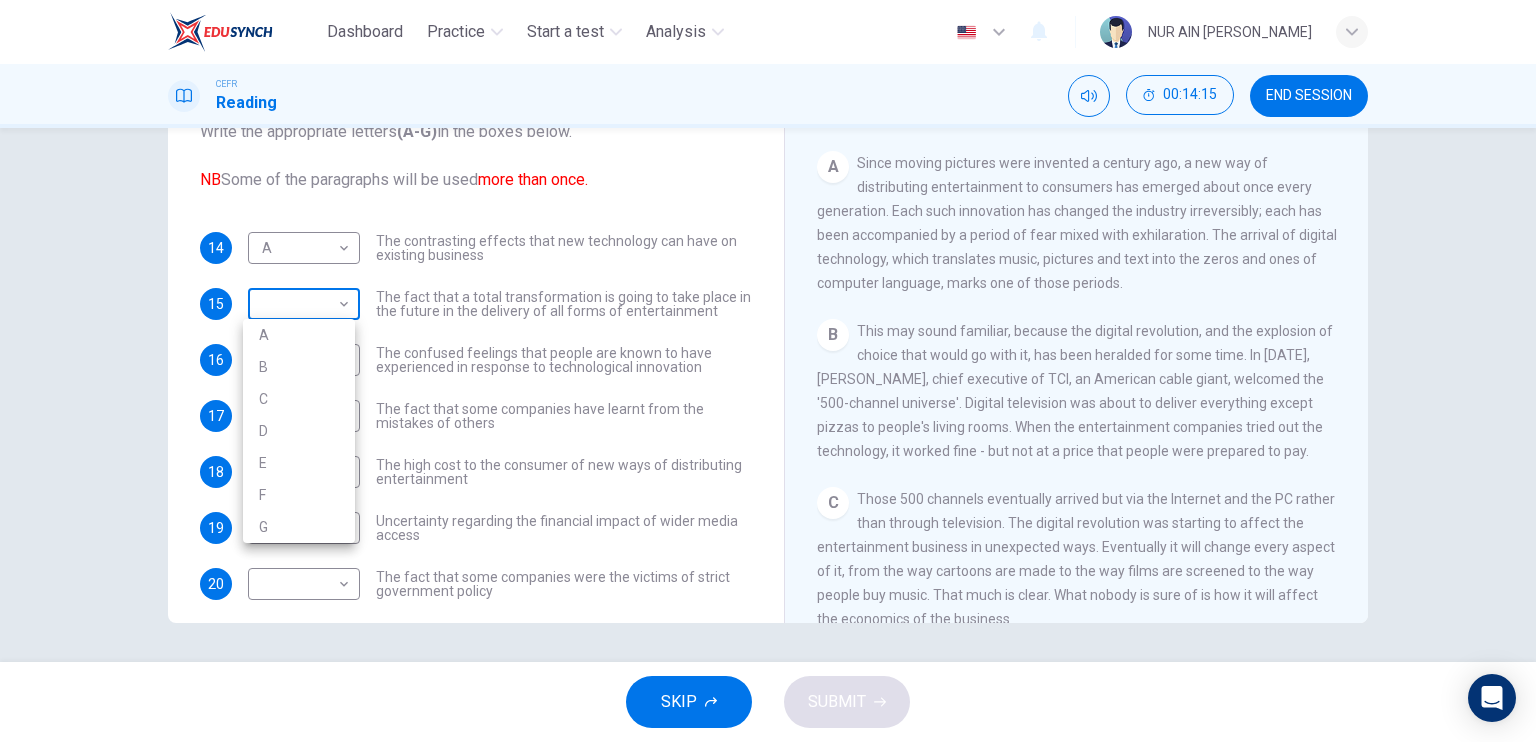click on "Dashboard Practice Start a test Analysis English en ​ NUR AIN [PERSON_NAME] CEFR Reading 00:14:15 END SESSION Questions 14 - 21 The Reading Passage has 7 paragraphs  A-G .
Which paragraph mentions the following?
Write the appropriate letters  (A-G)  in the boxes below.
NB  Some of the paragraphs will be used  more than once. 14 A A ​ The contrasting effects that new technology can have on existing business 15 ​ ​ The fact that a total transformation is going to take place in the future in the delivery of all forms of entertainment 16 ​ ​ The confused feelings that people are known to have experienced in response to technological innovation 17 ​ ​ The fact that some companies have learnt from the mistakes of others 18 ​ ​ The high cost to the consumer of new ways of distributing entertainment 19 ​ ​ Uncertainty regarding the financial impact of wider media access 20 ​ ​ The fact that some companies were the victims of strict government policy 21 ​ ​ Wheel of Fortune A B" at bounding box center (768, 371) 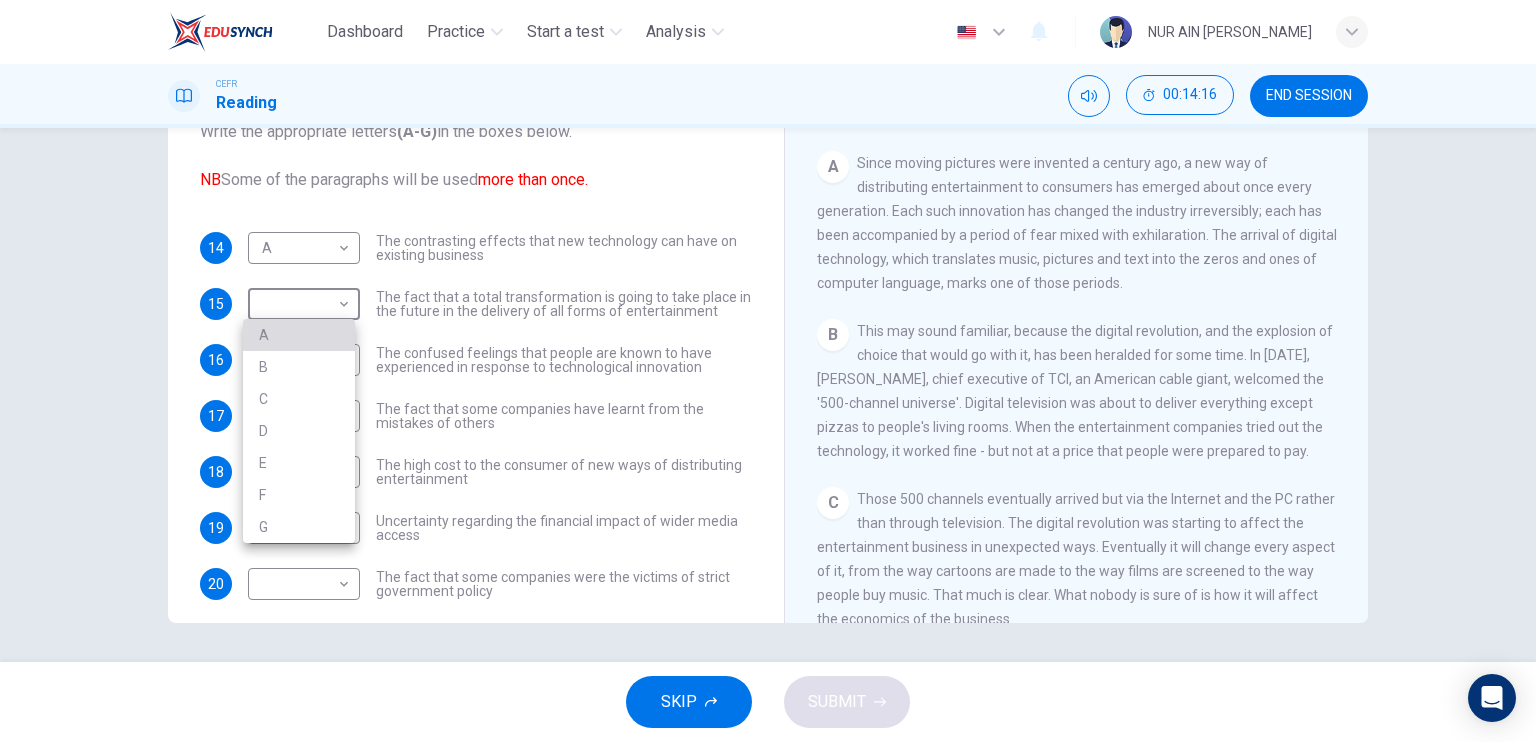 click on "A" at bounding box center (299, 335) 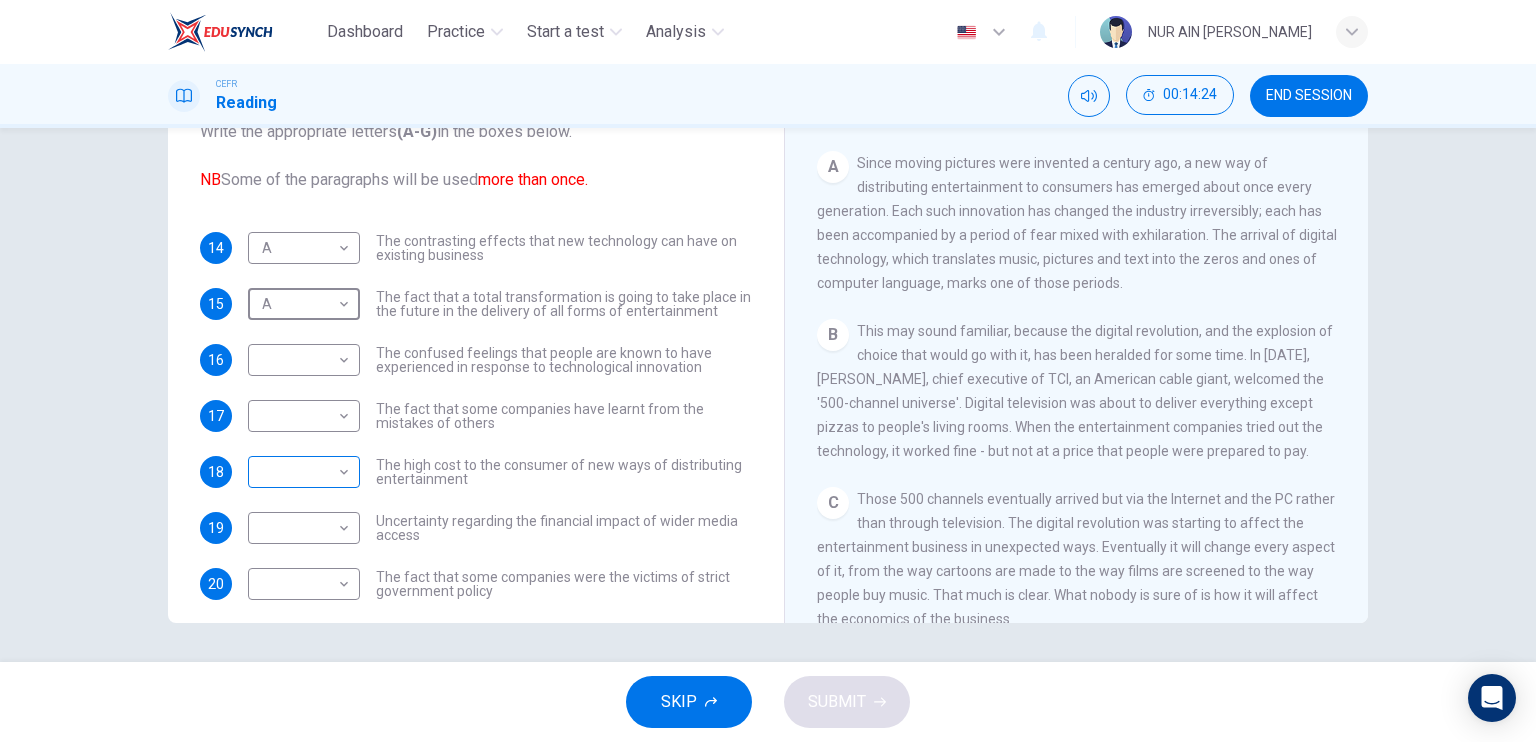 scroll, scrollTop: 72, scrollLeft: 0, axis: vertical 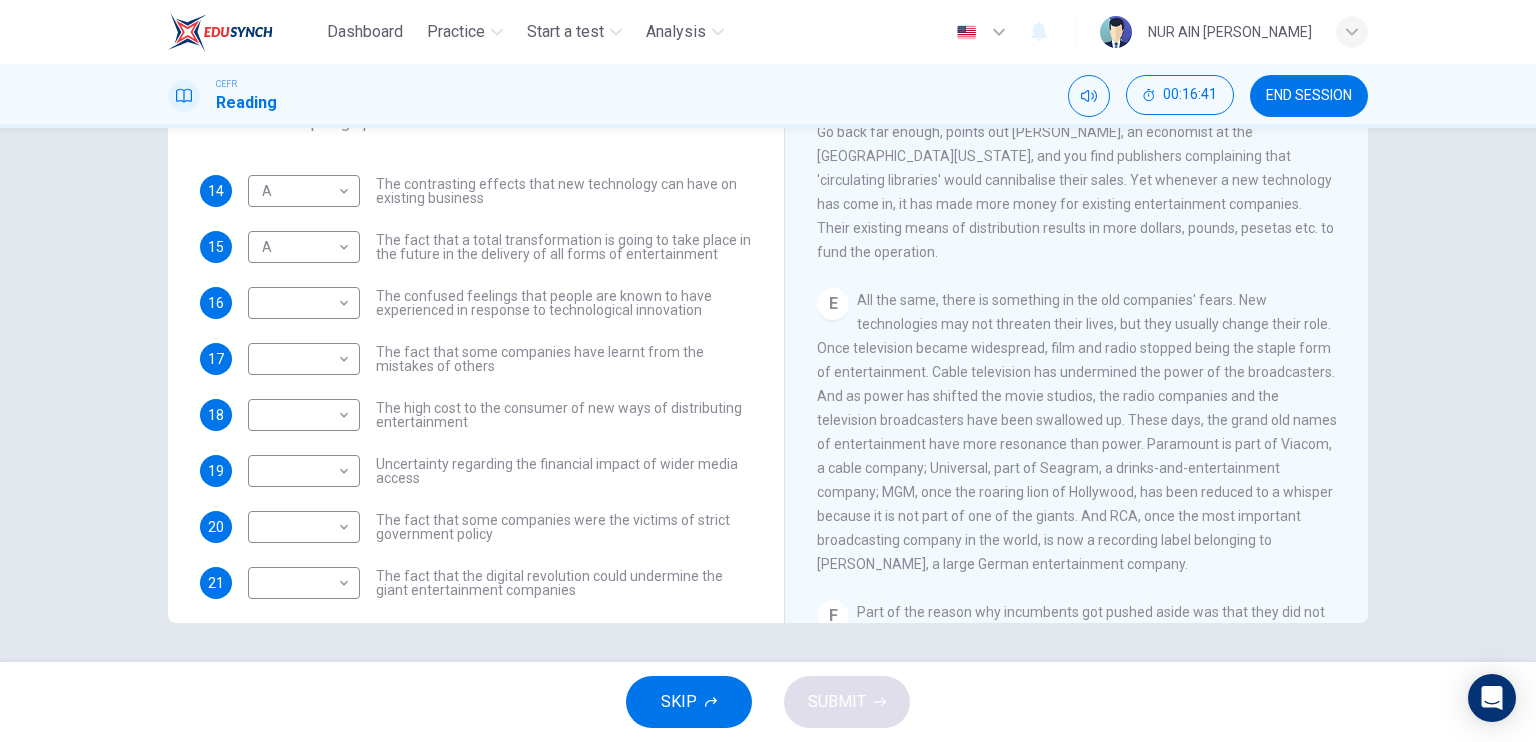 click on "All the same, there is something in the old companies' fears. New technologies may not threaten their lives, but they usually change their role. Once television became widespread, film and radio stopped being the staple form of entertainment. Cable television has undermined the power of the broadcasters. And as power has shifted the movie studios, the radio companies and the television broadcasters have been swallowed up. These days, the grand old names of entertainment have more resonance than power. Paramount is part of Viacom, a cable company; Universal, part of Seagram, a drinks-and-entertainment company; MGM, once the roaring lion of Hollywood, has been reduced to a whisper because it is not part of one of the giants. And RCA, once the most important broadcasting company in the world, is now a recording label belonging to [PERSON_NAME], a large German entertainment company." at bounding box center (1077, 432) 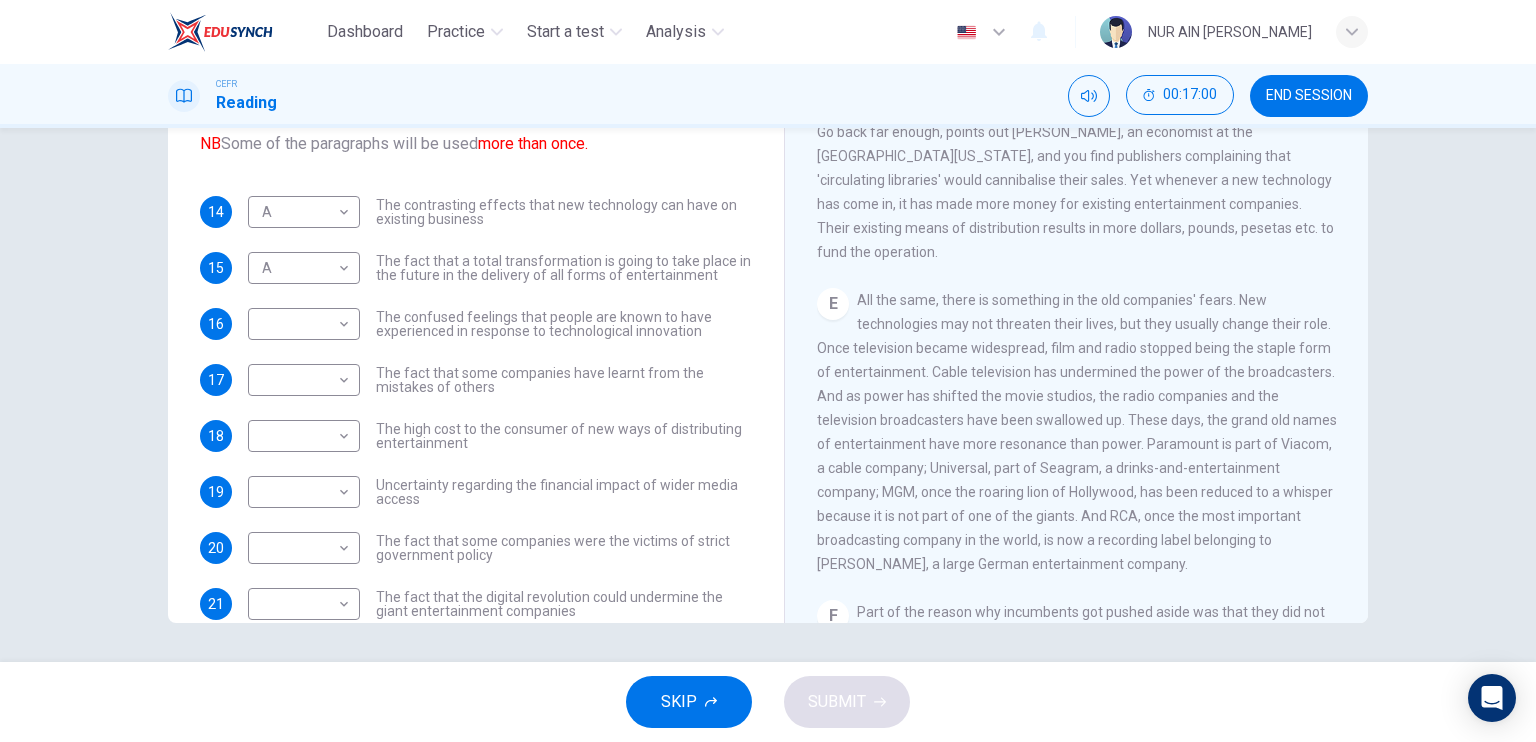 scroll, scrollTop: 36, scrollLeft: 0, axis: vertical 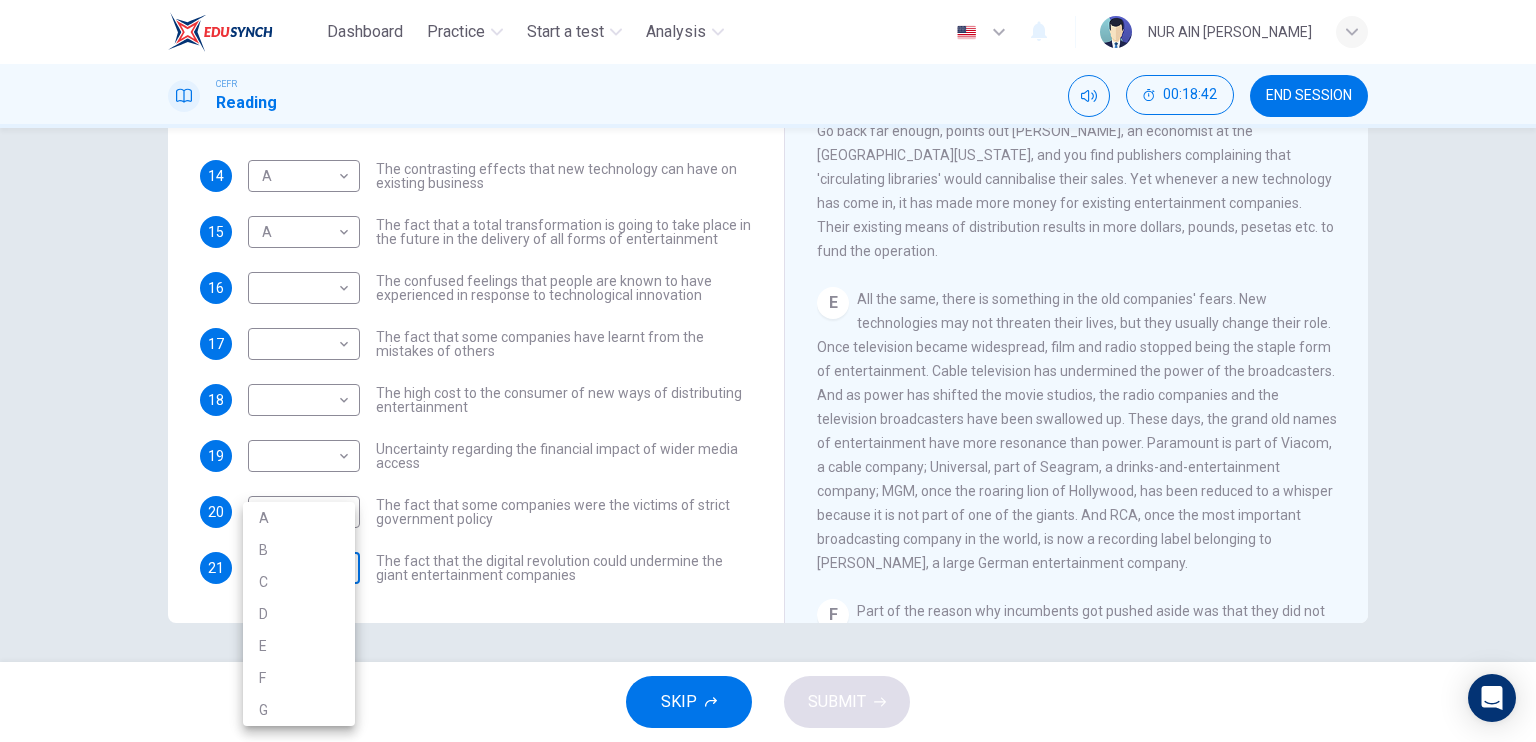 click on "Dashboard Practice Start a test Analysis English en ​ NUR AIN [PERSON_NAME] CEFR Reading 00:18:42 END SESSION Questions 14 - 21 The Reading Passage has 7 paragraphs  A-G .
Which paragraph mentions the following?
Write the appropriate letters  (A-G)  in the boxes below.
NB  Some of the paragraphs will be used  more than once. 14 A A ​ The contrasting effects that new technology can have on existing business 15 A A ​ The fact that a total transformation is going to take place in the future in the delivery of all forms of entertainment 16 ​ ​ The confused feelings that people are known to have experienced in response to technological innovation 17 ​ ​ The fact that some companies have learnt from the mistakes of others 18 ​ ​ The high cost to the consumer of new ways of distributing entertainment 19 ​ ​ Uncertainty regarding the financial impact of wider media access 20 ​ ​ The fact that some companies were the victims of strict government policy 21 ​ ​ Wheel of Fortune A B" at bounding box center [768, 371] 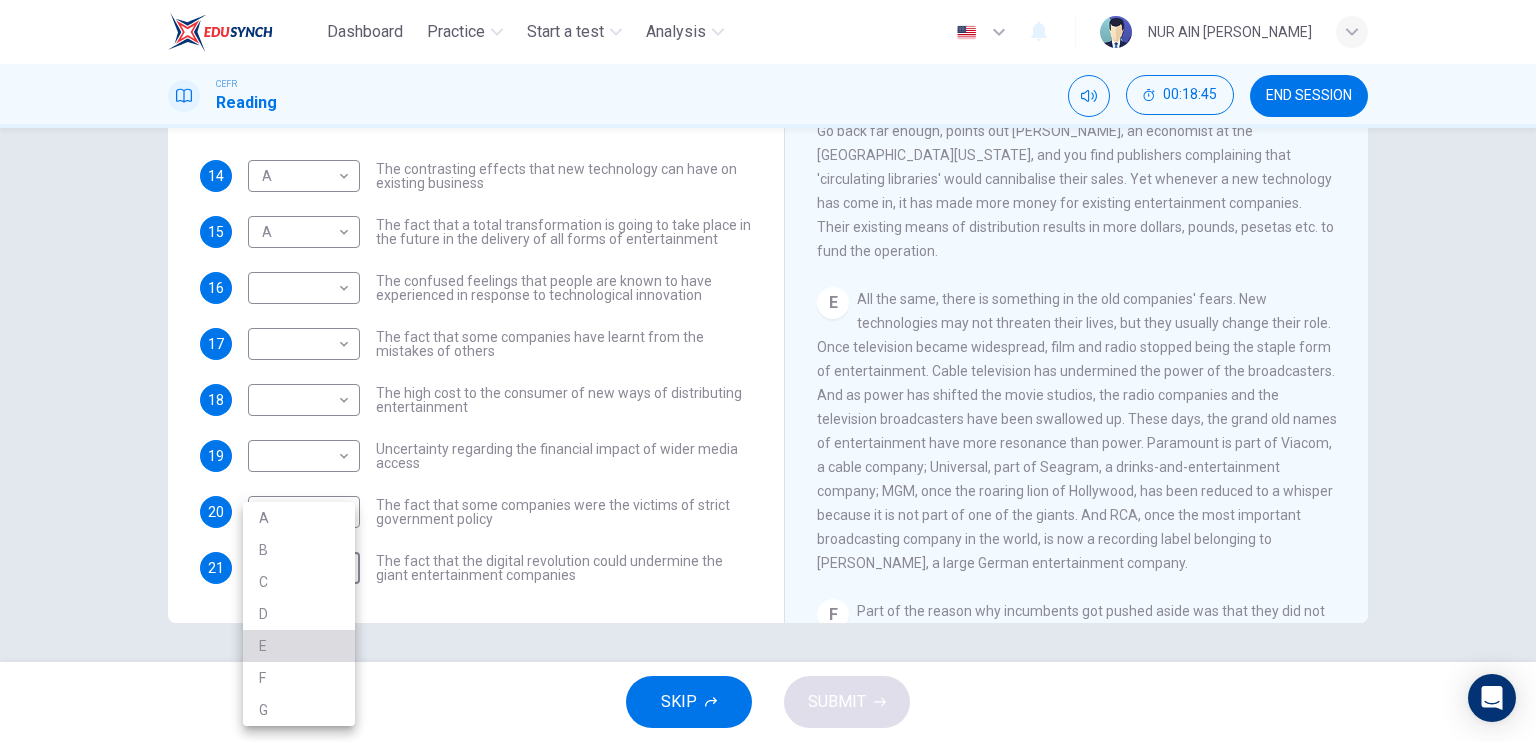 click on "E" at bounding box center (299, 646) 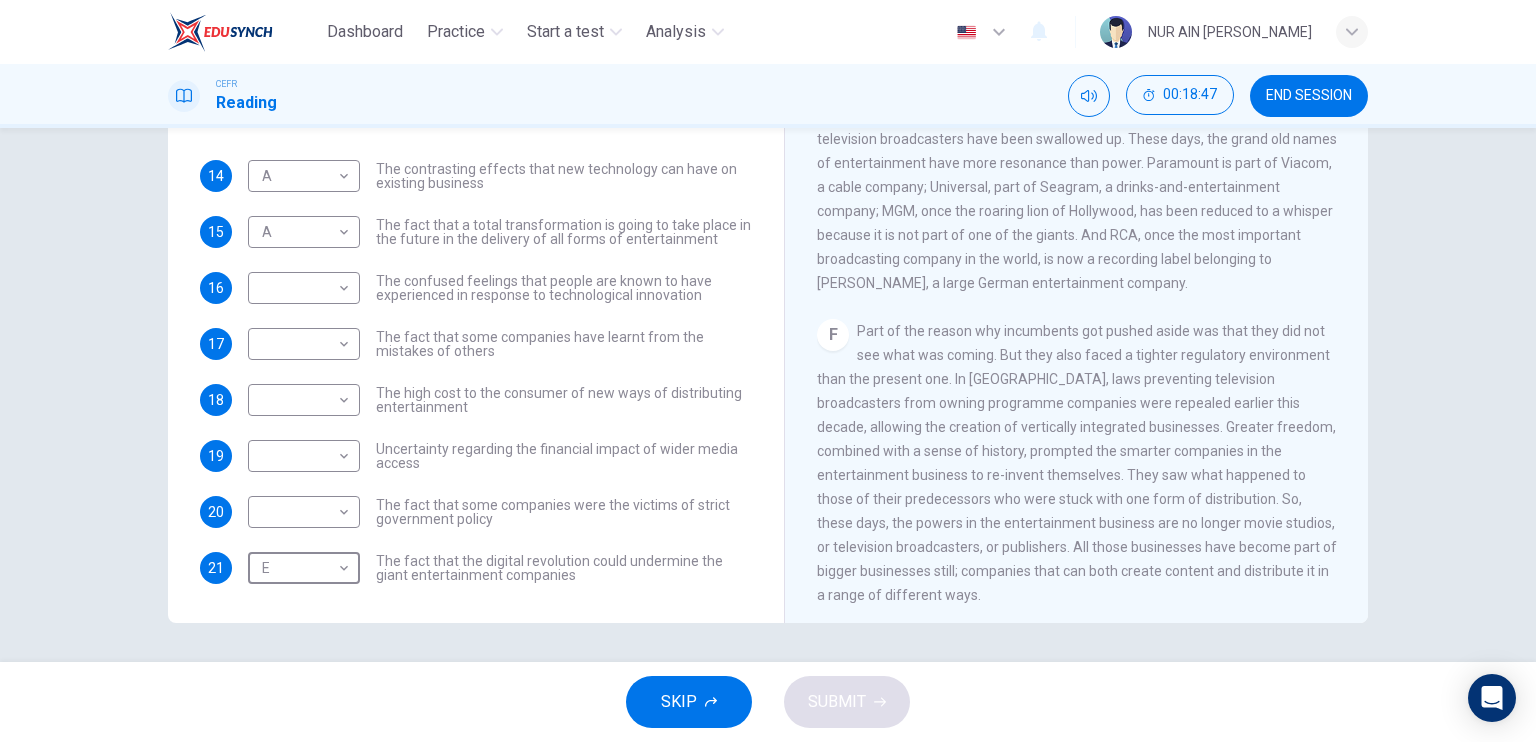 scroll, scrollTop: 1312, scrollLeft: 0, axis: vertical 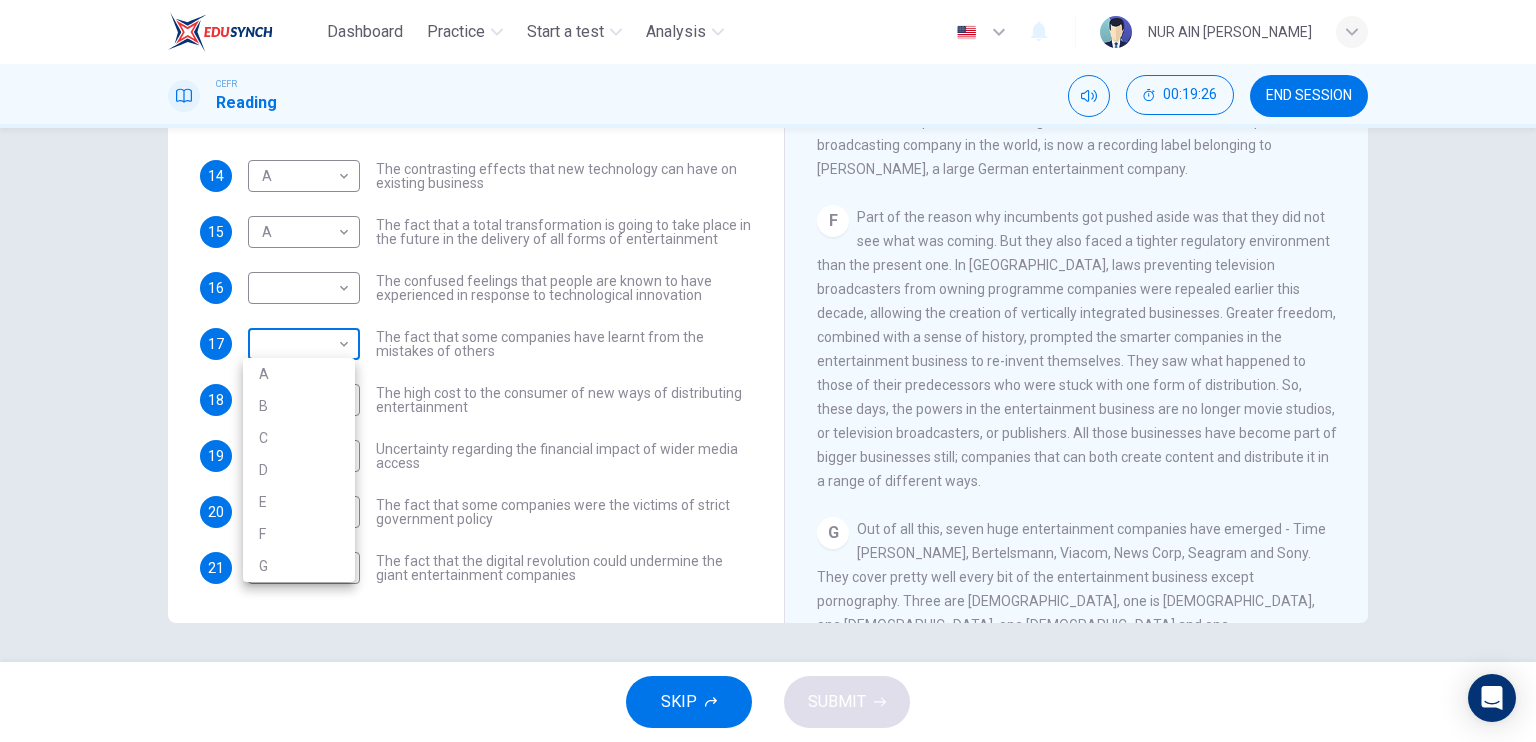 click on "Dashboard Practice Start a test Analysis English en ​ NUR AIN [PERSON_NAME] CEFR Reading 00:19:26 END SESSION Questions 14 - 21 The Reading Passage has 7 paragraphs  A-G .
Which paragraph mentions the following?
Write the appropriate letters  (A-G)  in the boxes below.
NB  Some of the paragraphs will be used  more than once. 14 A A ​ The contrasting effects that new technology can have on existing business 15 A A ​ The fact that a total transformation is going to take place in the future in the delivery of all forms of entertainment 16 ​ ​ The confused feelings that people are known to have experienced in response to technological innovation 17 ​ ​ The fact that some companies have learnt from the mistakes of others 18 ​ ​ The high cost to the consumer of new ways of distributing entertainment 19 ​ ​ Uncertainty regarding the financial impact of wider media access 20 ​ ​ The fact that some companies were the victims of strict government policy 21 E E ​ Wheel of Fortune A B" at bounding box center (768, 371) 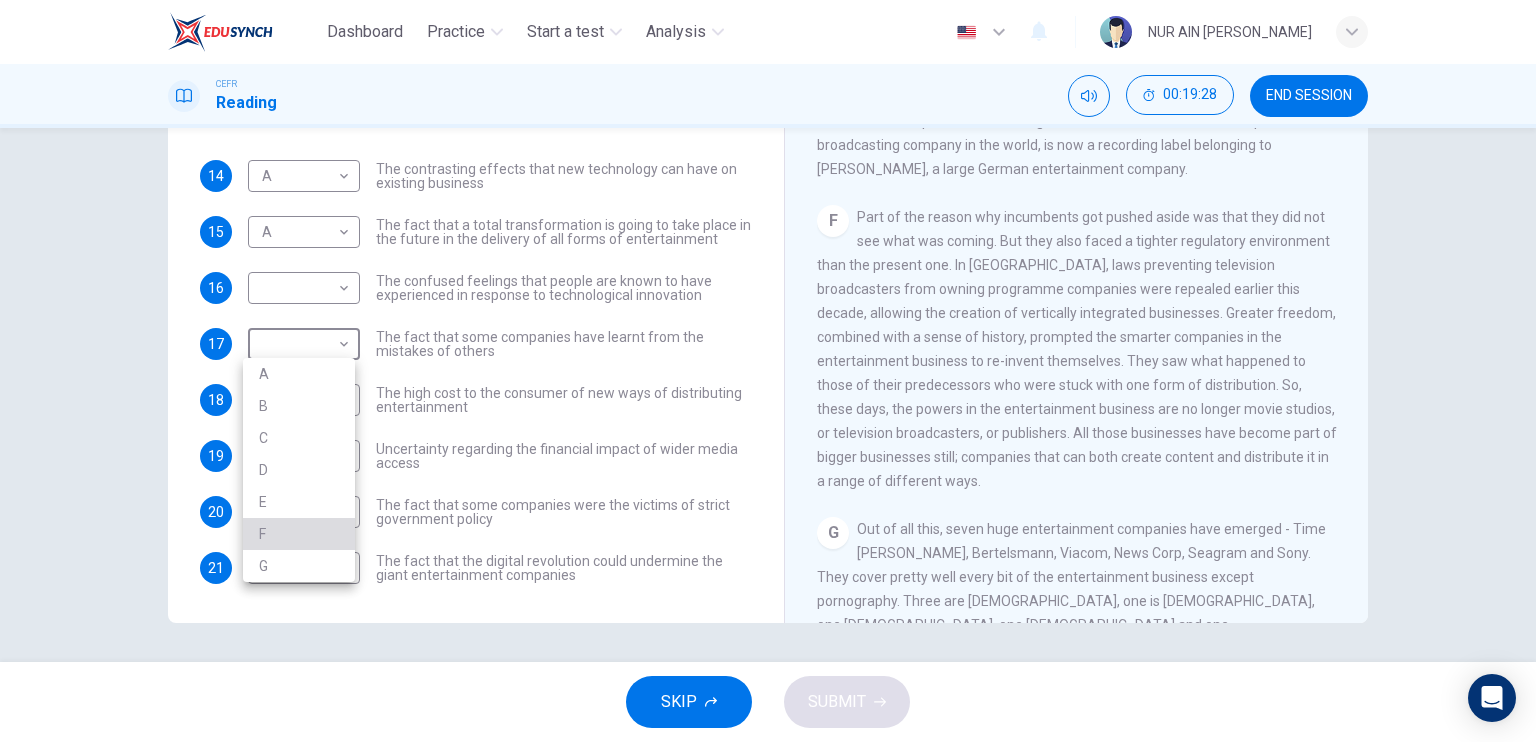 click on "F" at bounding box center (299, 534) 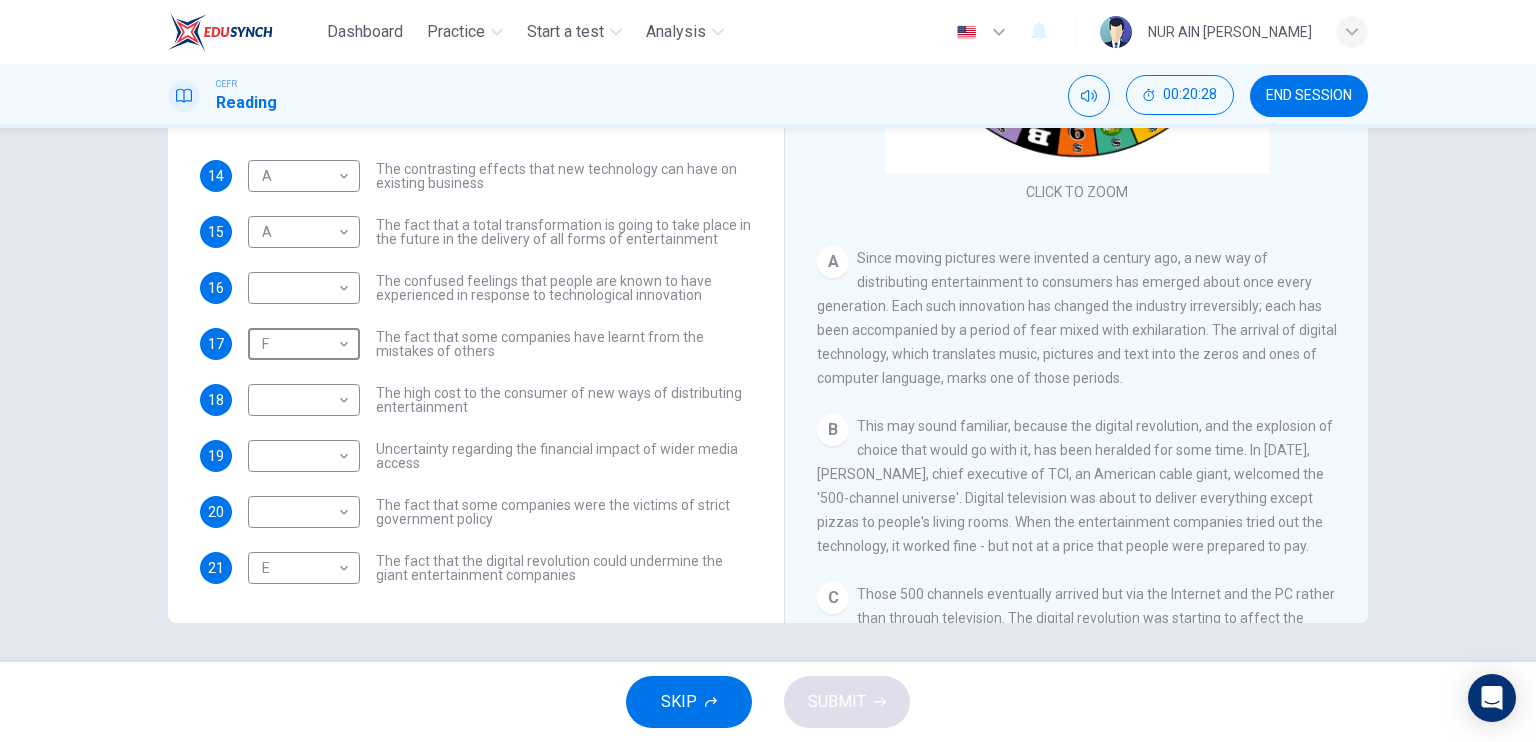 scroll, scrollTop: 236, scrollLeft: 0, axis: vertical 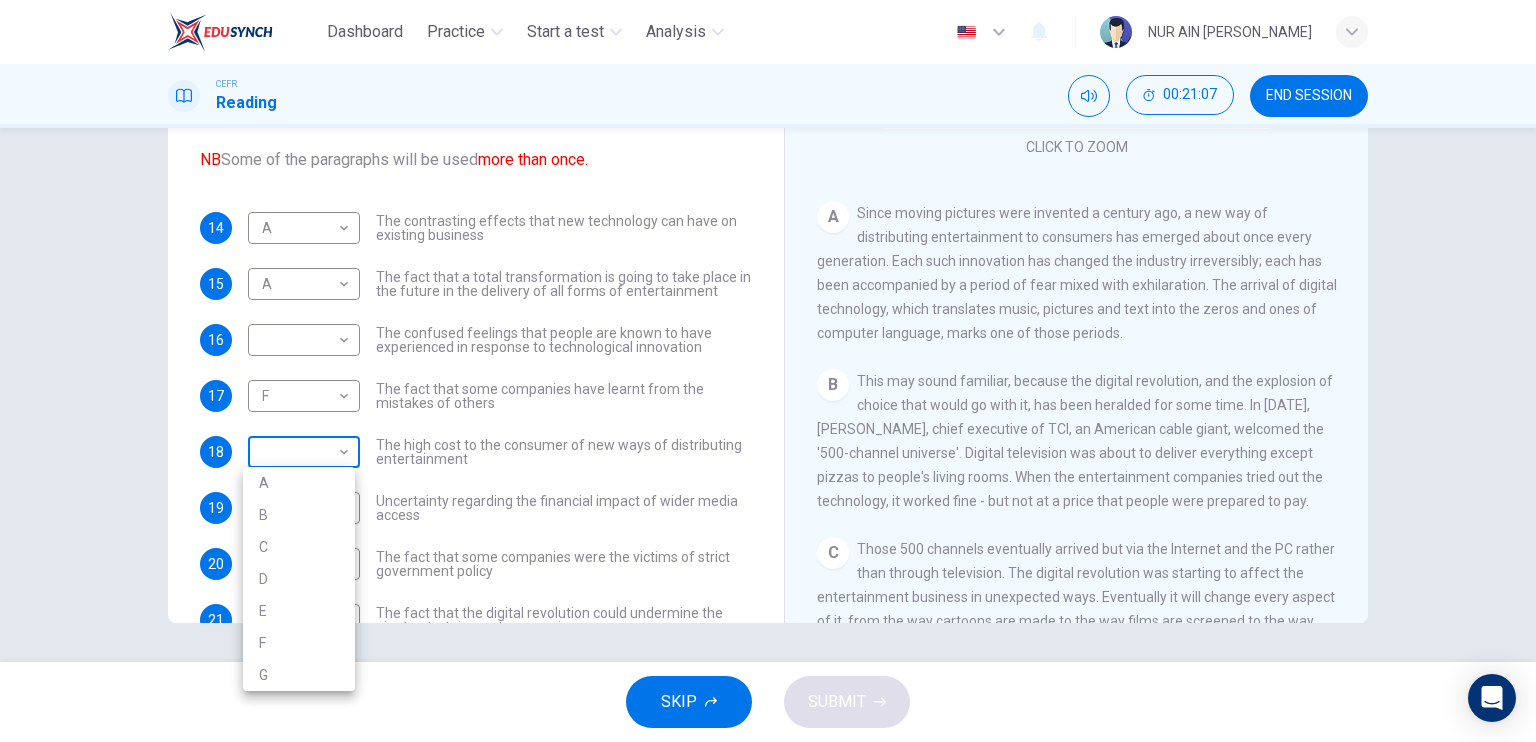 click on "Dashboard Practice Start a test Analysis English en ​ NUR AIN [PERSON_NAME] CEFR Reading 00:21:07 END SESSION Questions 14 - 21 The Reading Passage has 7 paragraphs  A-G .
Which paragraph mentions the following?
Write the appropriate letters  (A-G)  in the boxes below.
NB  Some of the paragraphs will be used  more than once. 14 A A ​ The contrasting effects that new technology can have on existing business 15 A A ​ The fact that a total transformation is going to take place in the future in the delivery of all forms of entertainment 16 ​ ​ The confused feelings that people are known to have experienced in response to technological innovation 17 F F ​ The fact that some companies have learnt from the mistakes of others 18 ​ ​ The high cost to the consumer of new ways of distributing entertainment 19 ​ ​ Uncertainty regarding the financial impact of wider media access 20 ​ ​ The fact that some companies were the victims of strict government policy 21 E E ​ Wheel of Fortune A B" at bounding box center [768, 371] 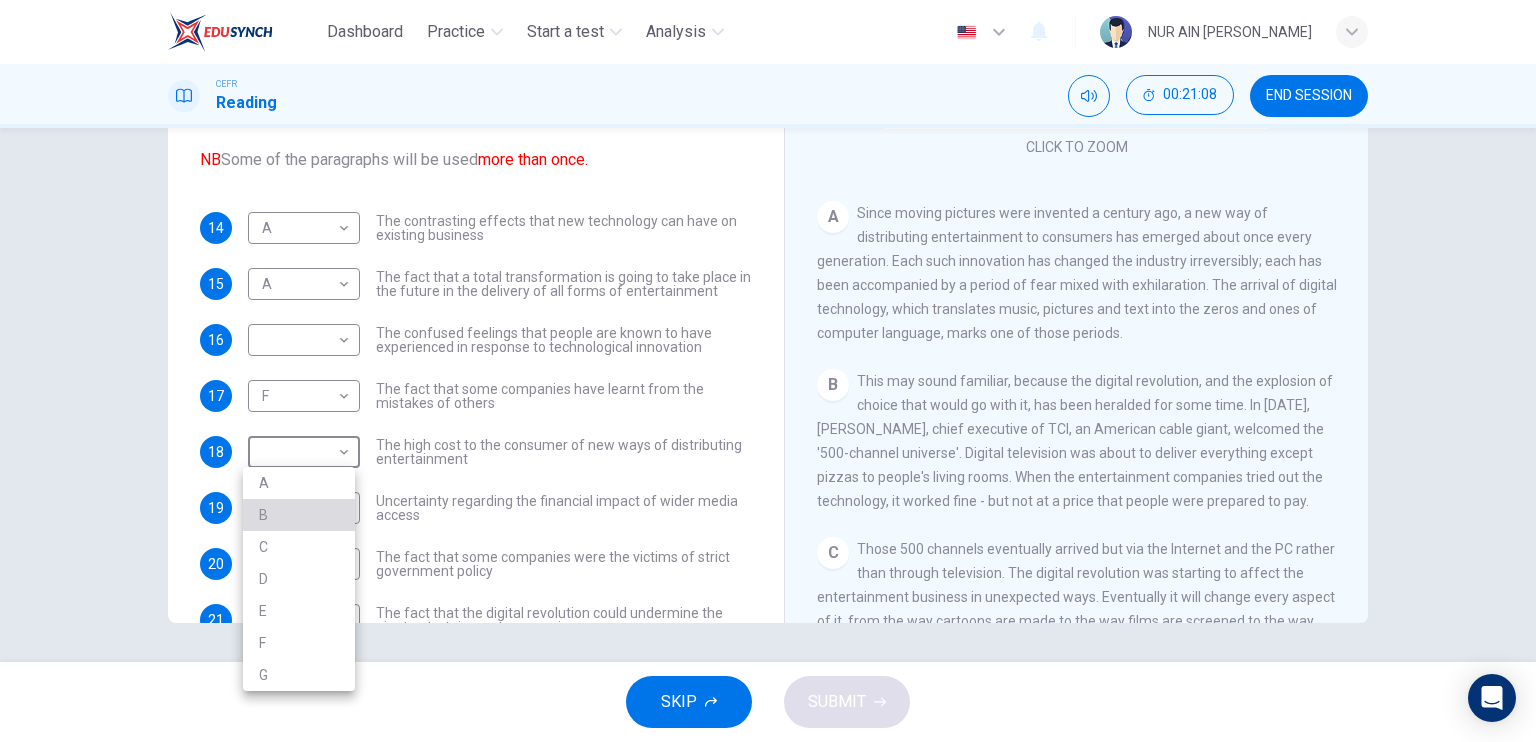 click on "B" at bounding box center [299, 515] 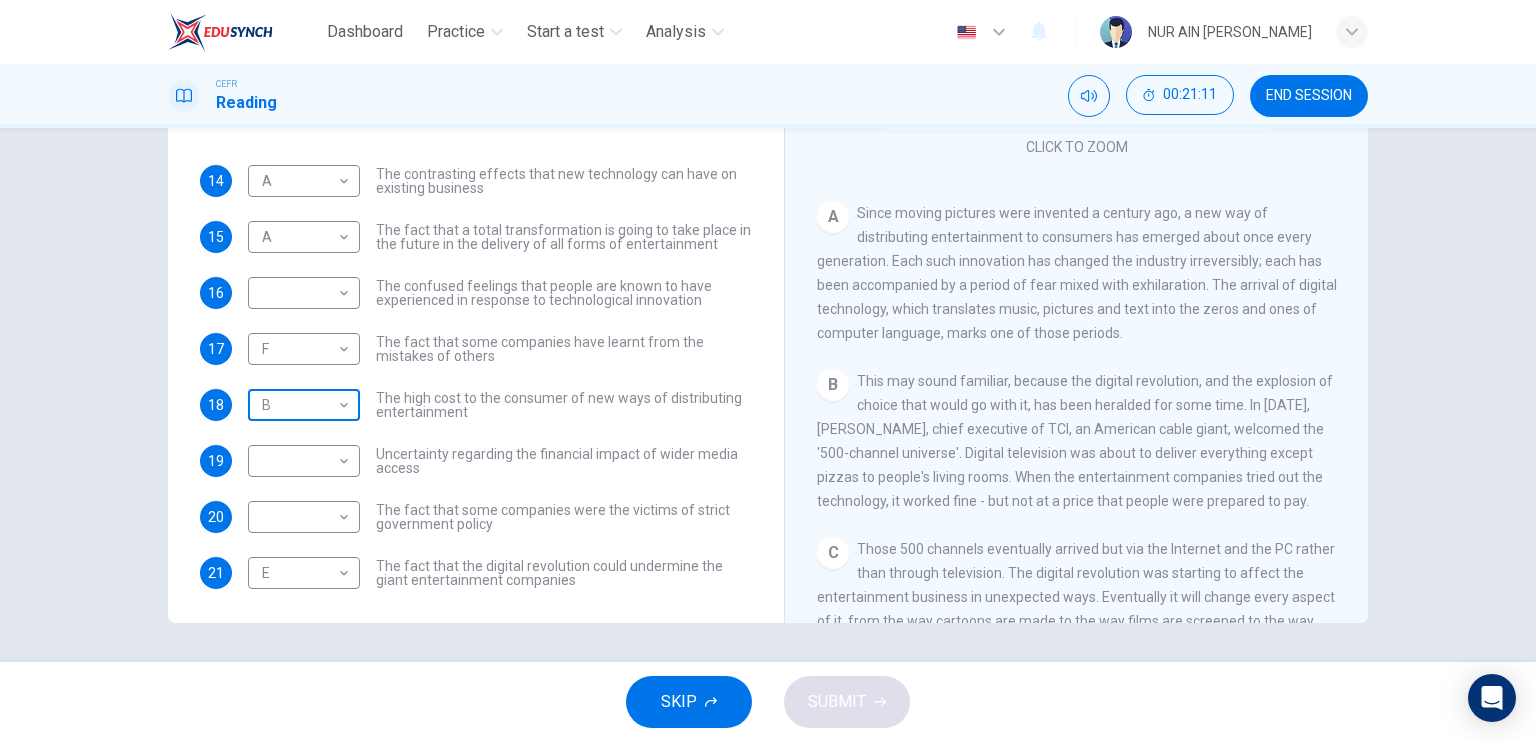 scroll, scrollTop: 68, scrollLeft: 0, axis: vertical 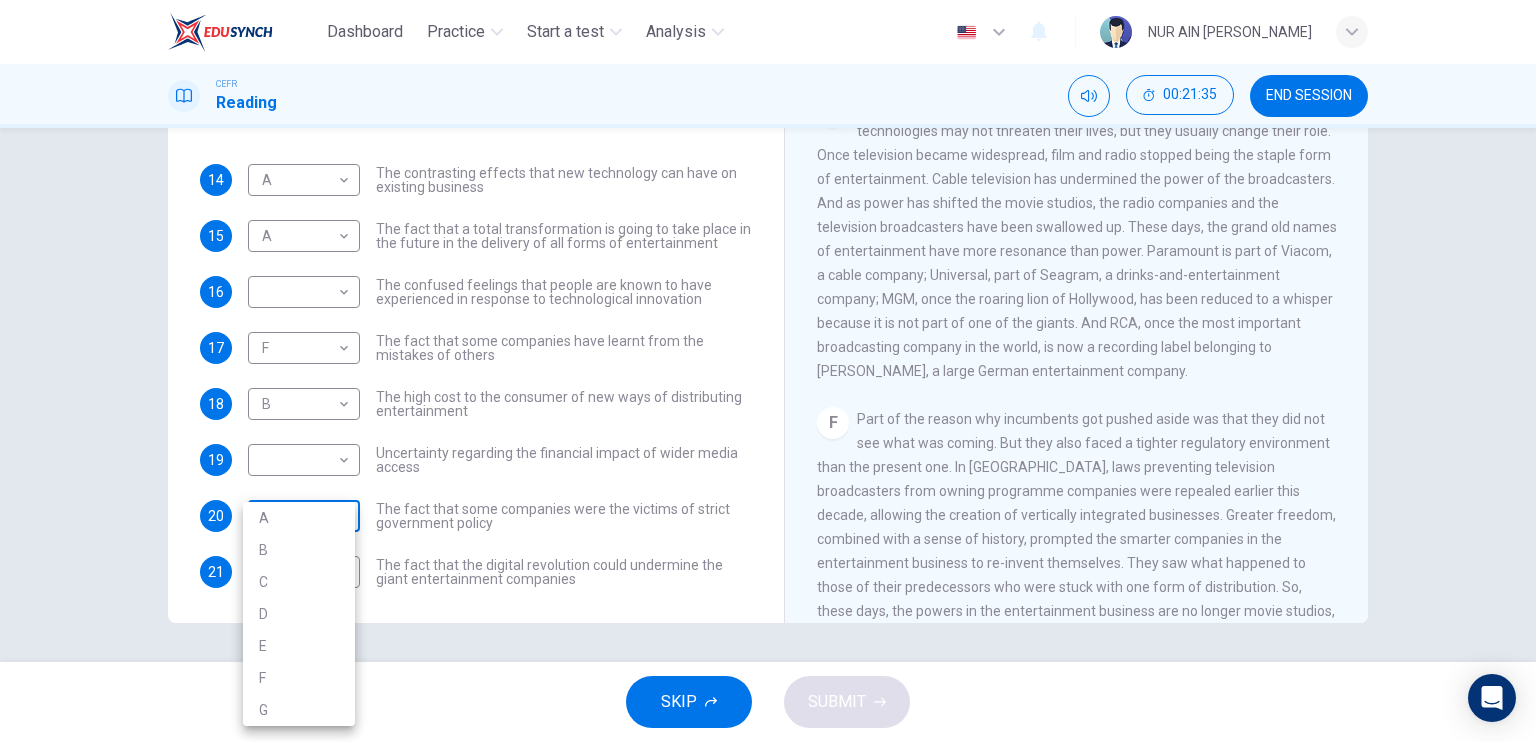 click on "Dashboard Practice Start a test Analysis English en ​ NUR AIN [PERSON_NAME] CEFR Reading 00:21:35 END SESSION Questions 14 - 21 The Reading Passage has 7 paragraphs  A-G .
Which paragraph mentions the following?
Write the appropriate letters  (A-G)  in the boxes below.
NB  Some of the paragraphs will be used  more than once. 14 A A ​ The contrasting effects that new technology can have on existing business 15 A A ​ The fact that a total transformation is going to take place in the future in the delivery of all forms of entertainment 16 ​ ​ The confused feelings that people are known to have experienced in response to technological innovation 17 F F ​ The fact that some companies have learnt from the mistakes of others 18 B B ​ The high cost to the consumer of new ways of distributing entertainment 19 ​ ​ Uncertainty regarding the financial impact of wider media access 20 ​ ​ The fact that some companies were the victims of strict government policy 21 E E ​ Wheel of Fortune A B" at bounding box center [768, 371] 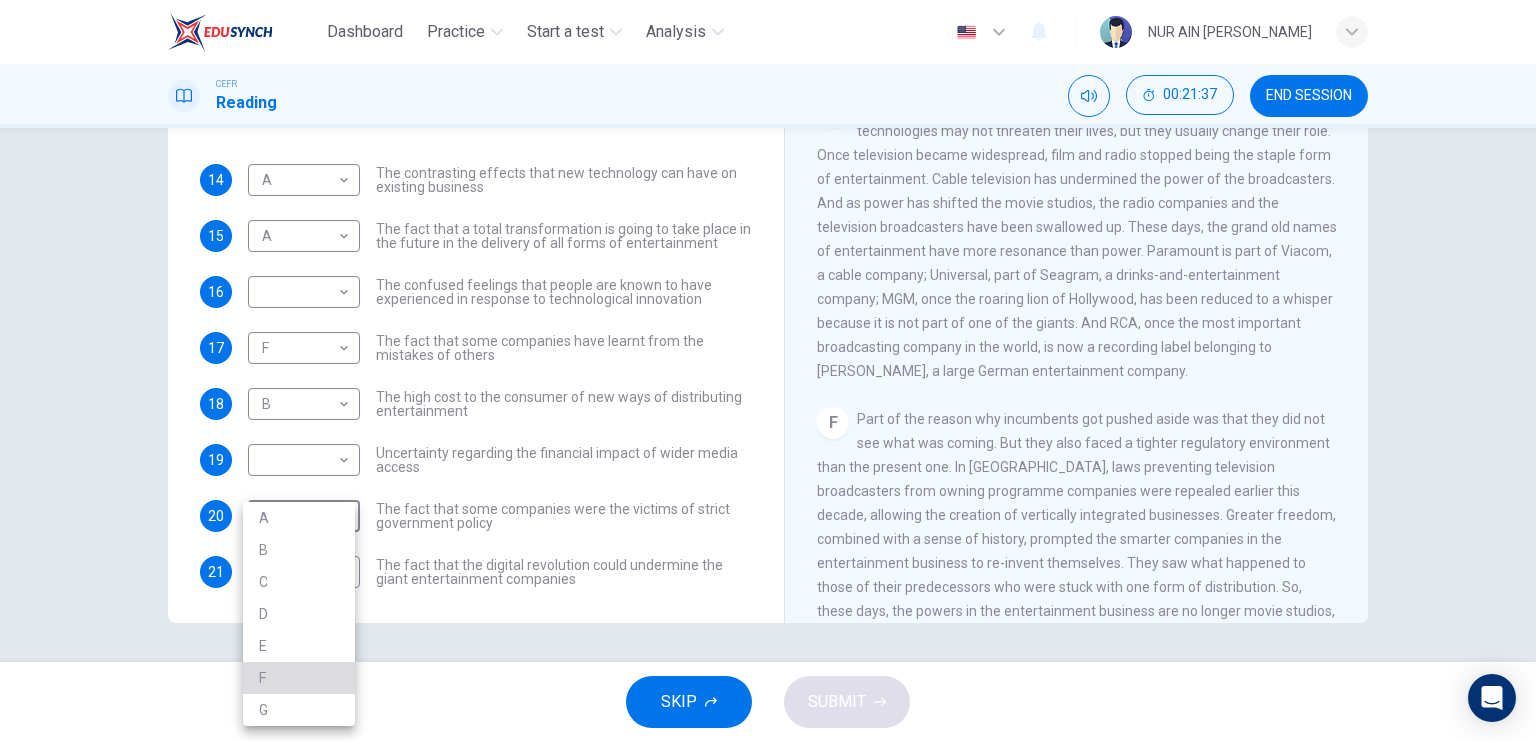 click on "F" at bounding box center [299, 678] 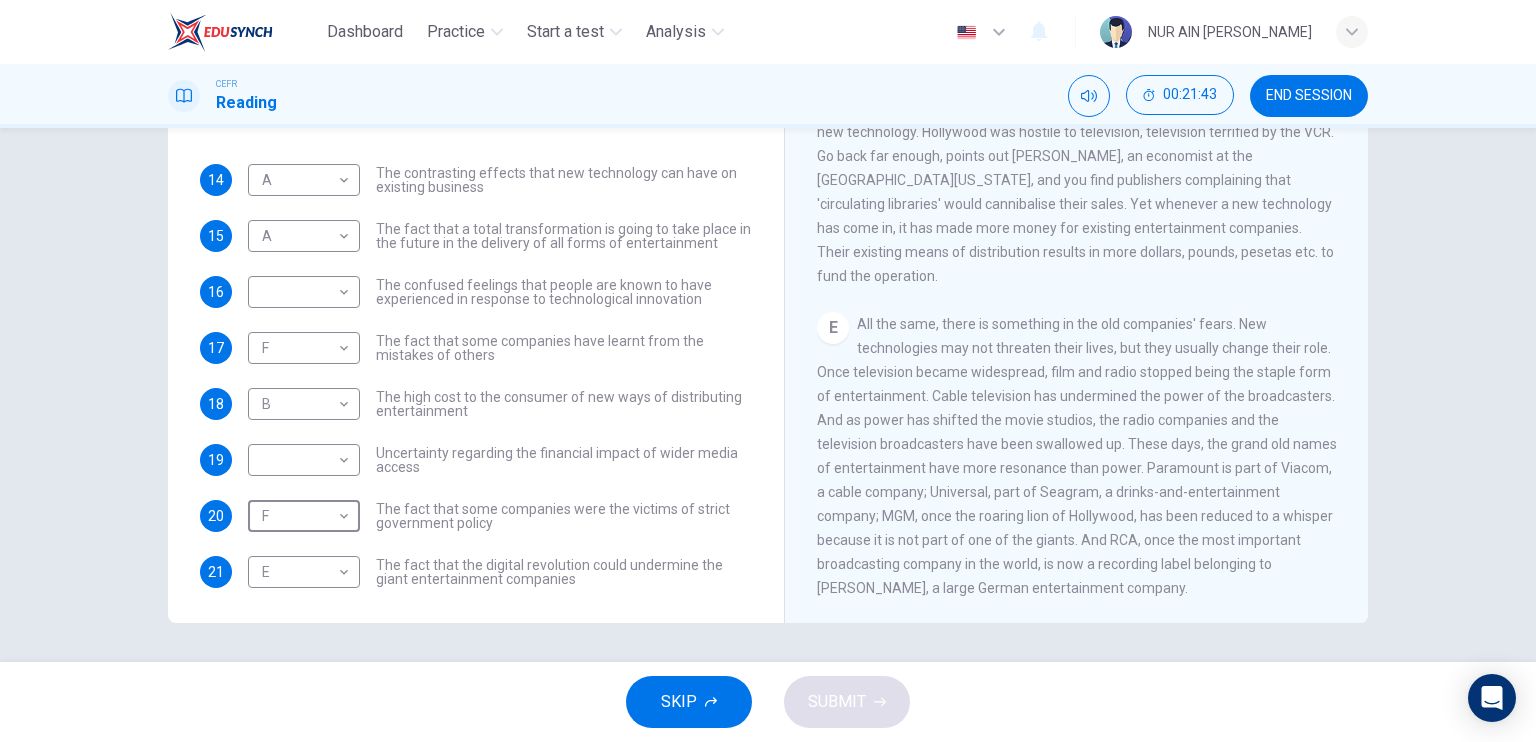 scroll, scrollTop: 892, scrollLeft: 0, axis: vertical 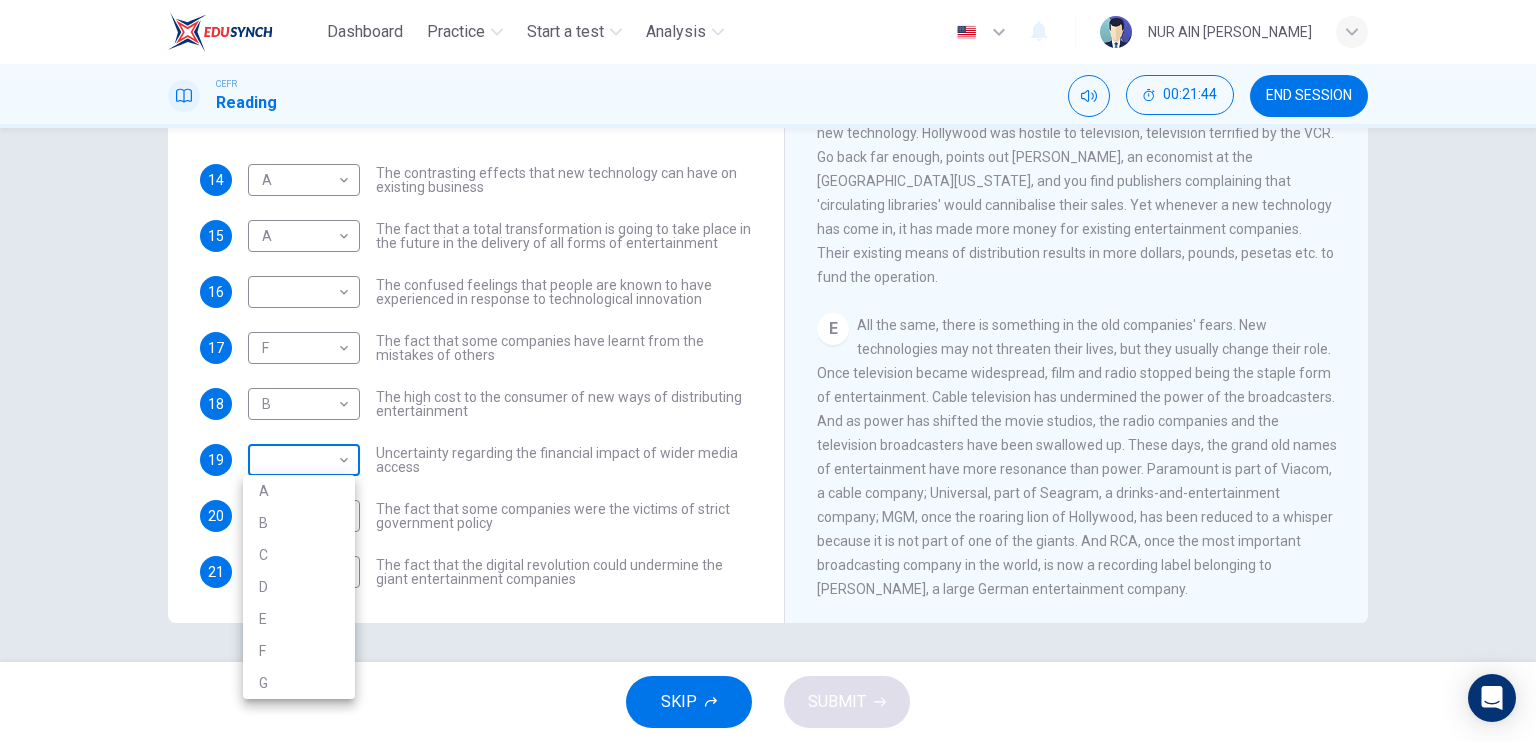 click on "Dashboard Practice Start a test Analysis English en ​ NUR AIN [PERSON_NAME] CEFR Reading 00:21:44 END SESSION Questions 14 - 21 The Reading Passage has 7 paragraphs  A-G .
Which paragraph mentions the following?
Write the appropriate letters  (A-G)  in the boxes below.
NB  Some of the paragraphs will be used  more than once. 14 A A ​ The contrasting effects that new technology can have on existing business 15 A A ​ The fact that a total transformation is going to take place in the future in the delivery of all forms of entertainment 16 ​ ​ The confused feelings that people are known to have experienced in response to technological innovation 17 F F ​ The fact that some companies have learnt from the mistakes of others 18 B B ​ The high cost to the consumer of new ways of distributing entertainment 19 ​ ​ Uncertainty regarding the financial impact of wider media access 20 F F ​ The fact that some companies were the victims of strict government policy 21 E E ​ Wheel of Fortune A B" at bounding box center (768, 371) 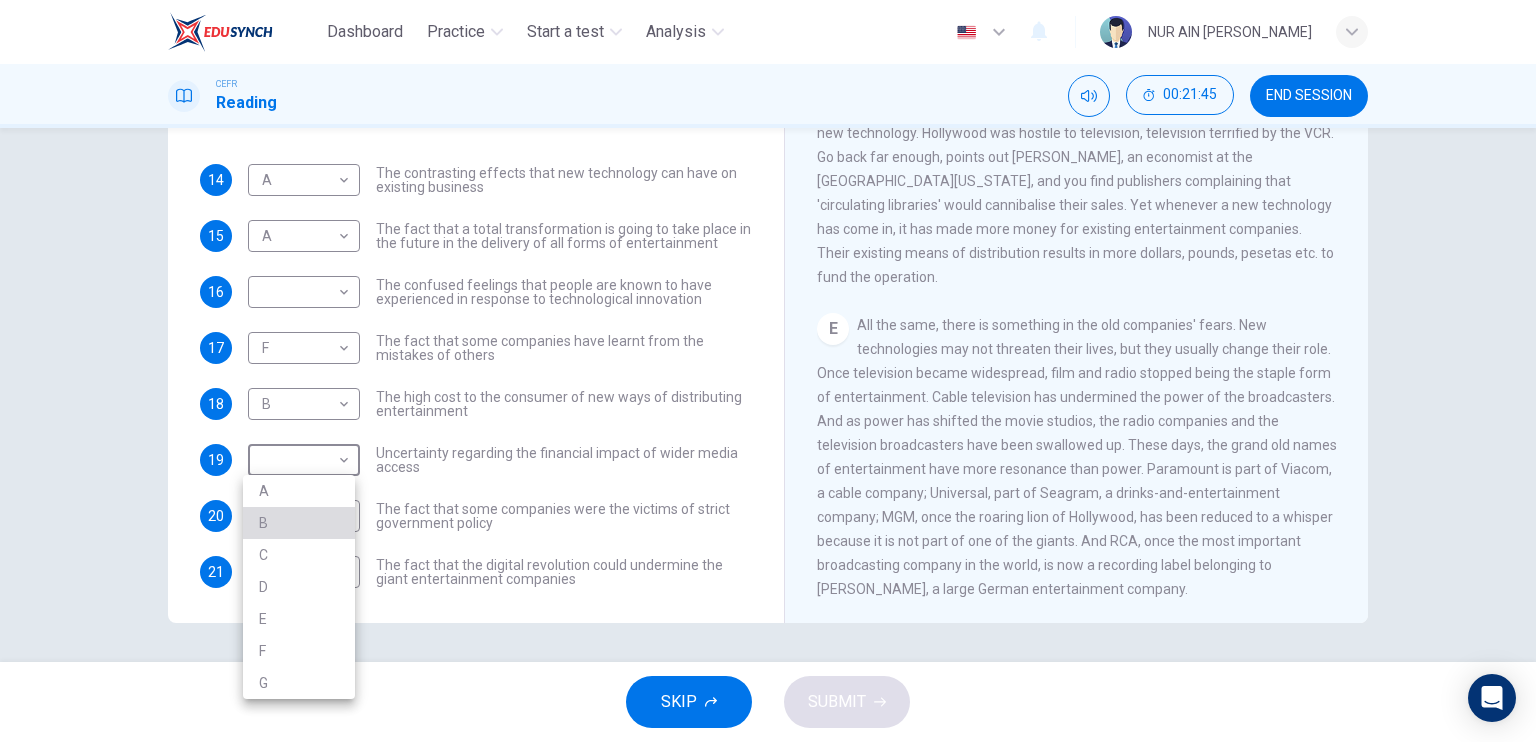 click on "B" at bounding box center [299, 523] 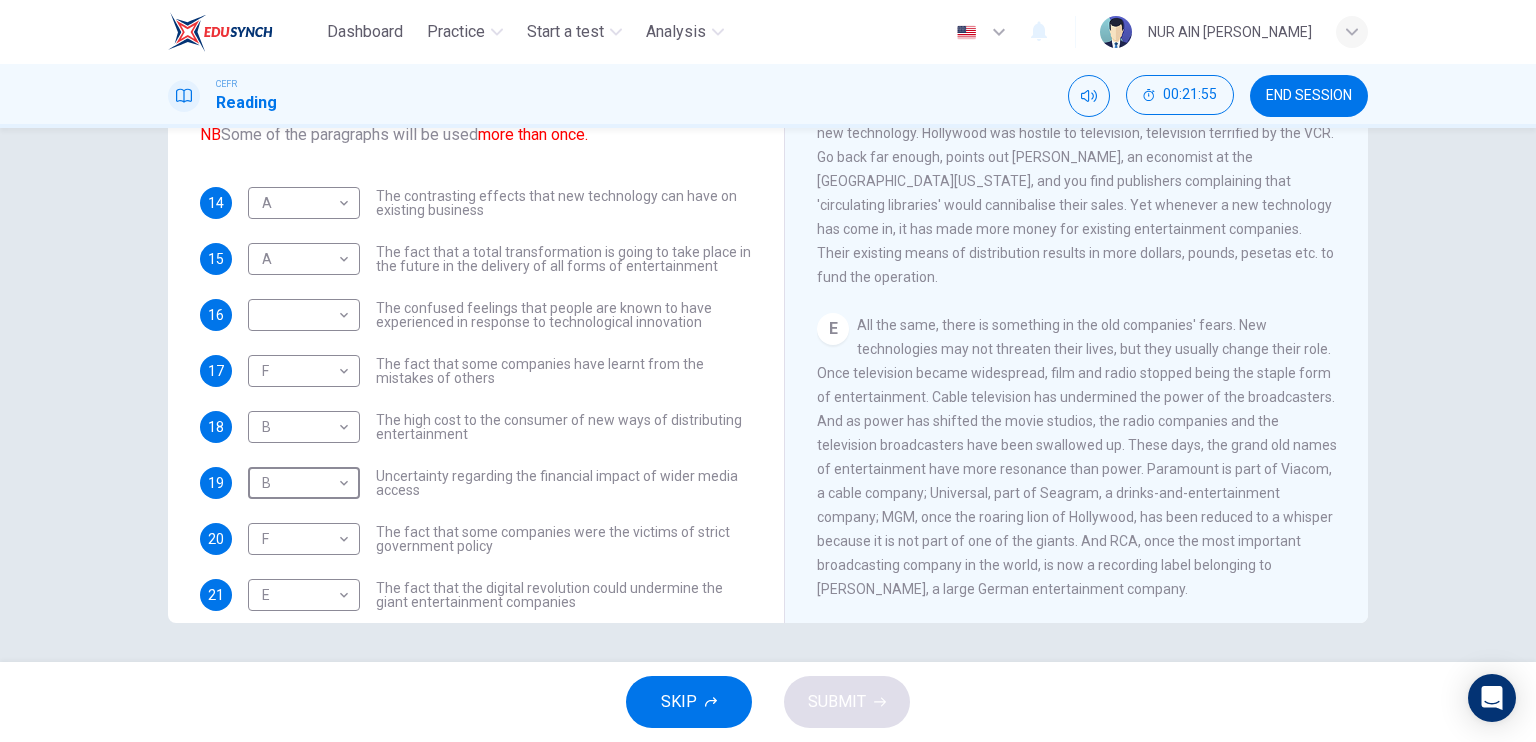 scroll, scrollTop: 72, scrollLeft: 0, axis: vertical 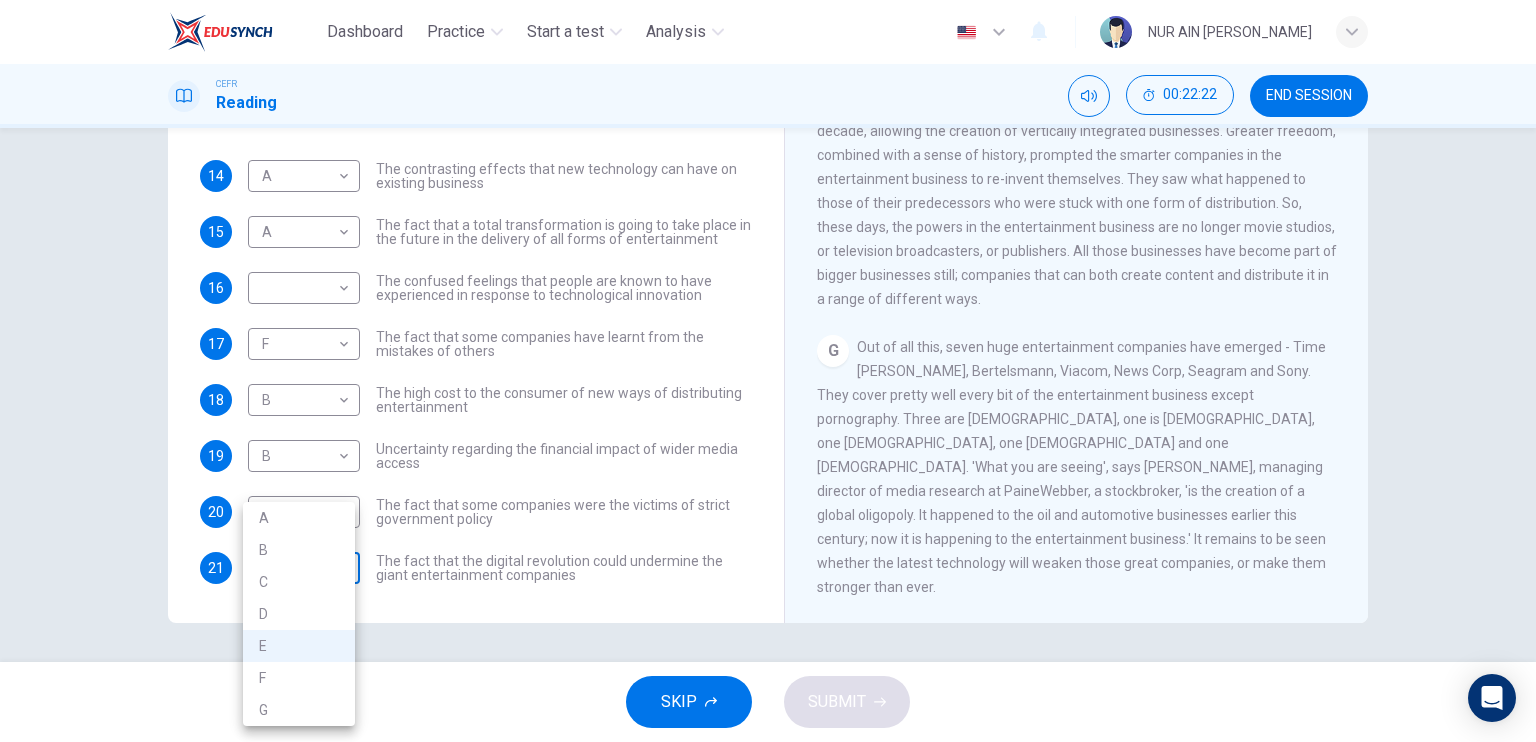 click on "Dashboard Practice Start a test Analysis English en ​ NUR AIN [PERSON_NAME] CEFR Reading 00:22:22 END SESSION Questions 14 - 21 The Reading Passage has 7 paragraphs  A-G .
Which paragraph mentions the following?
Write the appropriate letters  (A-G)  in the boxes below.
NB  Some of the paragraphs will be used  more than once. 14 A A ​ The contrasting effects that new technology can have on existing business 15 A A ​ The fact that a total transformation is going to take place in the future in the delivery of all forms of entertainment 16 ​ ​ The confused feelings that people are known to have experienced in response to technological innovation 17 F F ​ The fact that some companies have learnt from the mistakes of others 18 B B ​ The high cost to the consumer of new ways of distributing entertainment 19 B B ​ Uncertainty regarding the financial impact of wider media access 20 F F ​ The fact that some companies were the victims of strict government policy 21 E E ​ Wheel of Fortune A B" at bounding box center (768, 371) 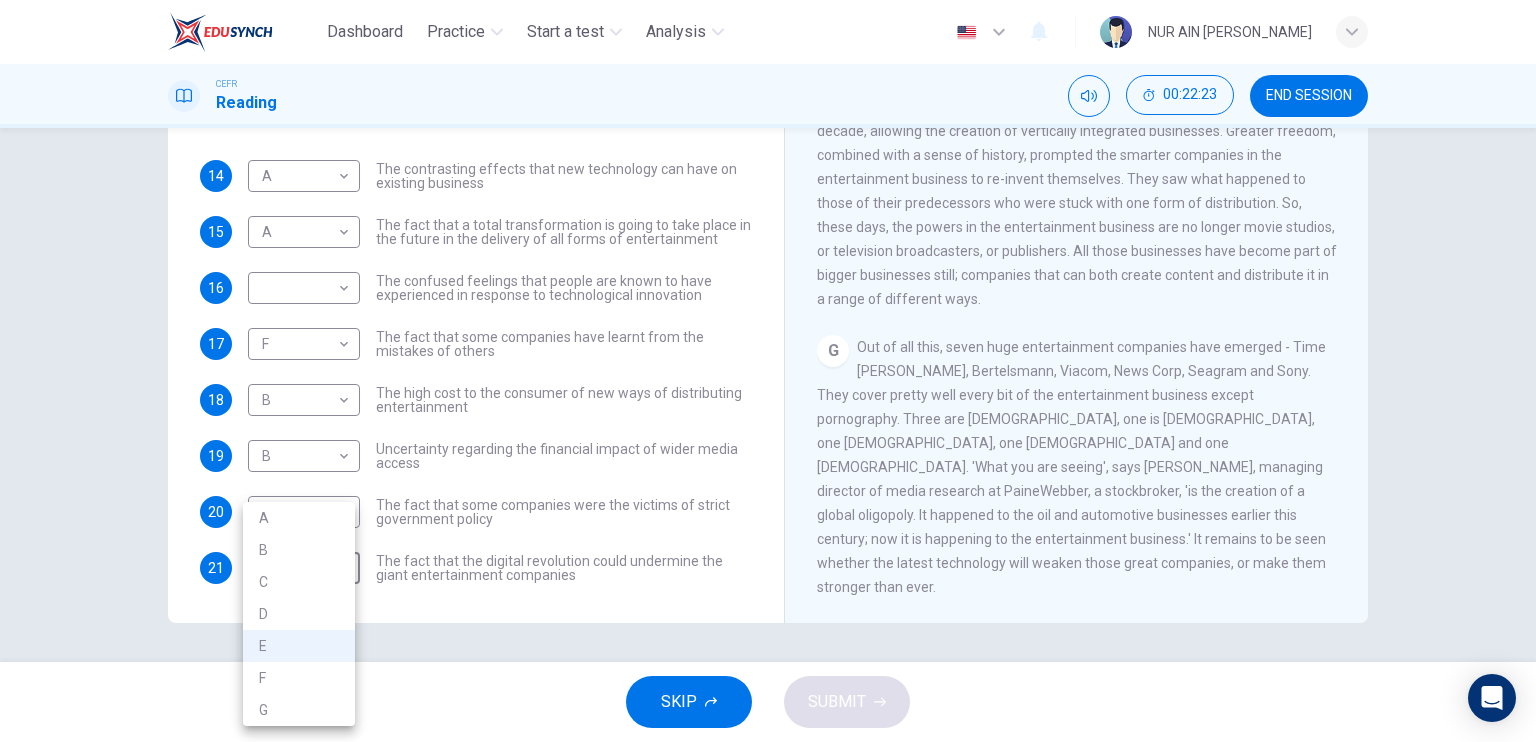 click at bounding box center [768, 371] 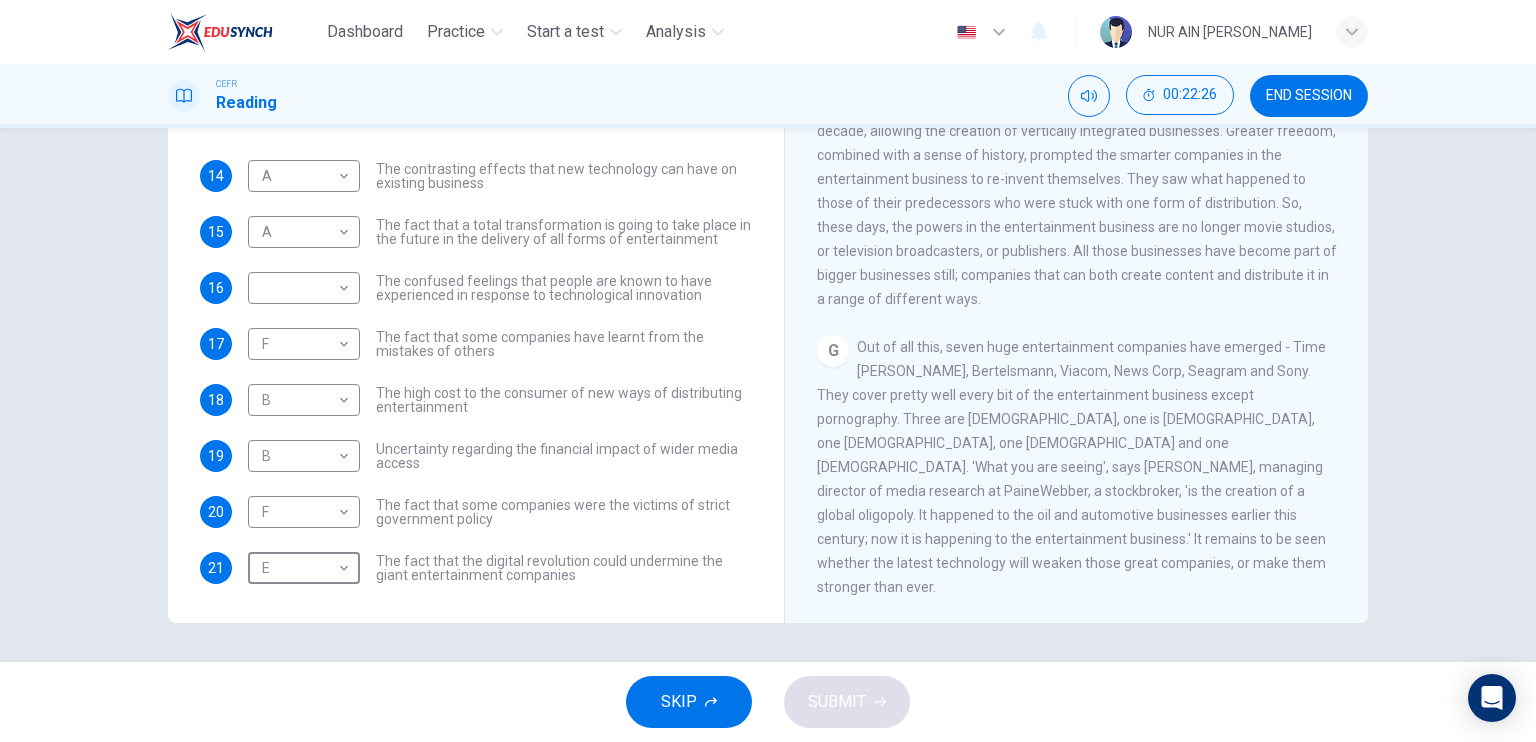 scroll, scrollTop: 0, scrollLeft: 0, axis: both 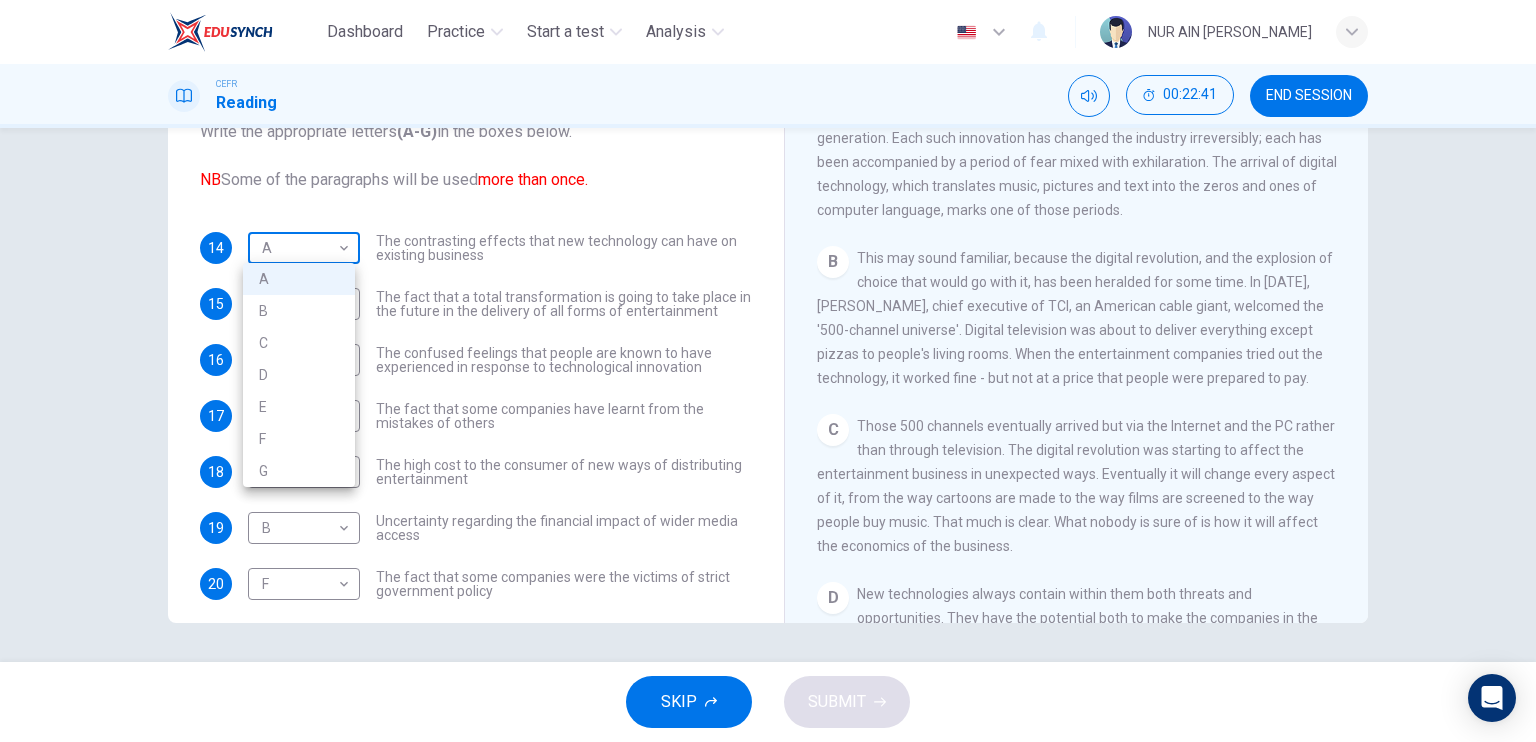 click on "Dashboard Practice Start a test Analysis English en ​ NUR AIN [PERSON_NAME] CEFR Reading 00:22:41 END SESSION Questions 14 - 21 The Reading Passage has 7 paragraphs  A-G .
Which paragraph mentions the following?
Write the appropriate letters  (A-G)  in the boxes below.
NB  Some of the paragraphs will be used  more than once. 14 A A ​ The contrasting effects that new technology can have on existing business 15 A A ​ The fact that a total transformation is going to take place in the future in the delivery of all forms of entertainment 16 ​ ​ The confused feelings that people are known to have experienced in response to technological innovation 17 F F ​ The fact that some companies have learnt from the mistakes of others 18 B B ​ The high cost to the consumer of new ways of distributing entertainment 19 B B ​ Uncertainty regarding the financial impact of wider media access 20 F F ​ The fact that some companies were the victims of strict government policy 21 E E ​ Wheel of Fortune A B" at bounding box center (768, 371) 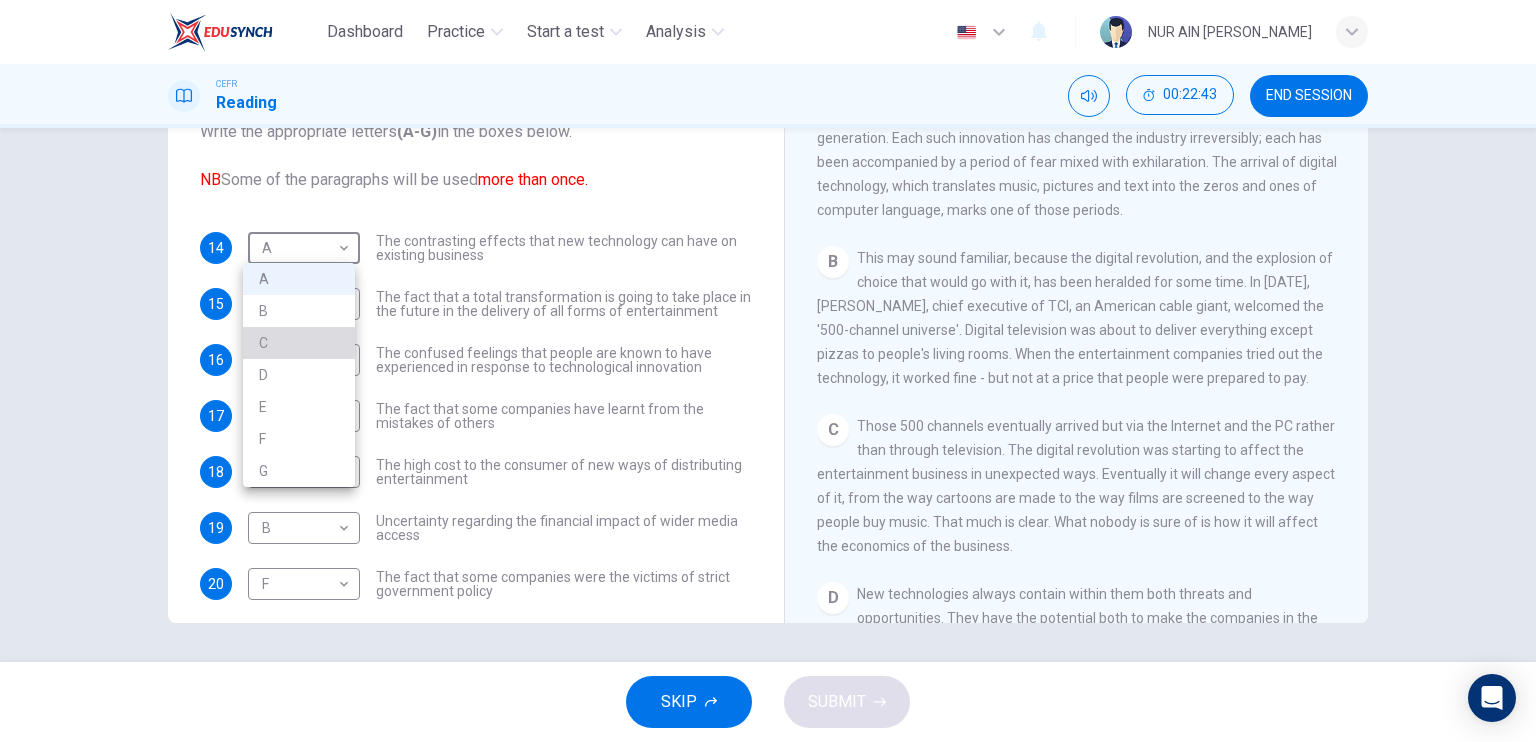 click on "C" at bounding box center (299, 343) 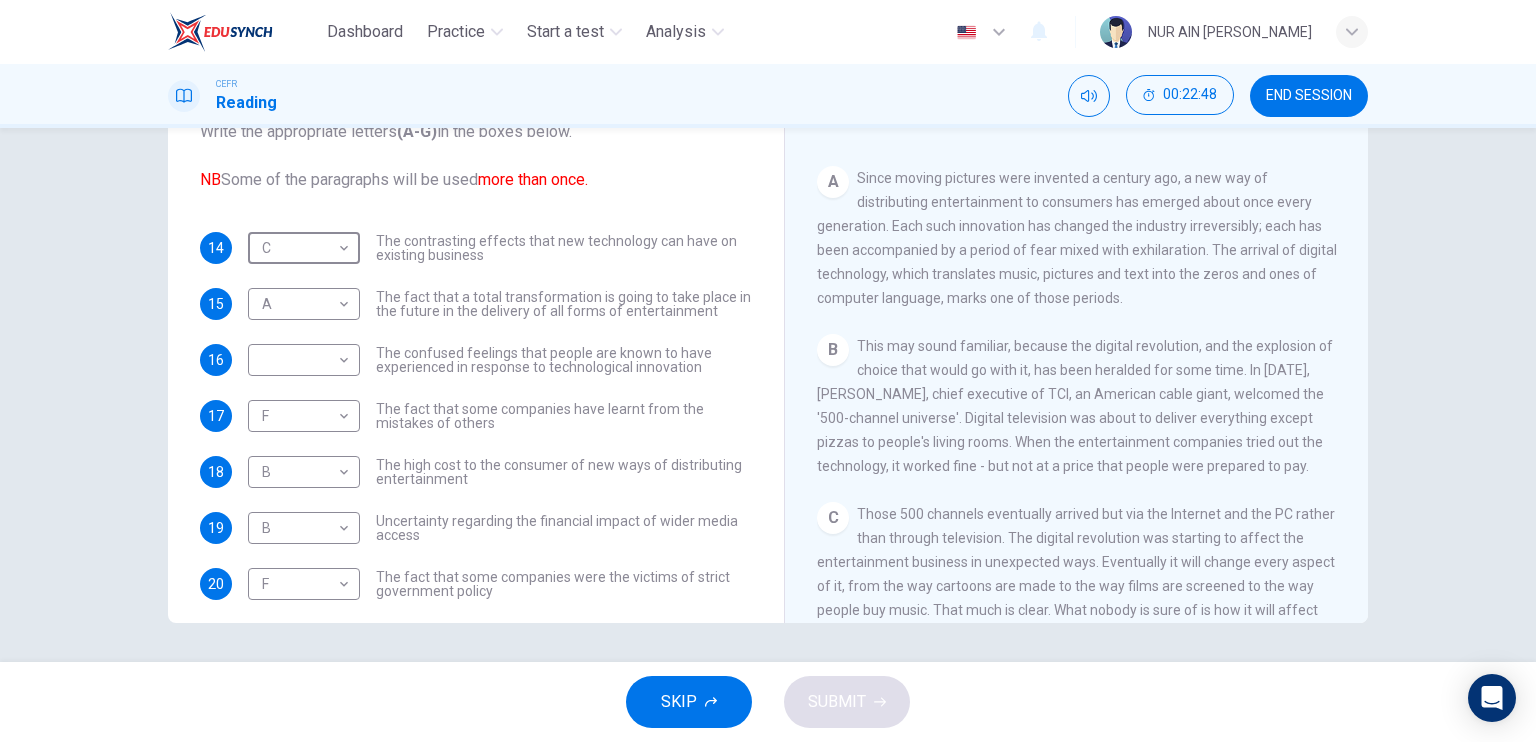 scroll, scrollTop: 207, scrollLeft: 0, axis: vertical 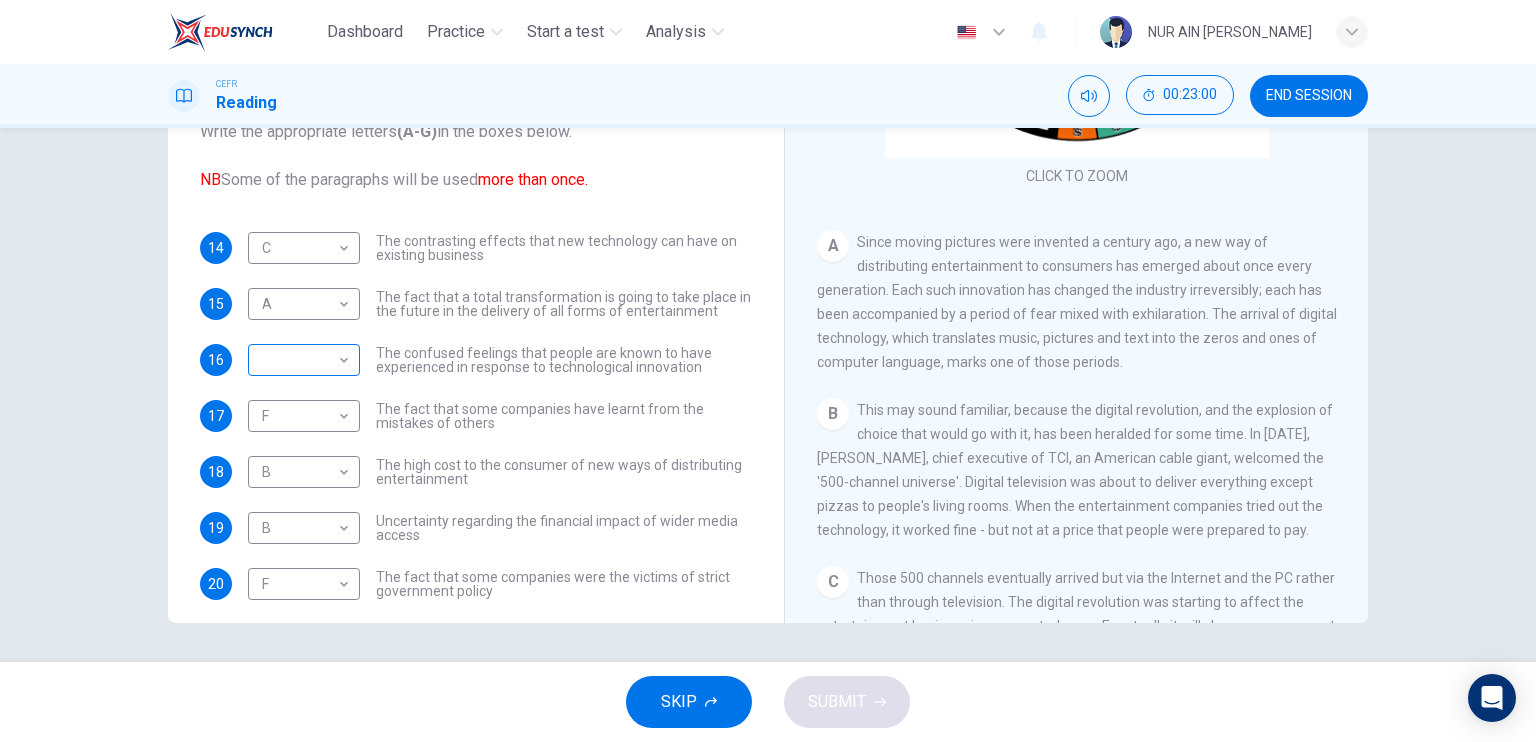 click on "​ ​" at bounding box center [304, 360] 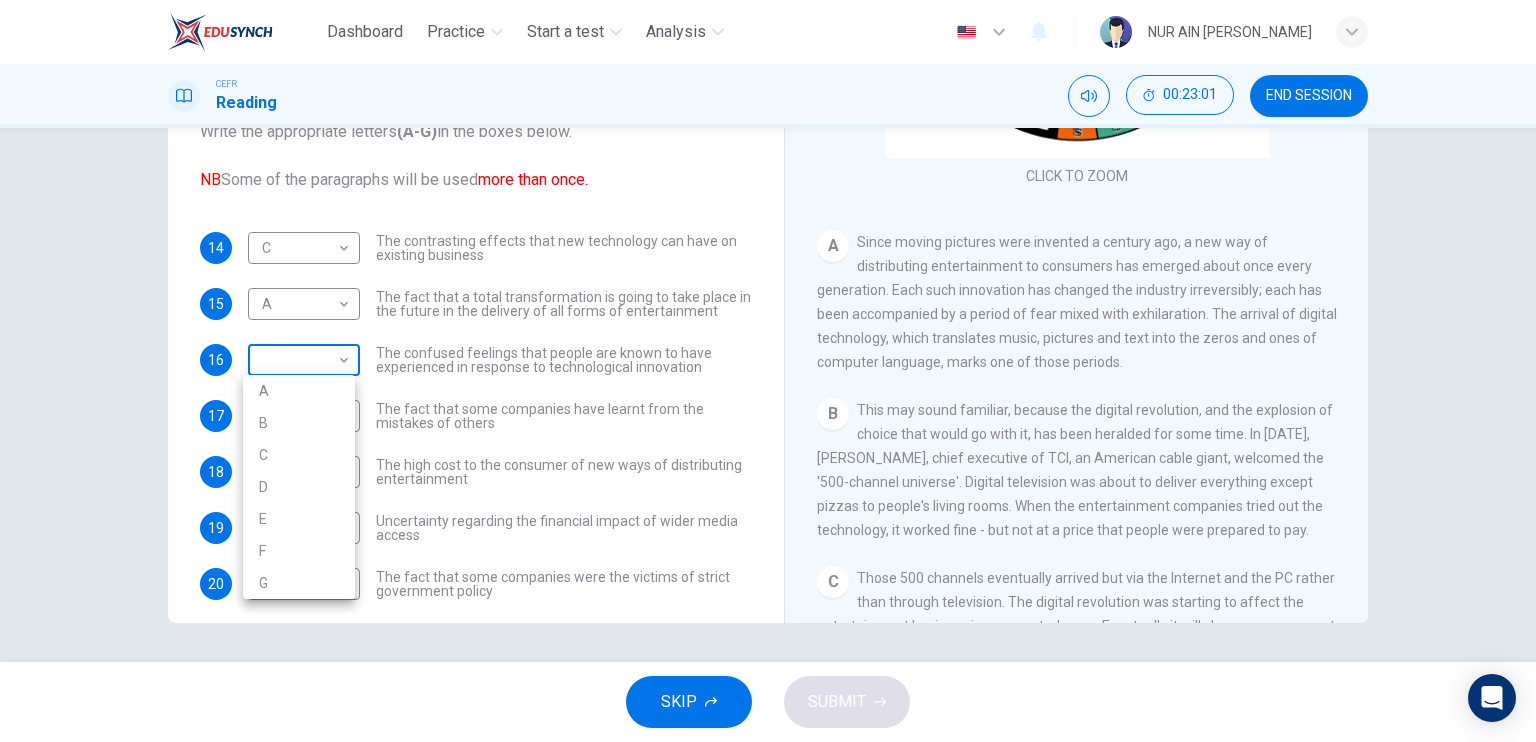 click on "Dashboard Practice Start a test Analysis English en ​ NUR AIN [PERSON_NAME] CEFR Reading 00:23:01 END SESSION Questions 14 - 21 The Reading Passage has 7 paragraphs  A-G .
Which paragraph mentions the following?
Write the appropriate letters  (A-G)  in the boxes below.
NB  Some of the paragraphs will be used  more than once. 14 C C ​ The contrasting effects that new technology can have on existing business 15 A A ​ The fact that a total transformation is going to take place in the future in the delivery of all forms of entertainment 16 ​ ​ The confused feelings that people are known to have experienced in response to technological innovation 17 F F ​ The fact that some companies have learnt from the mistakes of others 18 B B ​ The high cost to the consumer of new ways of distributing entertainment 19 B B ​ Uncertainty regarding the financial impact of wider media access 20 F F ​ The fact that some companies were the victims of strict government policy 21 E E ​ Wheel of Fortune A B" at bounding box center (768, 371) 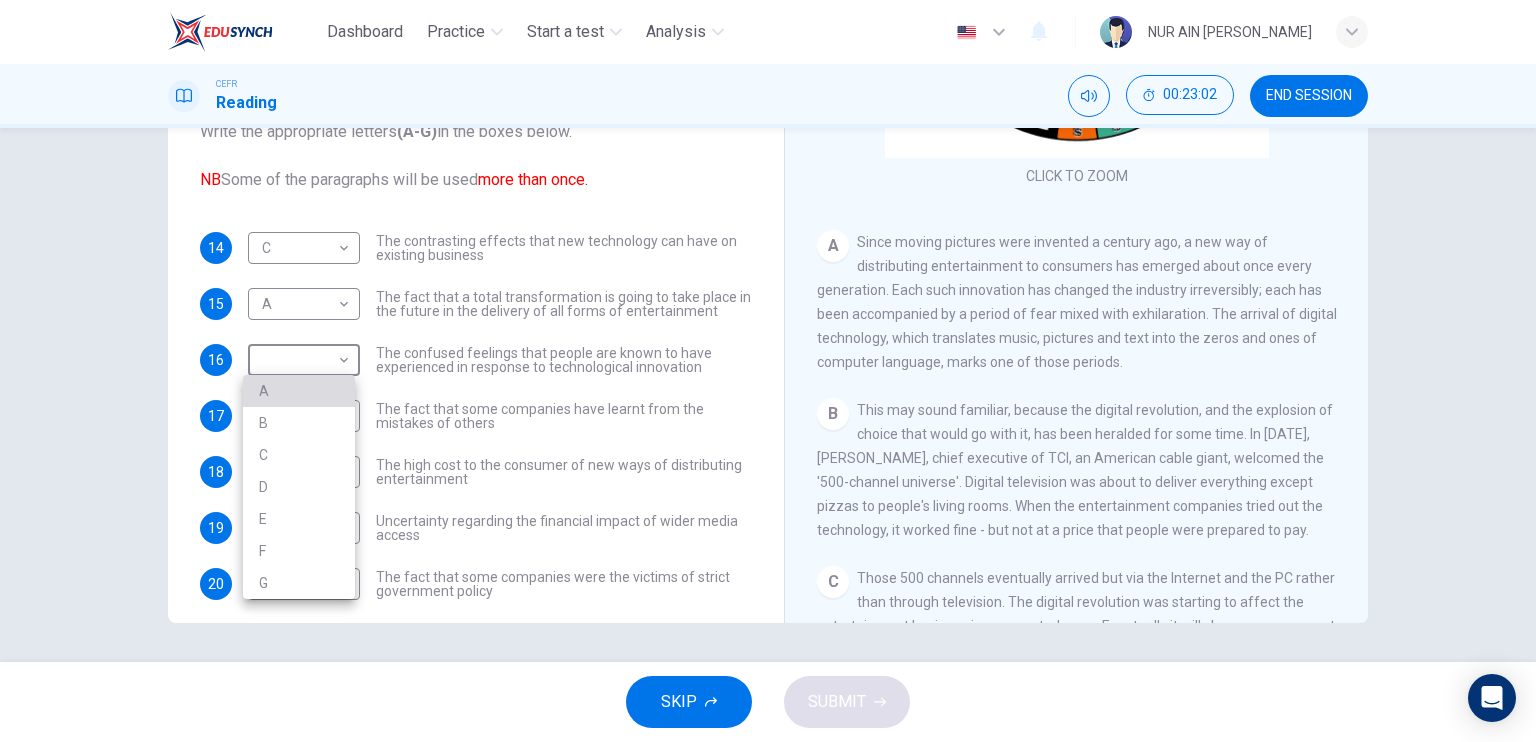 click on "A" at bounding box center (299, 391) 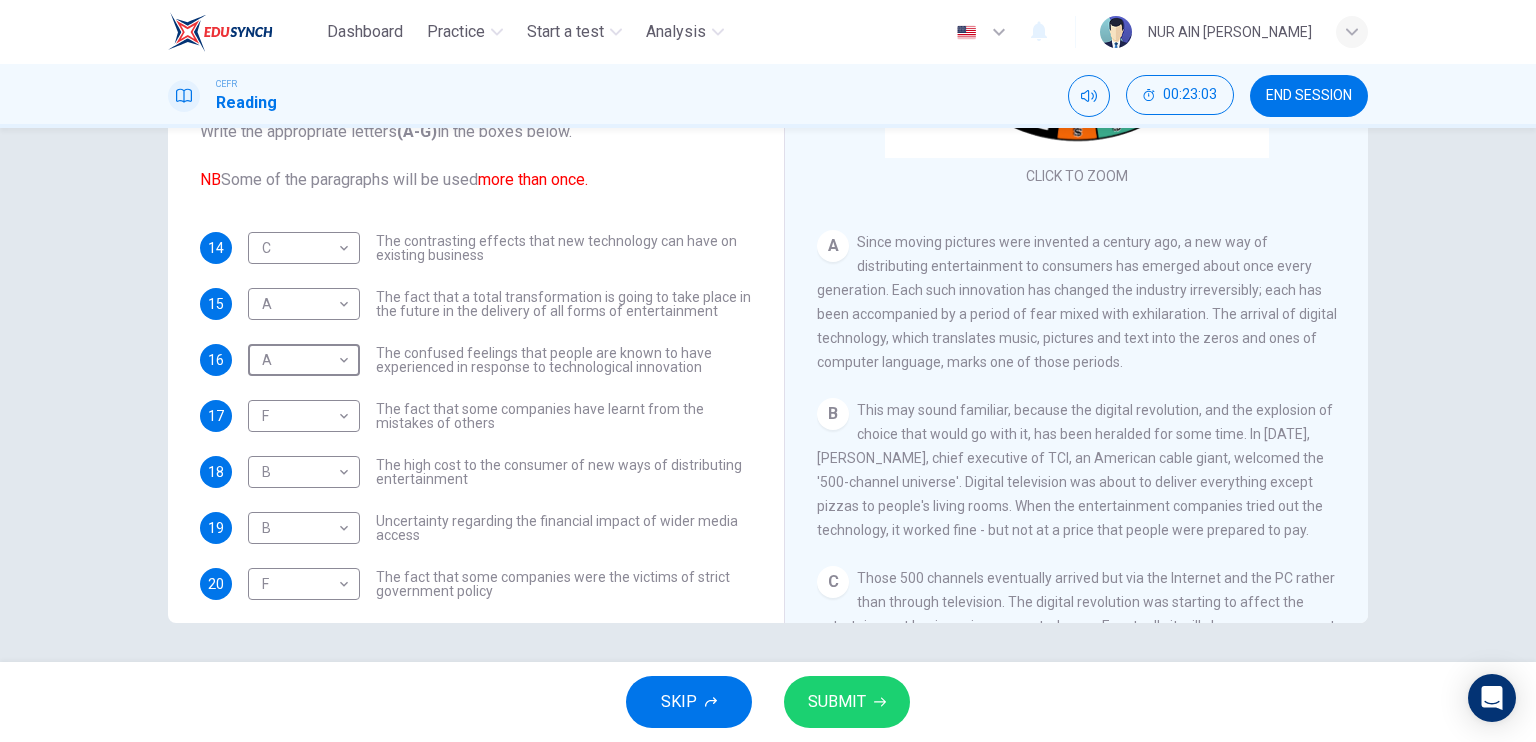scroll, scrollTop: 72, scrollLeft: 0, axis: vertical 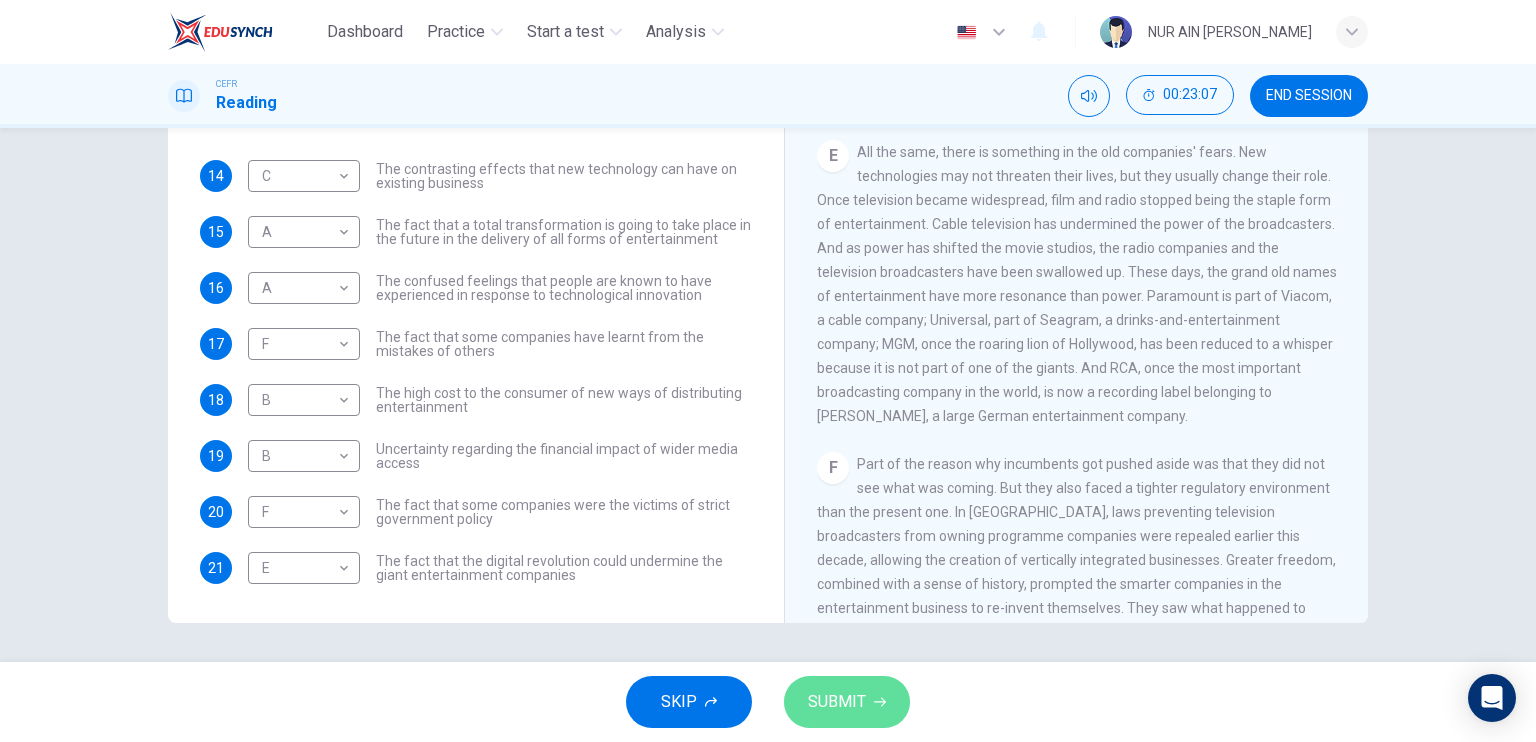 click on "SUBMIT" at bounding box center [847, 702] 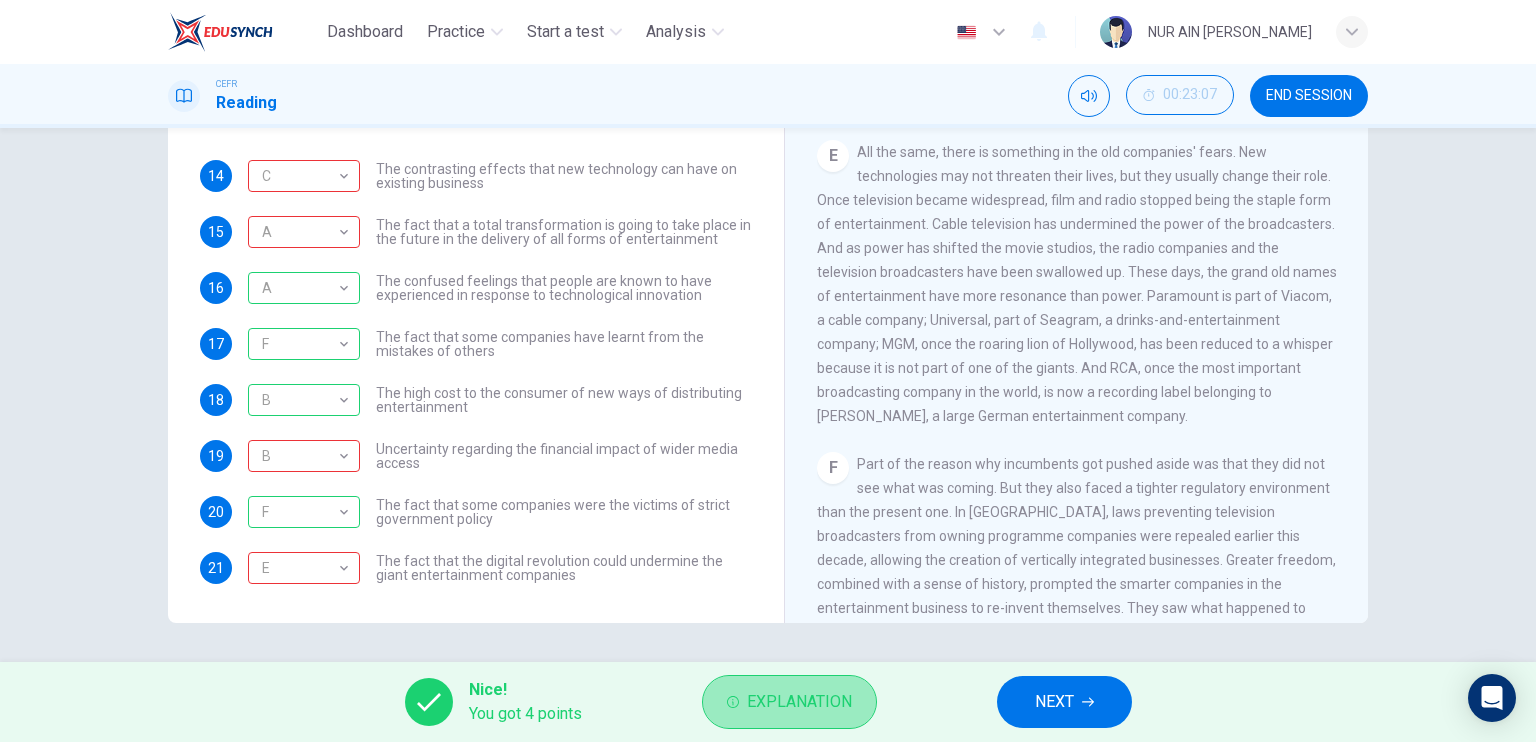 click on "Explanation" at bounding box center [799, 702] 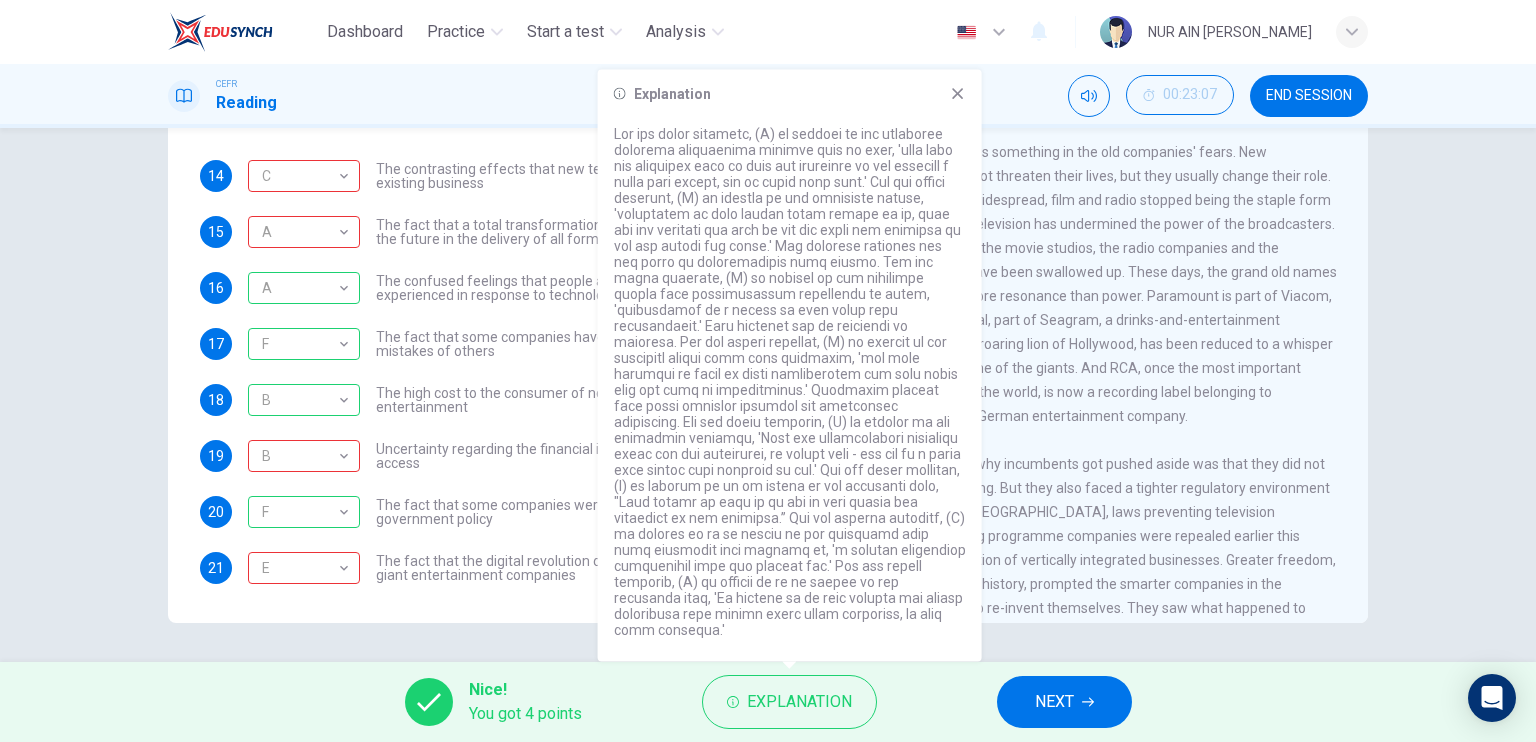 click on "All the same, there is something in the old companies' fears. New technologies may not threaten their lives, but they usually change their role. Once television became widespread, film and radio stopped being the staple form of entertainment. Cable television has undermined the power of the broadcasters. And as power has shifted the movie studios, the radio companies and the television broadcasters have been swallowed up. These days, the grand old names of entertainment have more resonance than power. Paramount is part of Viacom, a cable company; Universal, part of Seagram, a drinks-and-entertainment company; MGM, once the roaring lion of Hollywood, has been reduced to a whisper because it is not part of one of the giants. And RCA, once the most important broadcasting company in the world, is now a recording label belonging to [PERSON_NAME], a large German entertainment company." at bounding box center (1077, 284) 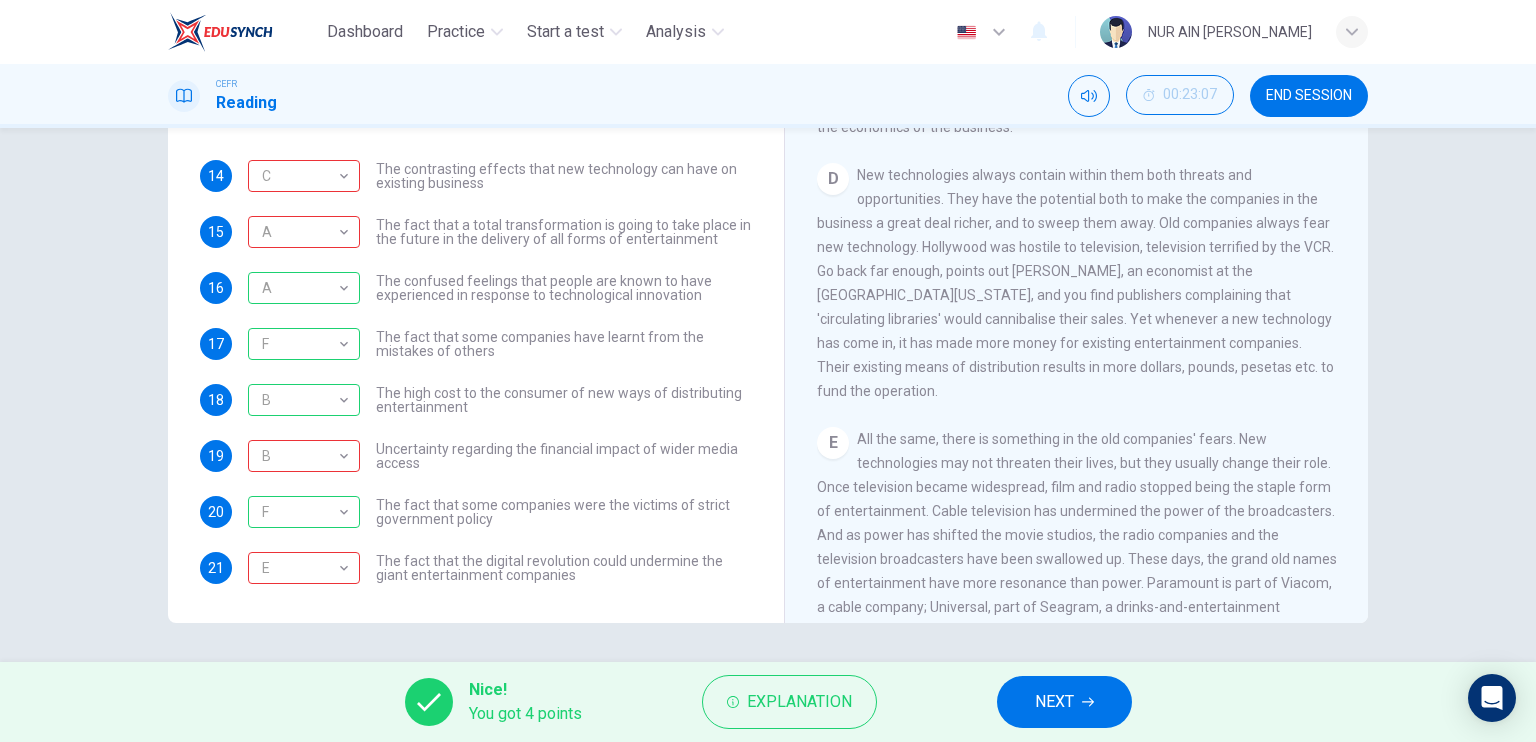 scroll, scrollTop: 683, scrollLeft: 0, axis: vertical 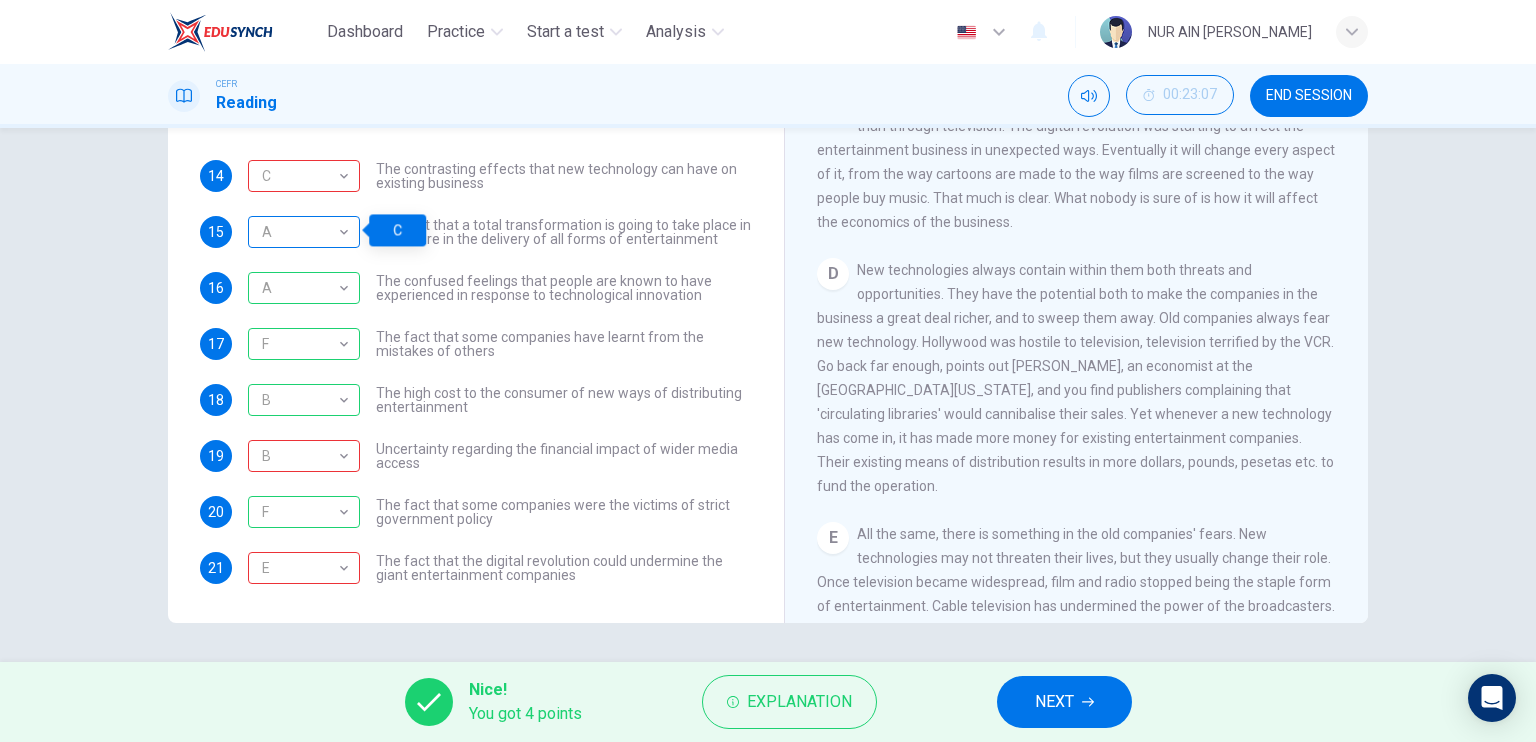 click on "A" at bounding box center (300, 232) 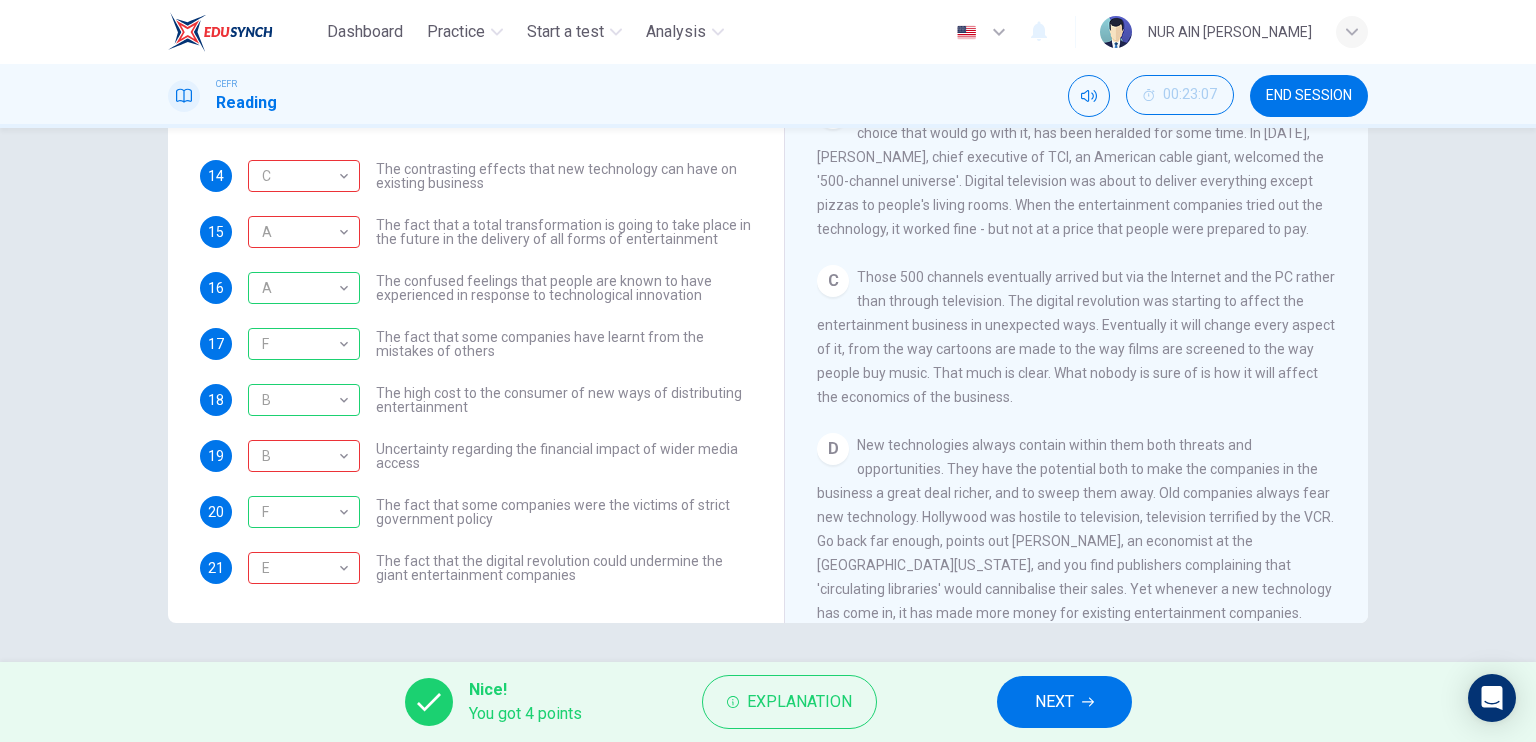 scroll, scrollTop: 507, scrollLeft: 0, axis: vertical 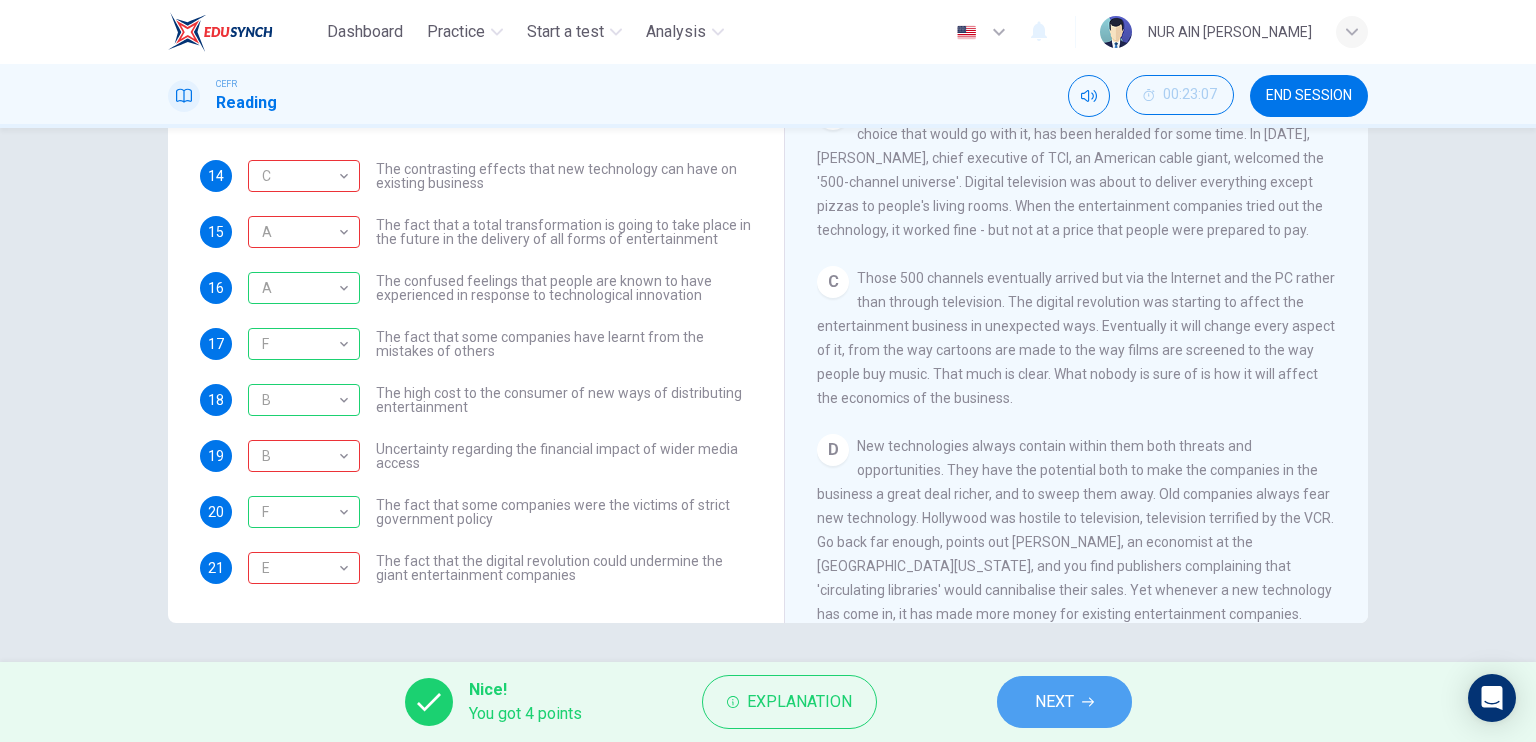 click on "NEXT" at bounding box center (1054, 702) 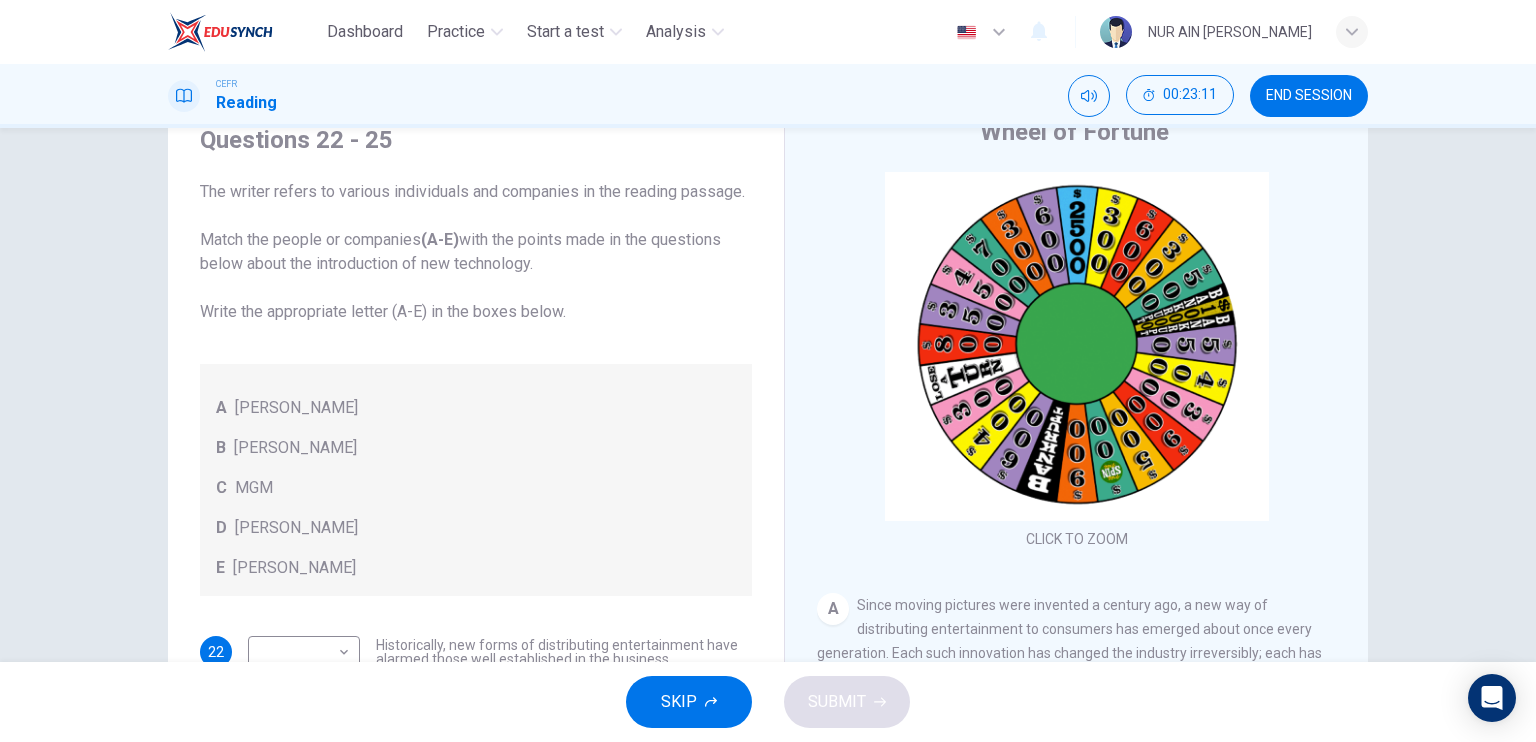 scroll, scrollTop: 240, scrollLeft: 0, axis: vertical 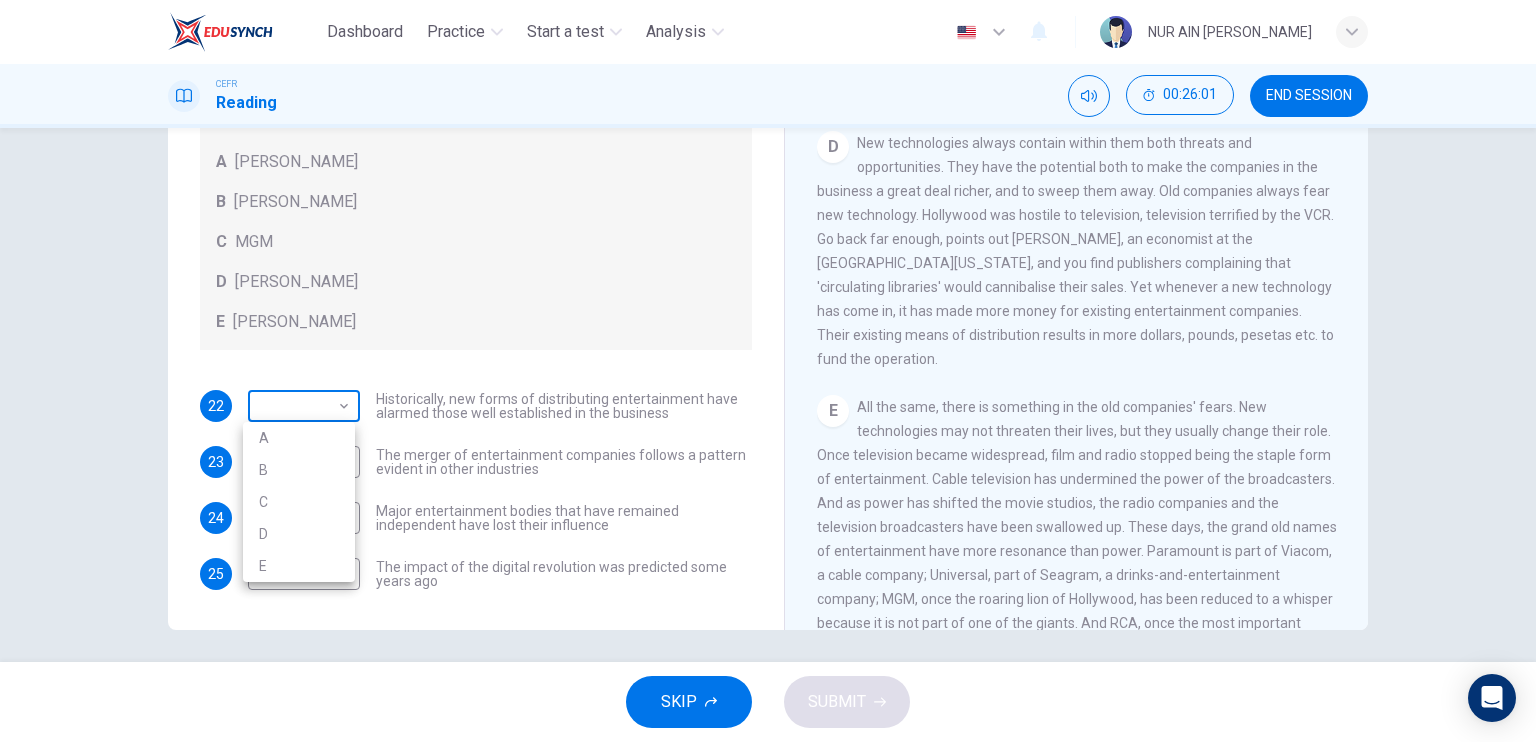 click on "Dashboard Practice Start a test Analysis English en ​ NUR AIN [PERSON_NAME] CEFR Reading 00:26:01 END SESSION Questions 22 - 25 The writer refers to various individuals and companies in the reading passage.
Match the people or companies  (A-E)  with the points made in the questions below about the introduction of new technology.
Write the appropriate letter (A-E) in the boxes below. A [PERSON_NAME] B [PERSON_NAME] C MGM D [PERSON_NAME] E [PERSON_NAME] 22 ​ ​ Historically, new forms of distributing entertainment have alarmed those well established in the business 23 ​ ​ The merger of entertainment companies follows a pattern evident in other industries 24 ​ ​ Major entertainment bodies that have remained independent have lost their influence 25 ​ ​ The impact of the digital revolution was predicted some years ago Wheel of Fortune CLICK TO ZOOM Click to Zoom A B C D E F G SKIP SUBMIT EduSynch - Online Language Proficiency Testing
Dashboard Practice Start a test Analysis 2025 A B" at bounding box center (768, 371) 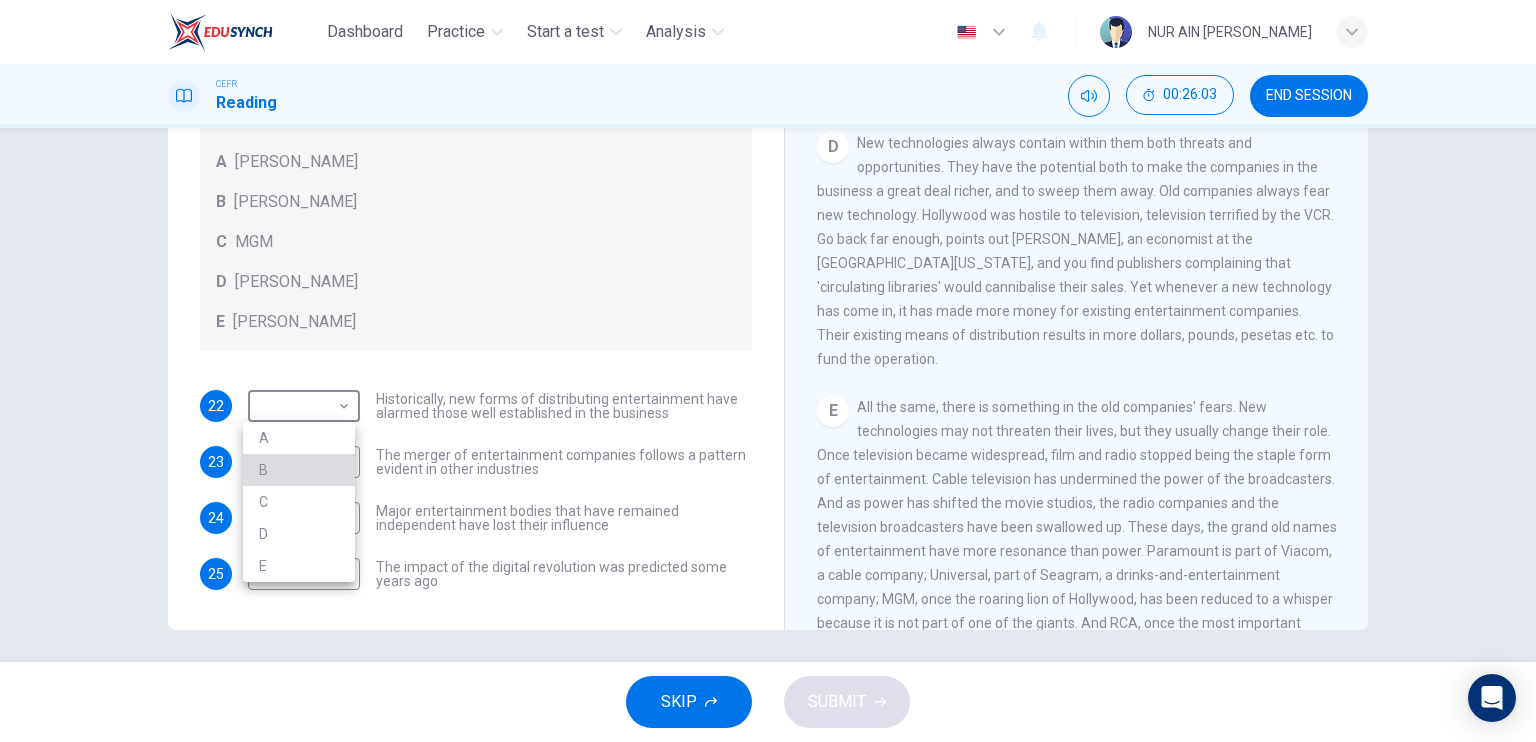 click on "B" at bounding box center [299, 470] 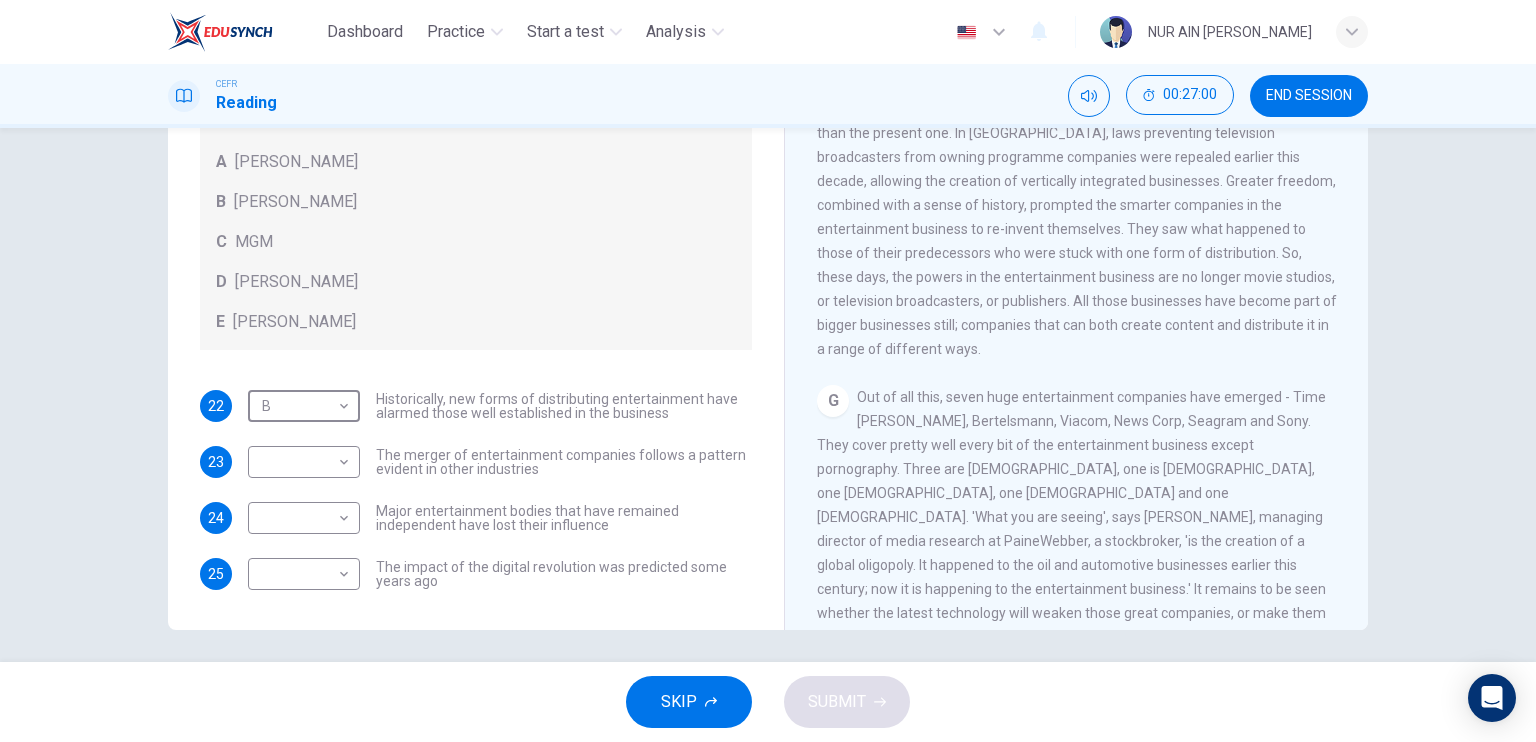 scroll, scrollTop: 1452, scrollLeft: 0, axis: vertical 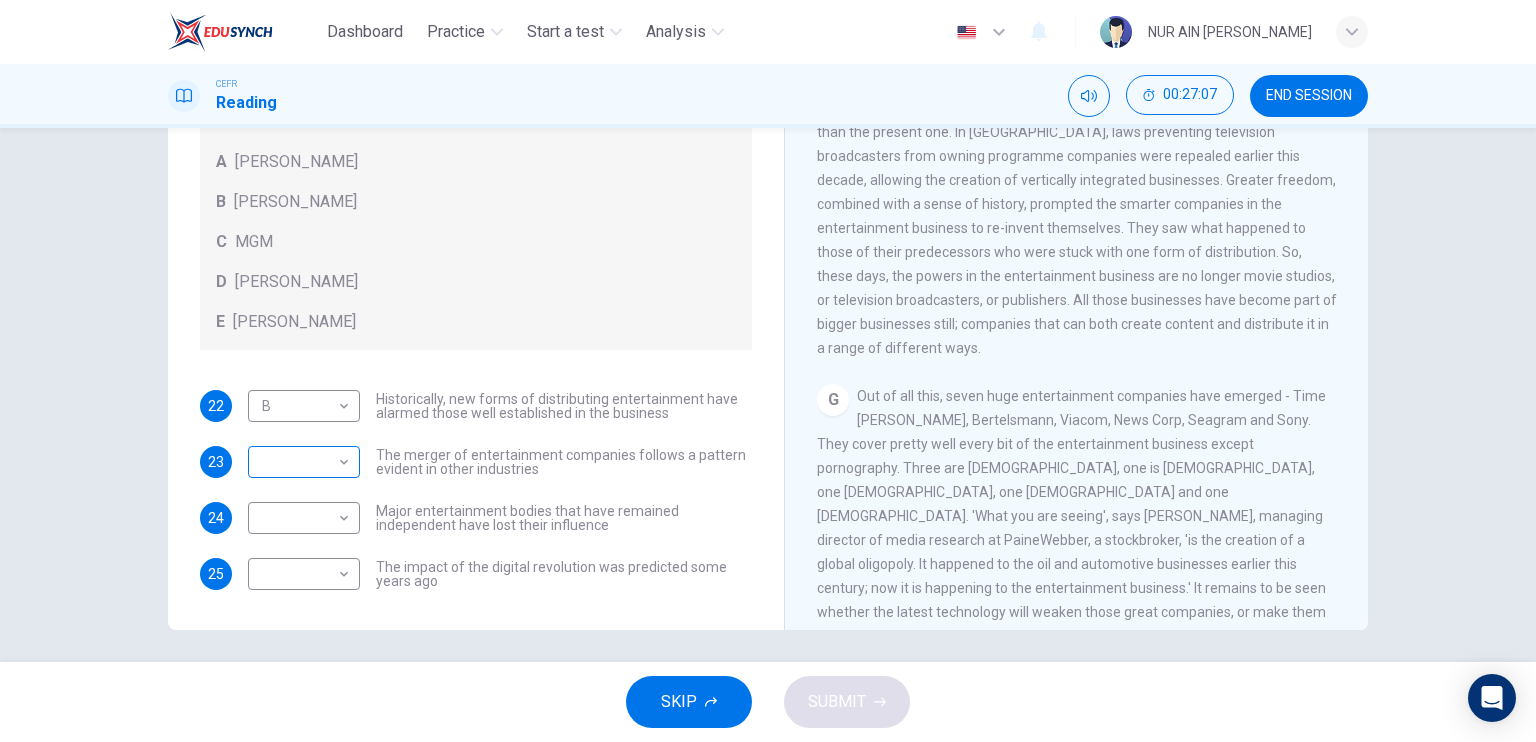 click on "​ ​" at bounding box center (304, 462) 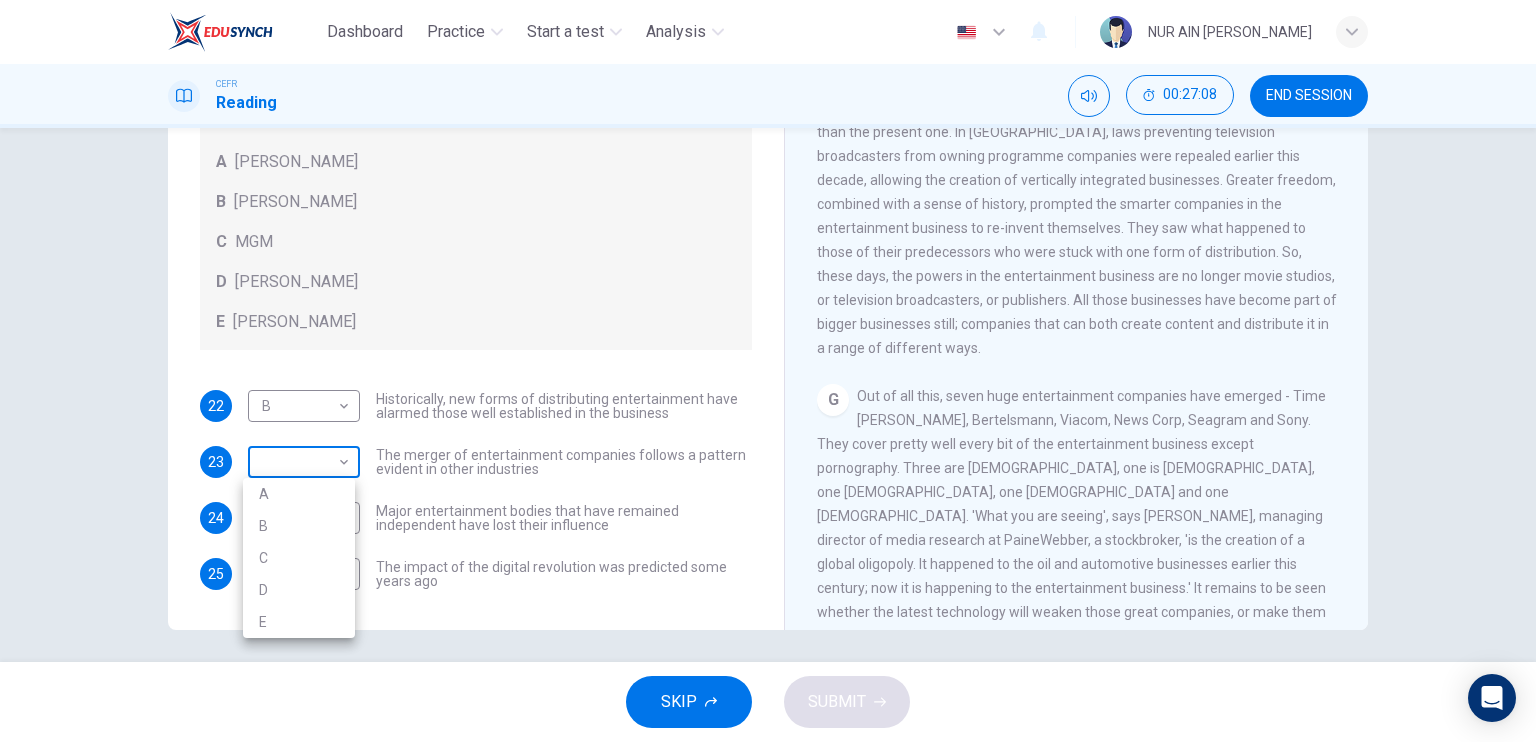 click on "Dashboard Practice Start a test Analysis English en ​ NUR AIN [PERSON_NAME] CEFR Reading 00:27:08 END SESSION Questions 22 - 25 The writer refers to various individuals and companies in the reading passage.
Match the people or companies  (A-E)  with the points made in the questions below about the introduction of new technology.
Write the appropriate letter (A-E) in the boxes below. A [PERSON_NAME] B [PERSON_NAME] C MGM D [PERSON_NAME] E [PERSON_NAME] 22 B B ​ Historically, new forms of distributing entertainment have alarmed those well established in the business 23 ​ ​ The merger of entertainment companies follows a pattern evident in other industries 24 ​ ​ Major entertainment bodies that have remained independent have lost their influence 25 ​ ​ The impact of the digital revolution was predicted some years ago Wheel of Fortune CLICK TO ZOOM Click to Zoom A B C D E F G SKIP SUBMIT EduSynch - Online Language Proficiency Testing
Dashboard Practice Start a test Analysis 2025 A B" at bounding box center [768, 371] 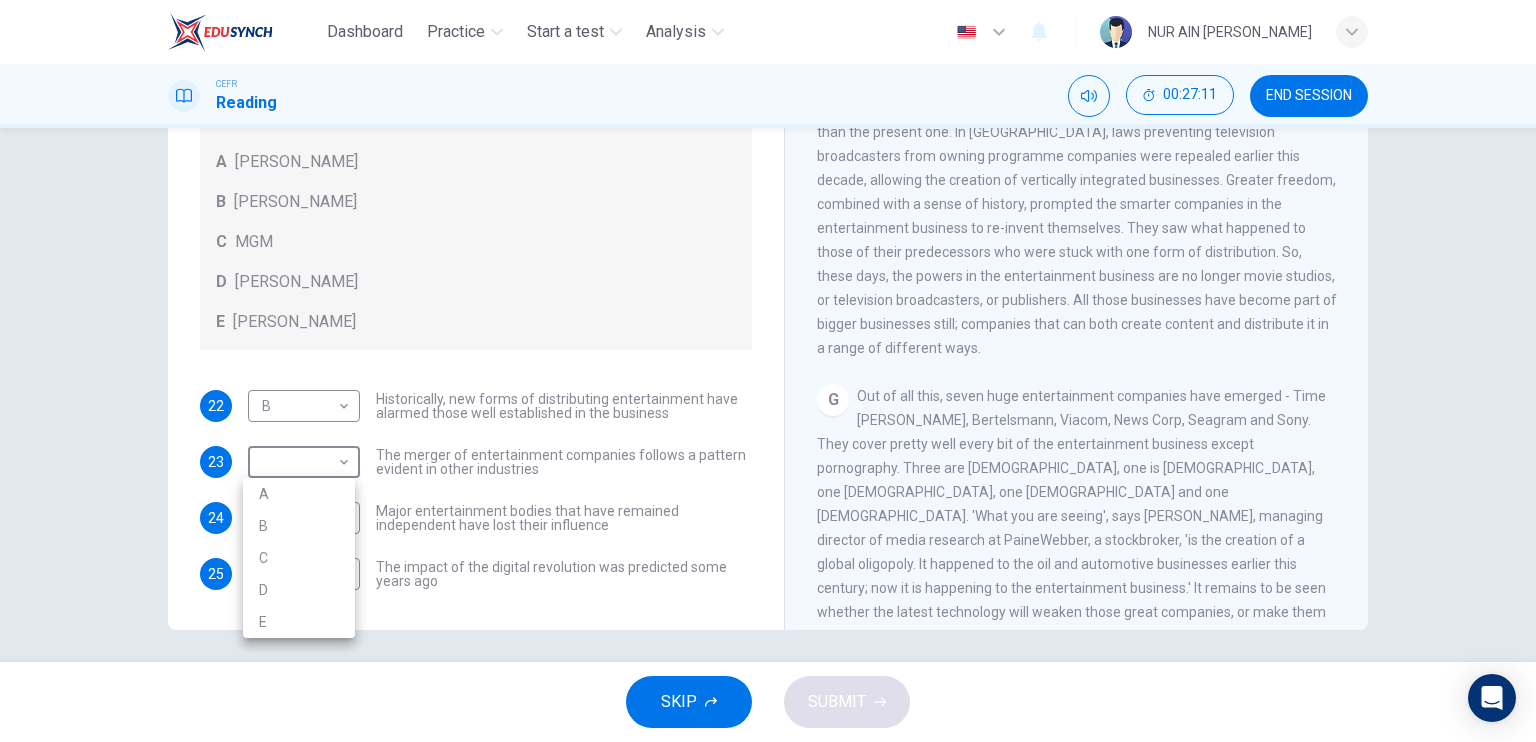 click on "D" at bounding box center [299, 590] 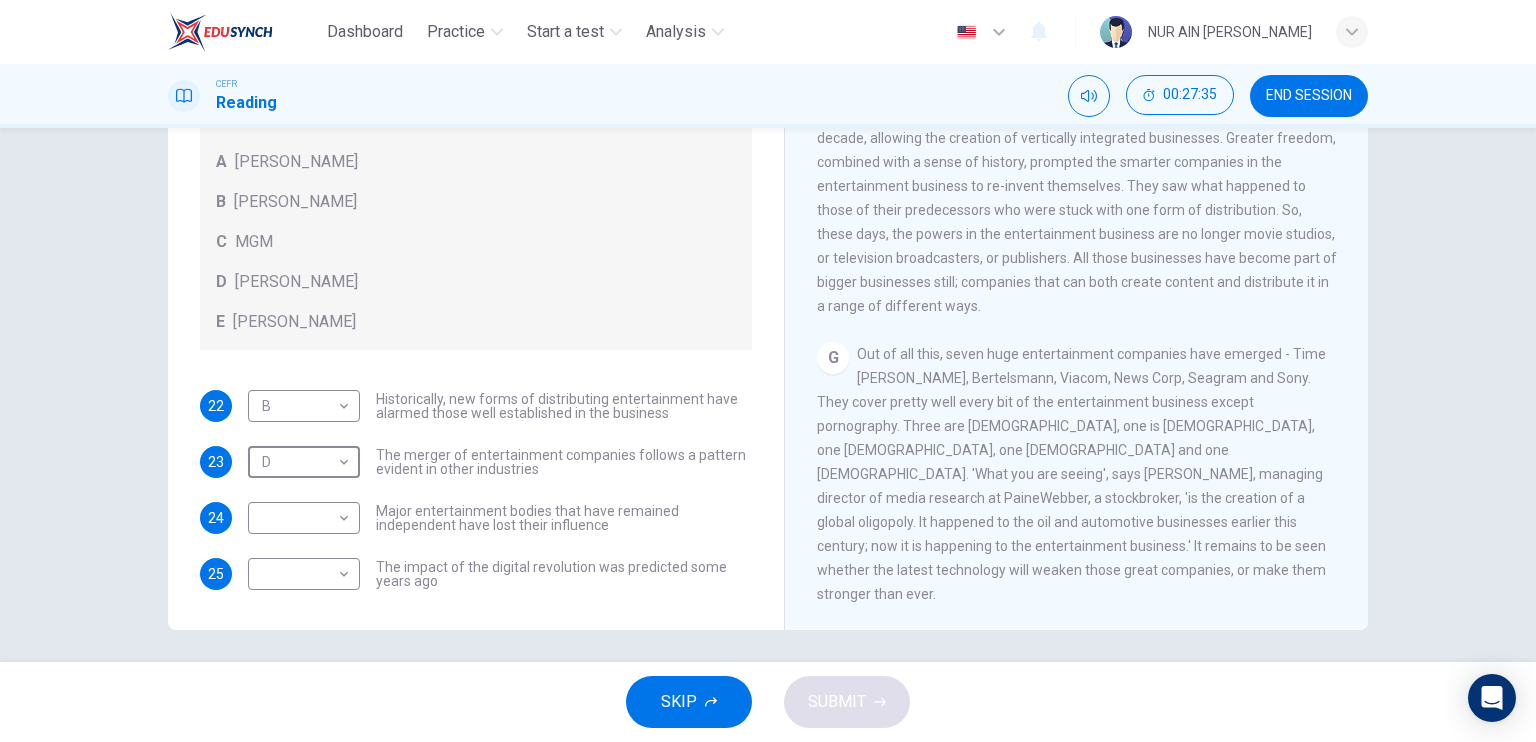 scroll, scrollTop: 1519, scrollLeft: 0, axis: vertical 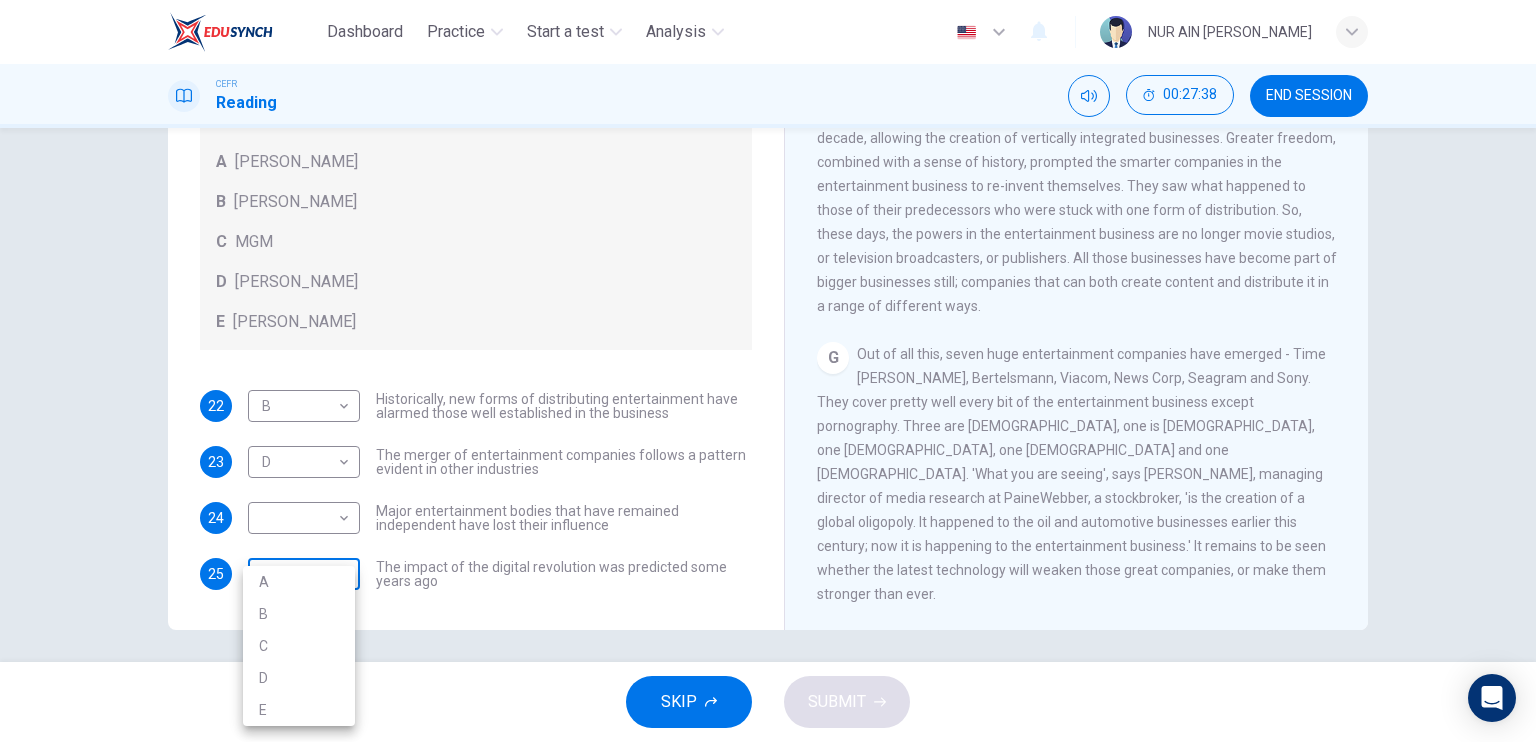 click on "Dashboard Practice Start a test Analysis English en ​ NUR AIN [PERSON_NAME] CEFR Reading 00:27:38 END SESSION Questions 22 - 25 The writer refers to various individuals and companies in the reading passage.
Match the people or companies  (A-E)  with the points made in the questions below about the introduction of new technology.
Write the appropriate letter (A-E) in the boxes below. A [PERSON_NAME] B [PERSON_NAME] C MGM D [PERSON_NAME] E [PERSON_NAME] 22 B B ​ Historically, new forms of distributing entertainment have alarmed those well established in the business 23 D D ​ The merger of entertainment companies follows a pattern evident in other industries 24 ​ ​ Major entertainment bodies that have remained independent have lost their influence 25 ​ ​ The impact of the digital revolution was predicted some years ago Wheel of Fortune CLICK TO ZOOM Click to Zoom A B C D E F G SKIP SUBMIT EduSynch - Online Language Proficiency Testing
Dashboard Practice Start a test Analysis 2025 A B" at bounding box center [768, 371] 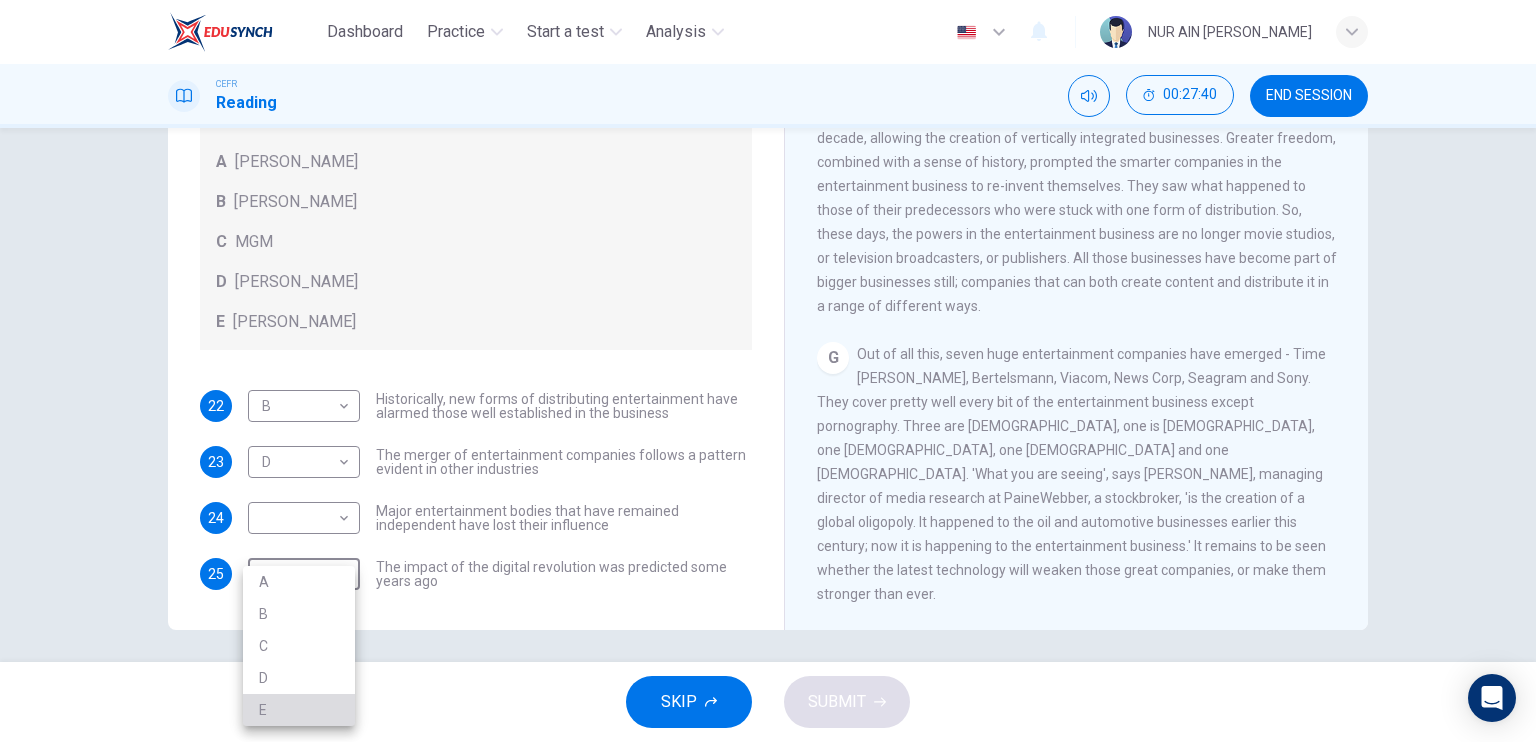 click on "E" at bounding box center [299, 710] 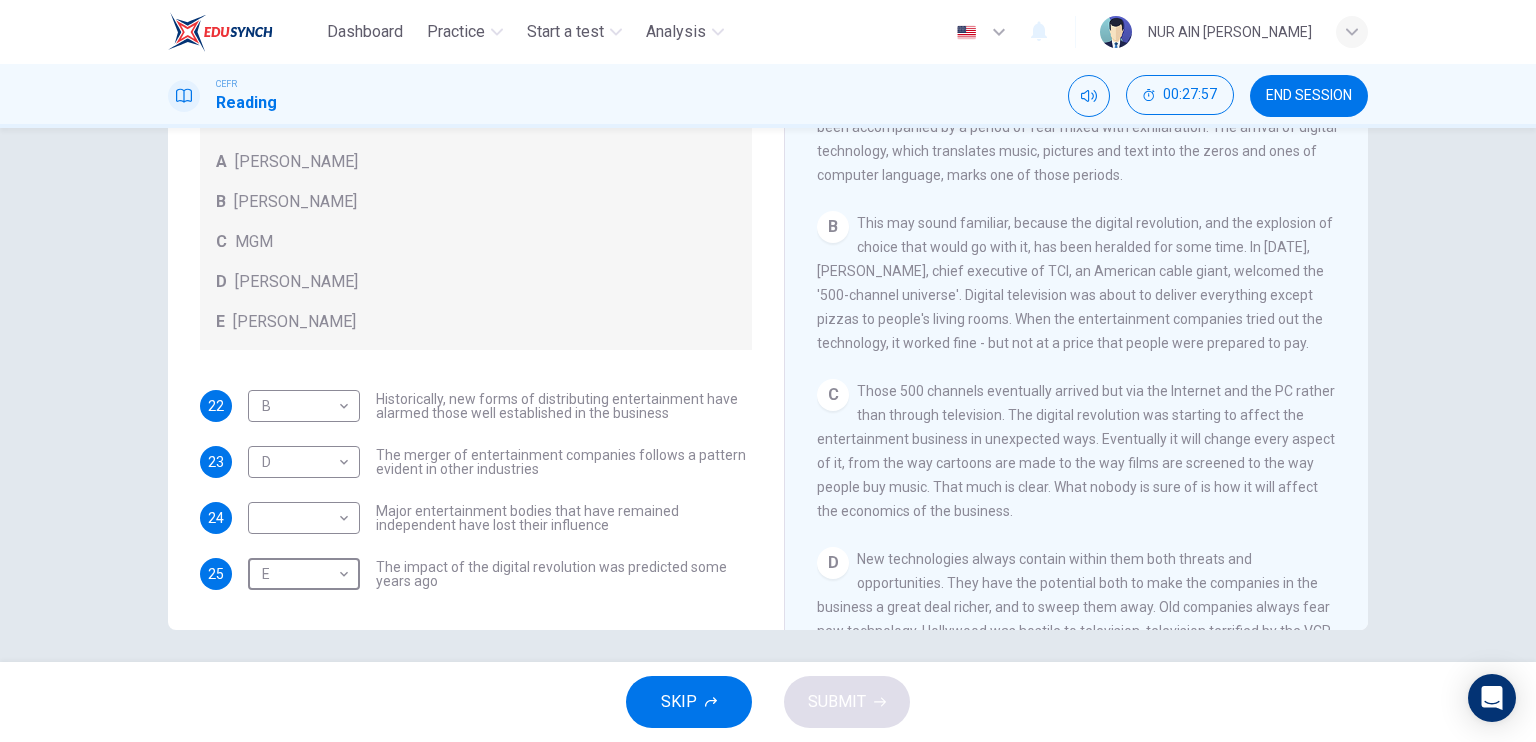 scroll, scrollTop: 402, scrollLeft: 0, axis: vertical 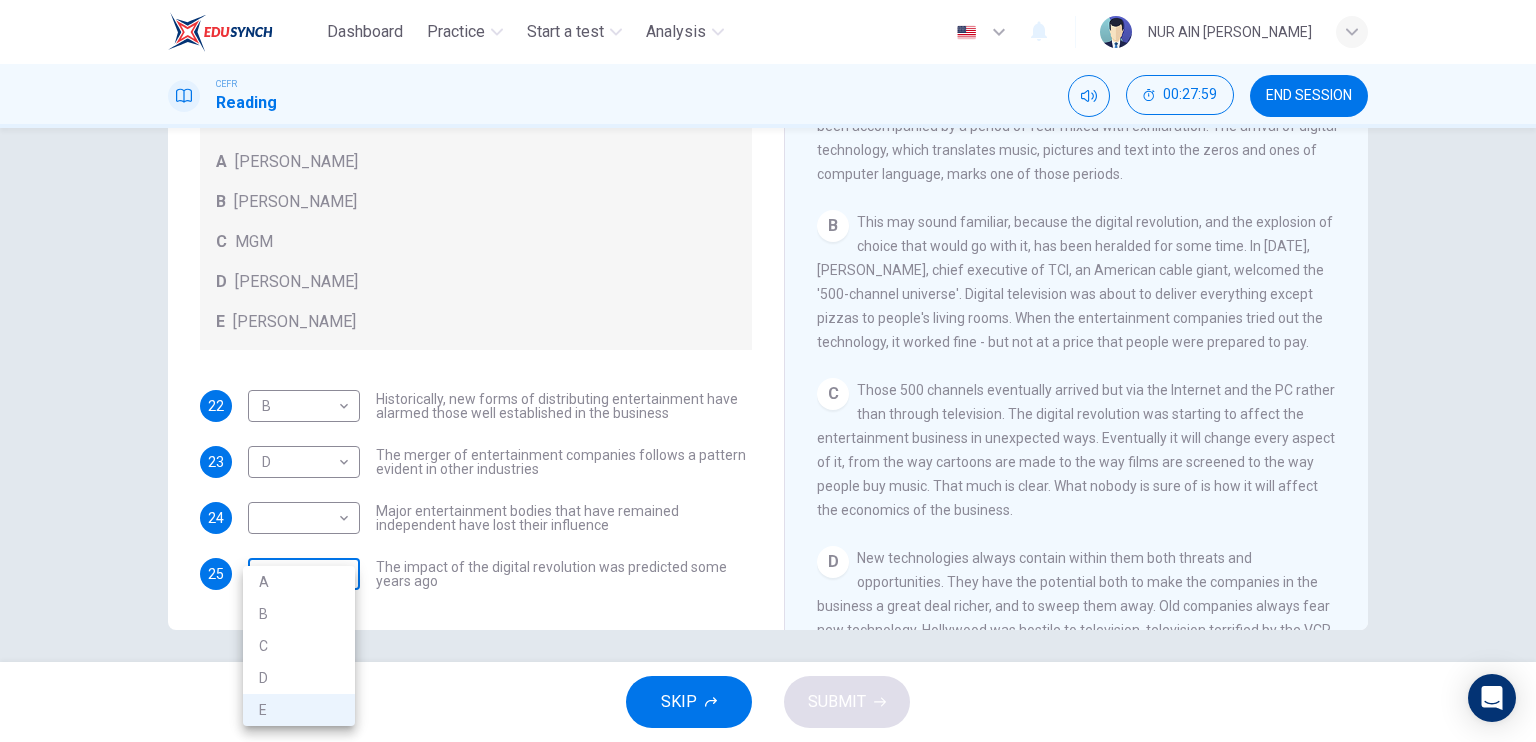 click on "Dashboard Practice Start a test Analysis English en ​ NUR AIN [PERSON_NAME] CEFR Reading 00:27:59 END SESSION Questions 22 - 25 The writer refers to various individuals and companies in the reading passage.
Match the people or companies  (A-E)  with the points made in the questions below about the introduction of new technology.
Write the appropriate letter (A-E) in the boxes below. A [PERSON_NAME] B [PERSON_NAME] C MGM D [PERSON_NAME] E [PERSON_NAME] 22 B B ​ Historically, new forms of distributing entertainment have alarmed those well established in the business 23 D D ​ The merger of entertainment companies follows a pattern evident in other industries 24 ​ ​ Major entertainment bodies that have remained independent have lost their influence 25 E E ​ The impact of the digital revolution was predicted some years ago Wheel of Fortune CLICK TO ZOOM Click to Zoom A B C D E F G SKIP SUBMIT EduSynch - Online Language Proficiency Testing
Dashboard Practice Start a test Analysis 2025 A B" at bounding box center (768, 371) 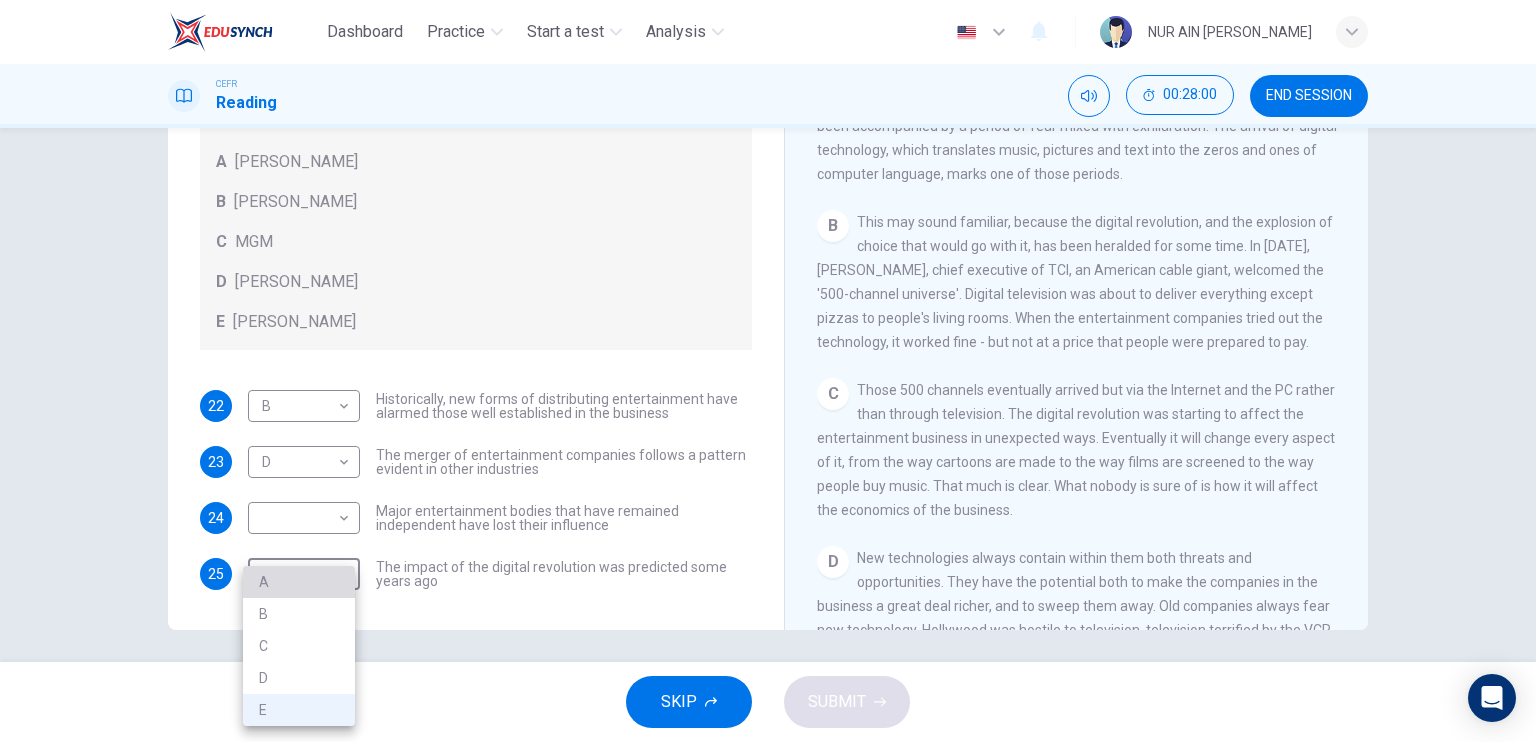 click on "A" at bounding box center (299, 582) 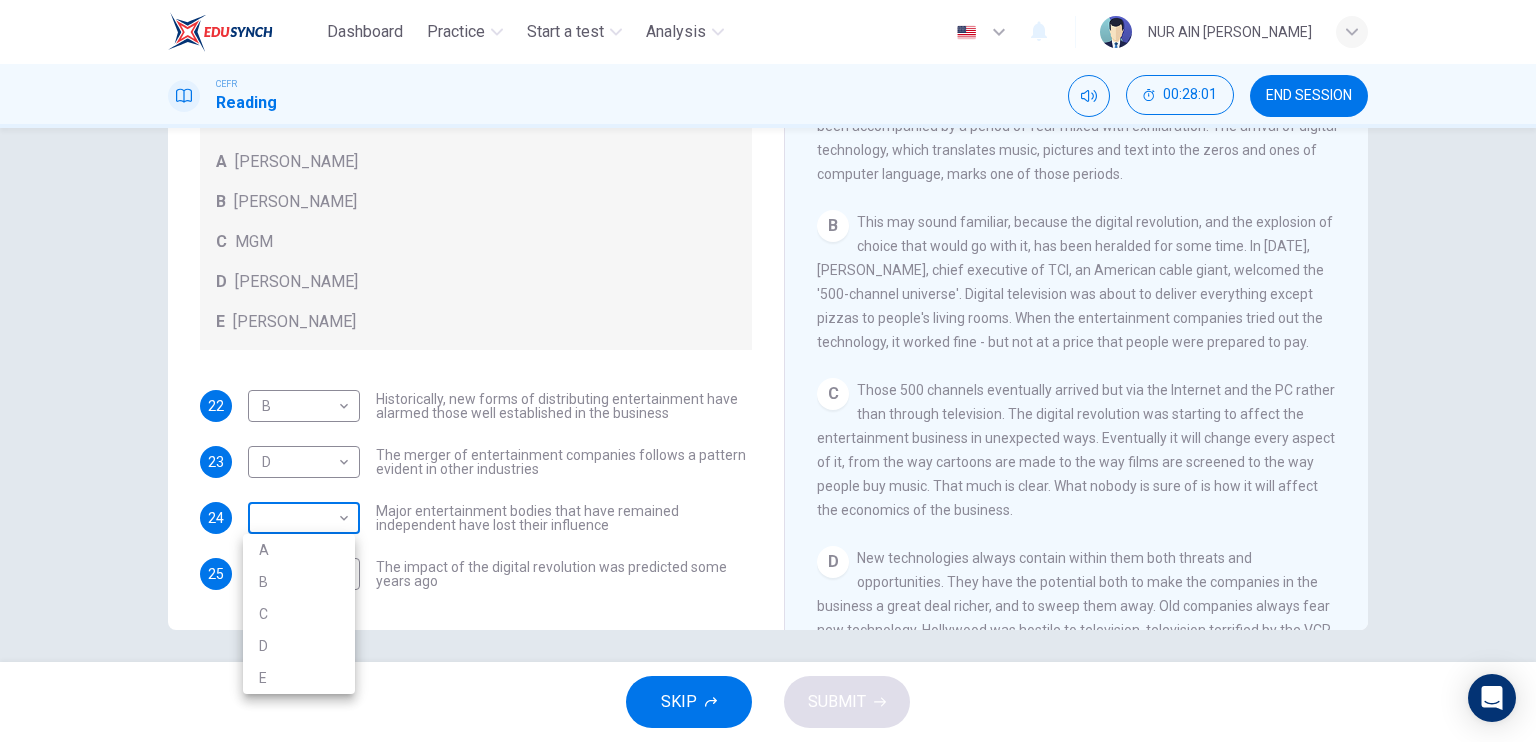 click on "Dashboard Practice Start a test Analysis English en ​ NUR AIN [PERSON_NAME] CEFR Reading 00:28:01 END SESSION Questions 22 - 25 The writer refers to various individuals and companies in the reading passage.
Match the people or companies  (A-E)  with the points made in the questions below about the introduction of new technology.
Write the appropriate letter (A-E) in the boxes below. A [PERSON_NAME] B [PERSON_NAME] C MGM D [PERSON_NAME] E [PERSON_NAME] 22 B B ​ Historically, new forms of distributing entertainment have alarmed those well established in the business 23 D D ​ The merger of entertainment companies follows a pattern evident in other industries 24 ​ ​ Major entertainment bodies that have remained independent have lost their influence 25 A A ​ The impact of the digital revolution was predicted some years ago Wheel of Fortune CLICK TO ZOOM Click to Zoom A B C D E F G SKIP SUBMIT EduSynch - Online Language Proficiency Testing
Dashboard Practice Start a test Analysis 2025 A B" at bounding box center (768, 371) 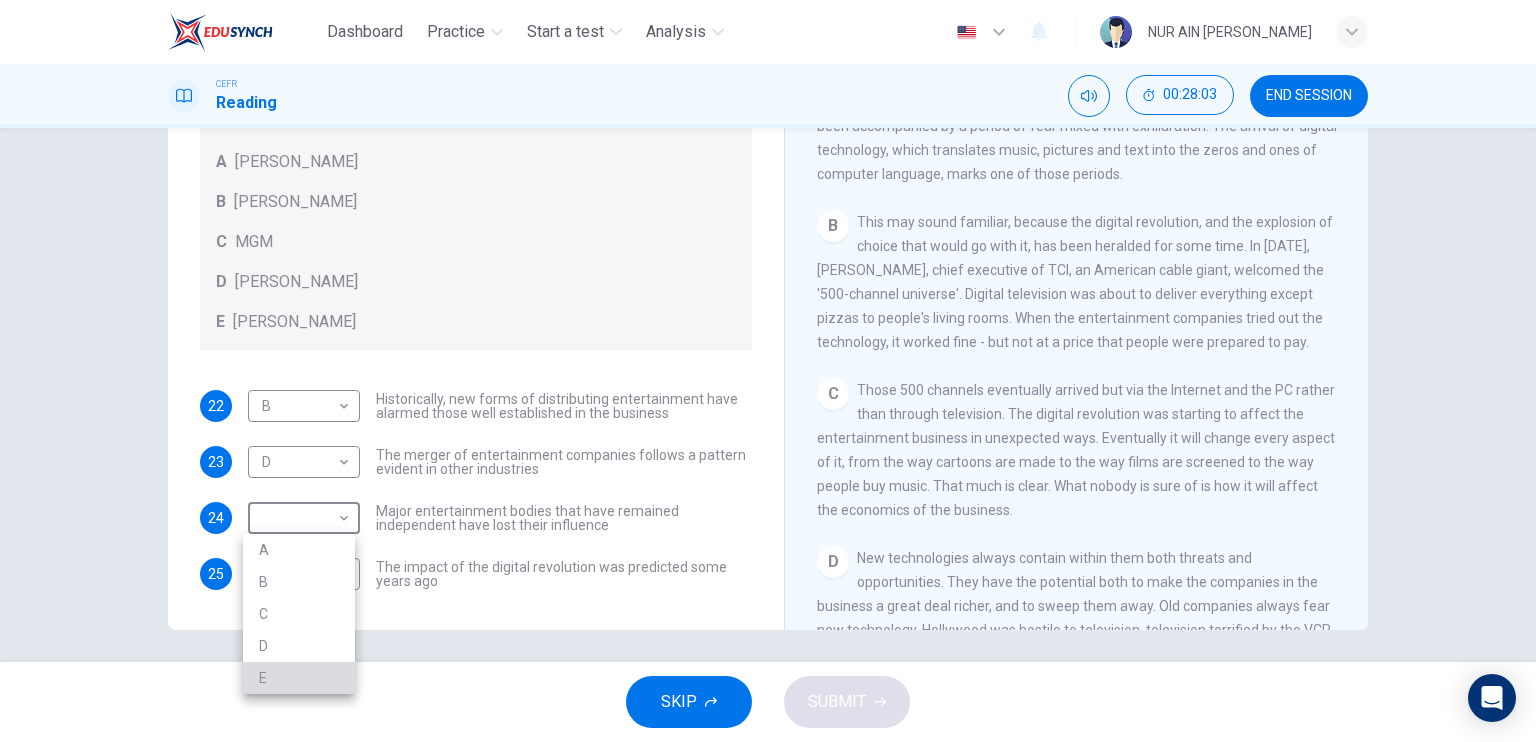 click on "E" at bounding box center (299, 678) 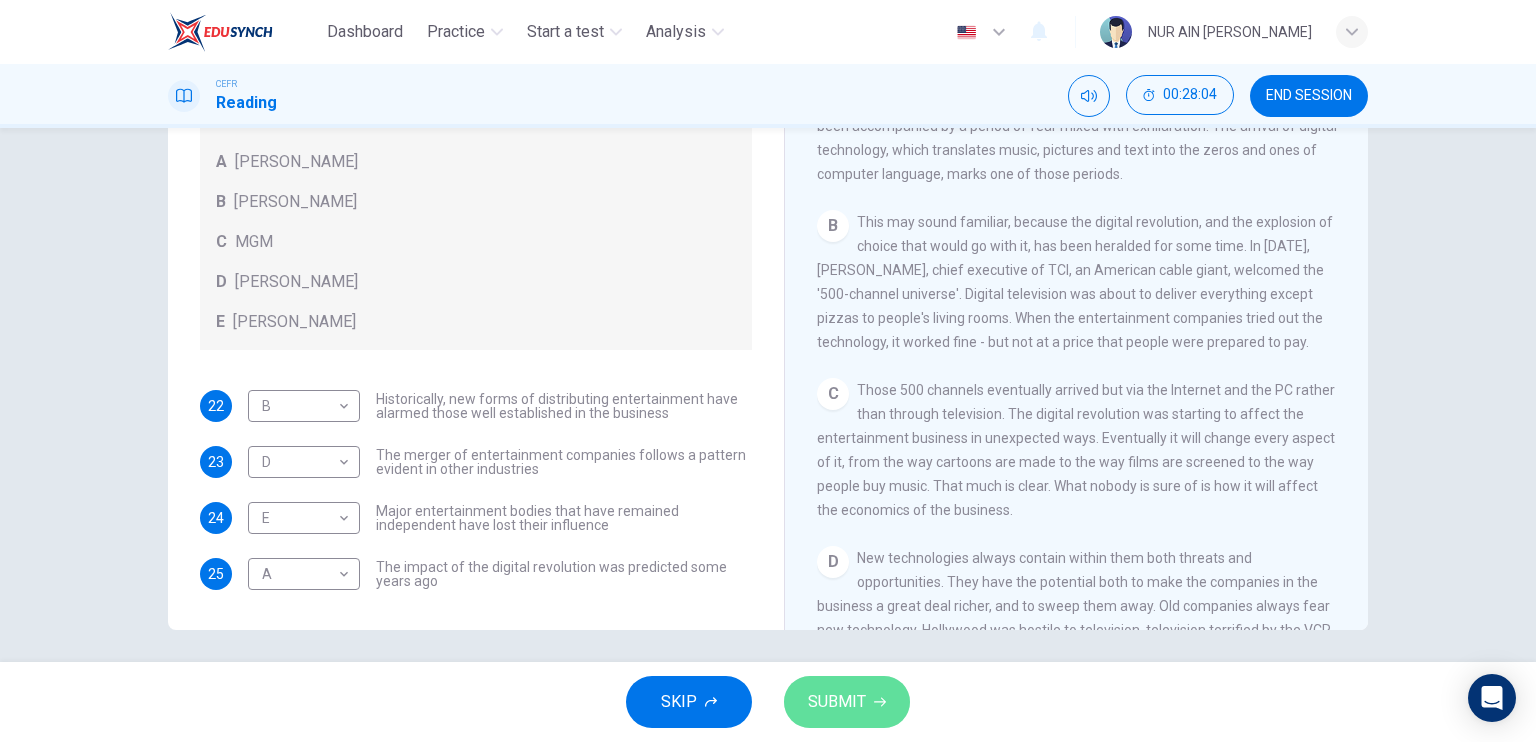 click on "SUBMIT" at bounding box center [837, 702] 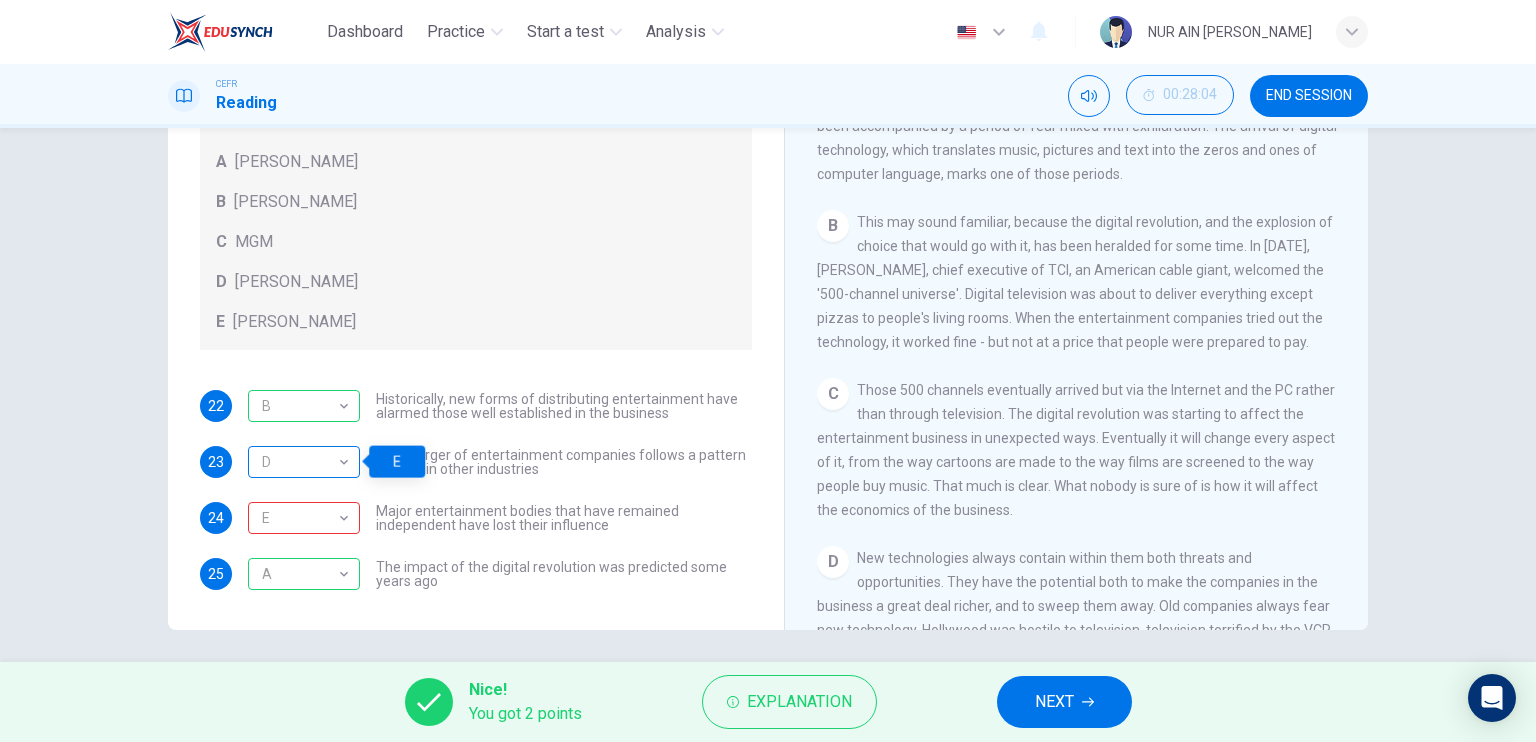 click on "D" at bounding box center (300, 462) 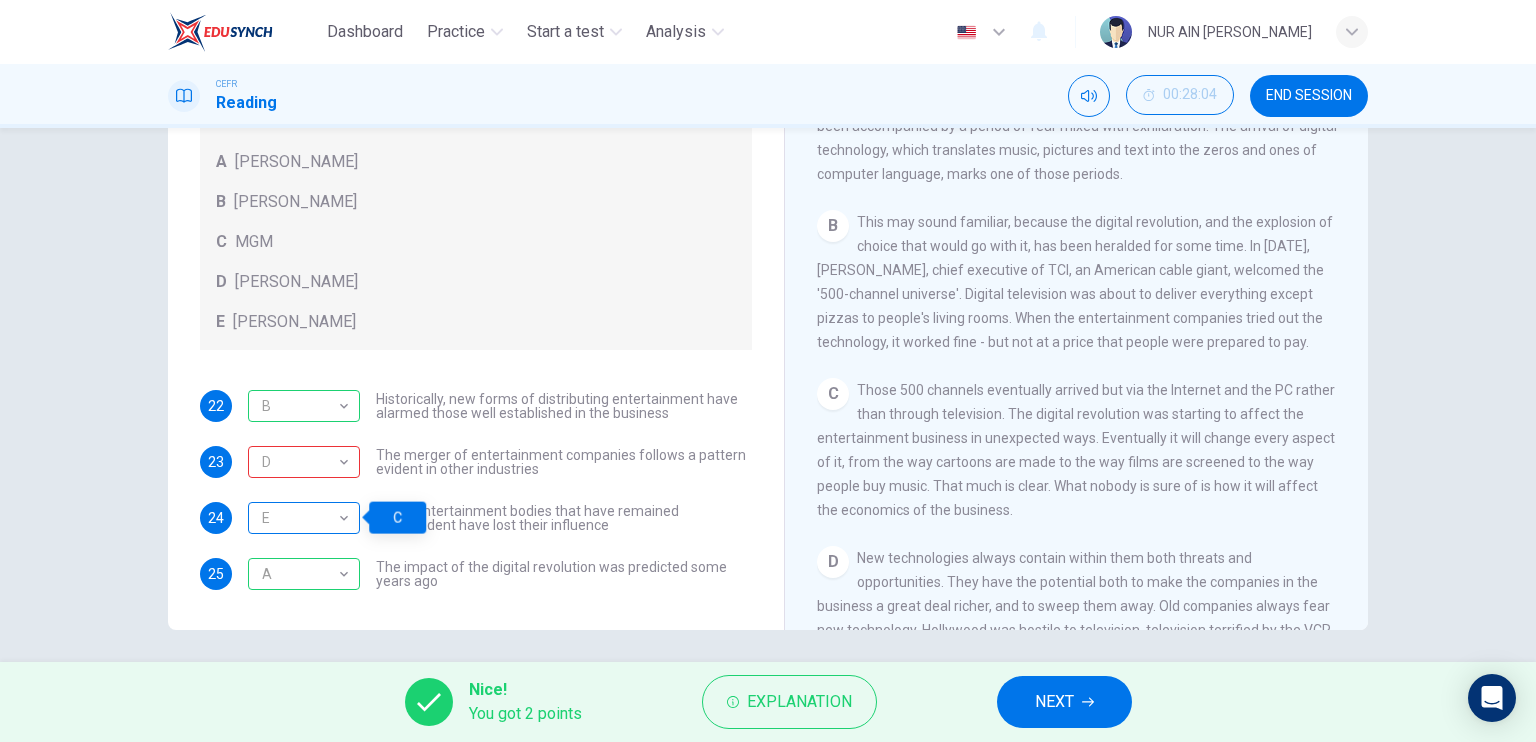 drag, startPoint x: 325, startPoint y: 451, endPoint x: 321, endPoint y: 515, distance: 64.12488 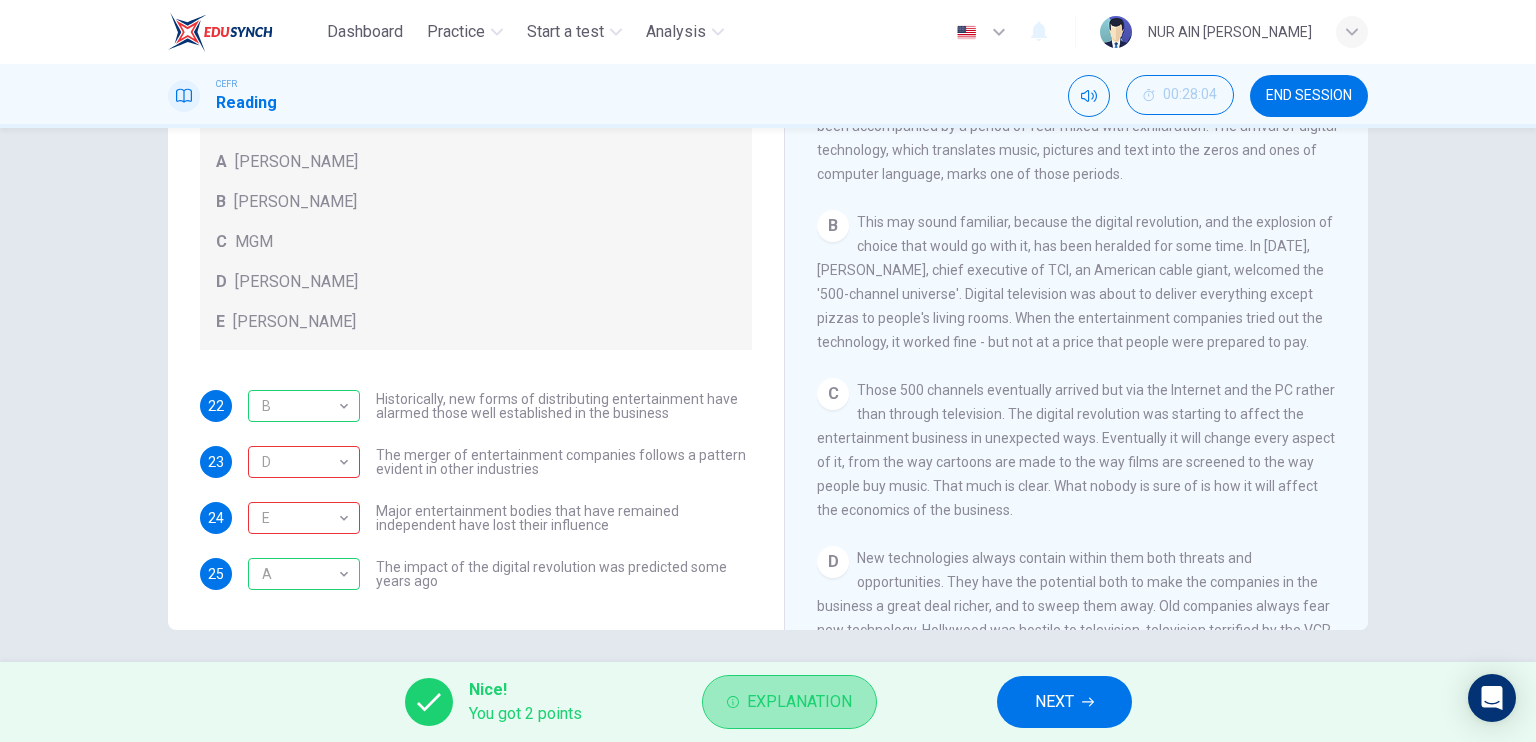 click on "Explanation" at bounding box center (789, 702) 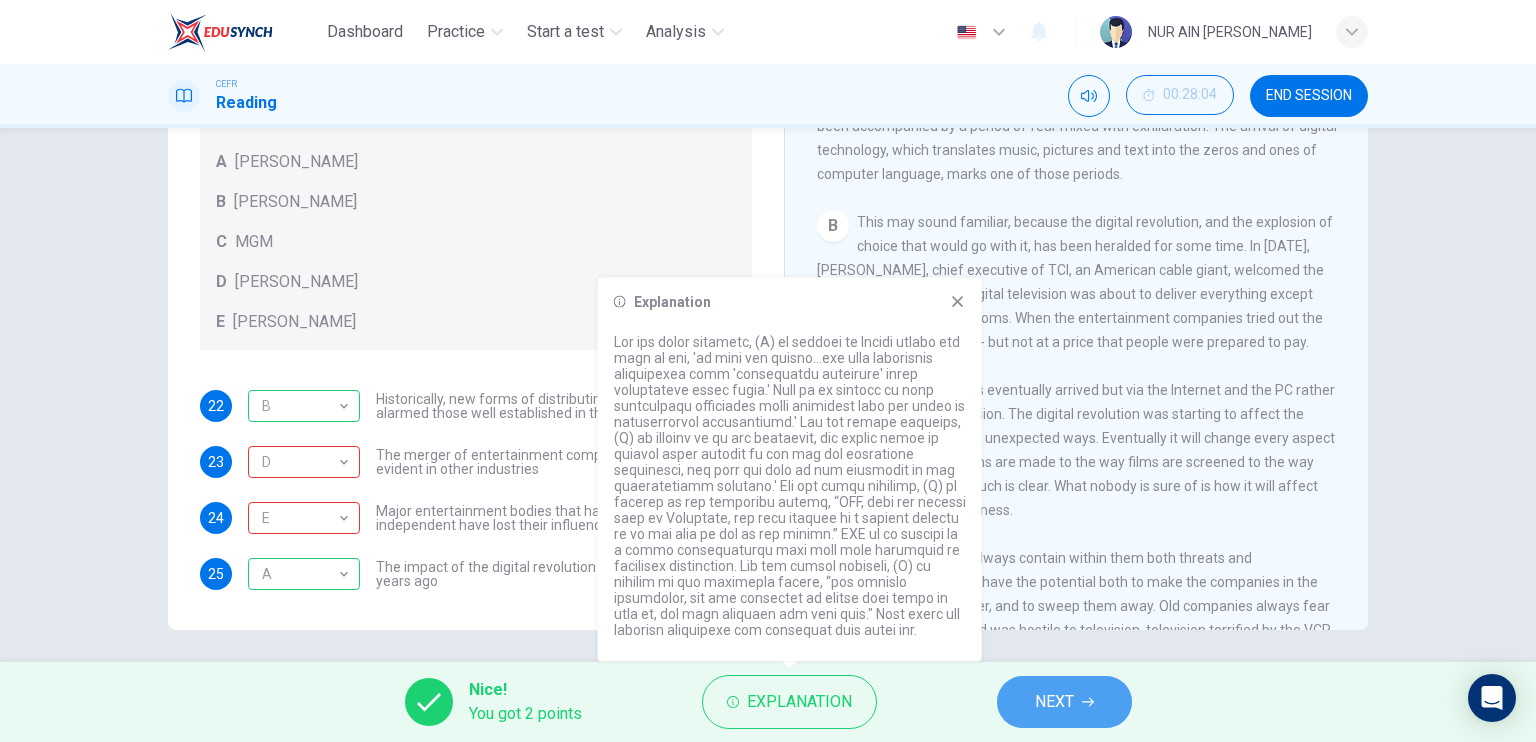 click on "NEXT" at bounding box center (1054, 702) 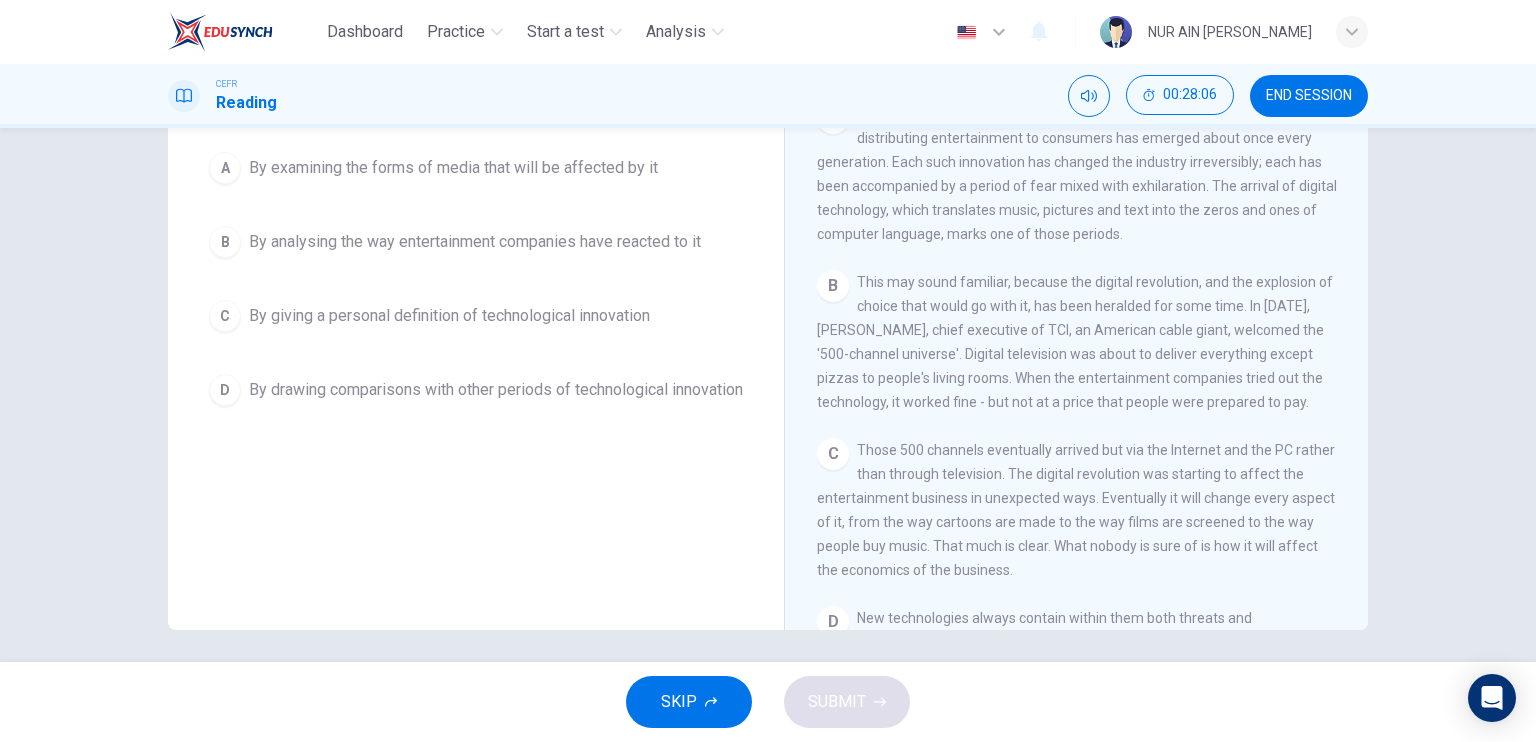 scroll, scrollTop: 344, scrollLeft: 0, axis: vertical 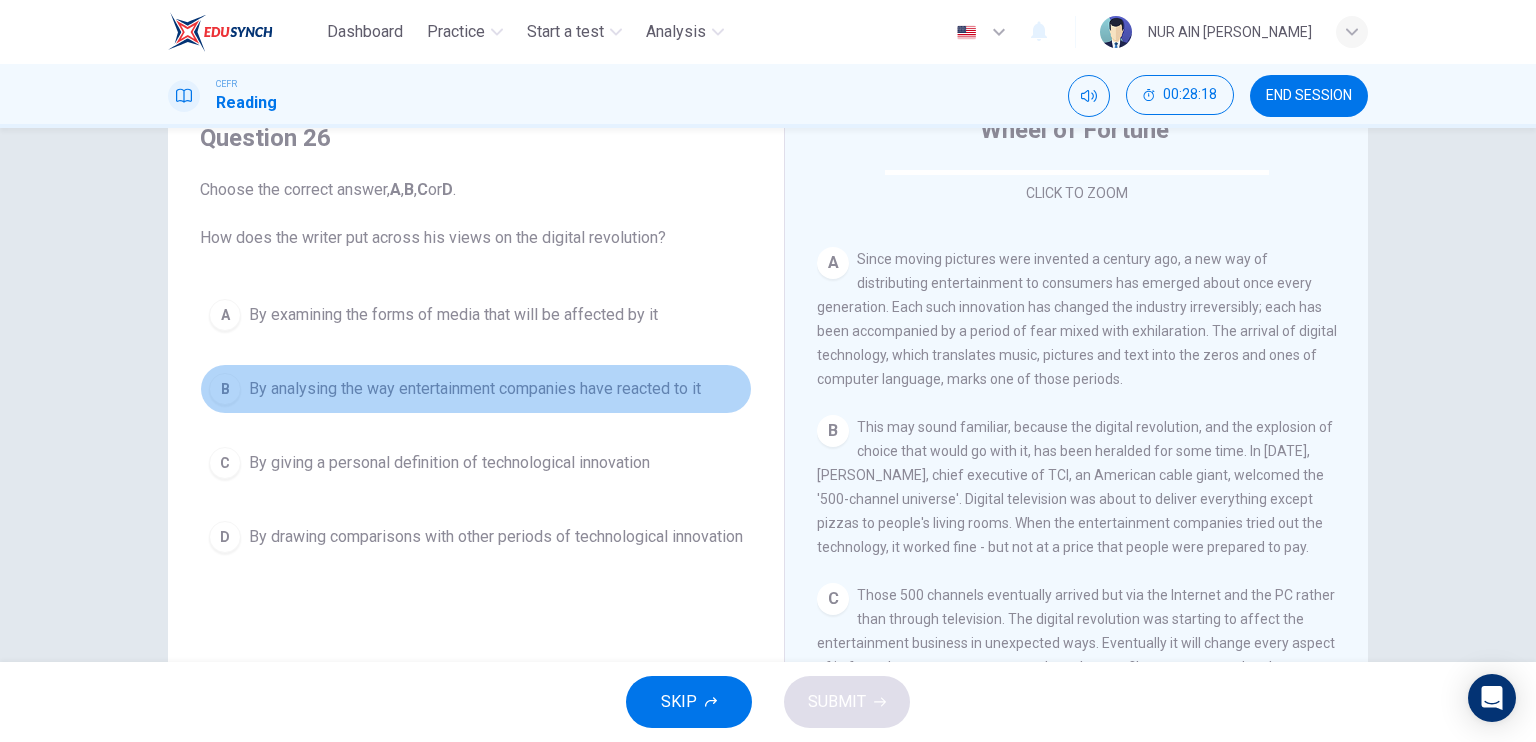 click on "B By analysing the way entertainment companies have reacted to it" at bounding box center [476, 389] 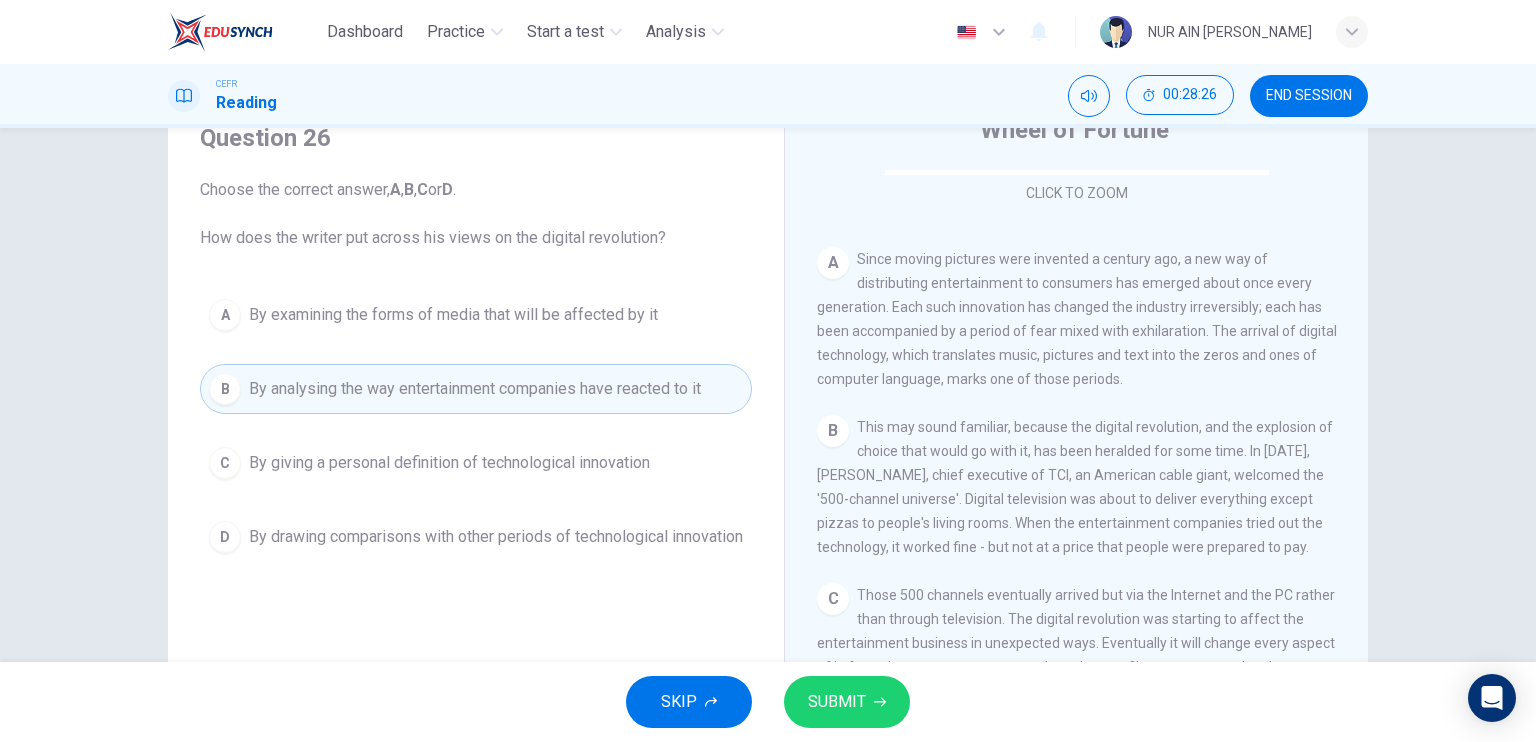 click on "SUBMIT" at bounding box center [837, 702] 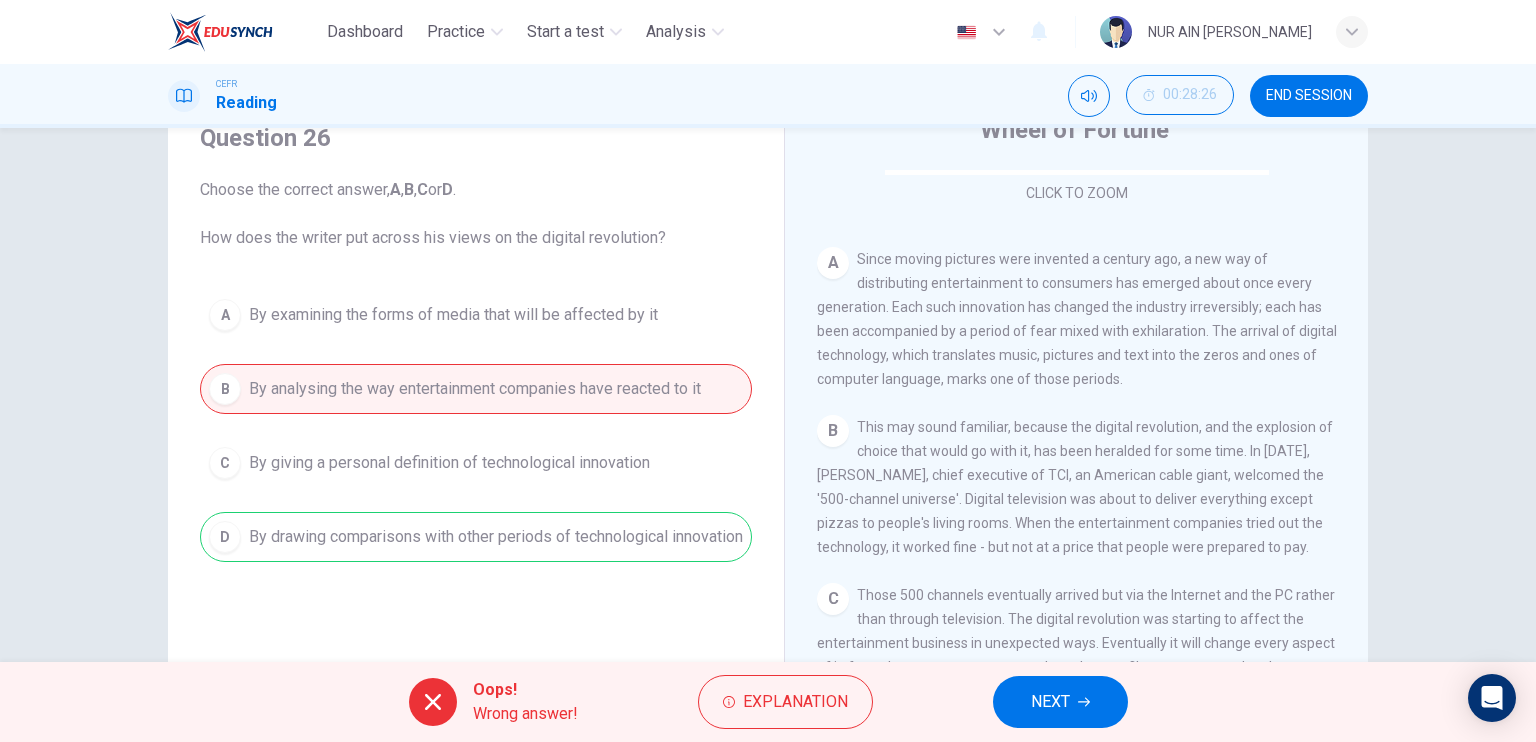 click on "NEXT" at bounding box center (1060, 702) 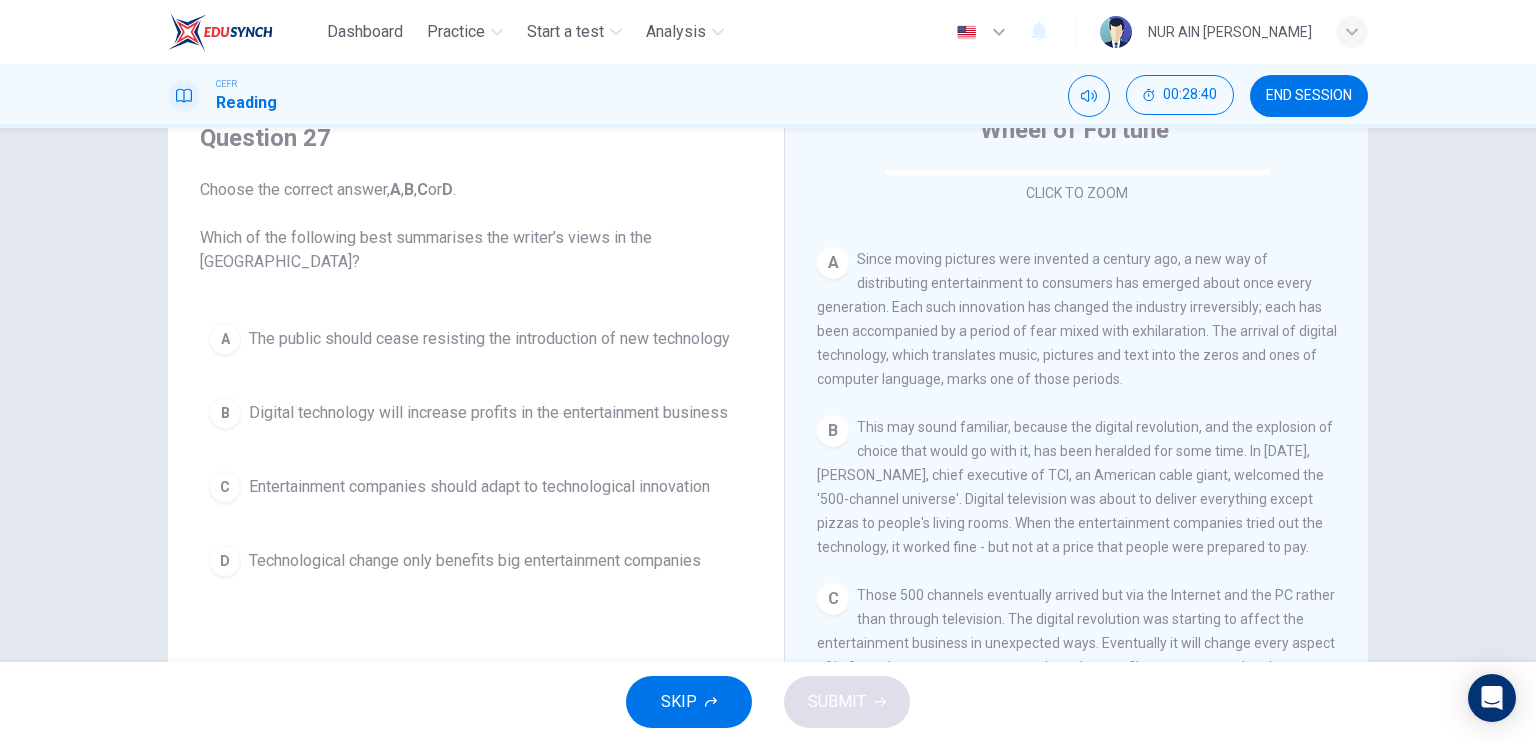 click on "Technological change only benefits big entertainment companies" at bounding box center [475, 561] 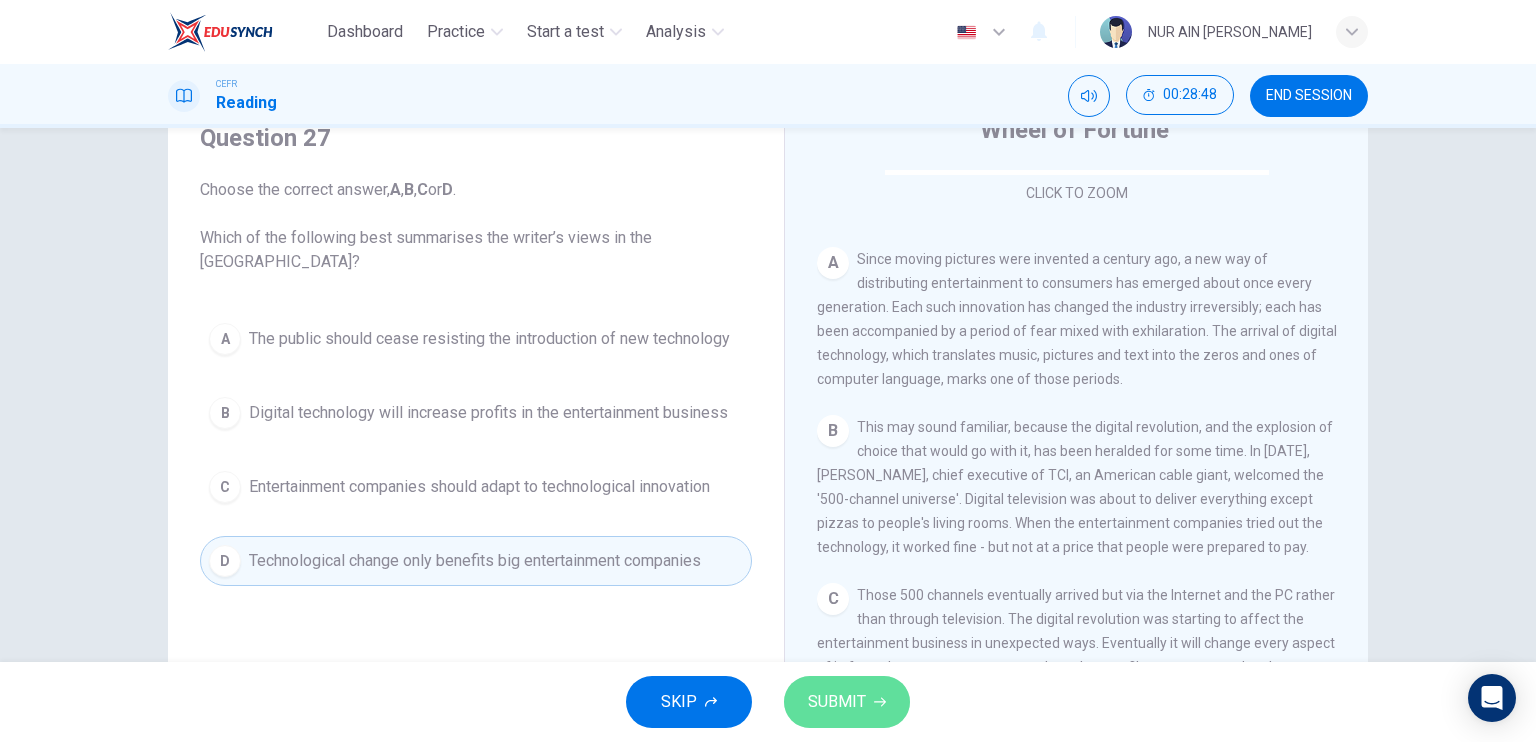 click on "SUBMIT" at bounding box center [837, 702] 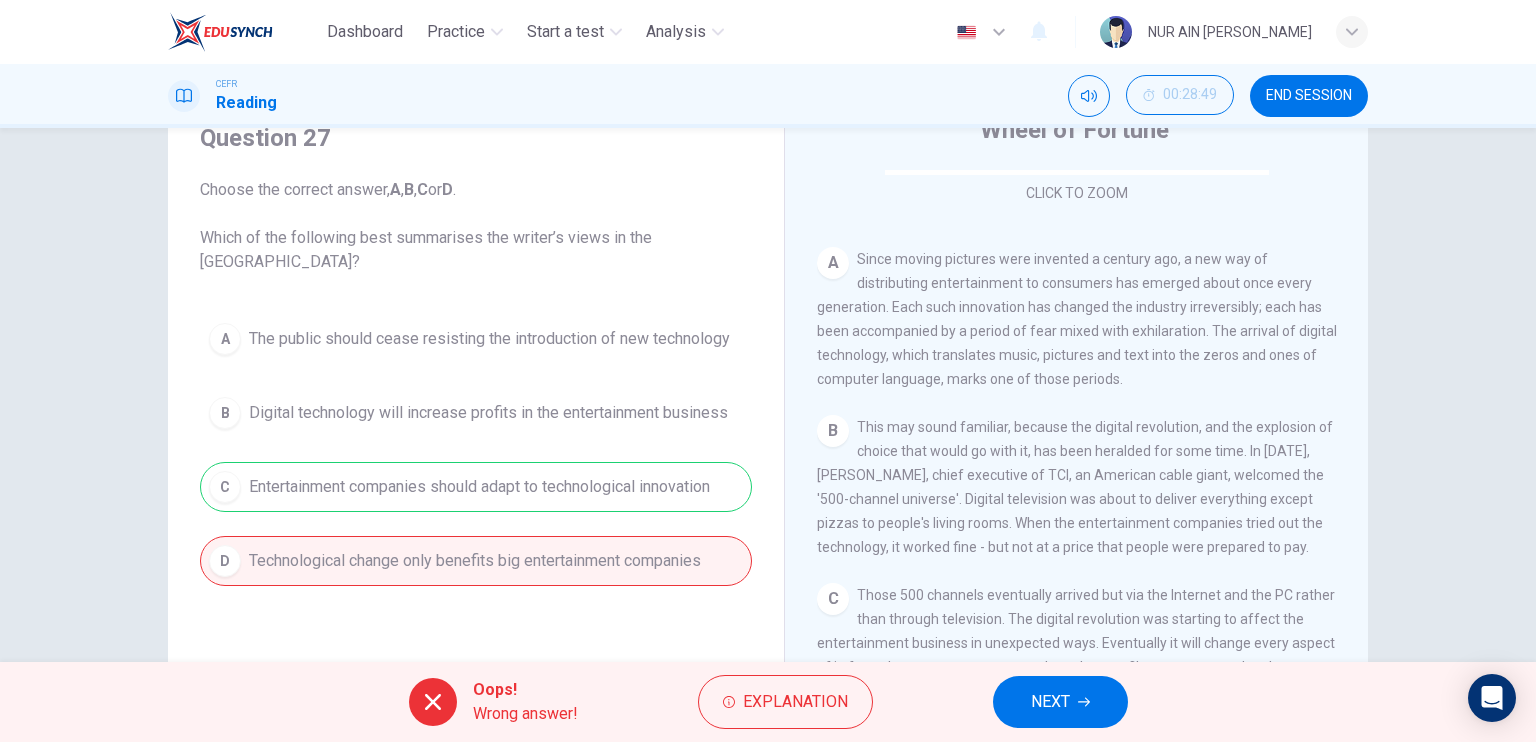 click on "NEXT" at bounding box center [1050, 702] 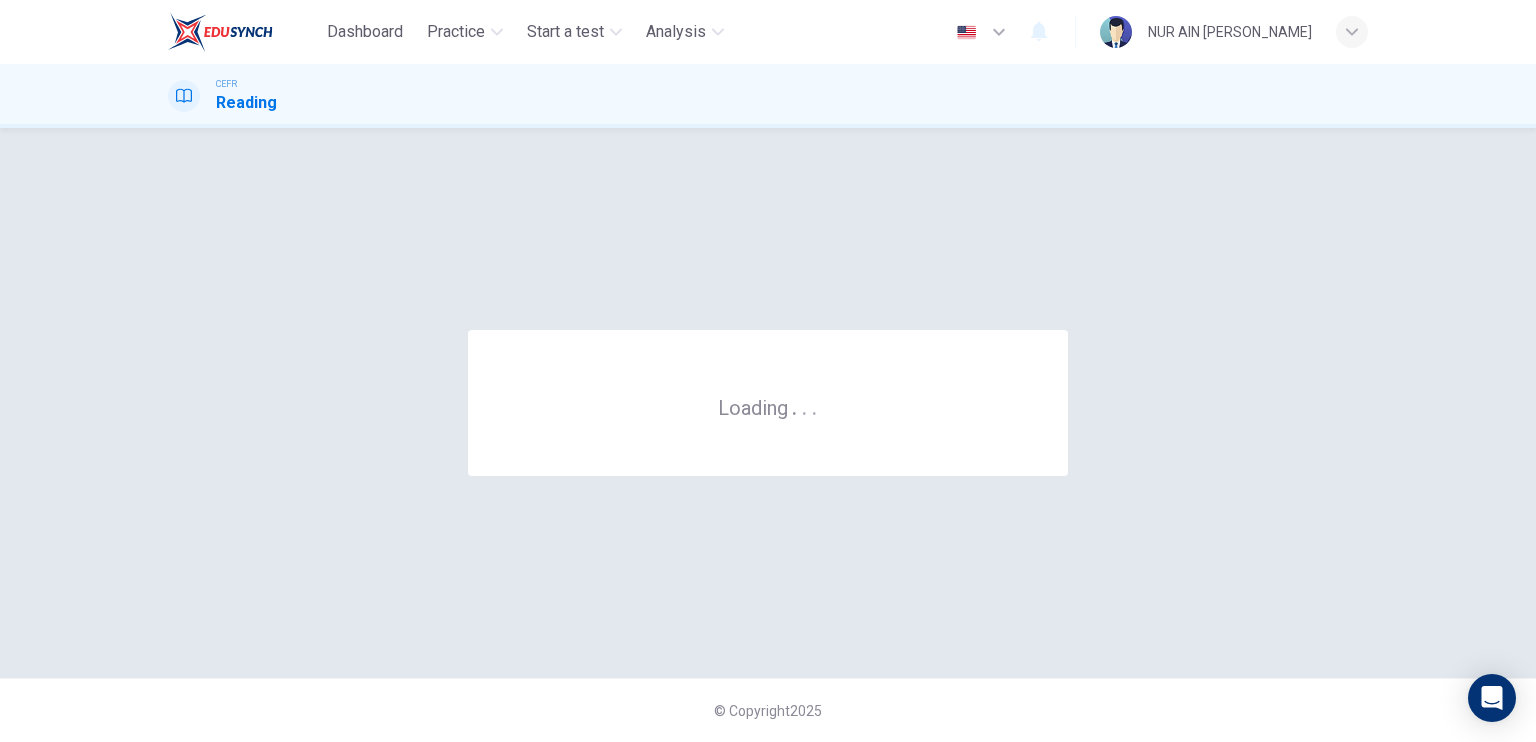 scroll, scrollTop: 0, scrollLeft: 0, axis: both 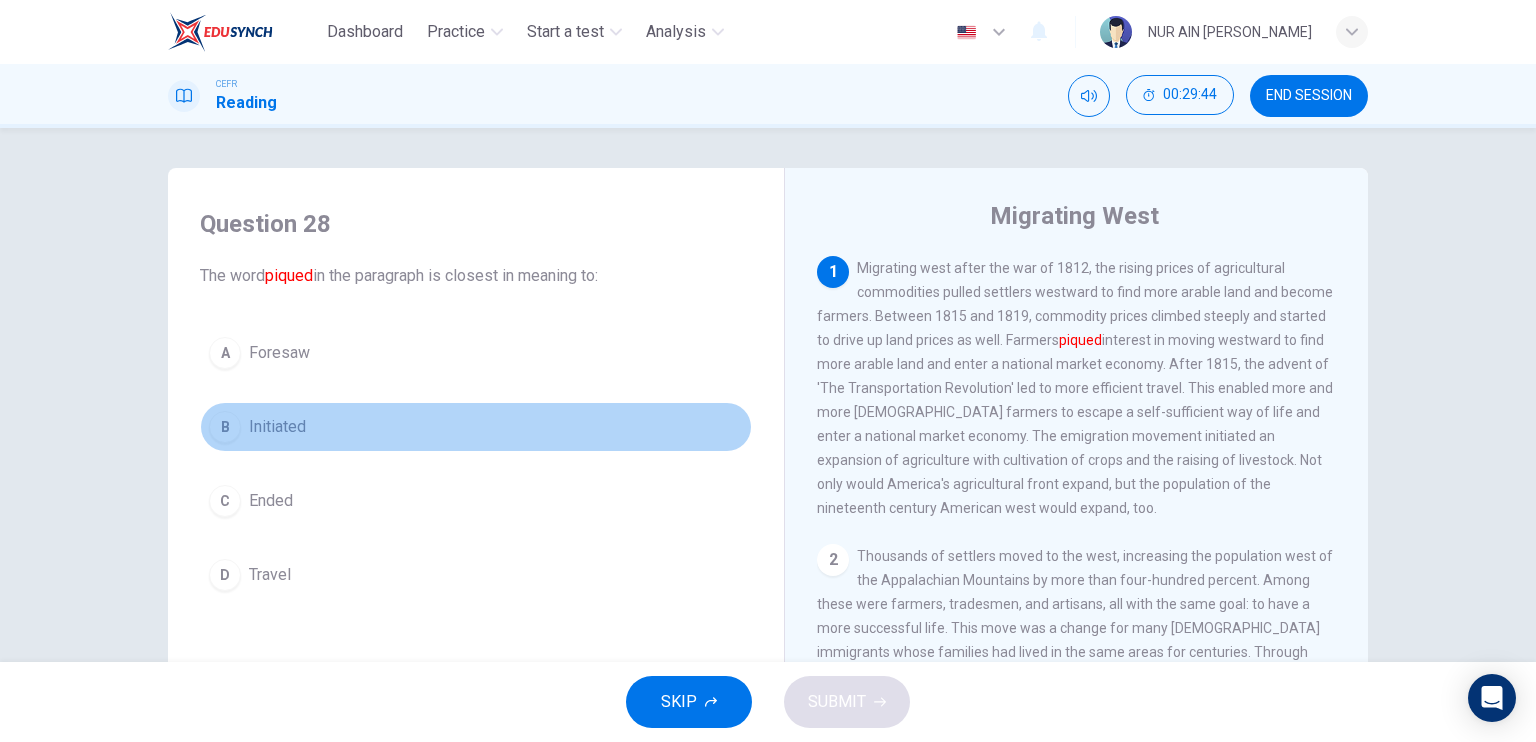 click on "B Initiated" at bounding box center [476, 427] 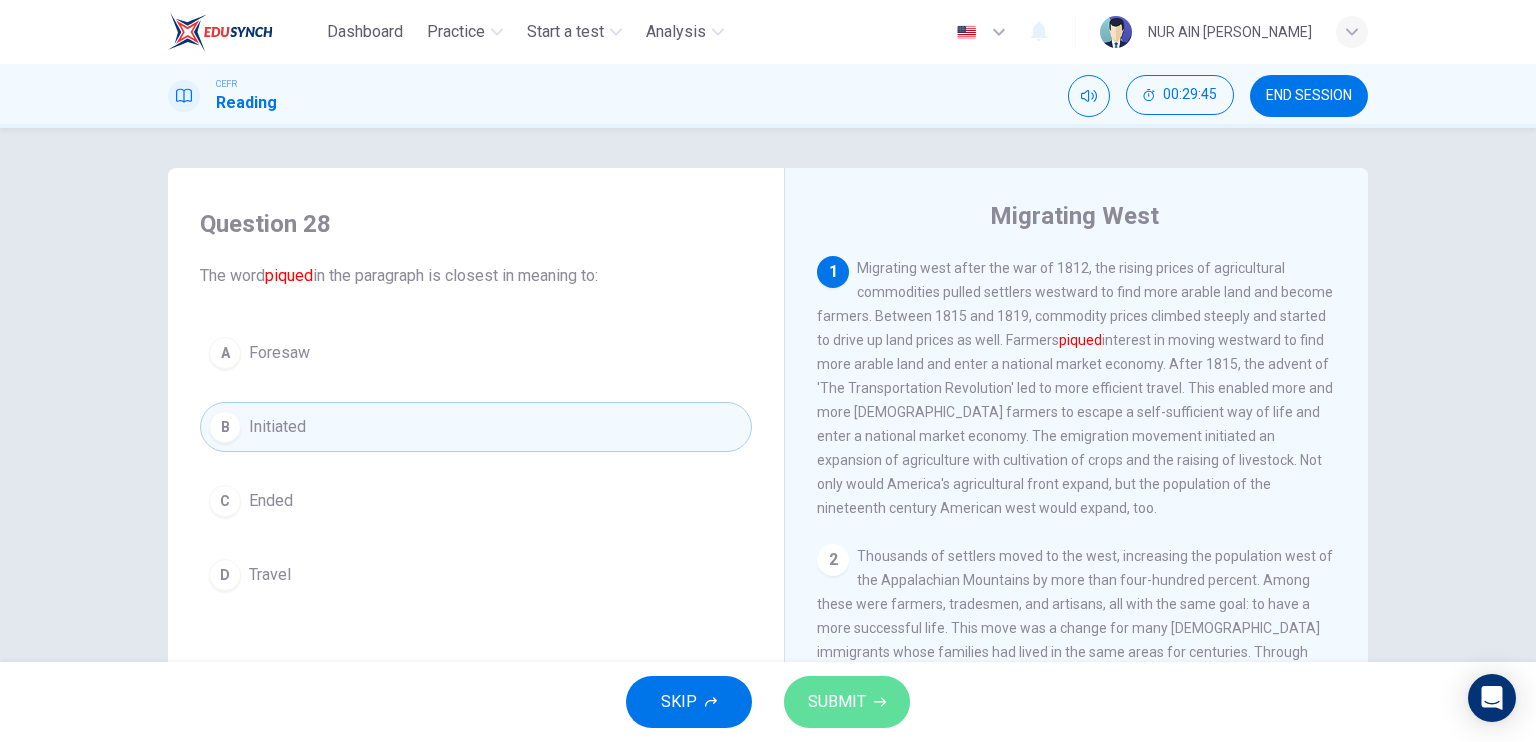 click on "SUBMIT" at bounding box center (847, 702) 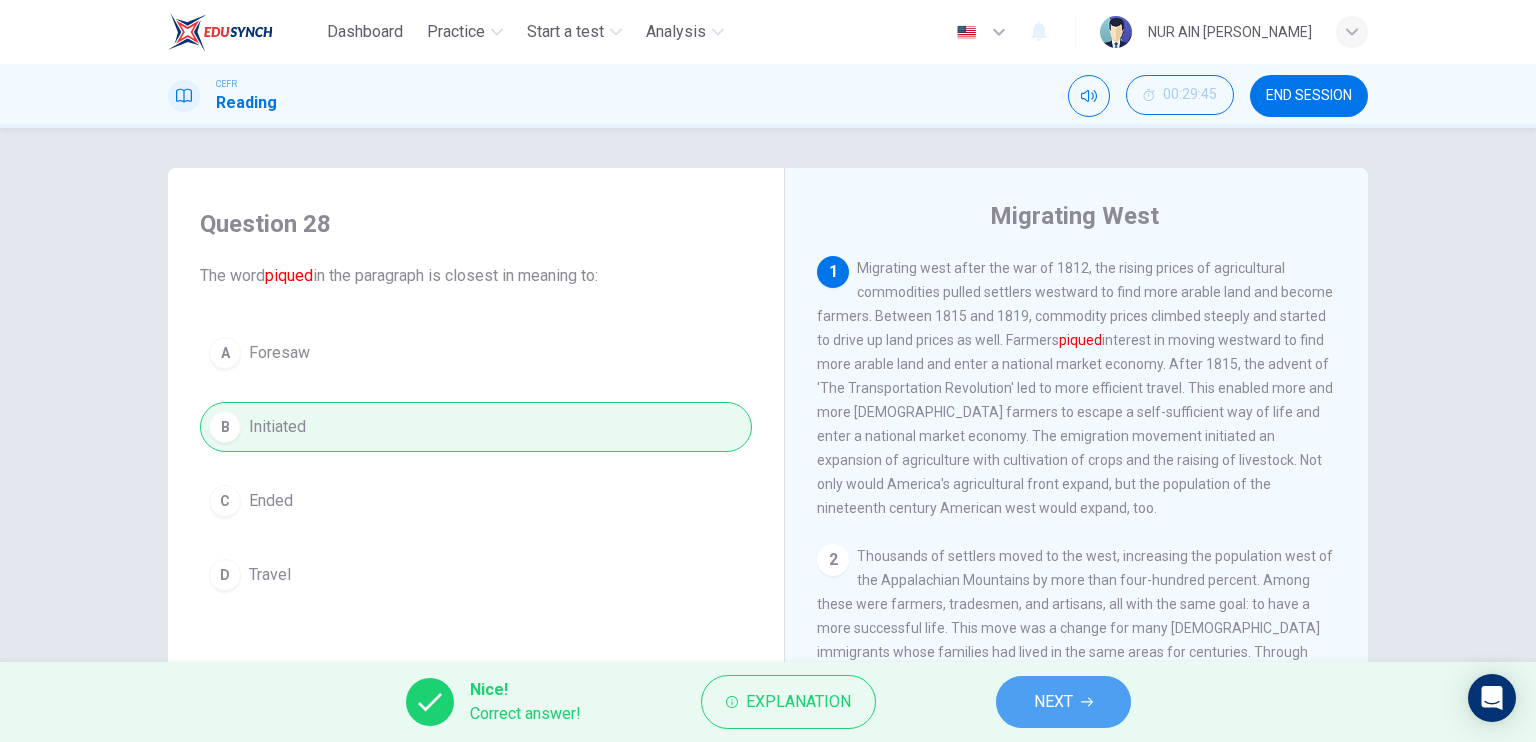 click on "NEXT" at bounding box center (1063, 702) 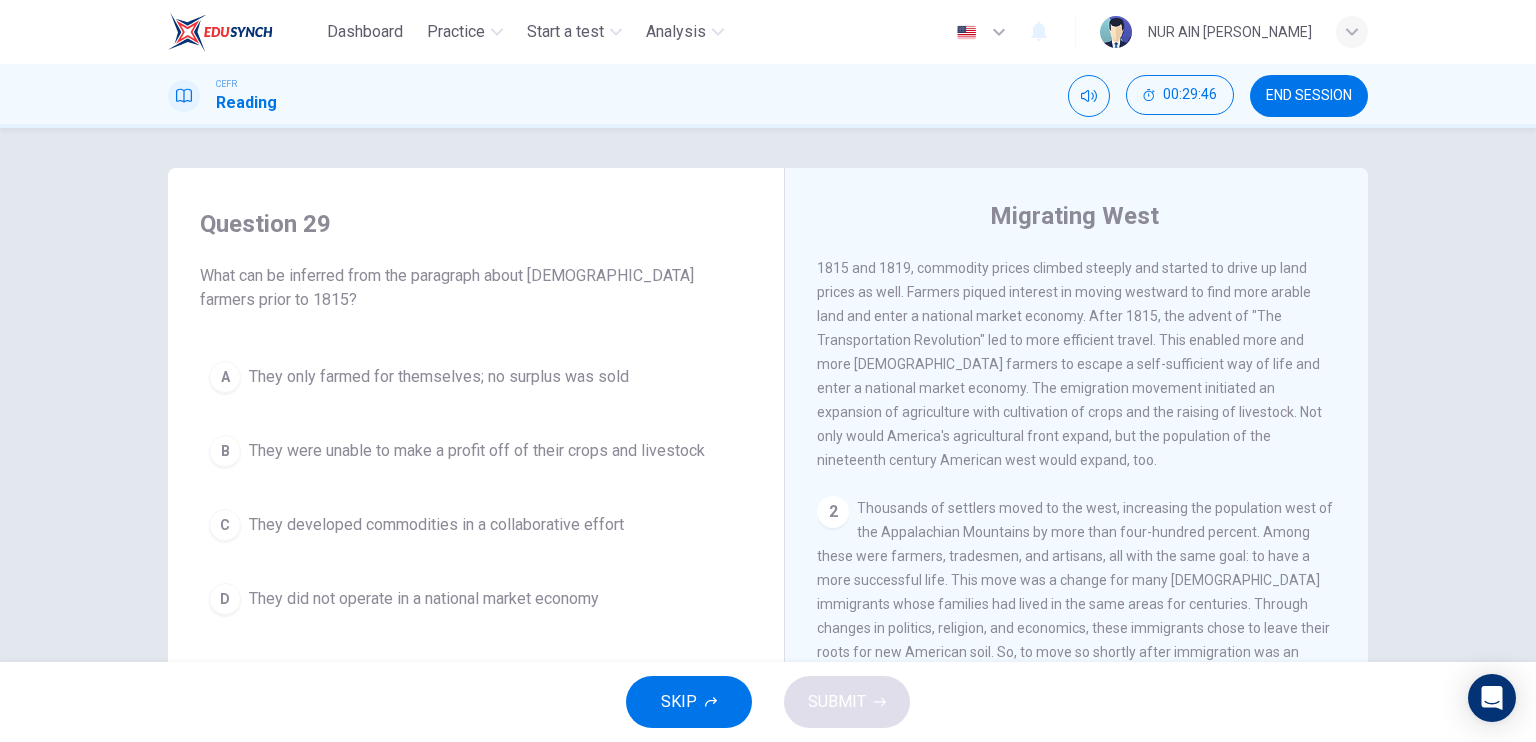 scroll, scrollTop: 0, scrollLeft: 0, axis: both 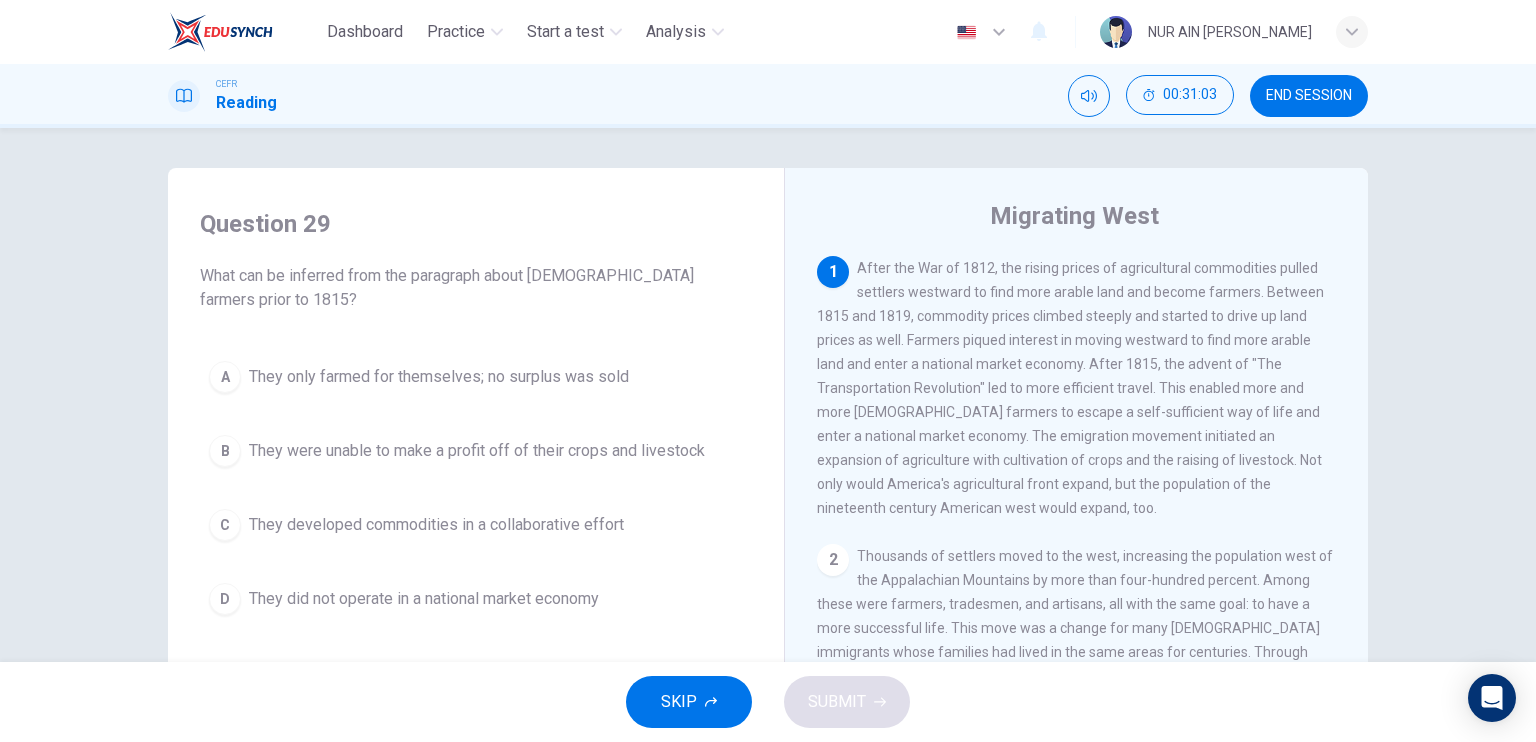 click on "A They only farmed for themselves; no surplus was sold B They were unable to make a profit off of their crops and livestock C They developed commodities in a collaborative effort D They did not operate in a national market economy" at bounding box center [476, 488] 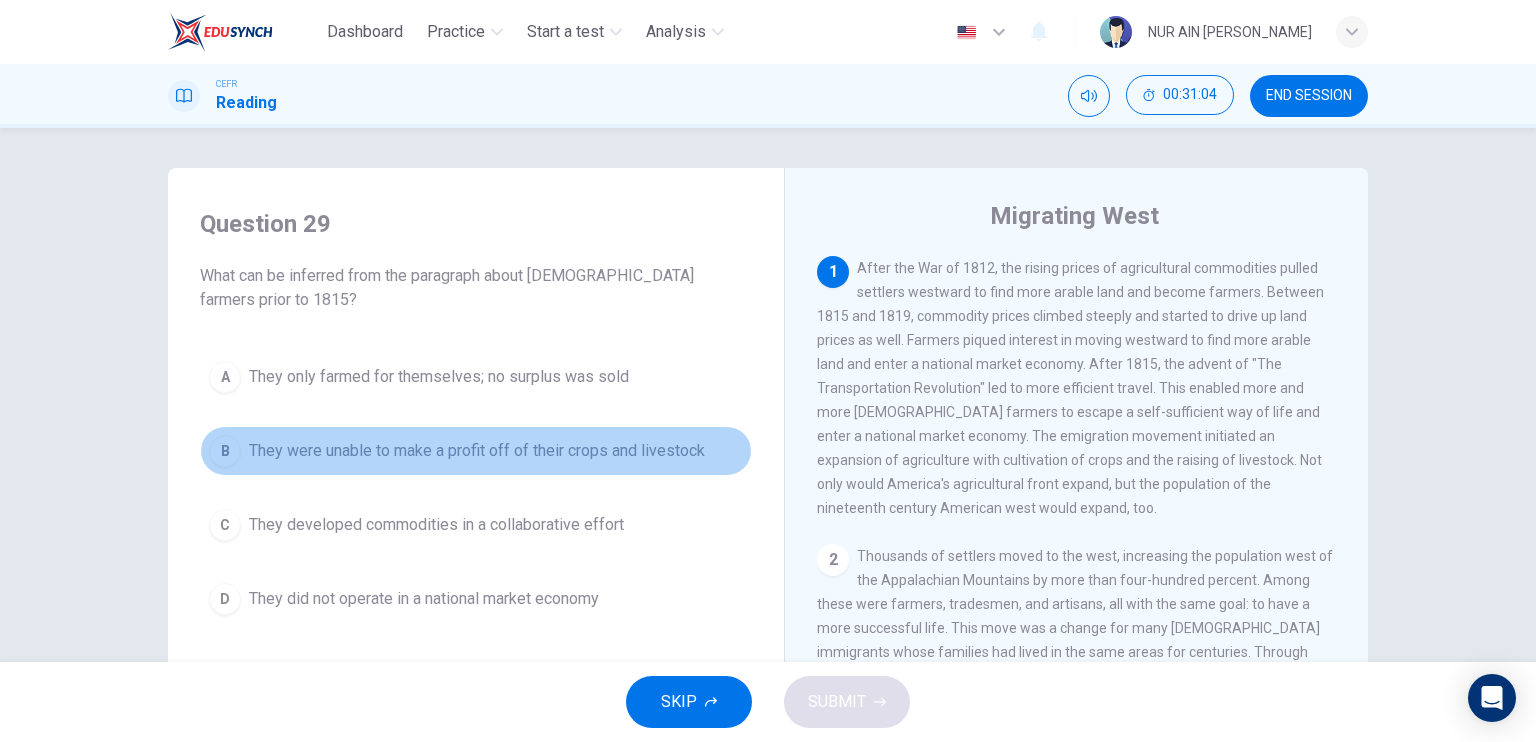 click on "They were unable to make a profit off of their crops and livestock" at bounding box center [477, 451] 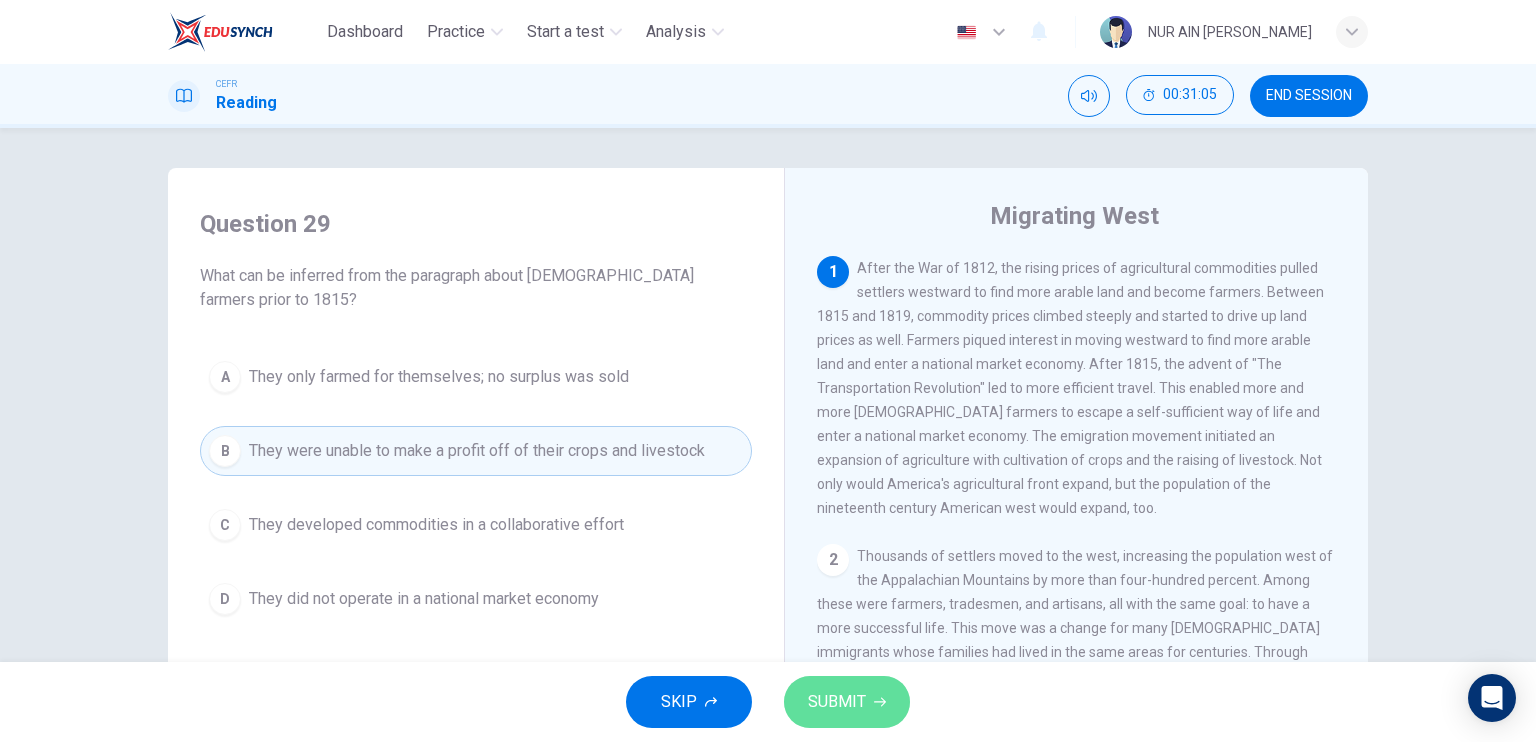 click on "SUBMIT" at bounding box center [847, 702] 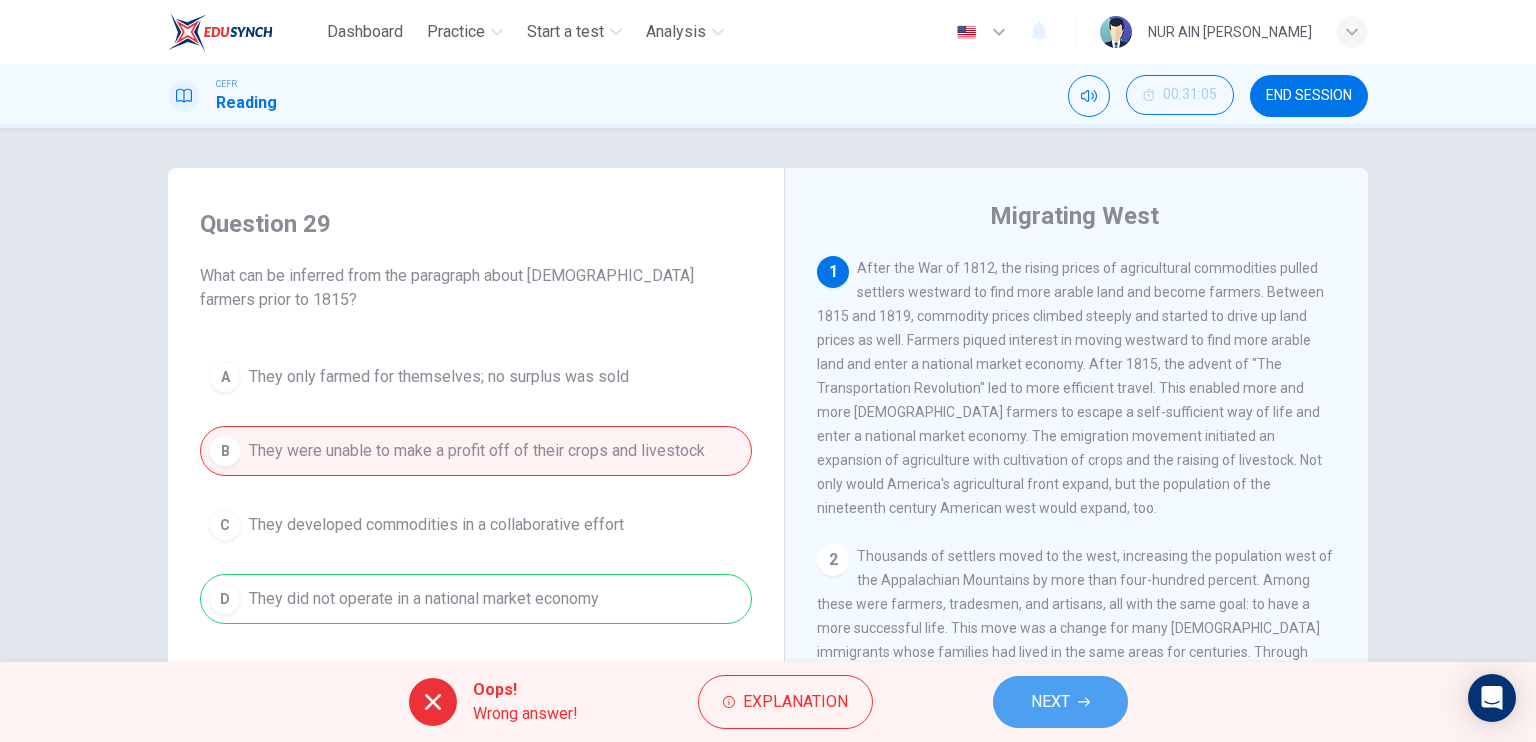 click on "NEXT" at bounding box center (1050, 702) 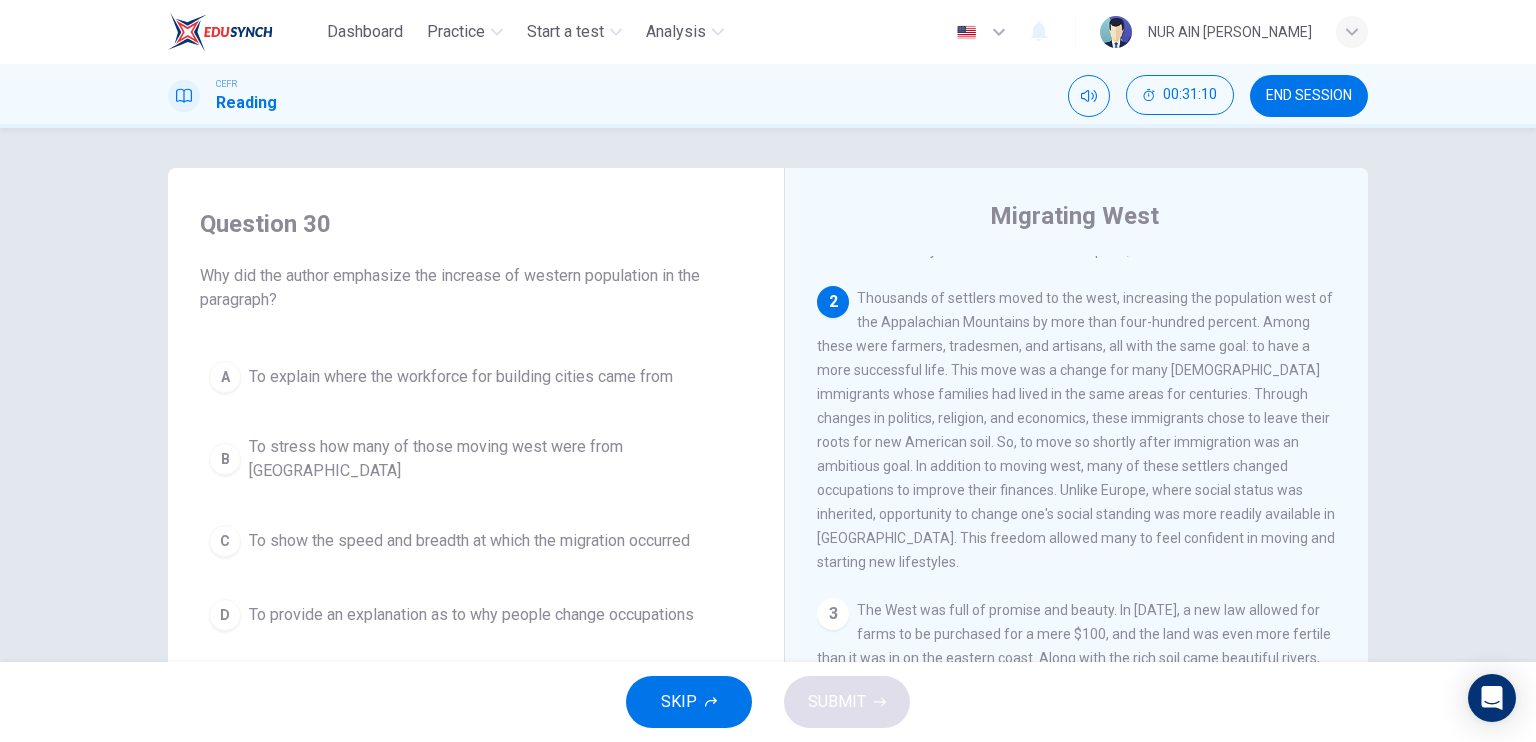 scroll, scrollTop: 244, scrollLeft: 0, axis: vertical 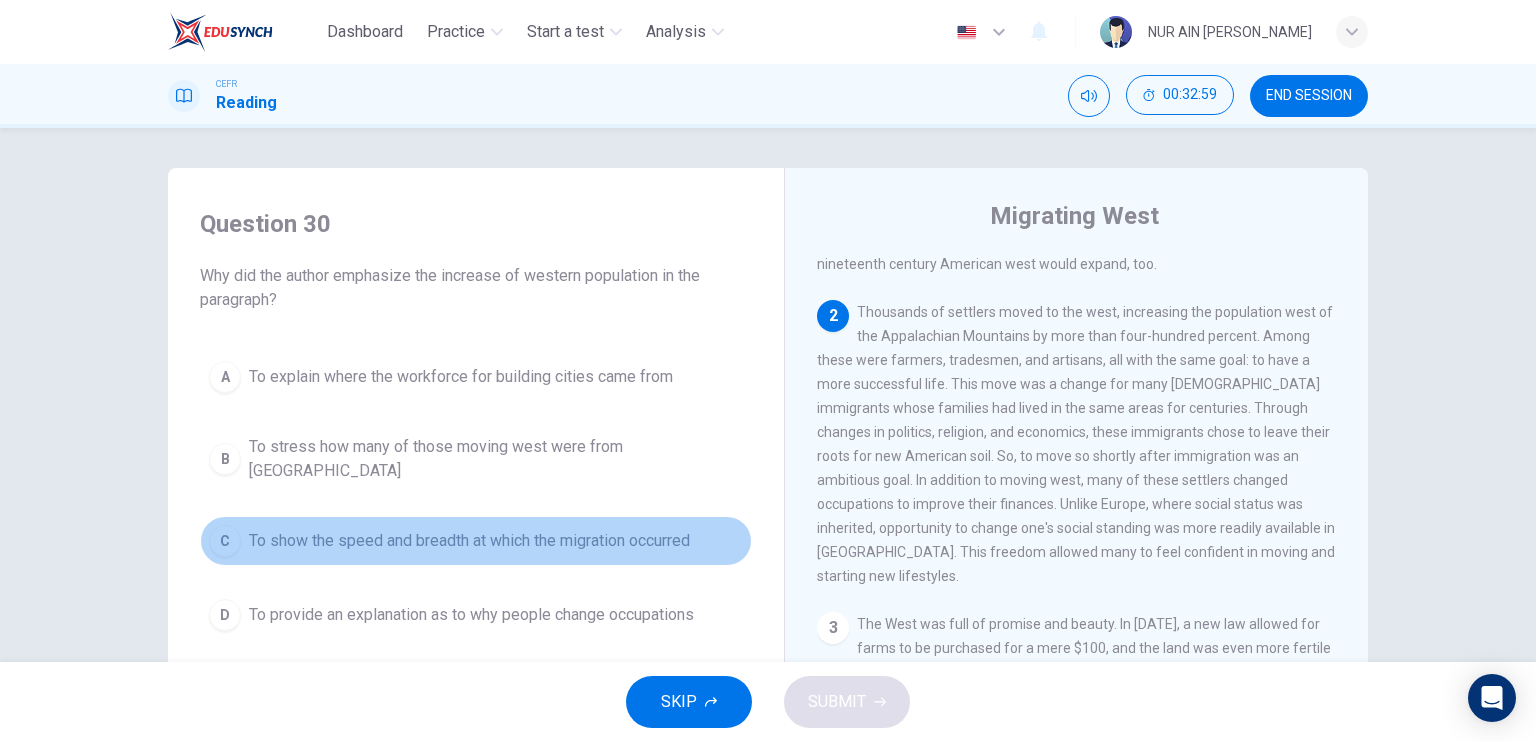 click on "To show the speed and breadth at which the migration occurred" at bounding box center [469, 541] 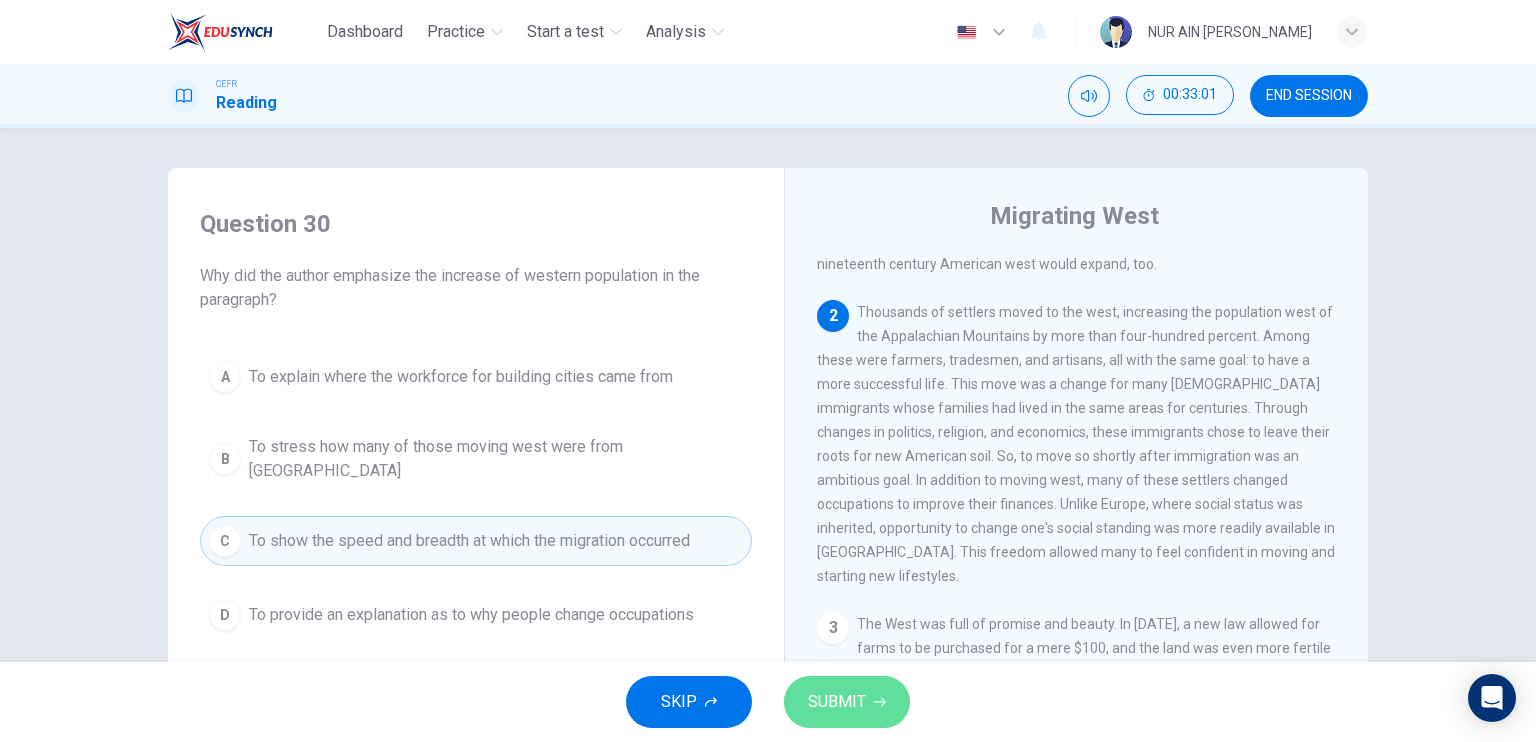 click on "SUBMIT" at bounding box center [837, 702] 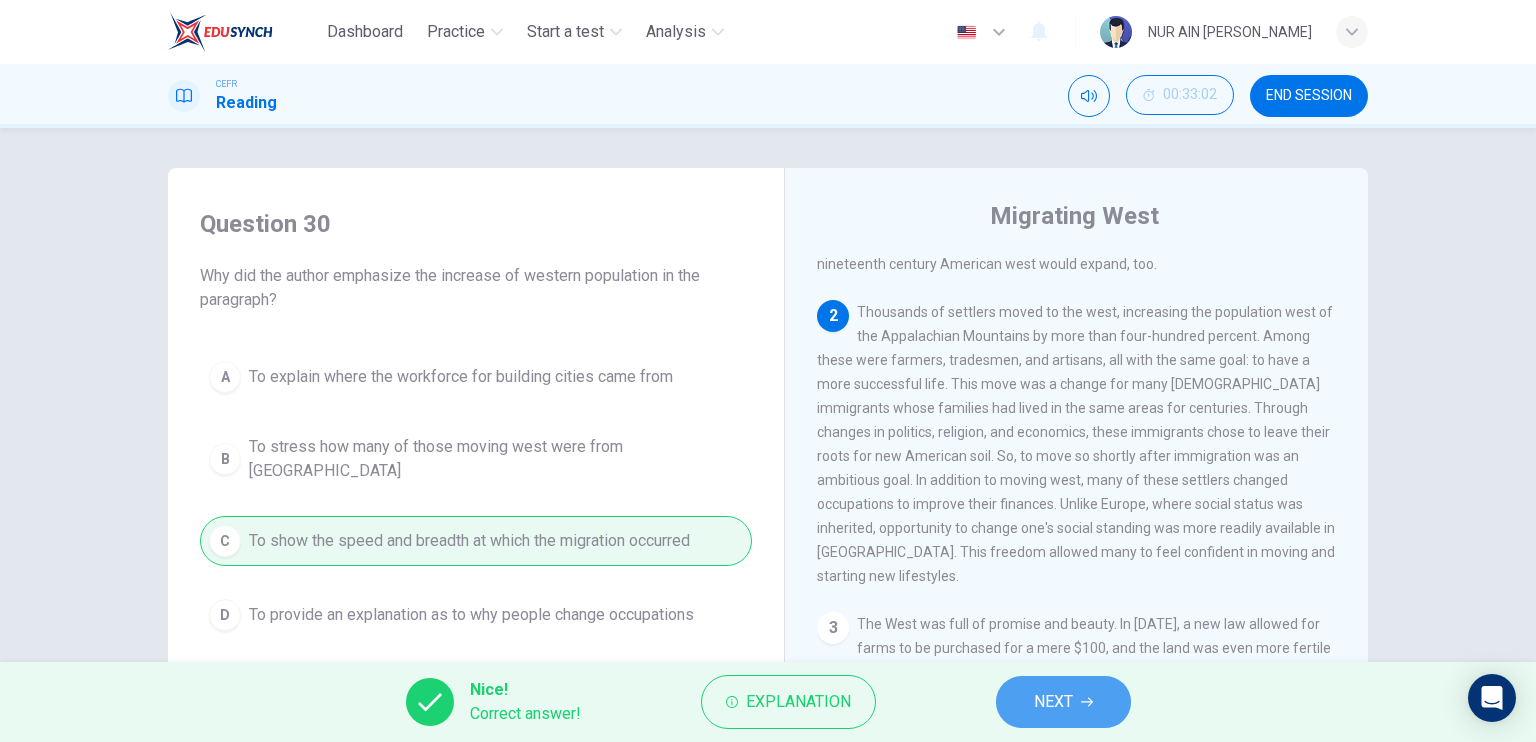 click on "NEXT" at bounding box center [1063, 702] 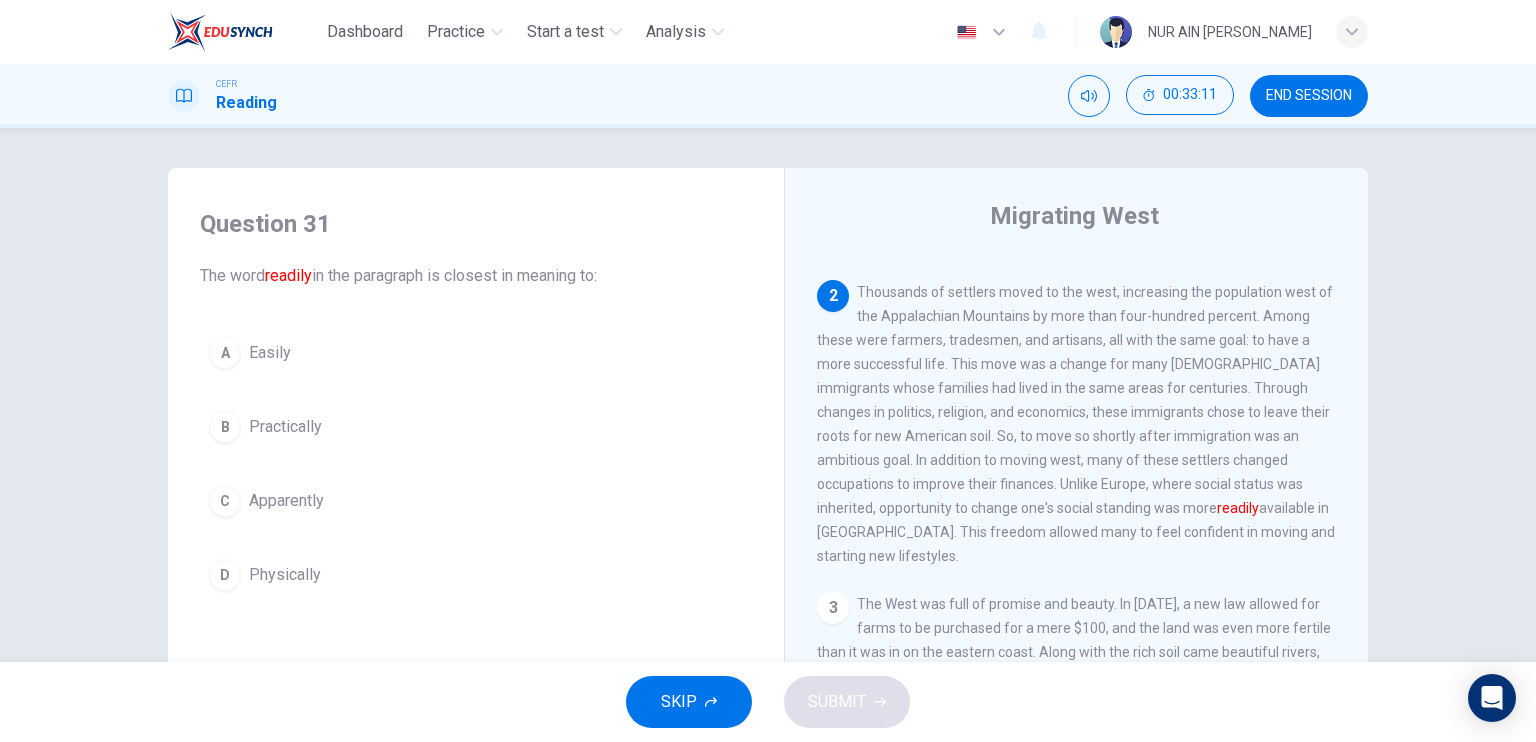 scroll, scrollTop: 264, scrollLeft: 0, axis: vertical 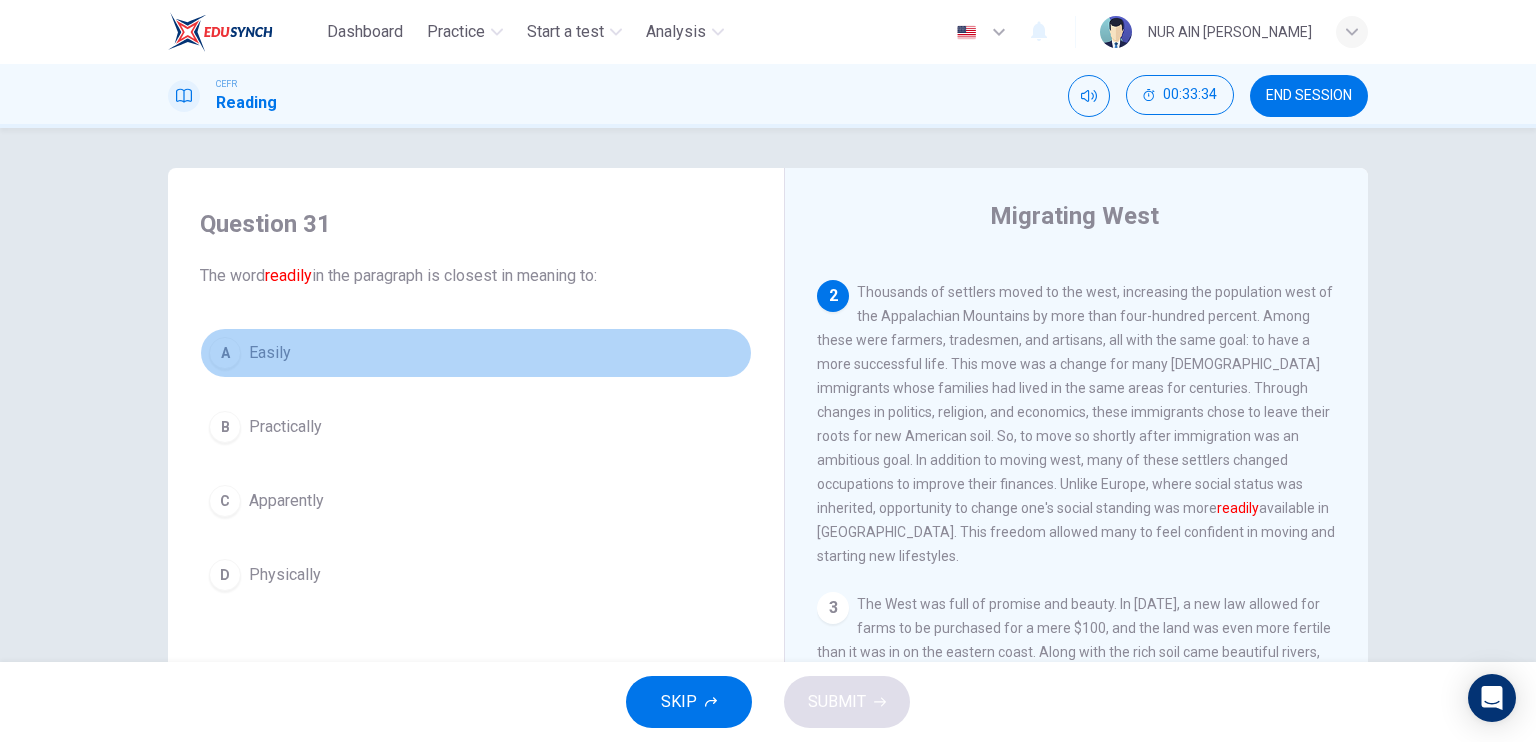 click on "Easily" at bounding box center [270, 353] 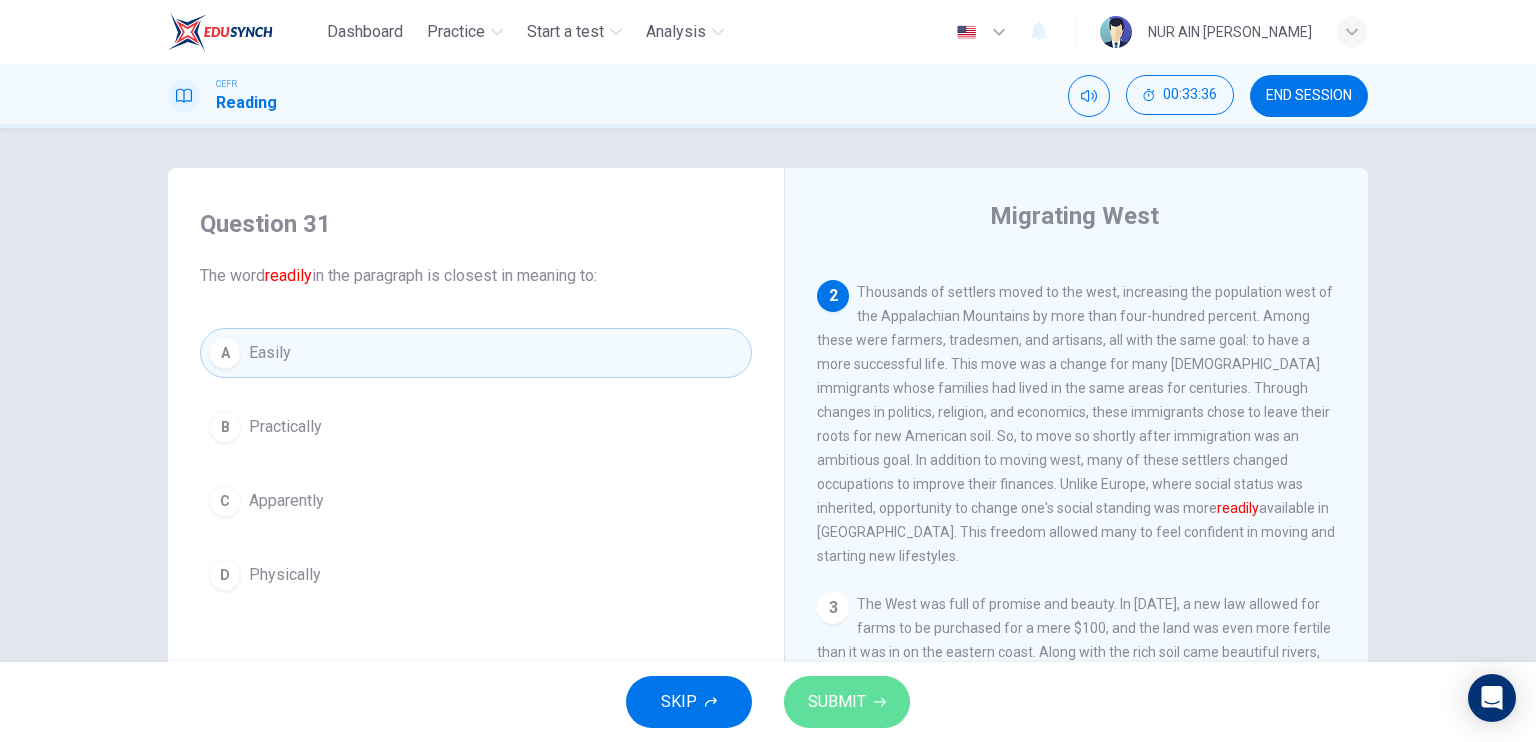 click on "SUBMIT" at bounding box center (837, 702) 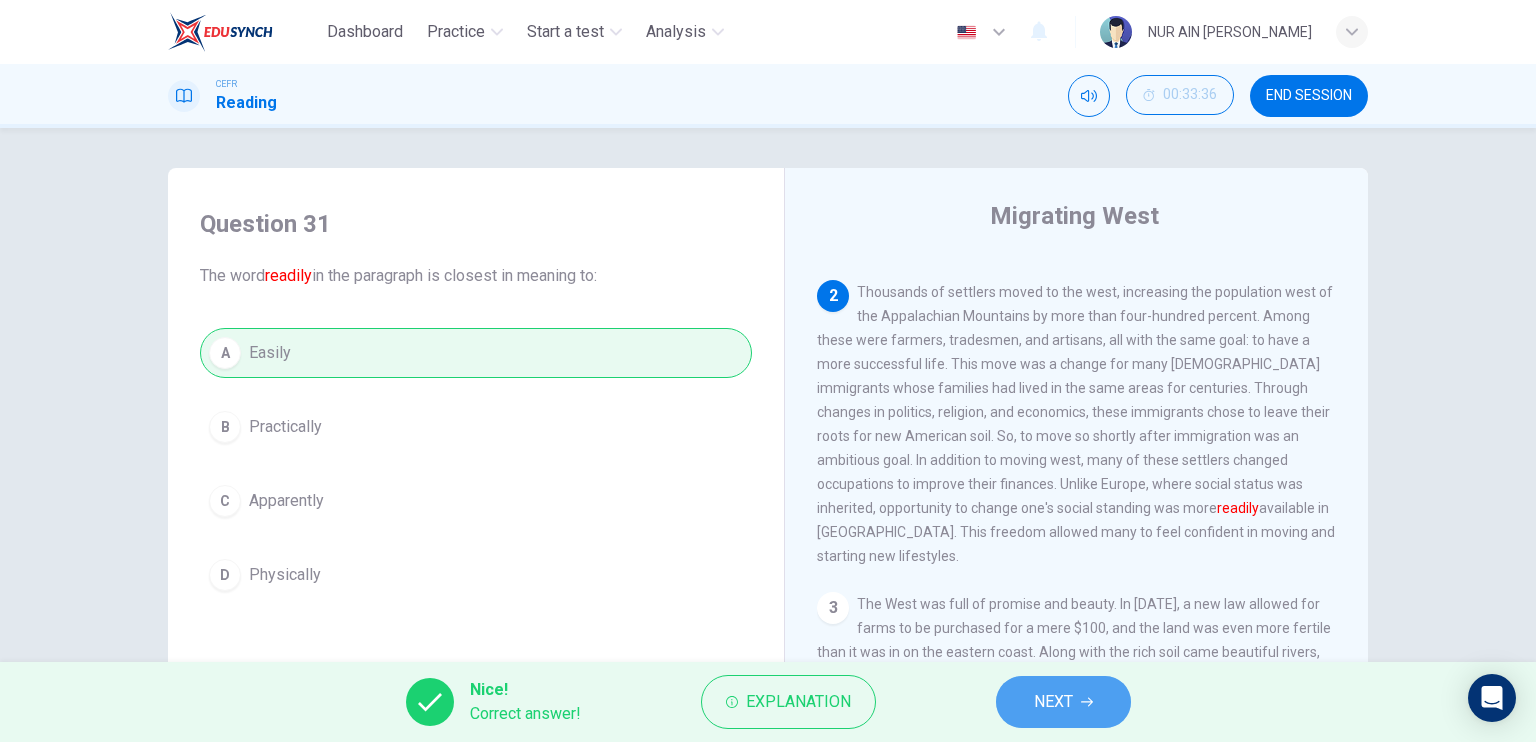 click on "NEXT" at bounding box center (1063, 702) 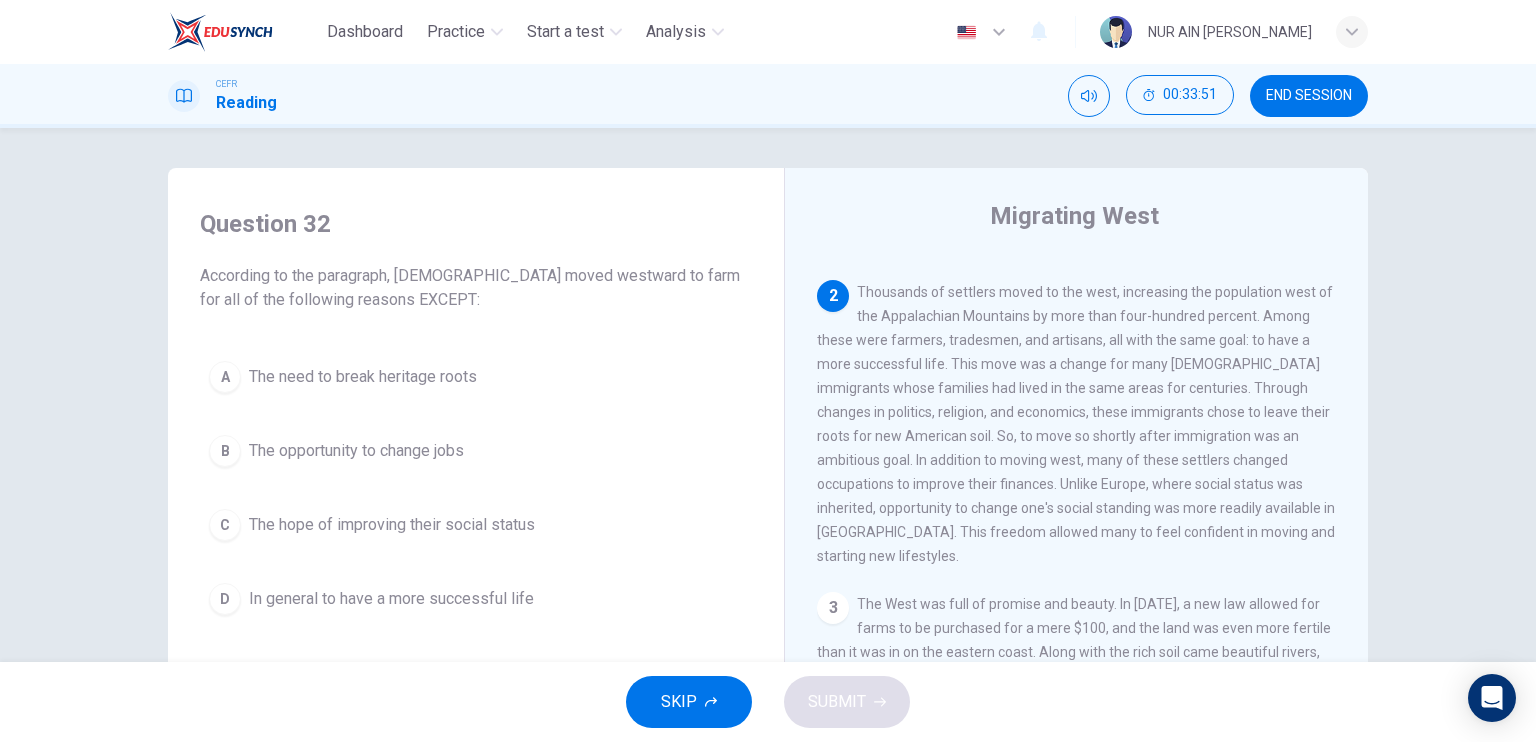 click on "Question 32 According to the paragraph, [DEMOGRAPHIC_DATA] moved westward to farm for all of the following reasons EXCEPT: A The need to break heritage roots B The opportunity to change jobs C The hope of improving their social status D In general to have a more successful life" at bounding box center (476, 416) 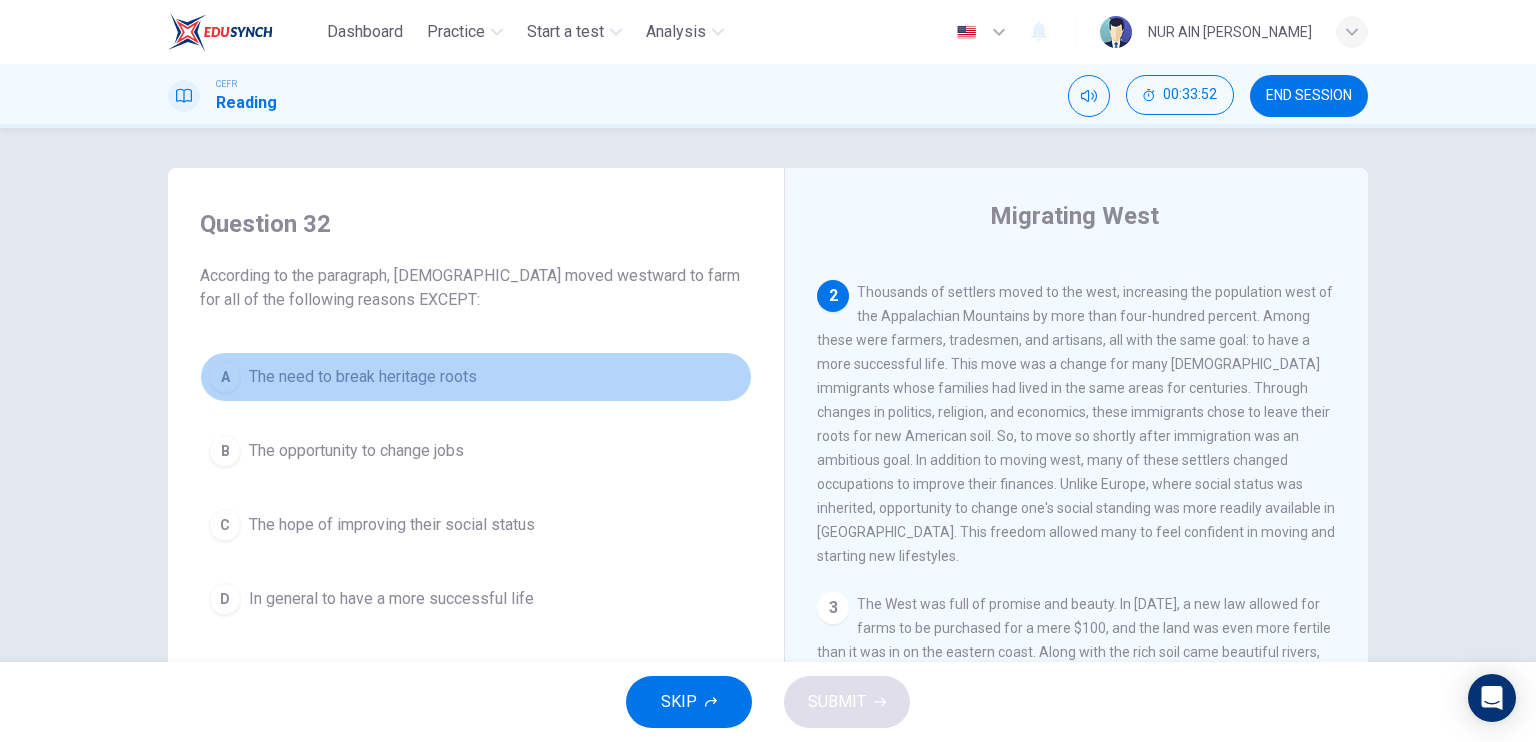 click on "A The need to break heritage roots" at bounding box center [476, 377] 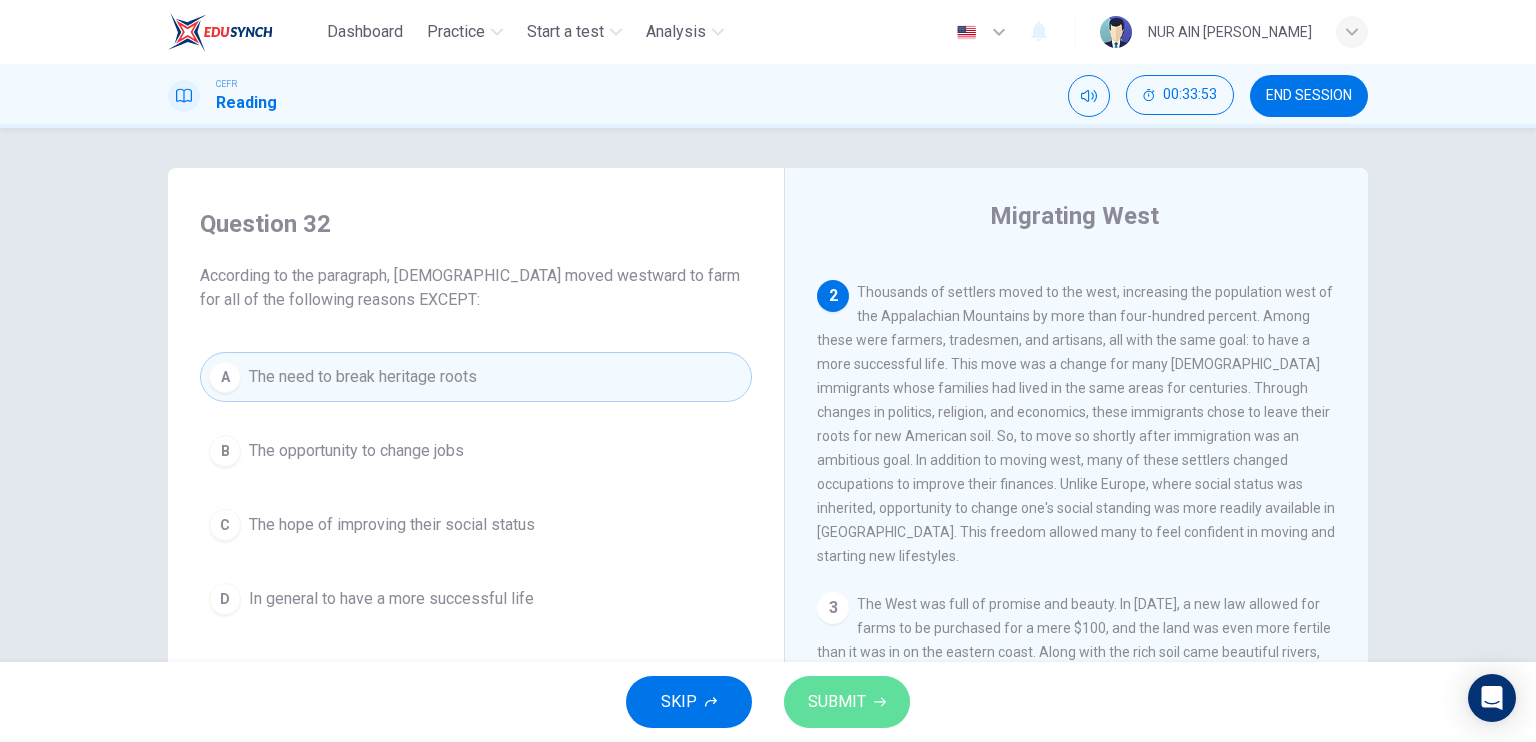 click on "SUBMIT" at bounding box center (837, 702) 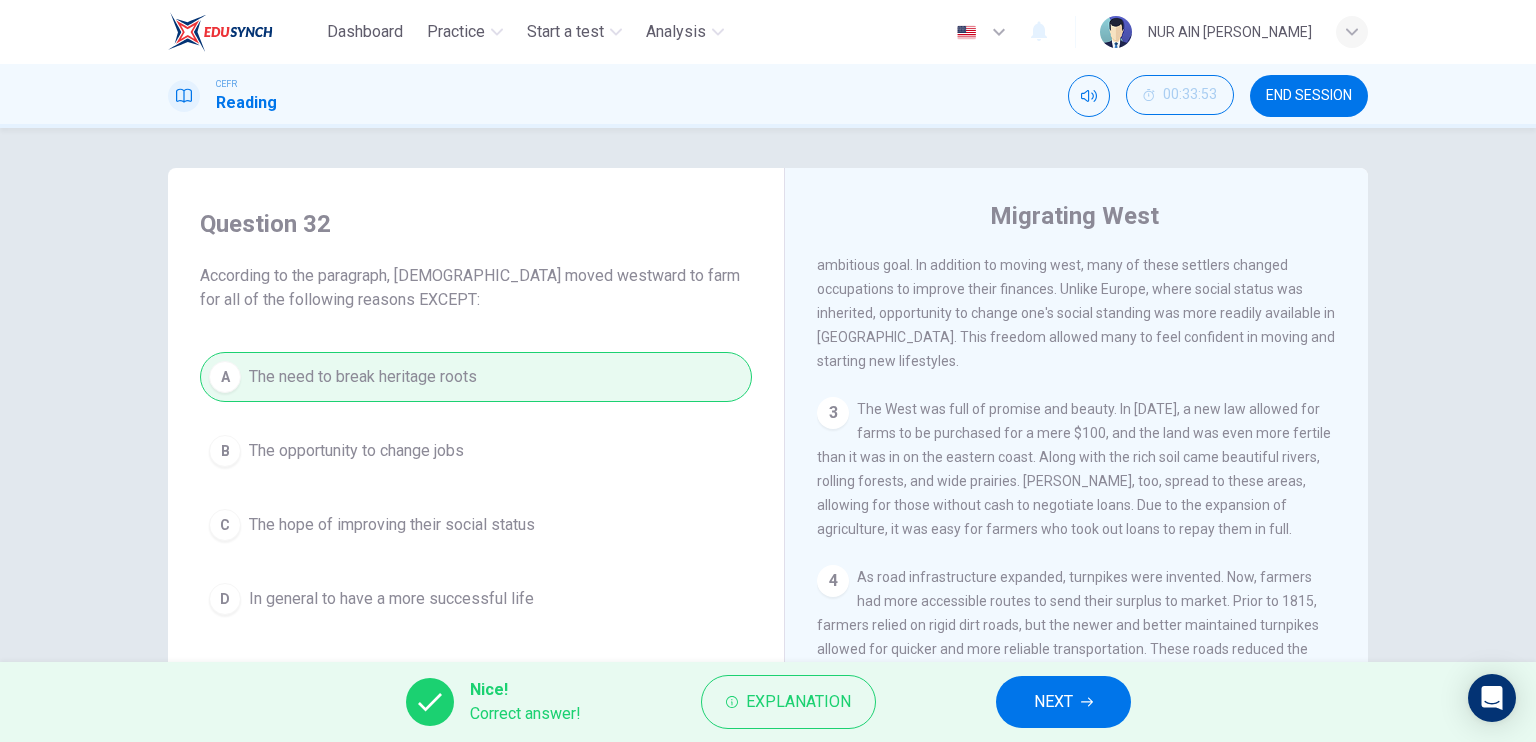 scroll, scrollTop: 460, scrollLeft: 0, axis: vertical 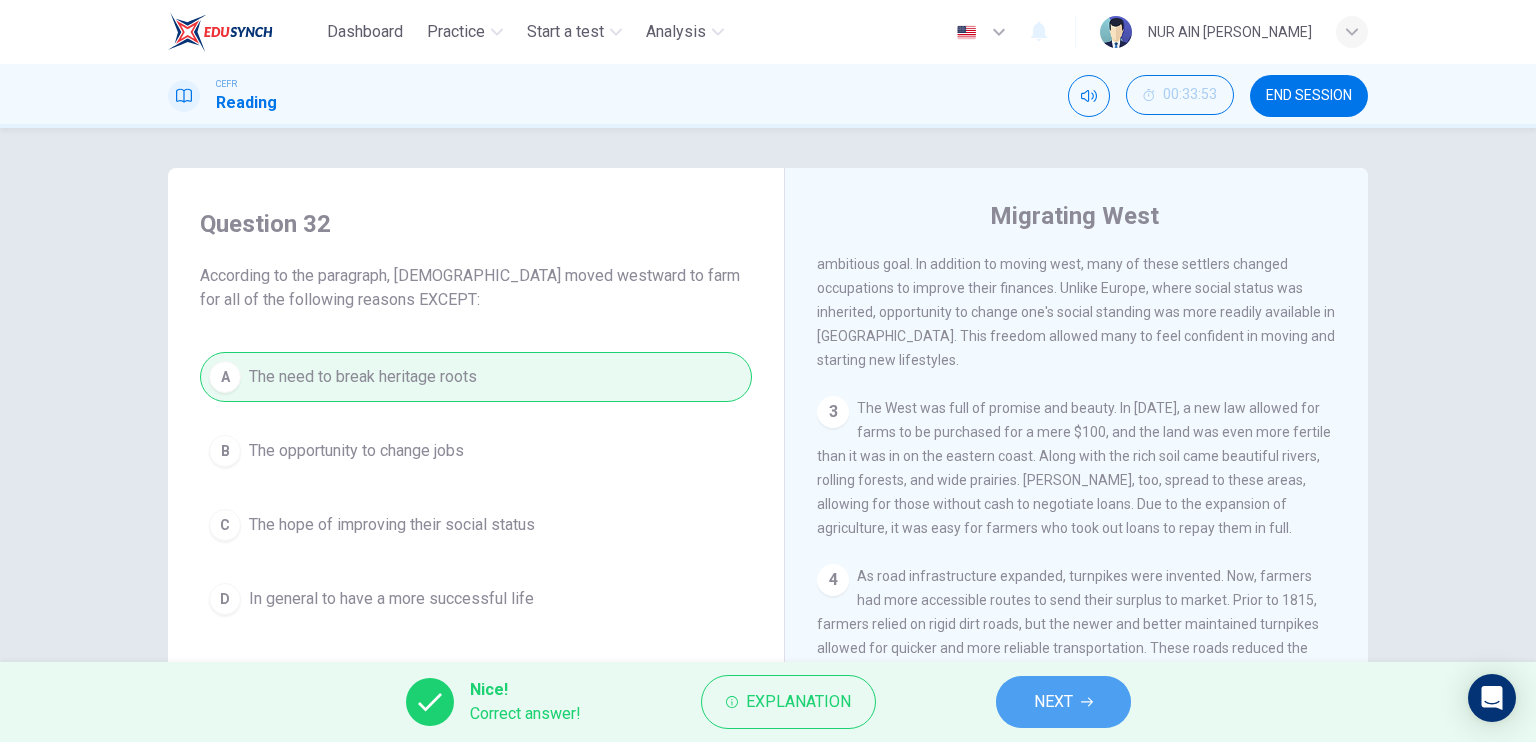 click on "NEXT" at bounding box center [1063, 702] 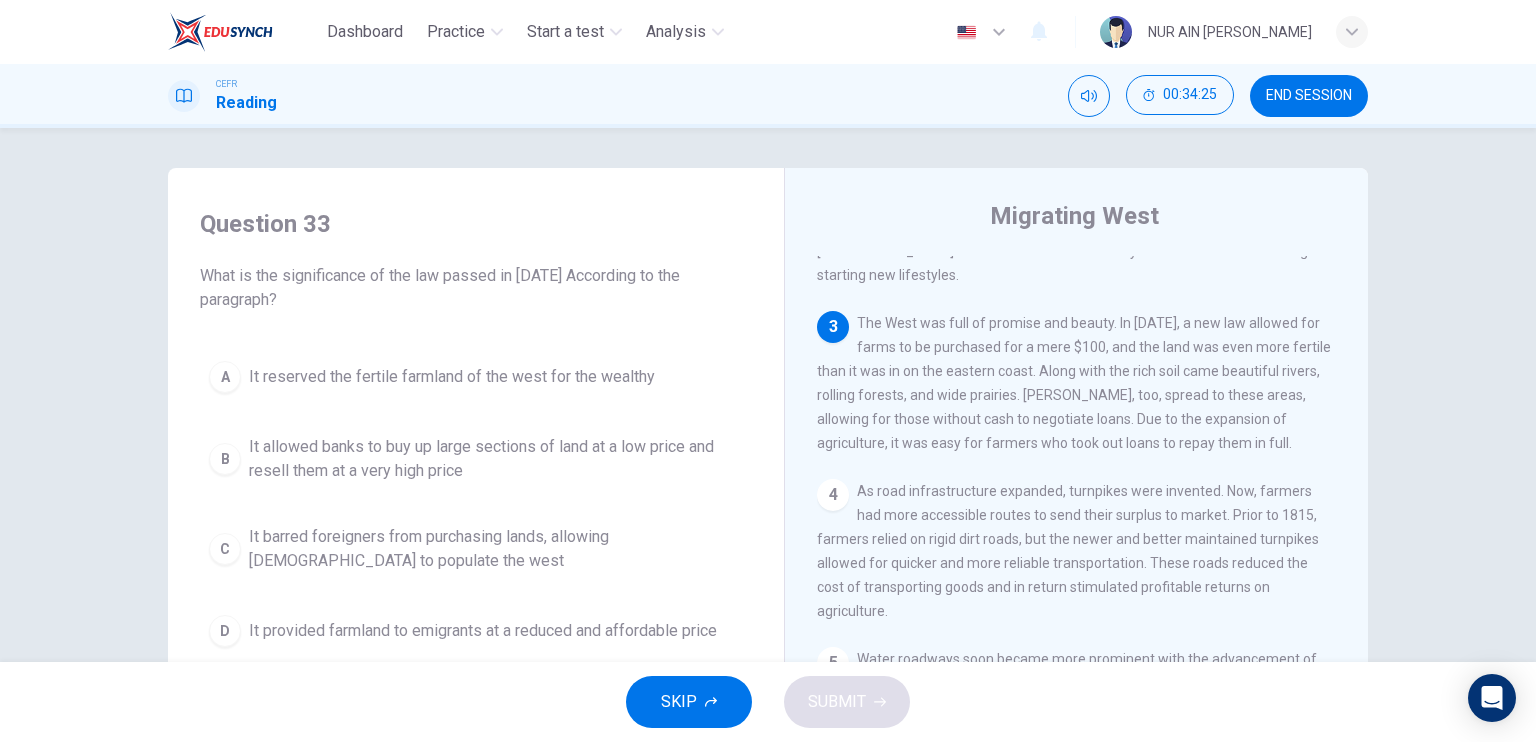 scroll, scrollTop: 576, scrollLeft: 0, axis: vertical 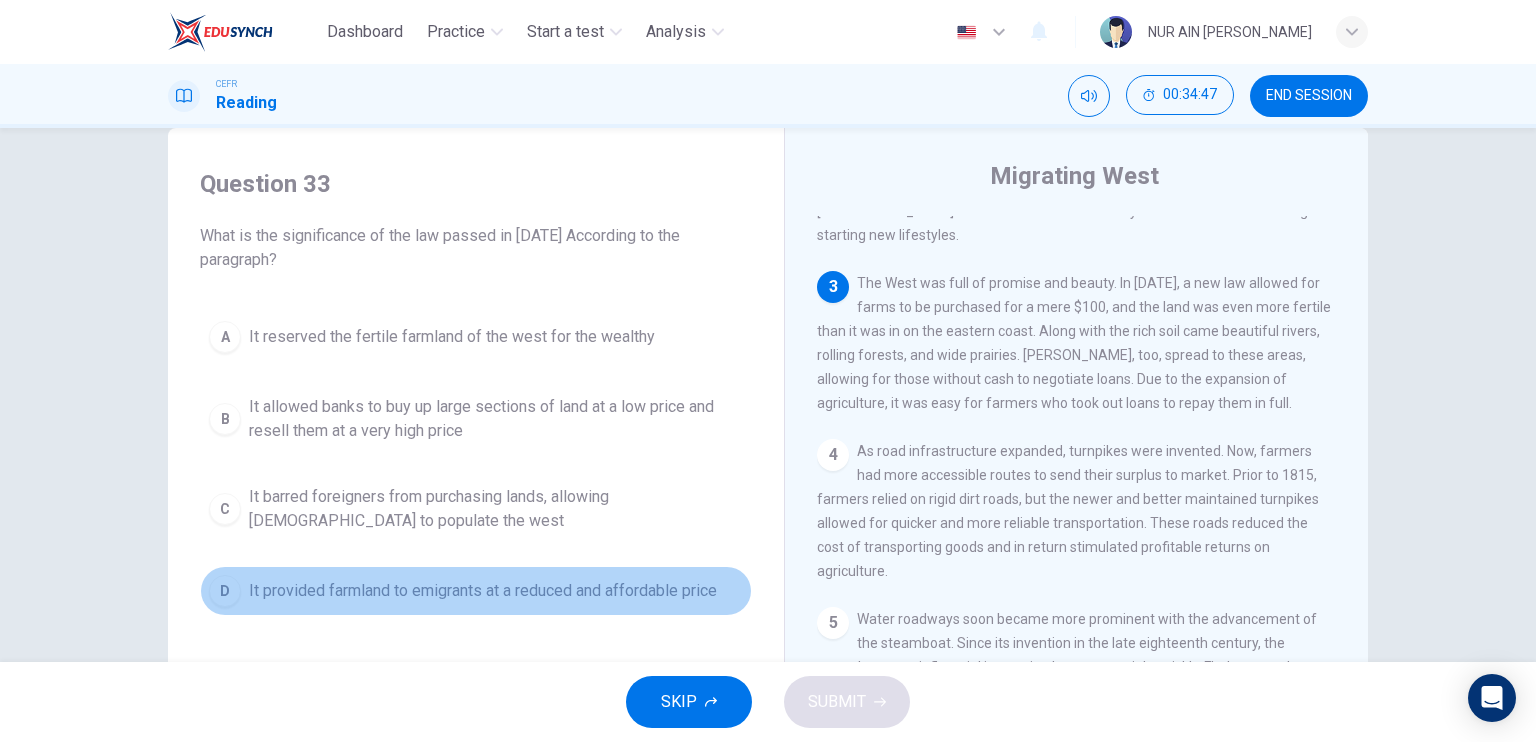 click on "D It provided farmland to emigrants at a reduced and affordable price" at bounding box center [476, 591] 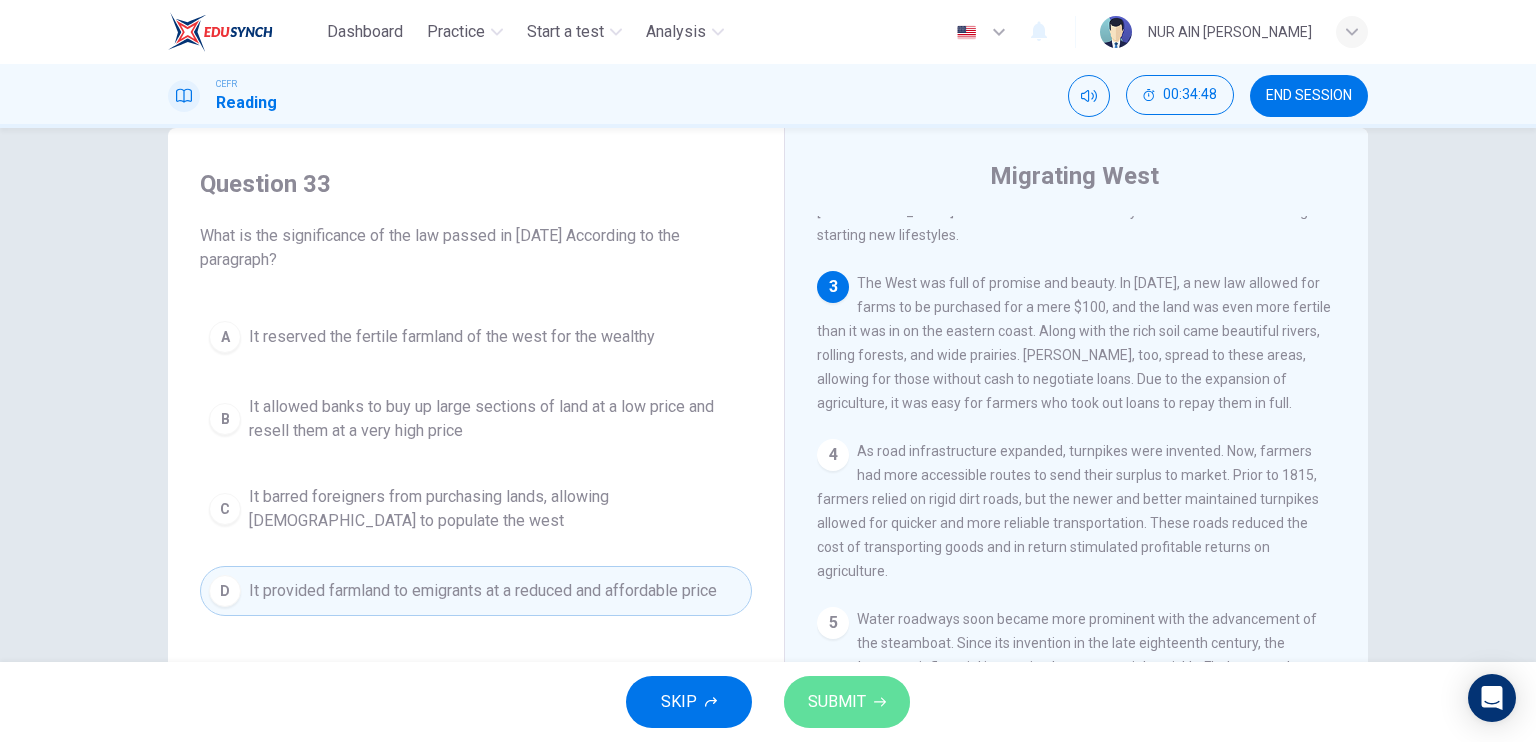 click on "SUBMIT" at bounding box center (847, 702) 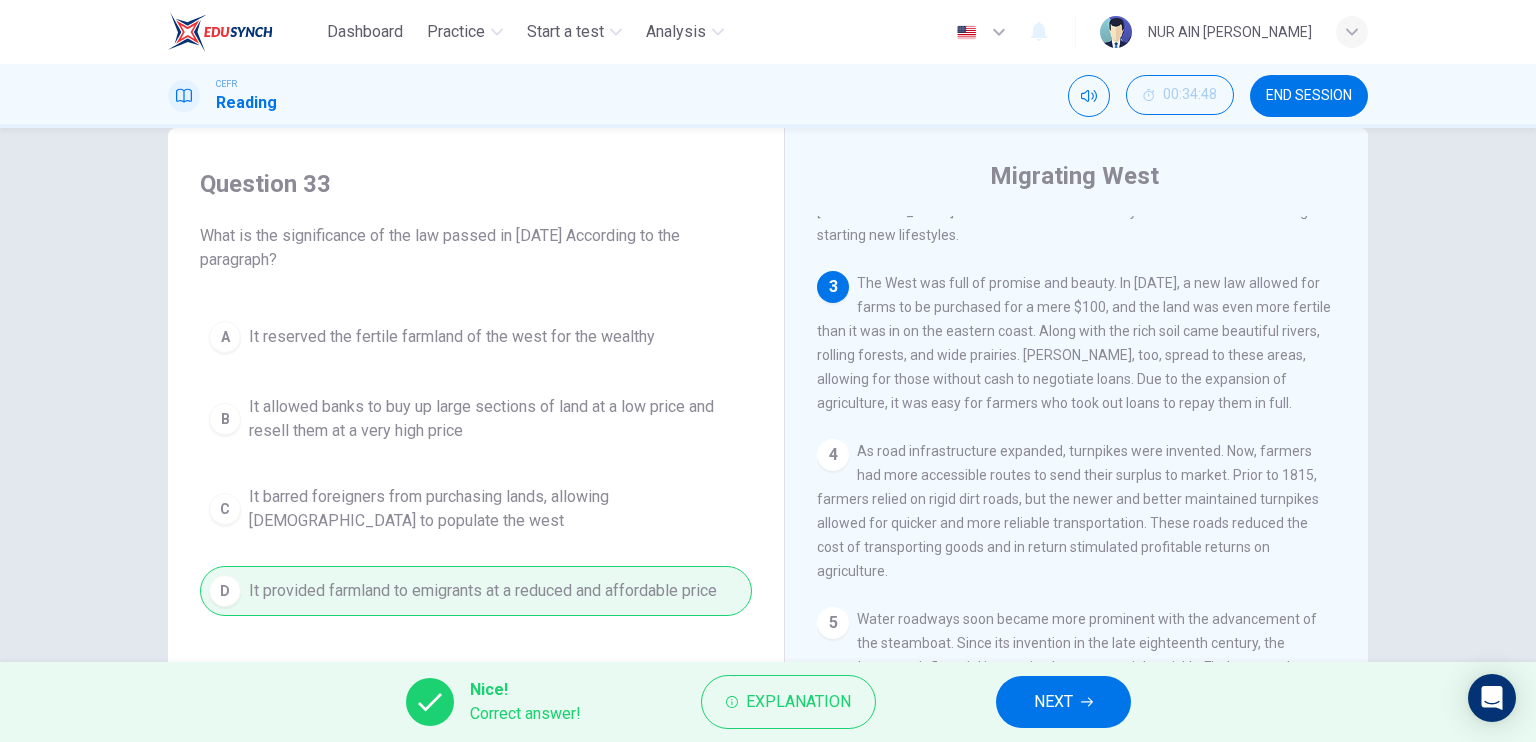 click on "NEXT" at bounding box center (1053, 702) 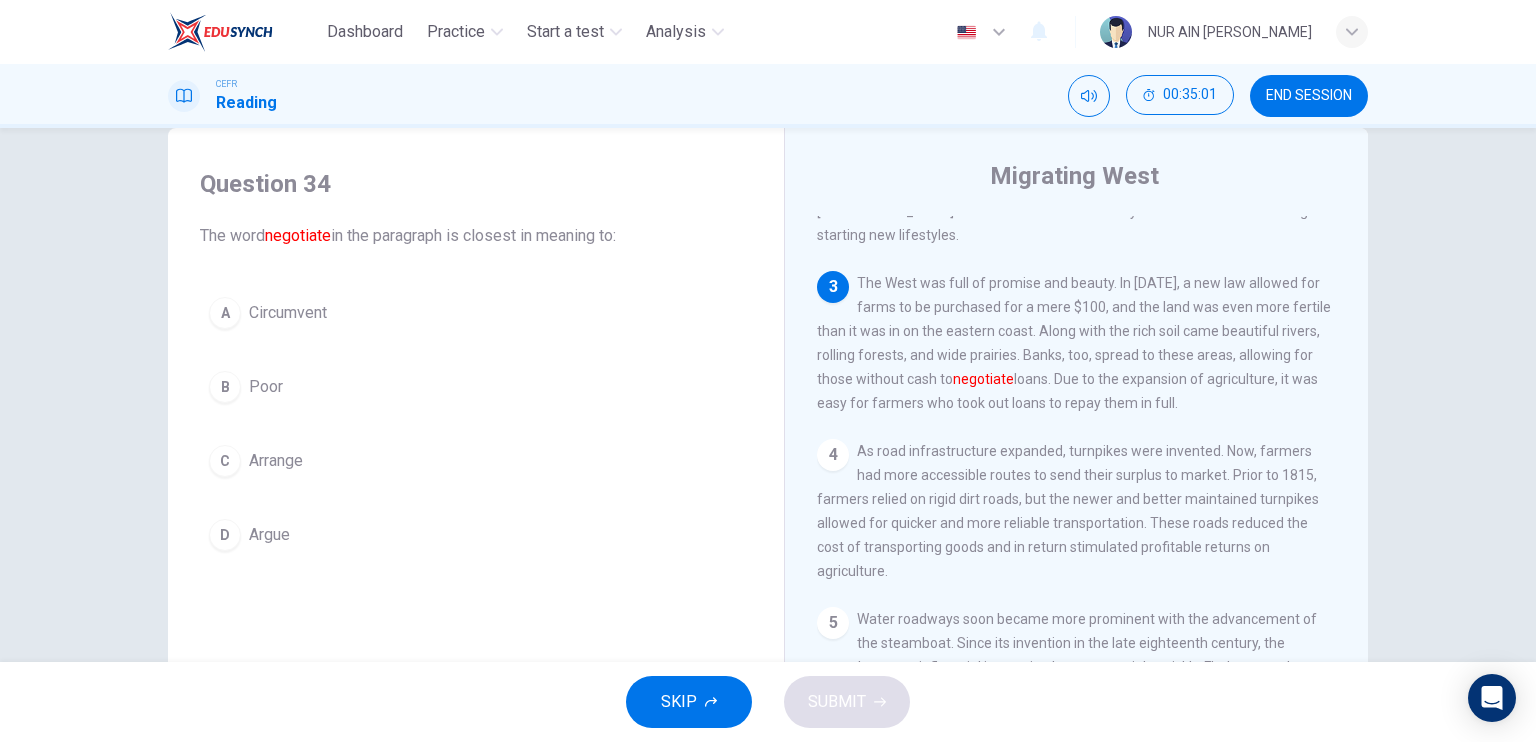 click on "C Arrange" at bounding box center [476, 461] 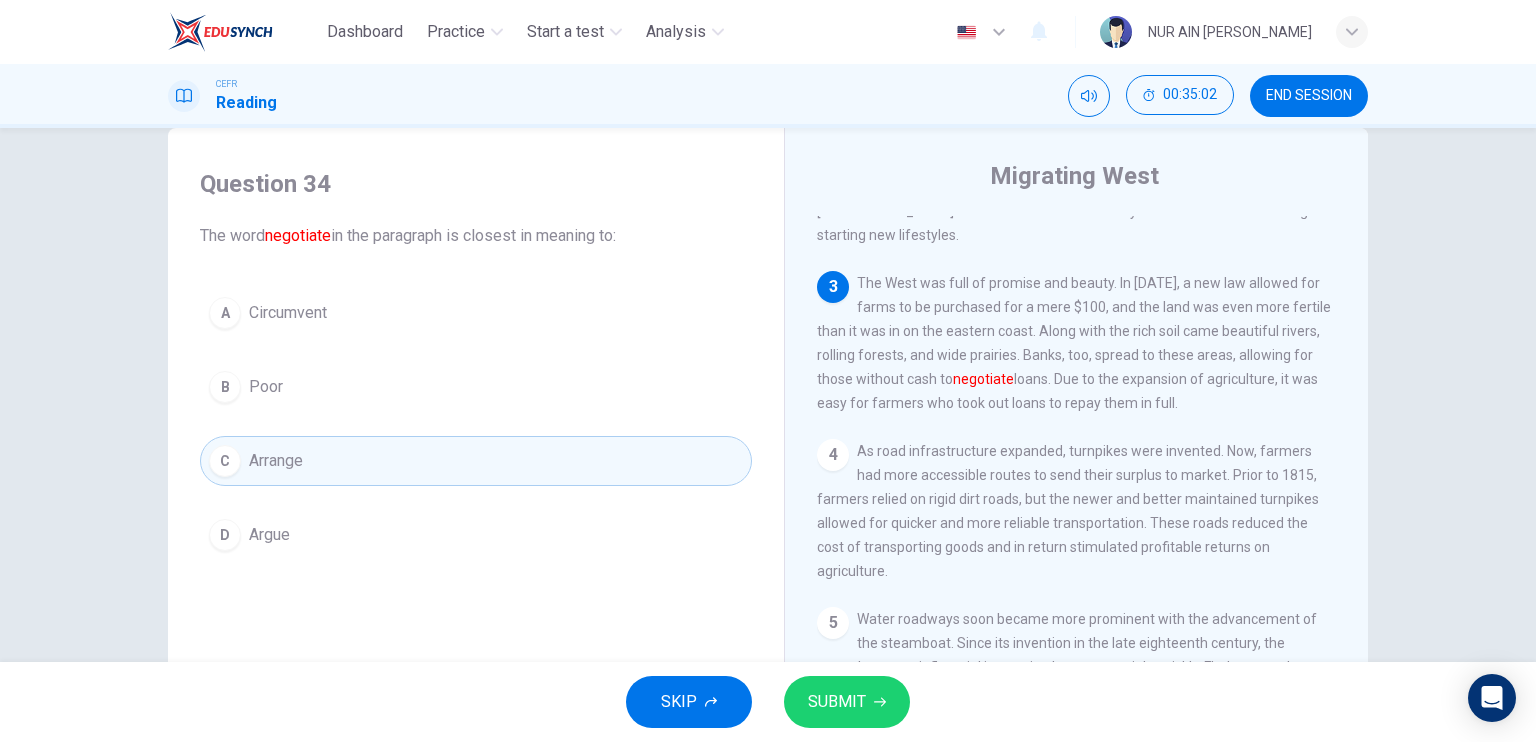 click on "SUBMIT" at bounding box center [837, 702] 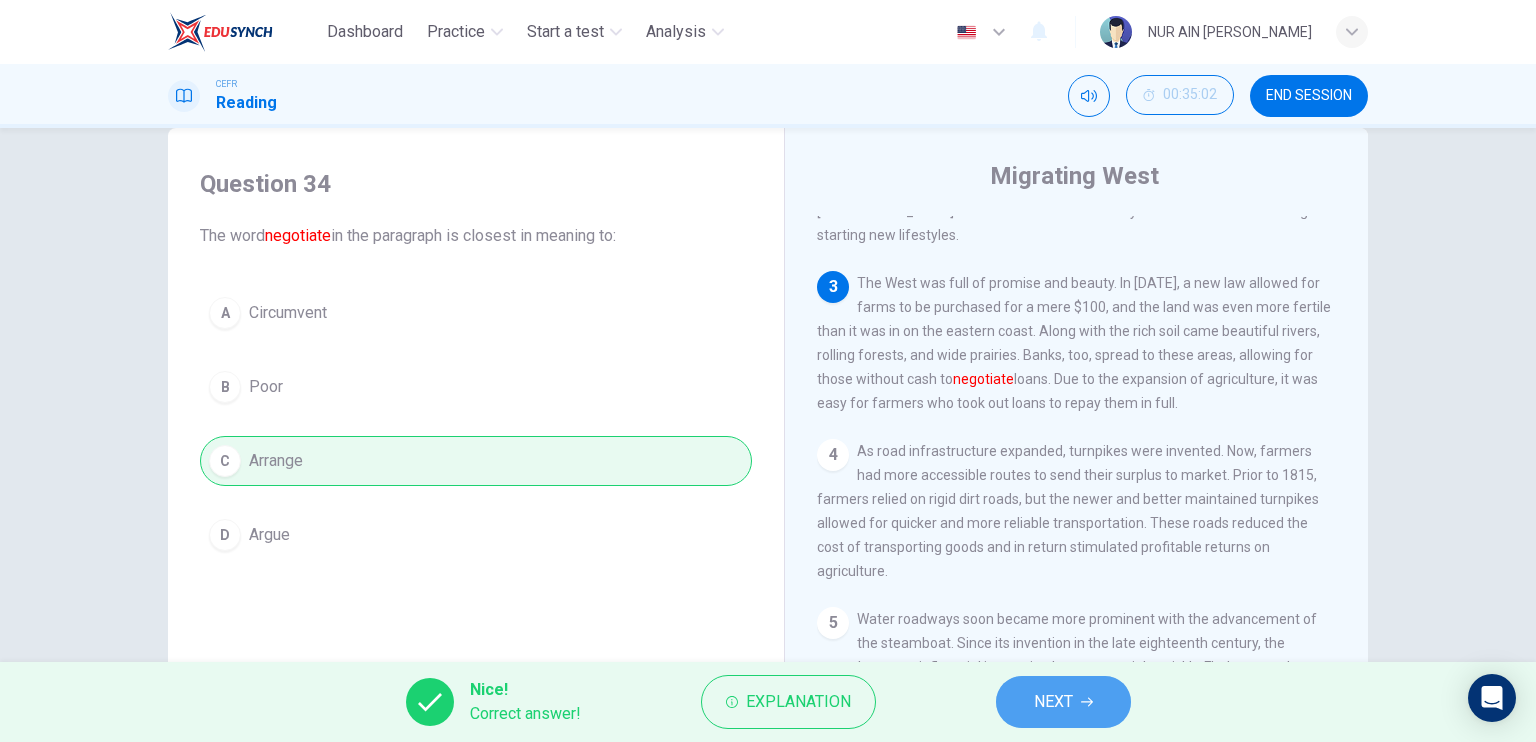click on "NEXT" at bounding box center [1053, 702] 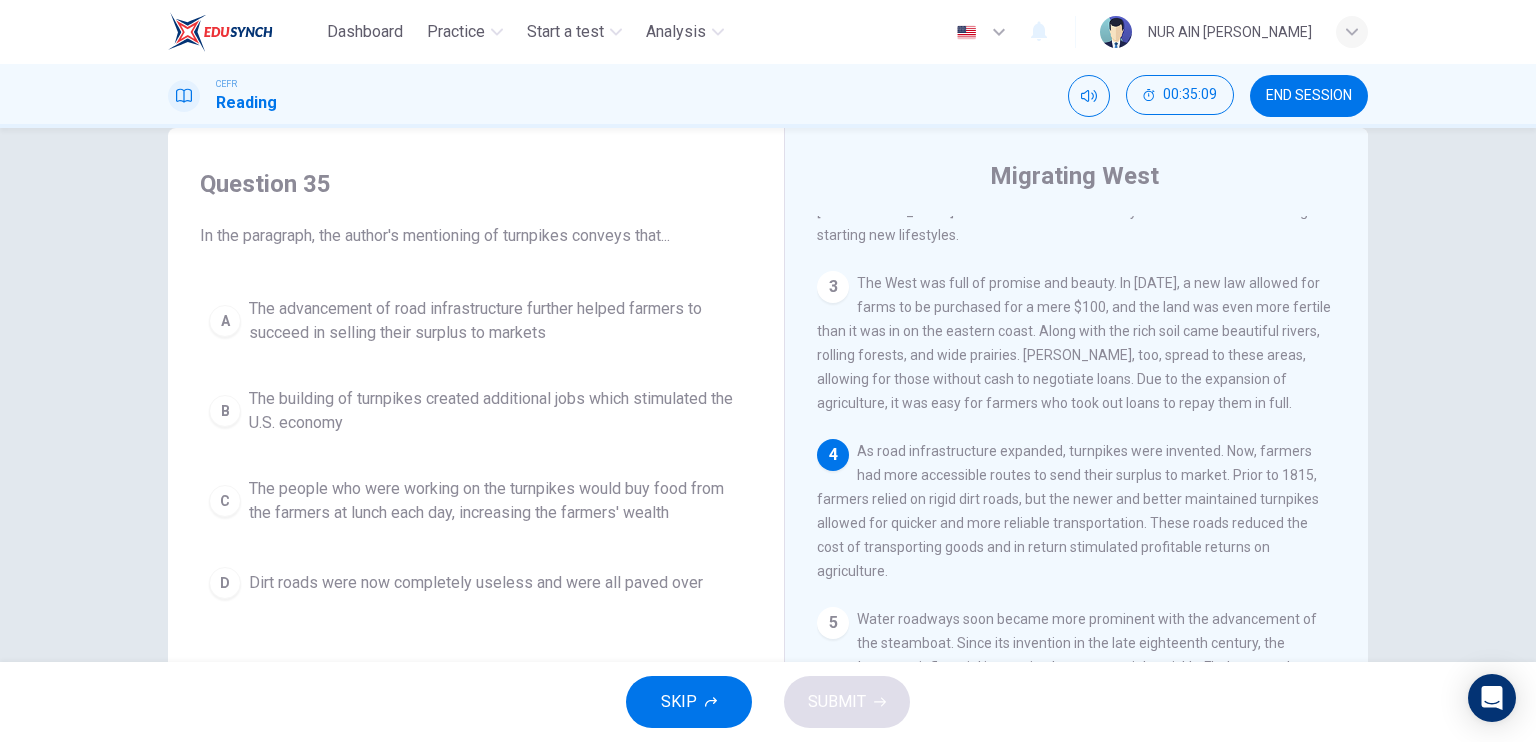scroll, scrollTop: 579, scrollLeft: 0, axis: vertical 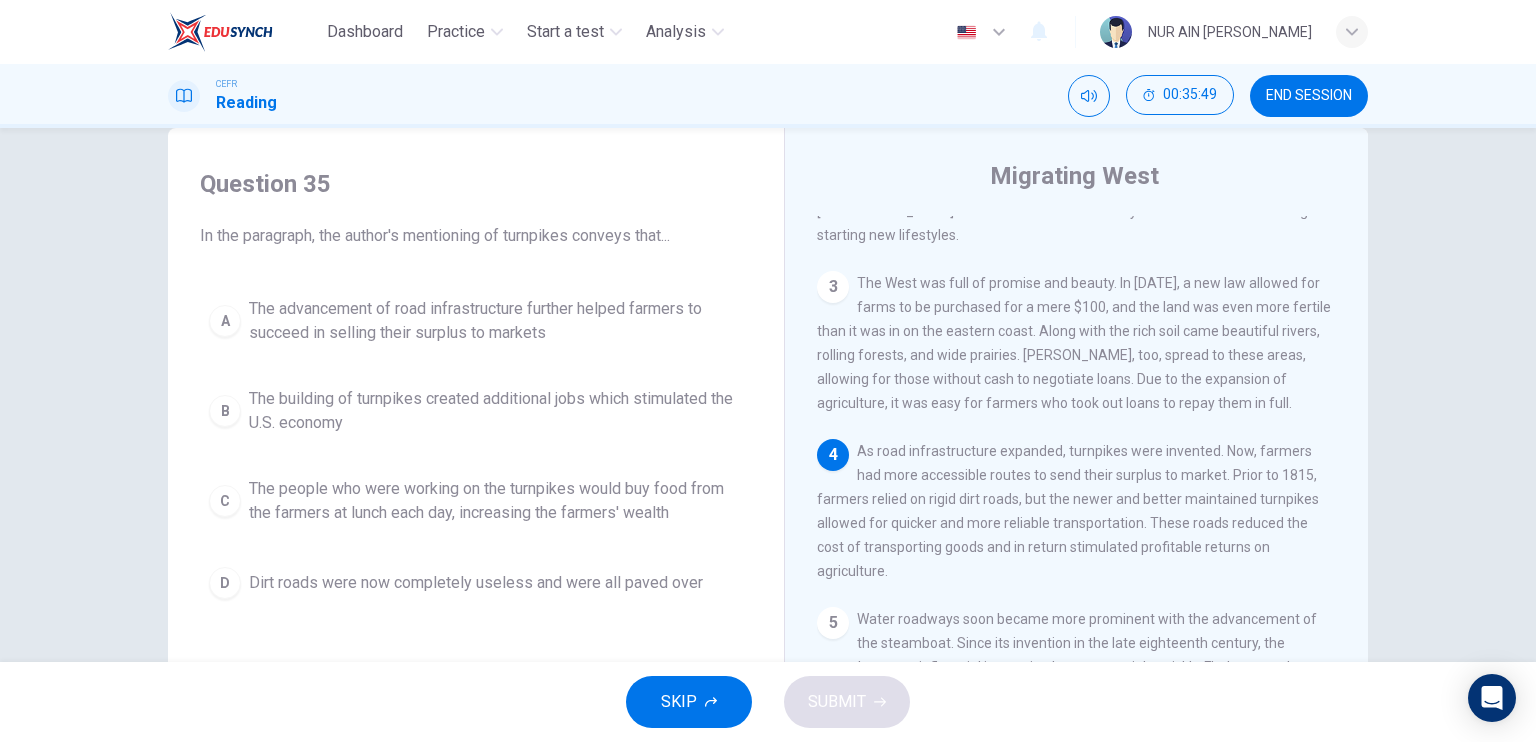 click on "A The advancement of road infrastructure further helped farmers to succeed in selling their surplus to markets" at bounding box center (476, 321) 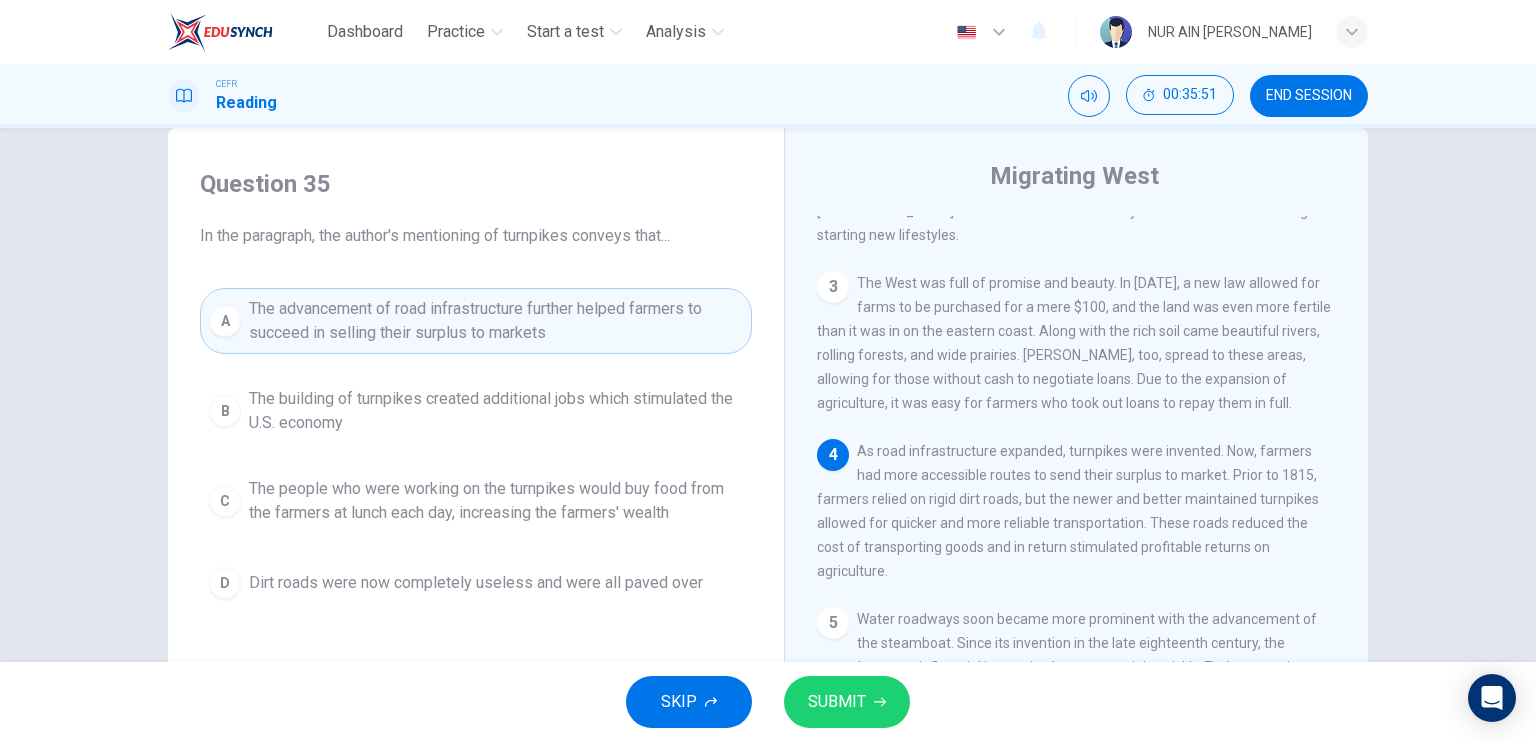 click 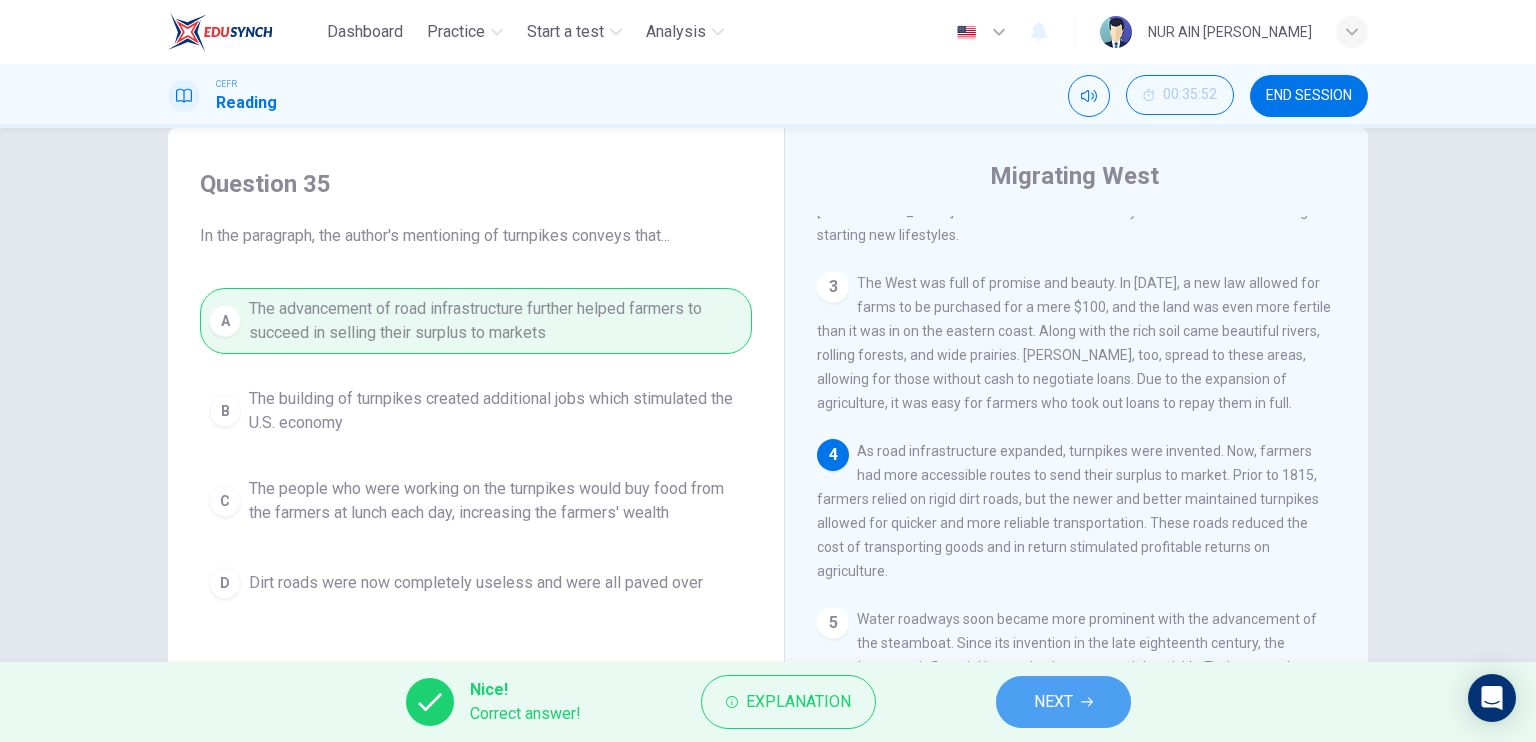 click on "NEXT" at bounding box center (1063, 702) 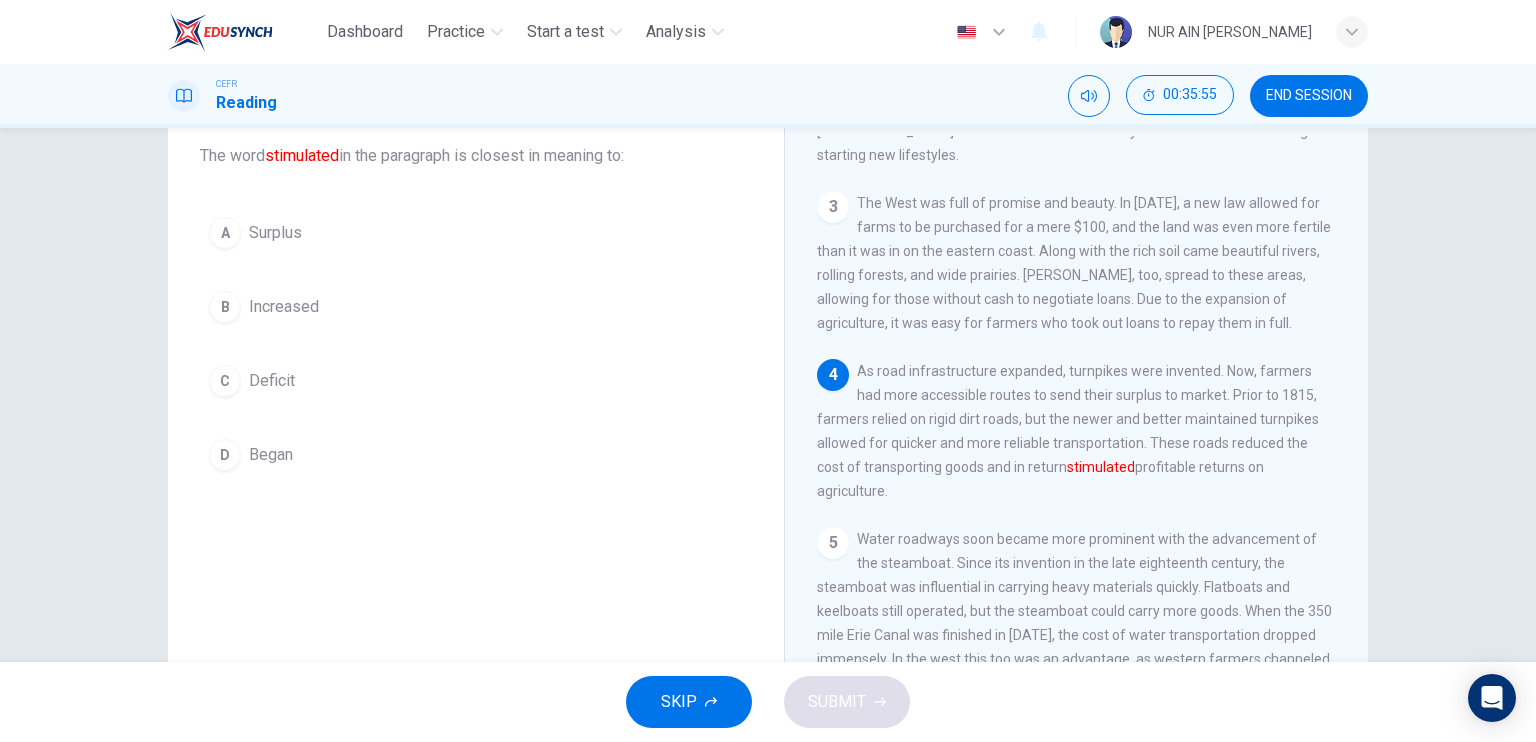 scroll, scrollTop: 139, scrollLeft: 0, axis: vertical 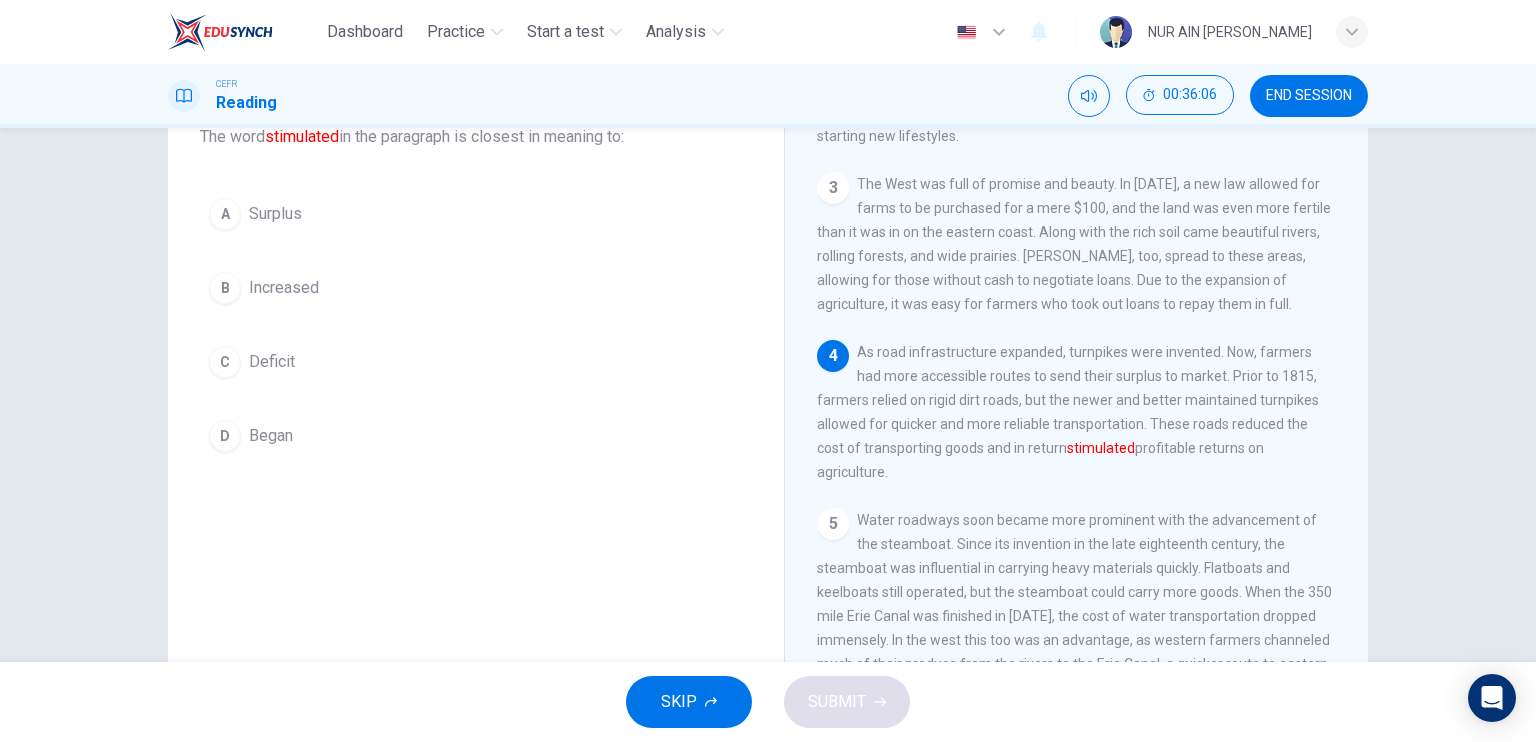 click on "B" at bounding box center (225, 288) 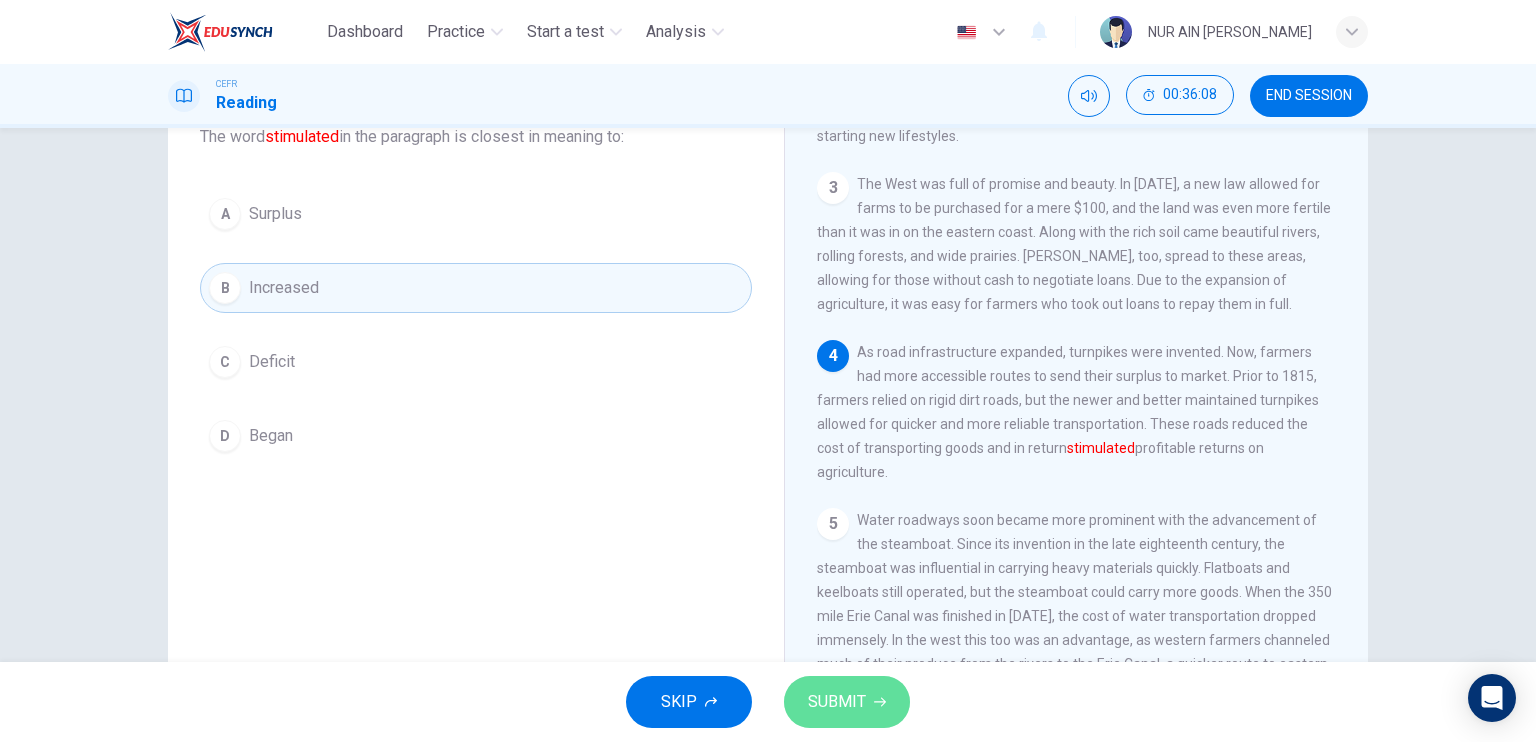 click on "SUBMIT" at bounding box center [837, 702] 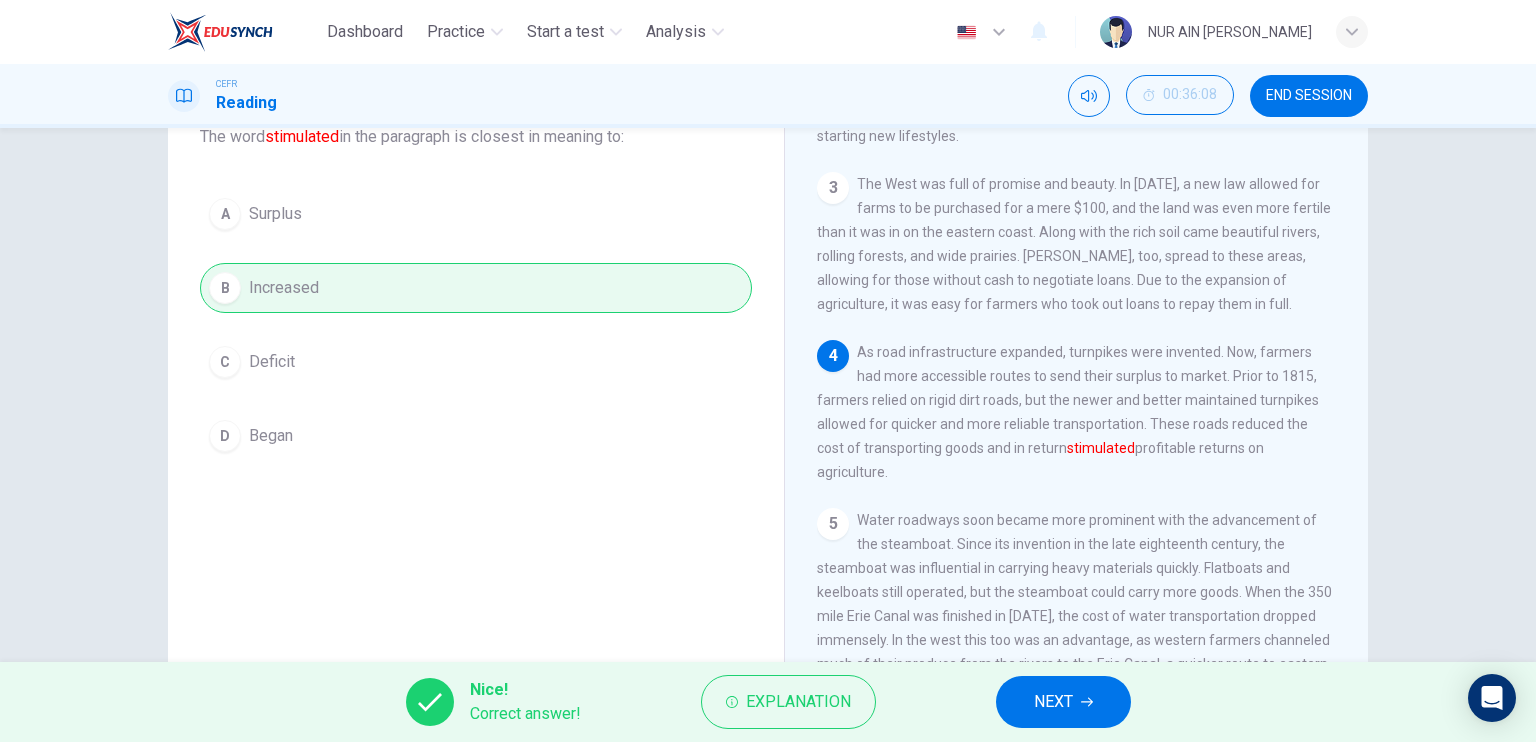 click on "NEXT" at bounding box center [1063, 702] 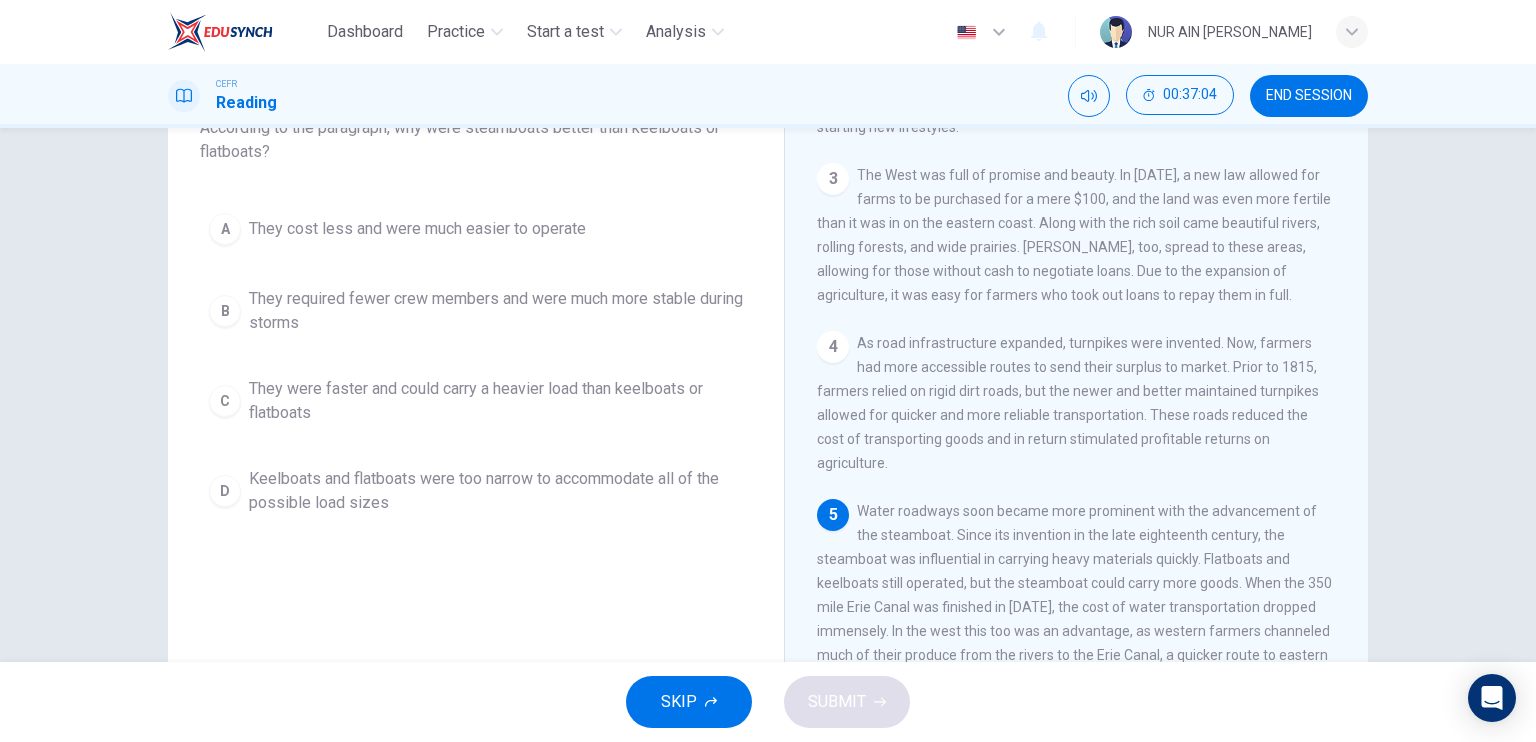 scroll, scrollTop: 137, scrollLeft: 0, axis: vertical 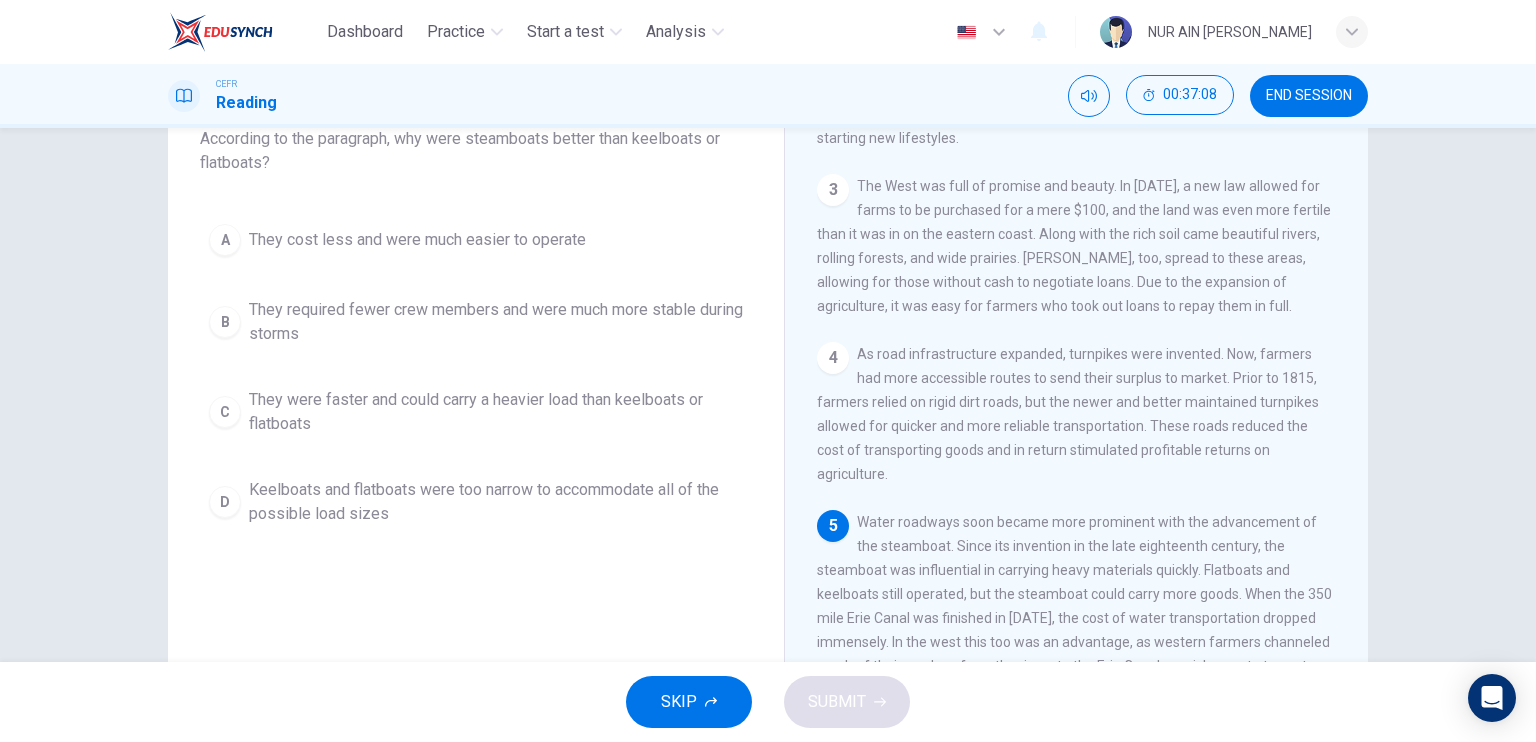click on "They were faster and could carry a heavier load than keelboats or flatboats" at bounding box center [496, 412] 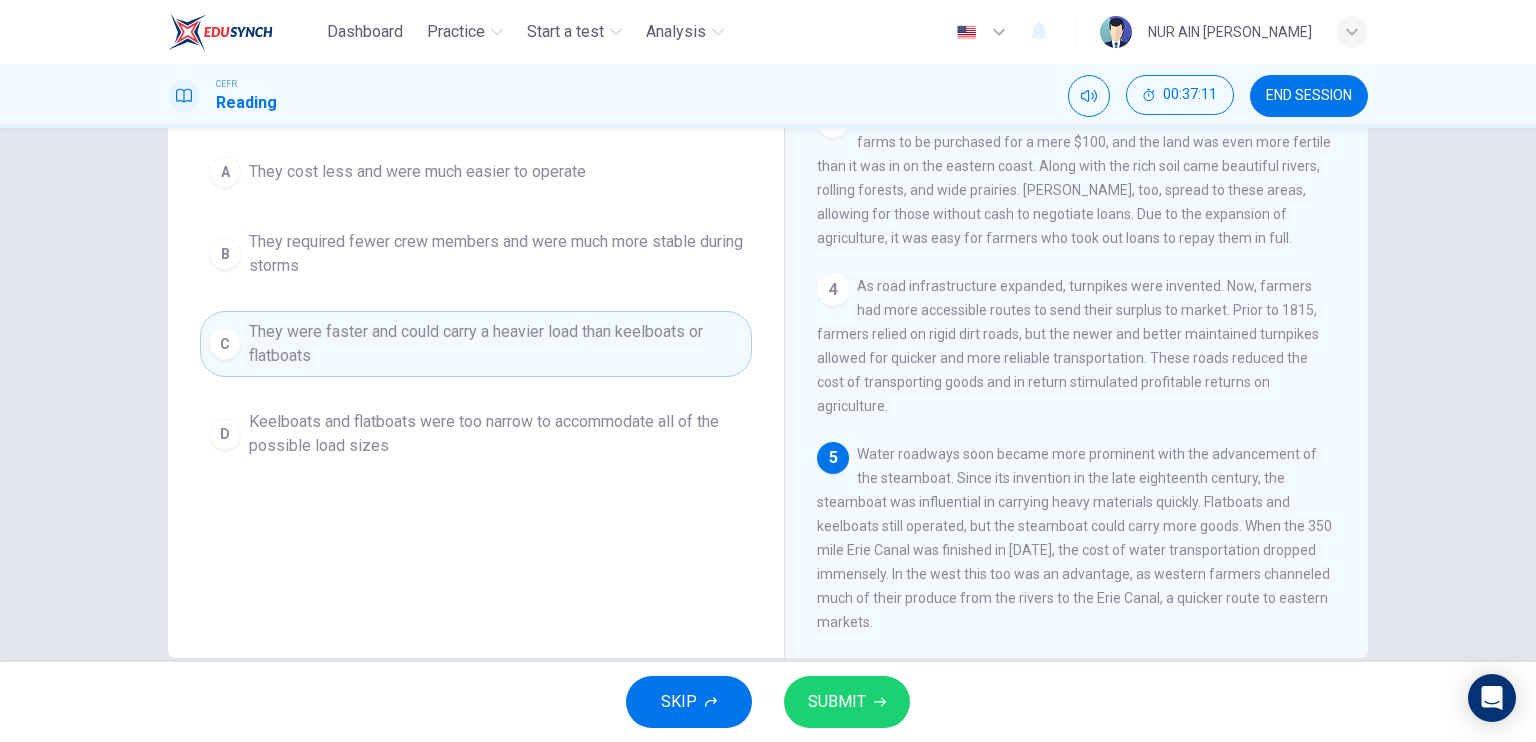scroll, scrollTop: 240, scrollLeft: 0, axis: vertical 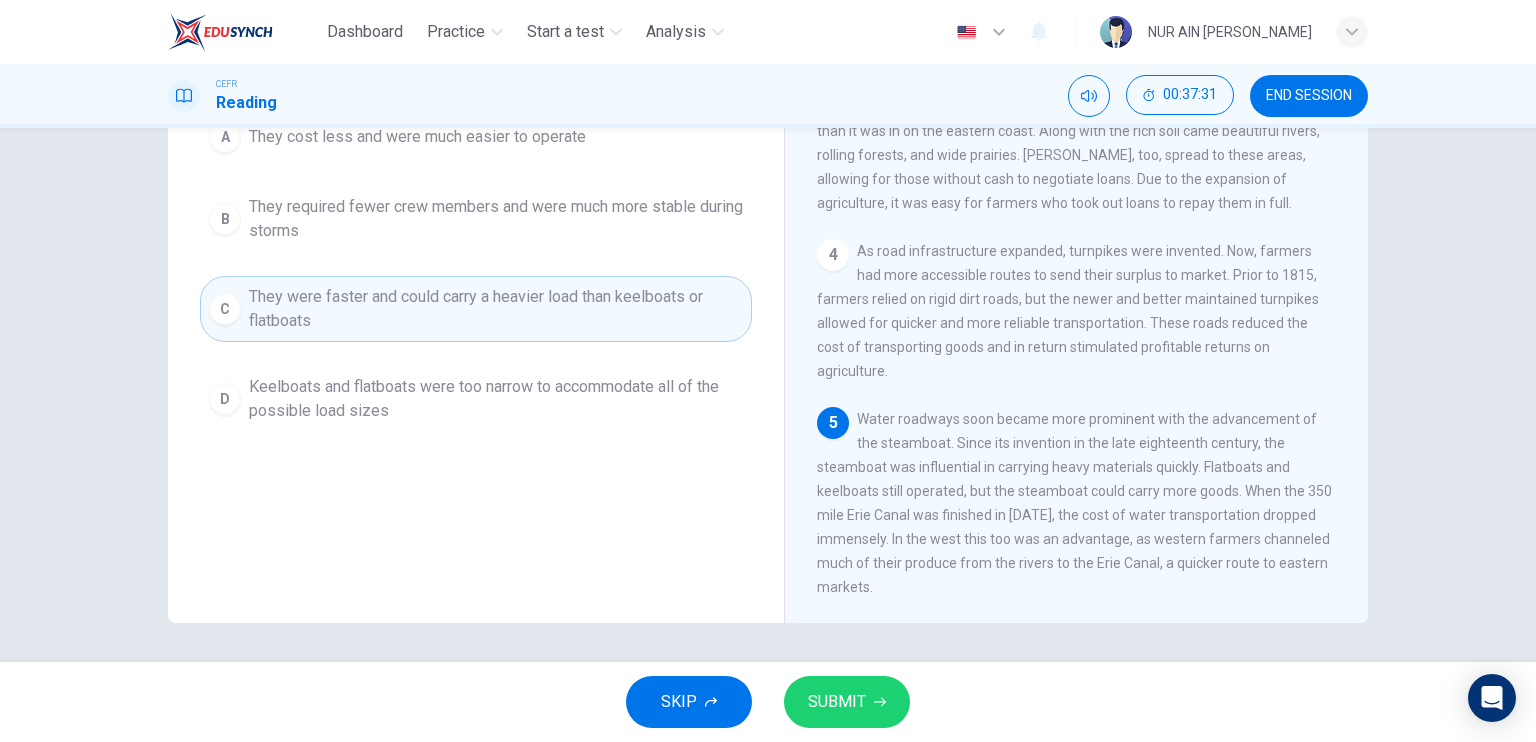 click on "Keelboats and flatboats were too narrow to accommodate all of the possible load sizes" at bounding box center (496, 399) 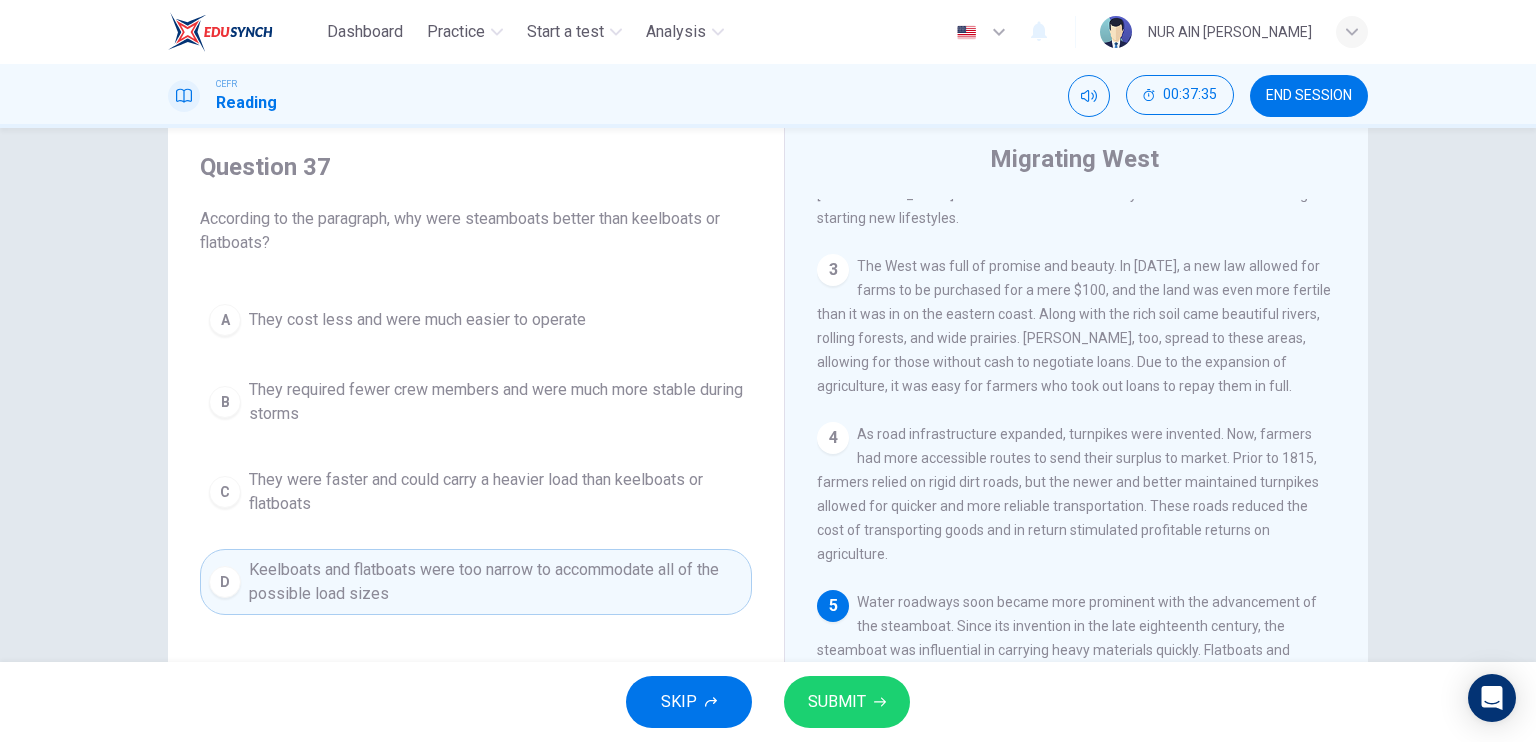 scroll, scrollTop: 56, scrollLeft: 0, axis: vertical 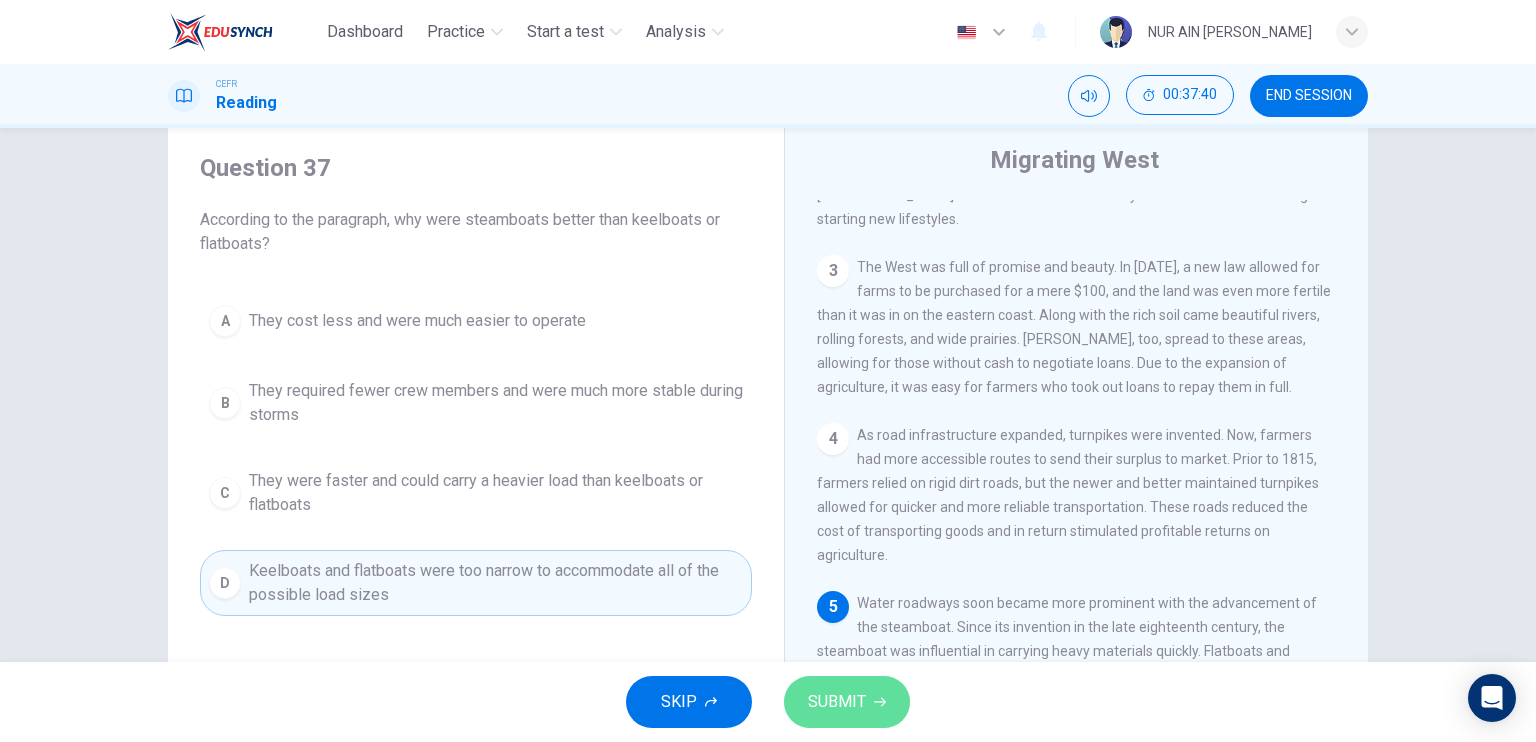 click on "SUBMIT" at bounding box center (847, 702) 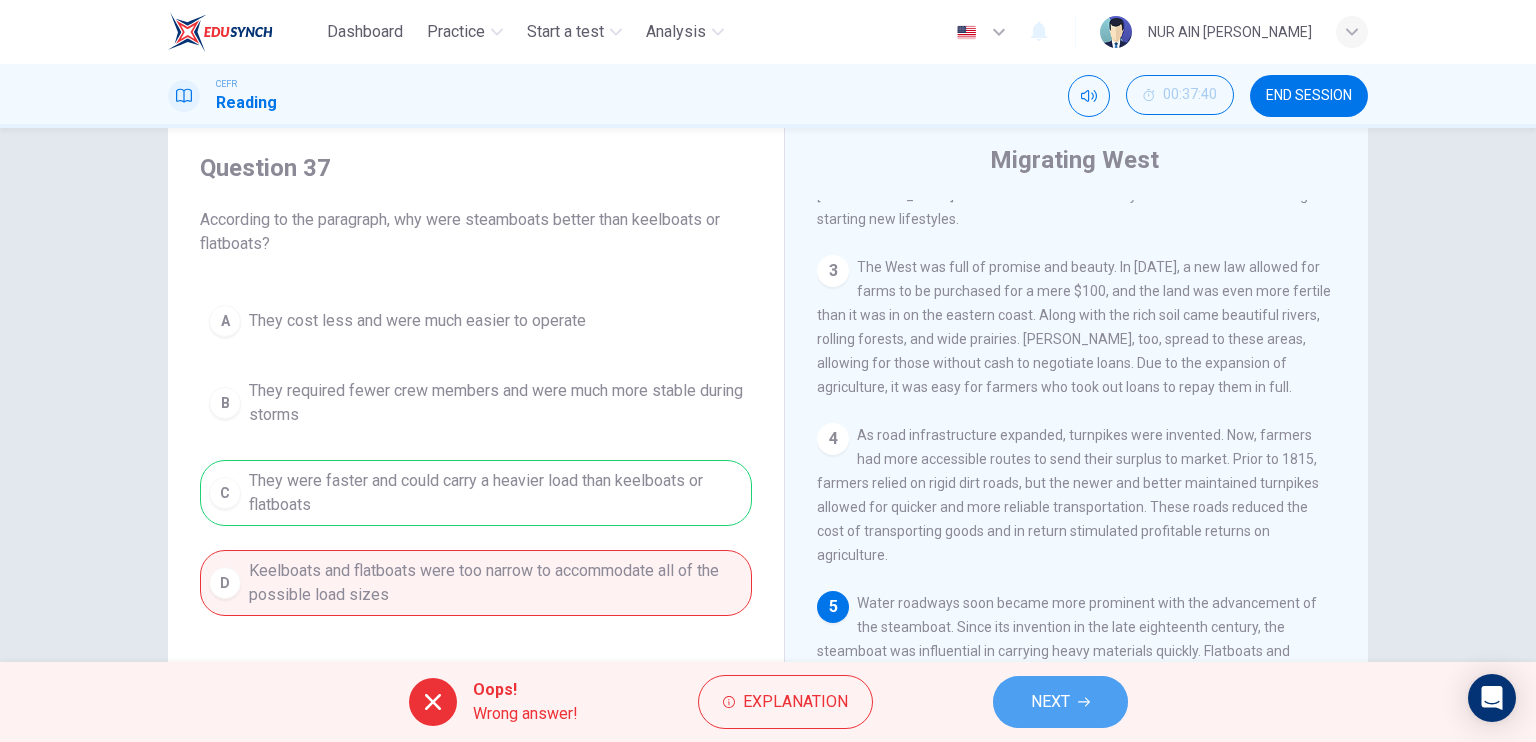 click on "NEXT" at bounding box center [1060, 702] 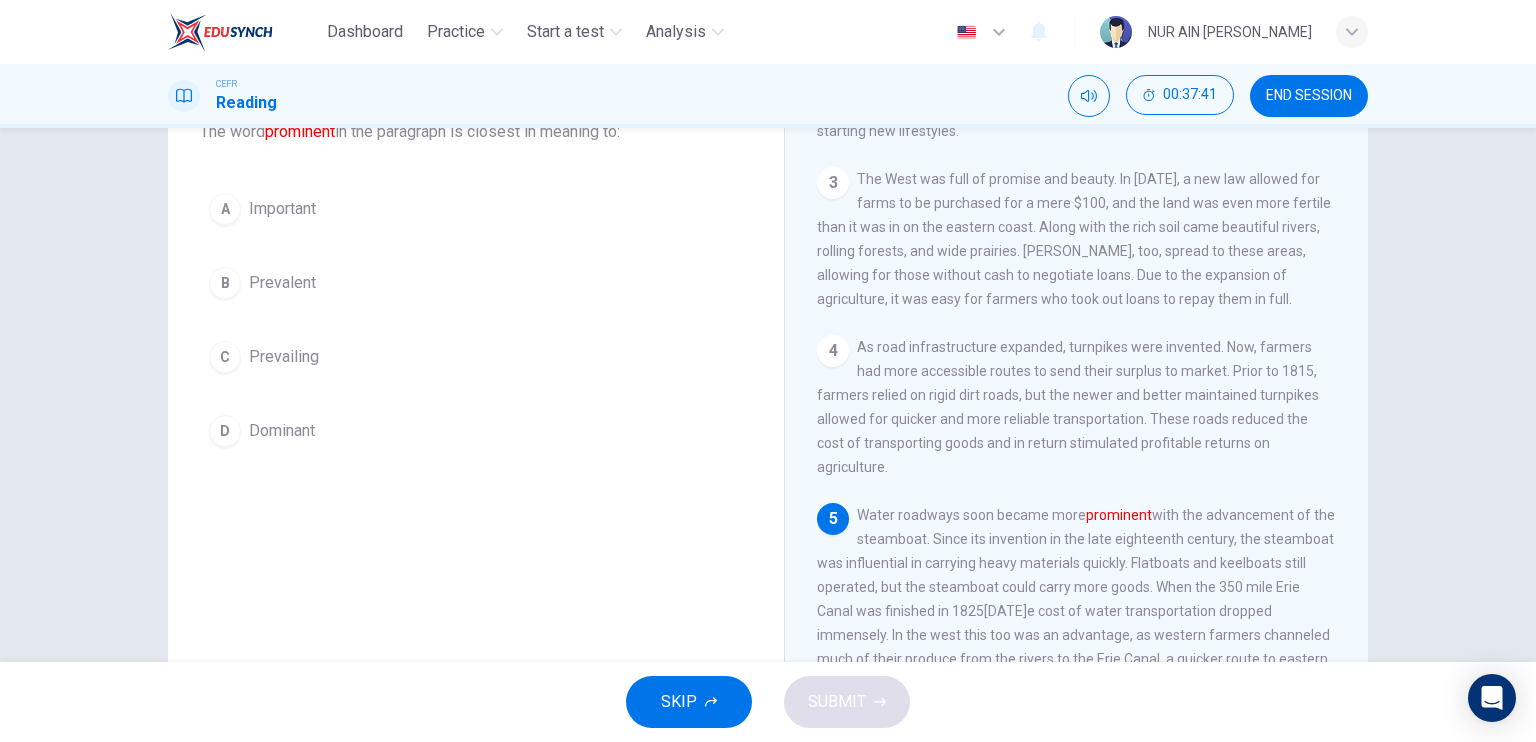 scroll, scrollTop: 144, scrollLeft: 0, axis: vertical 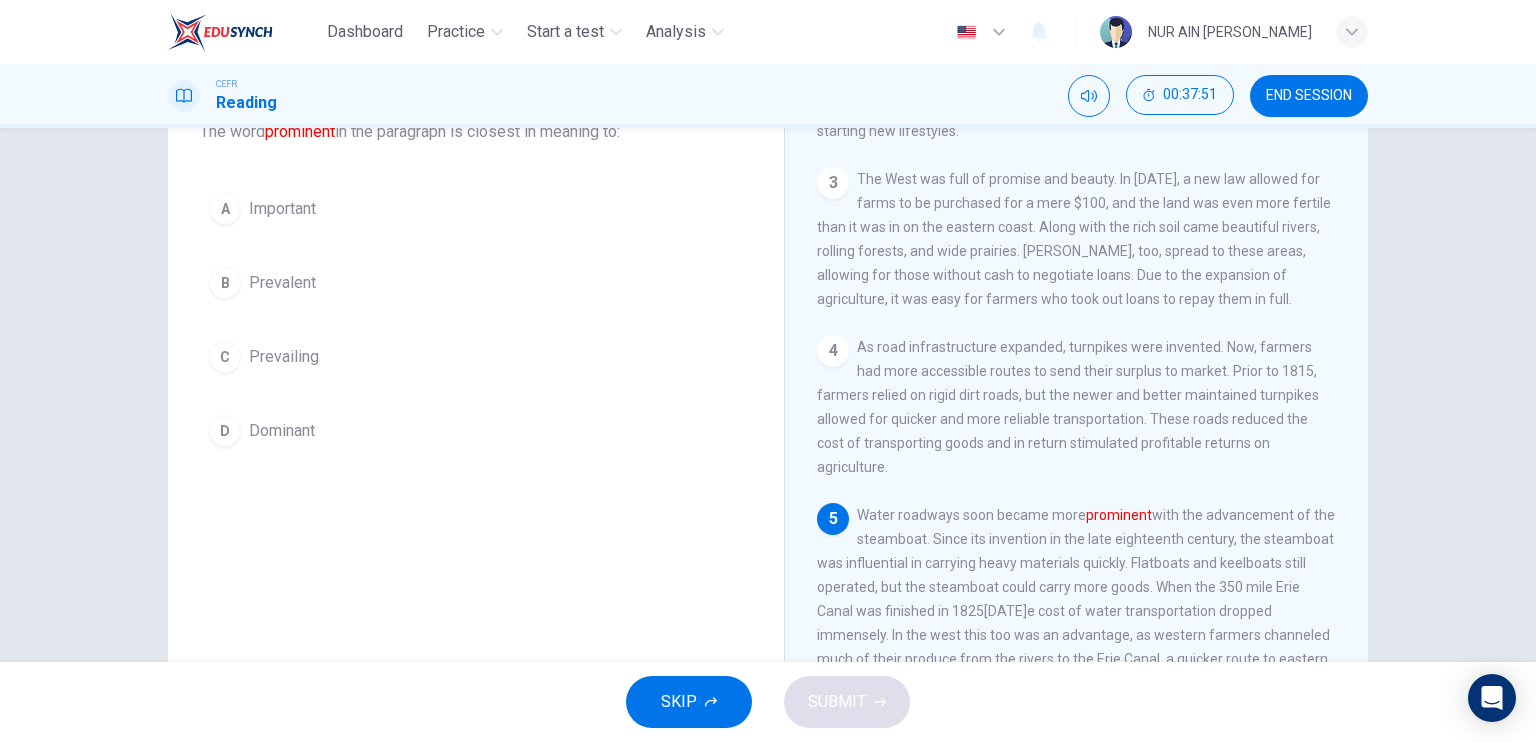 click on "A" at bounding box center [225, 209] 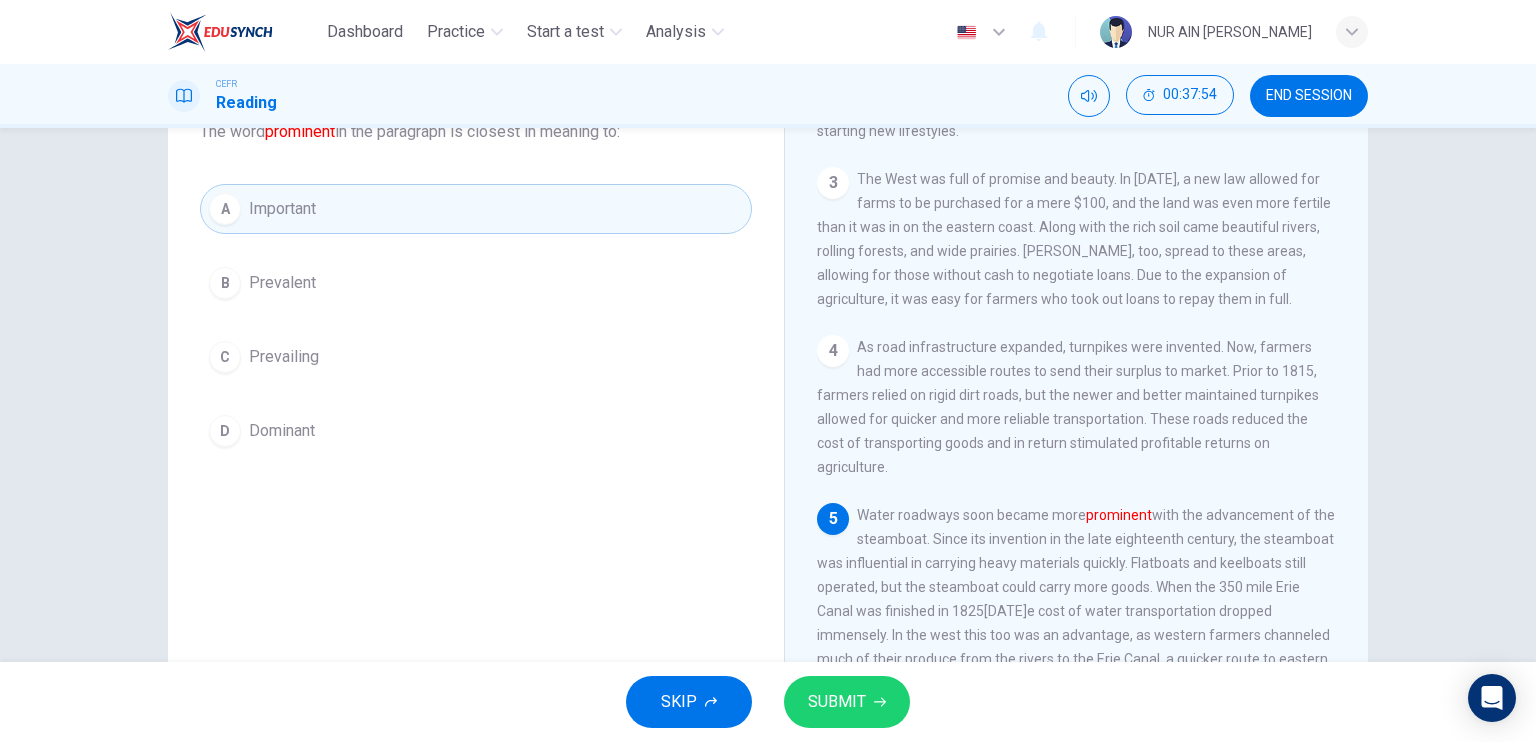 click on "SUBMIT" at bounding box center (837, 702) 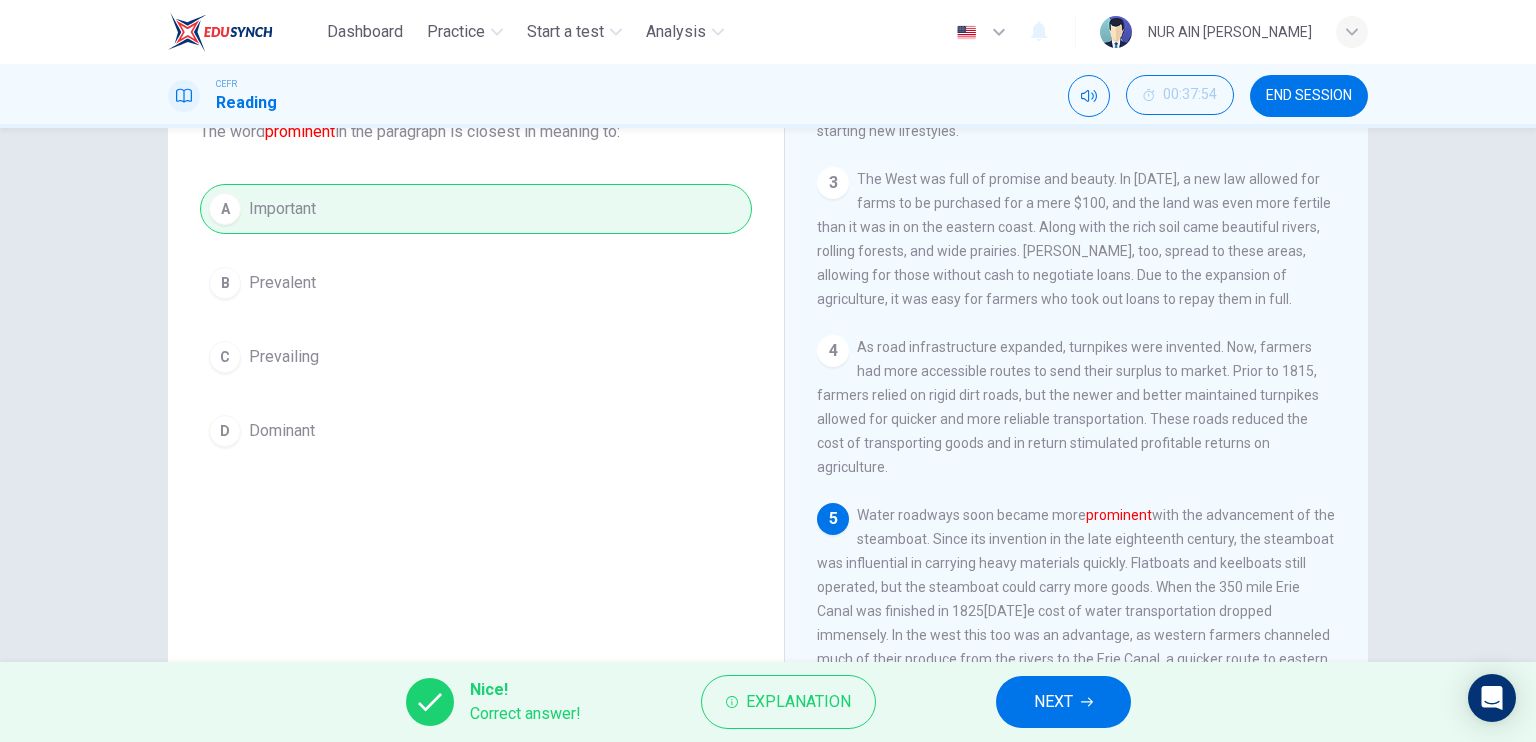 click on "NEXT" at bounding box center [1063, 702] 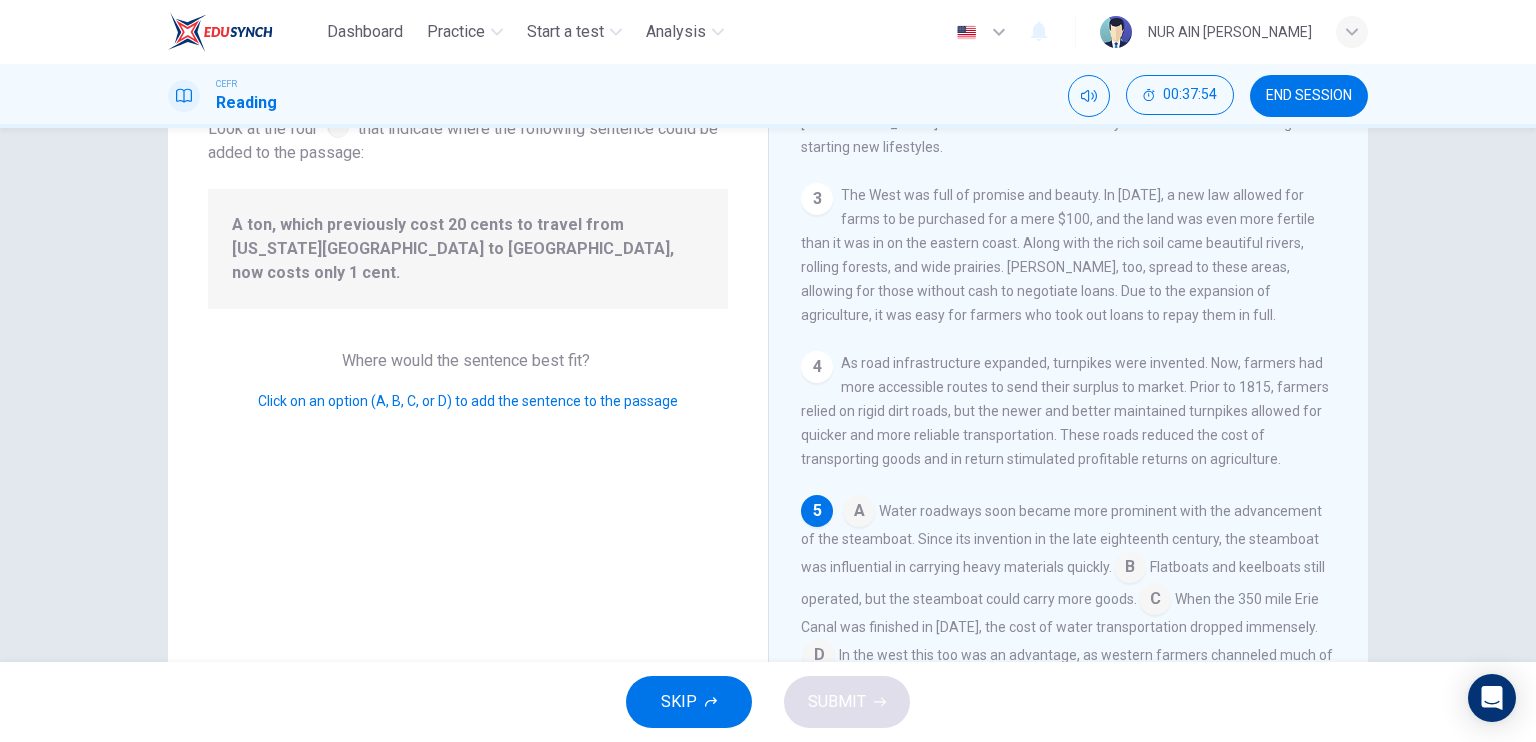 scroll, scrollTop: 562, scrollLeft: 0, axis: vertical 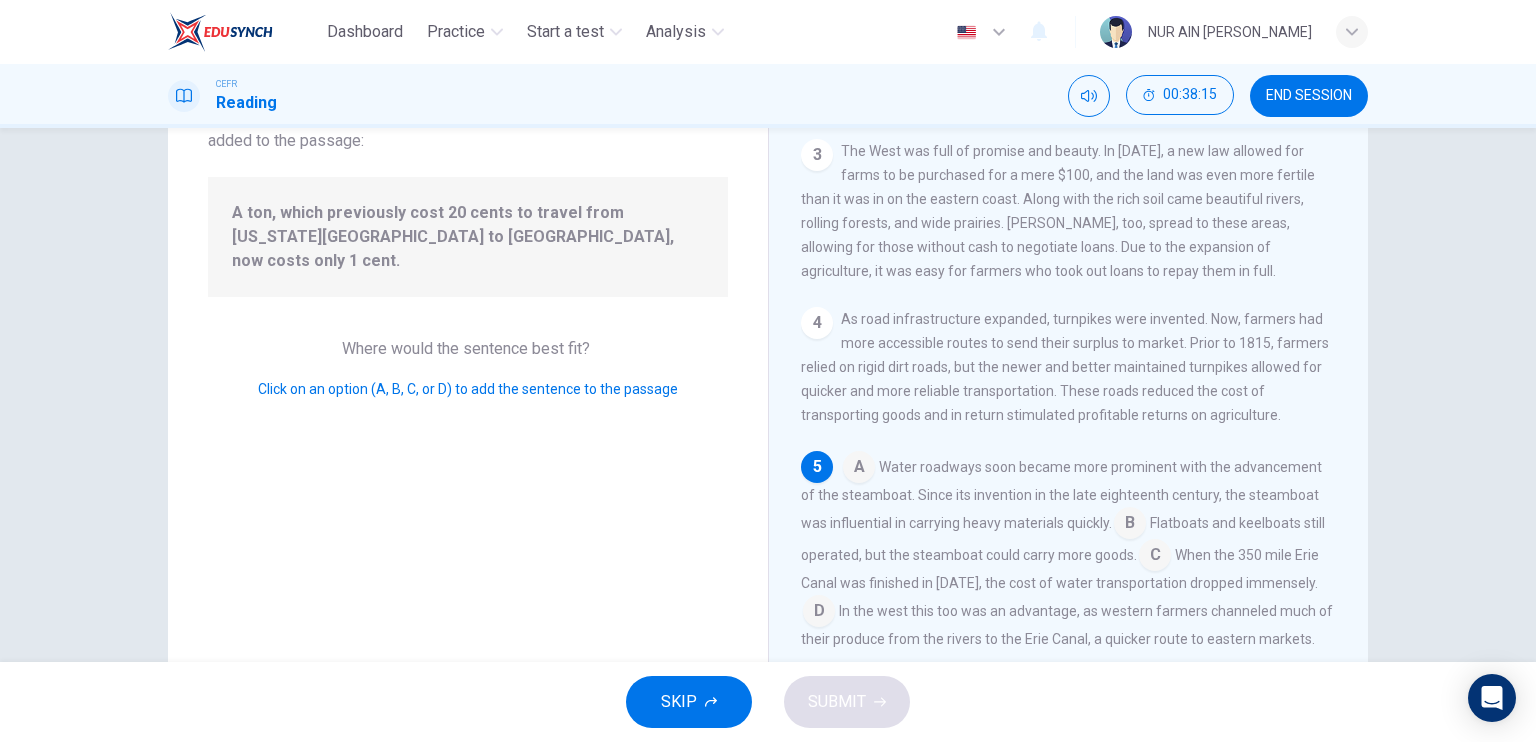 click at bounding box center [819, 613] 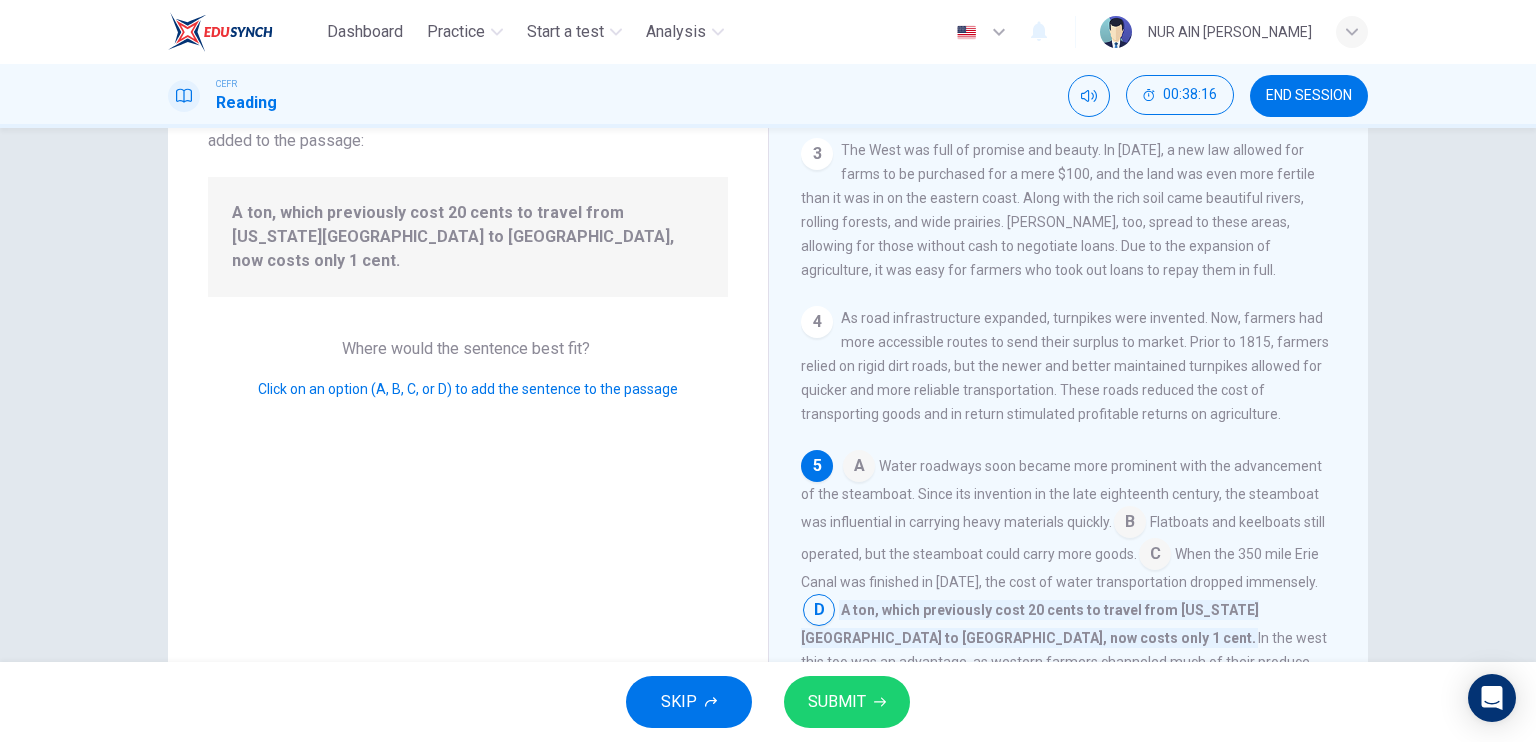 scroll, scrollTop: 586, scrollLeft: 0, axis: vertical 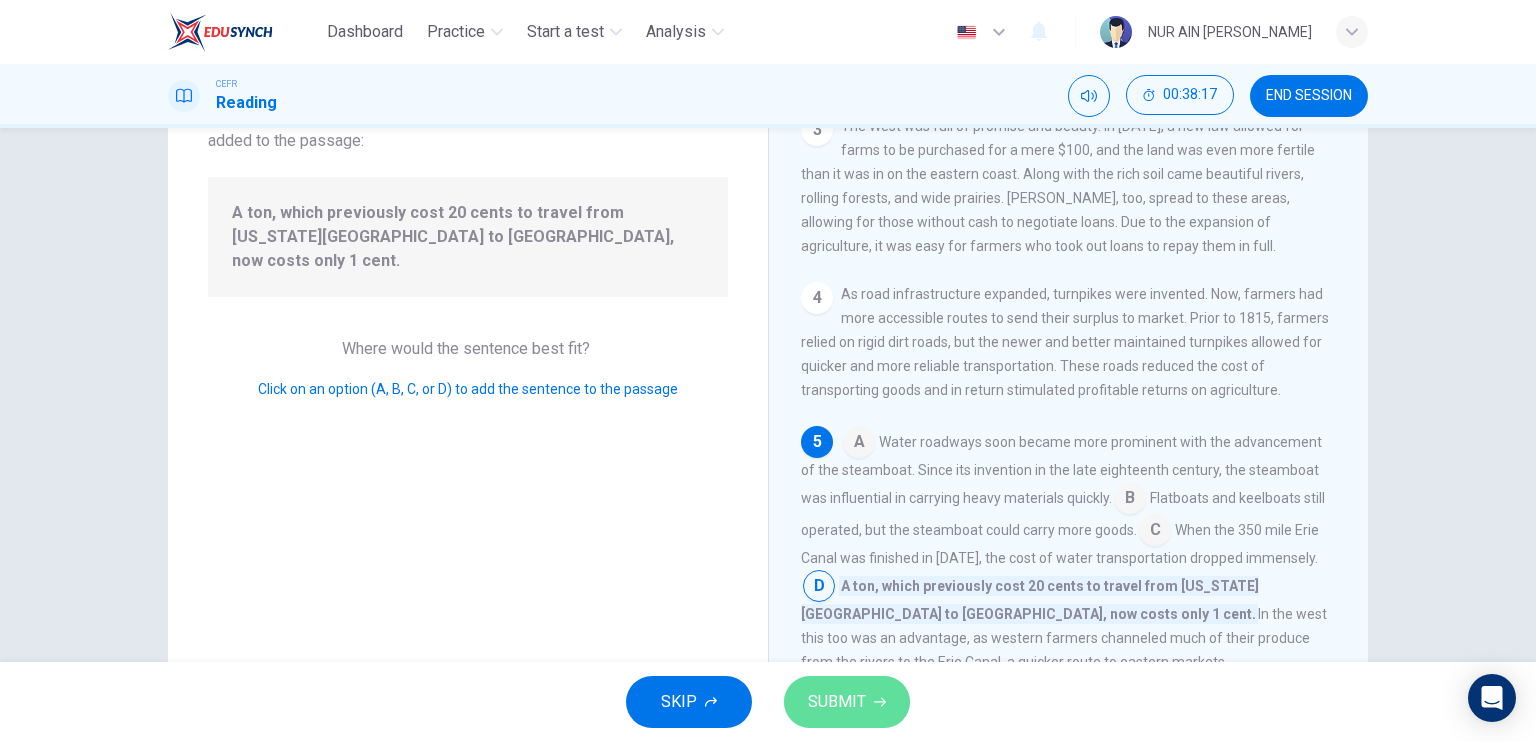 click on "SUBMIT" at bounding box center [847, 702] 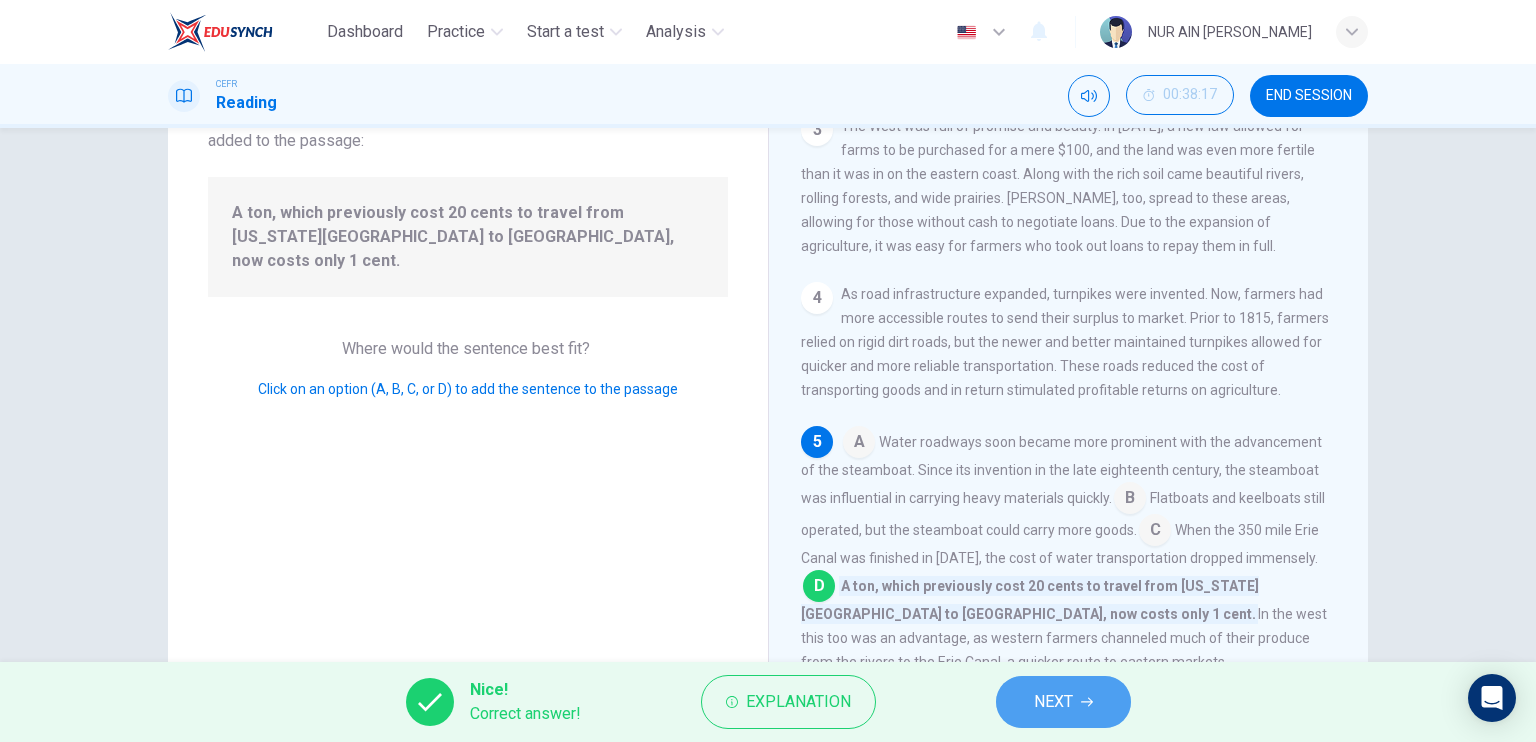 click on "NEXT" at bounding box center (1063, 702) 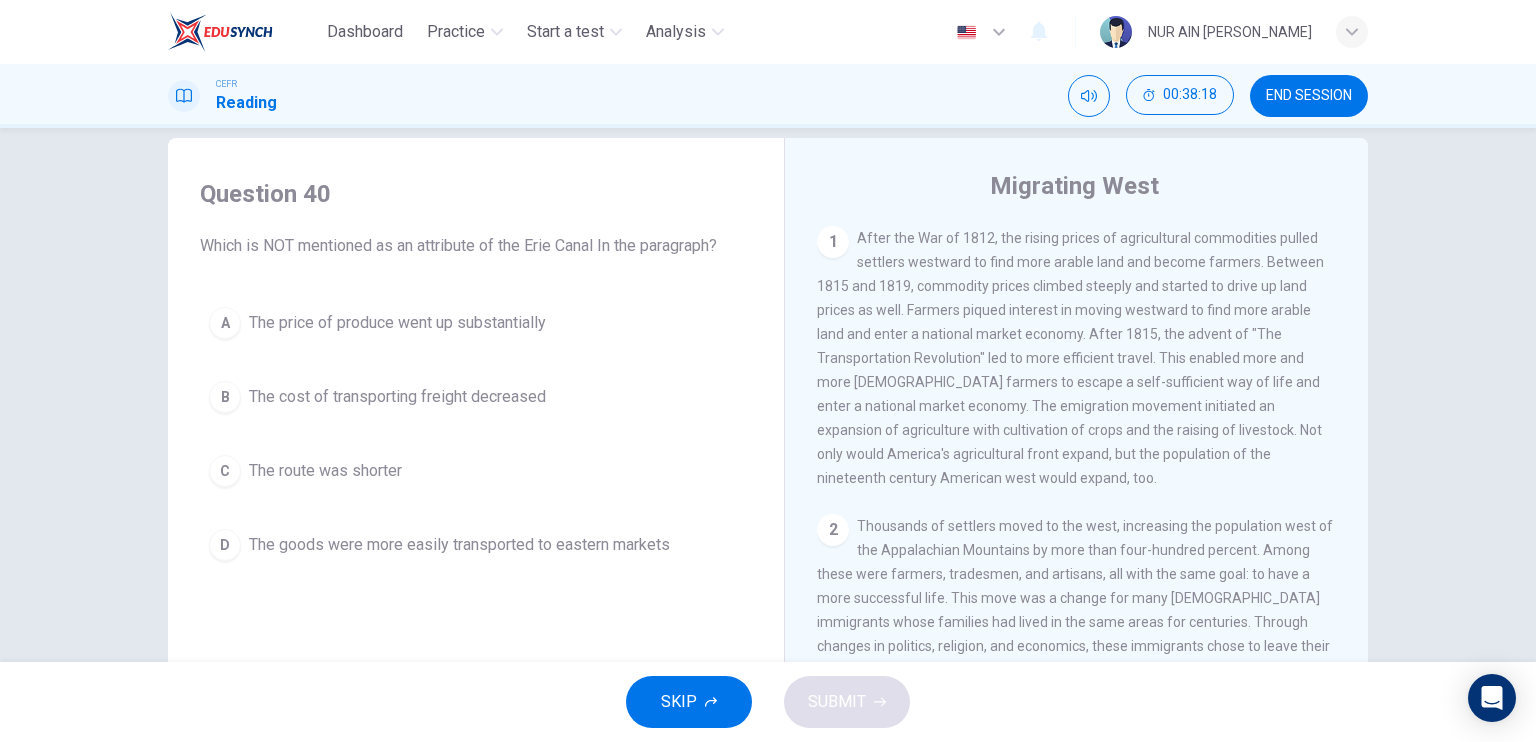 scroll, scrollTop: 0, scrollLeft: 0, axis: both 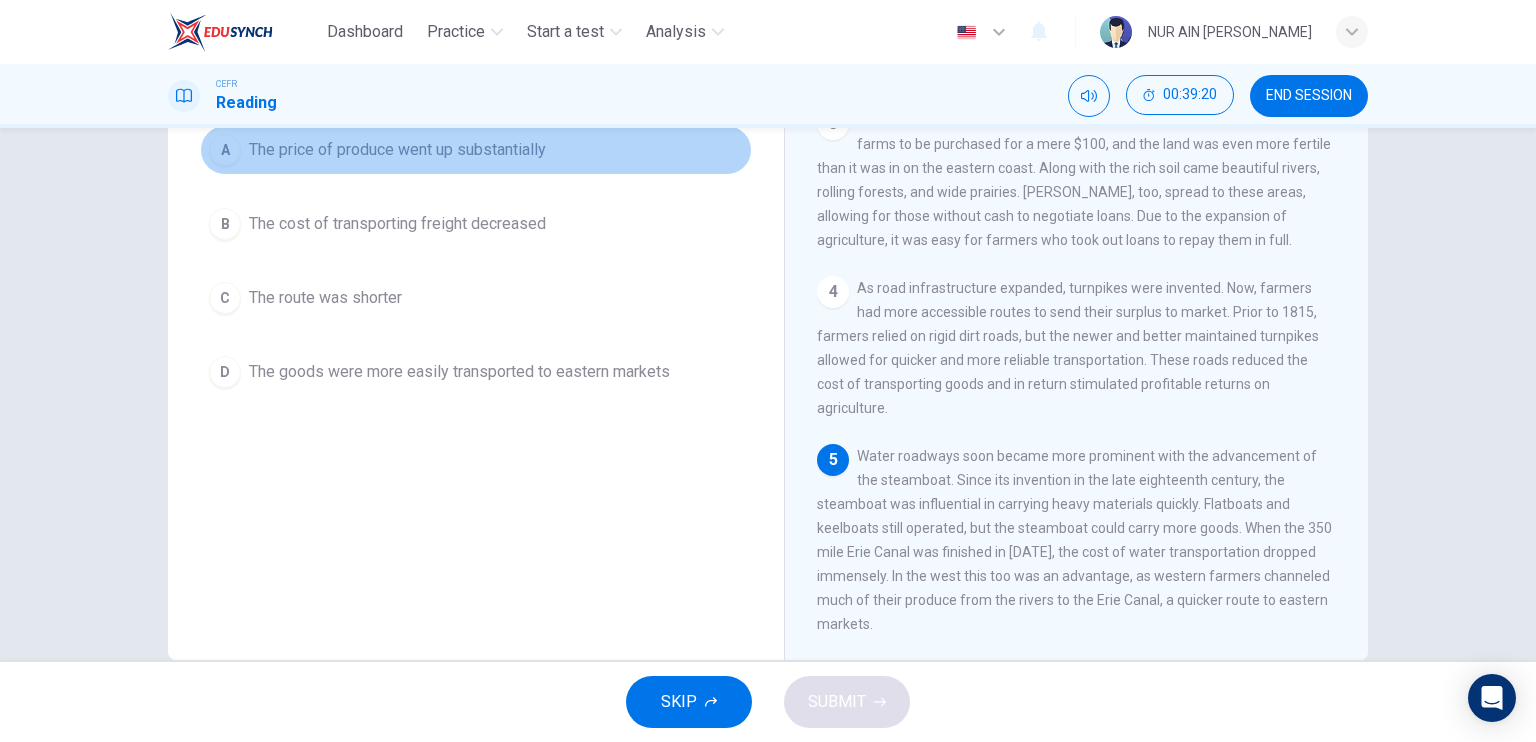 click on "The price of produce went up substantially" at bounding box center [397, 150] 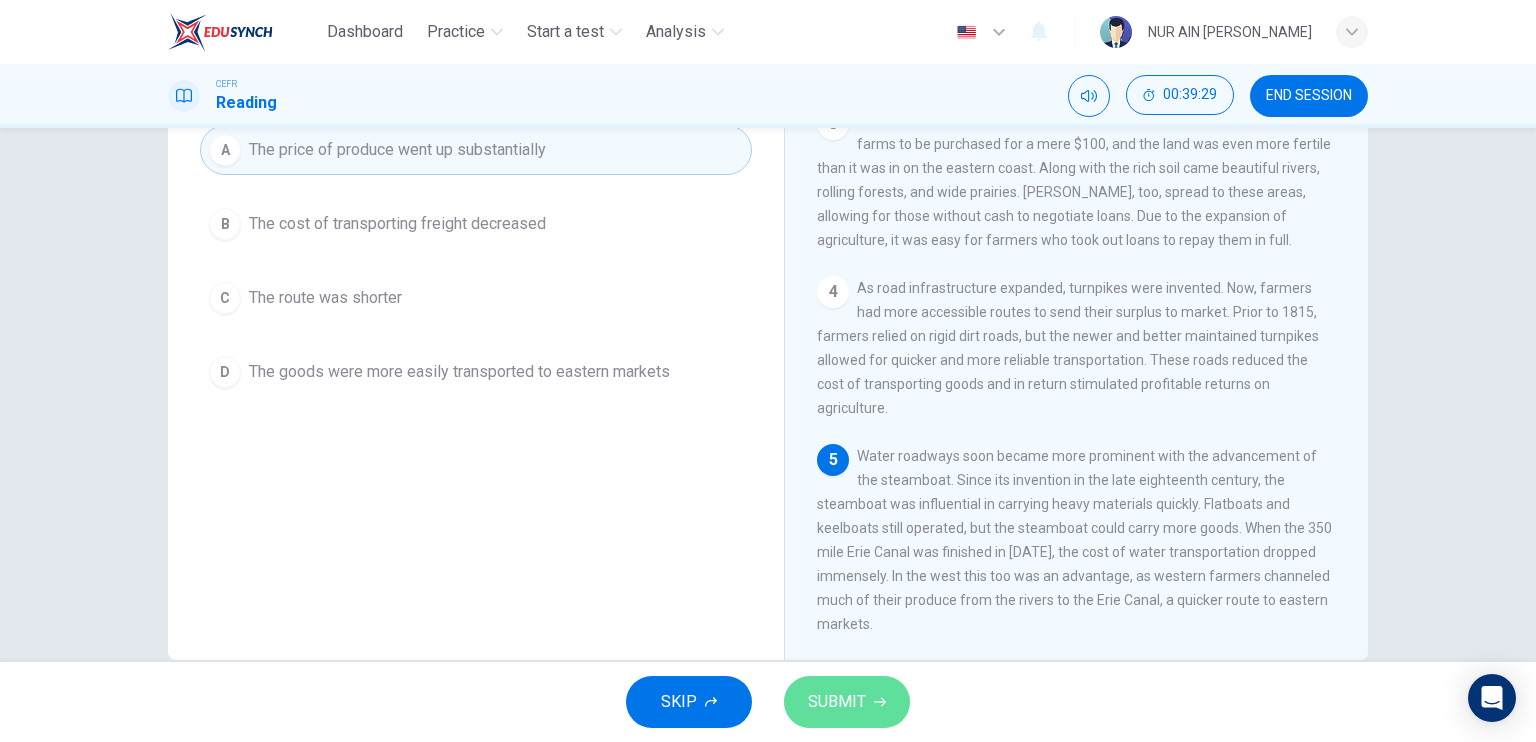 click on "SUBMIT" at bounding box center [847, 702] 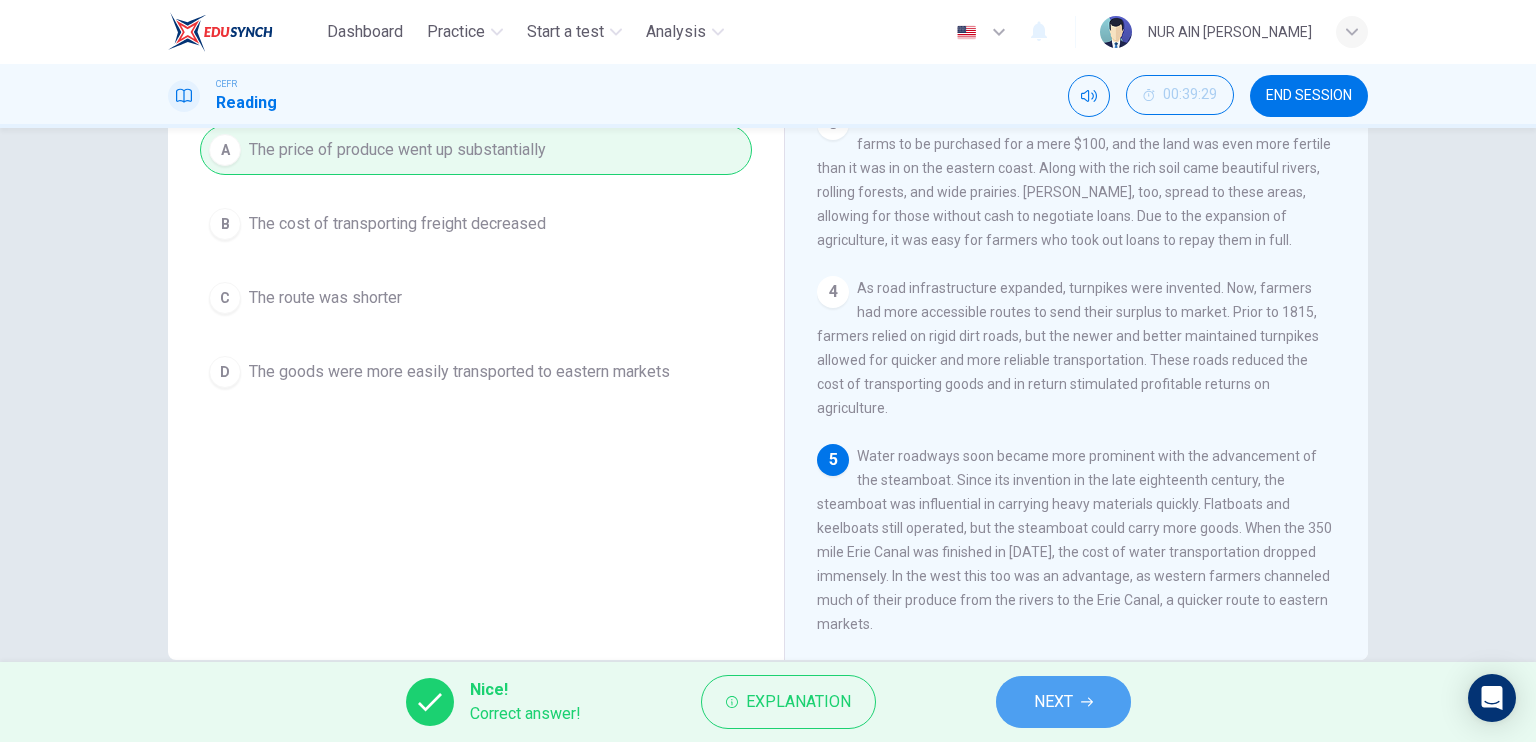 click on "NEXT" at bounding box center [1063, 702] 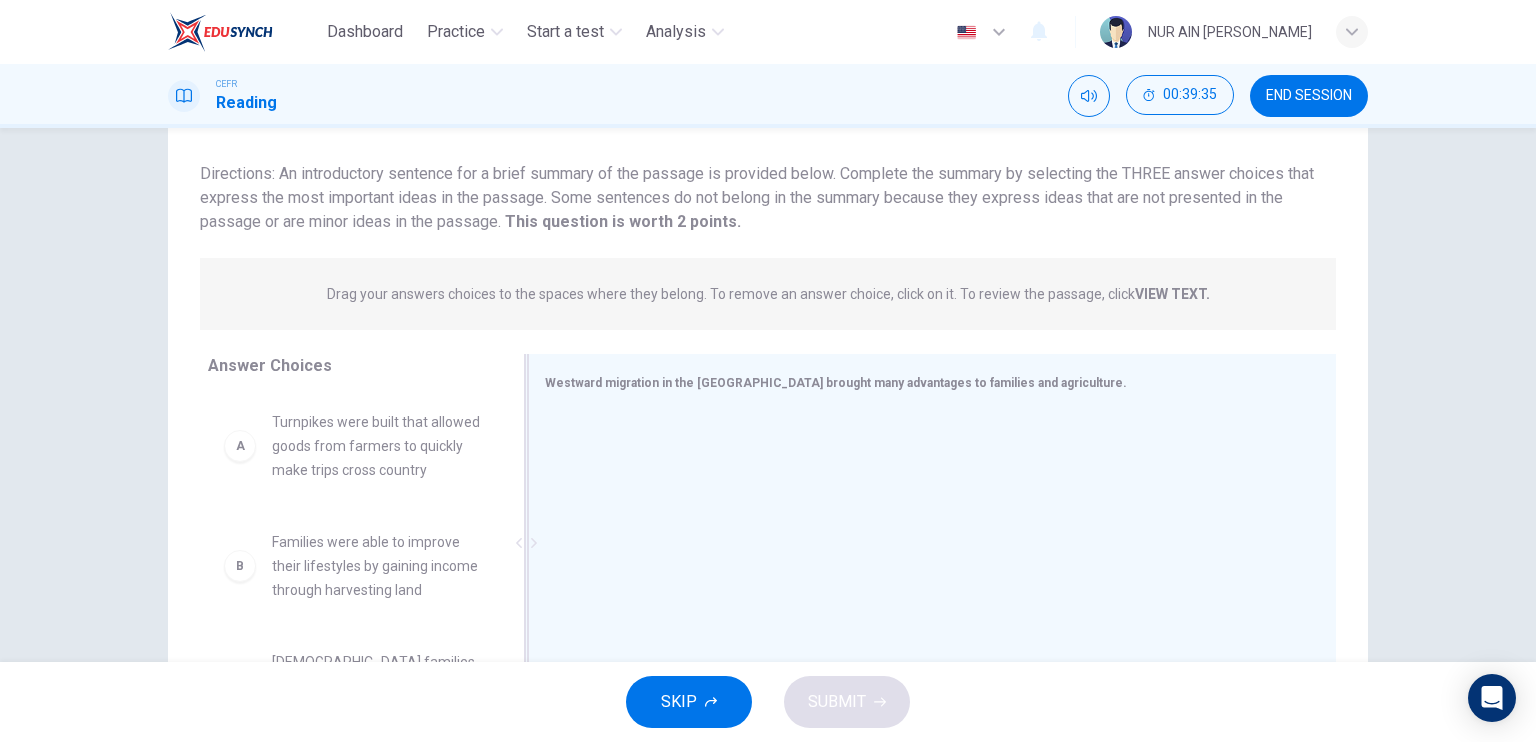 scroll, scrollTop: 120, scrollLeft: 0, axis: vertical 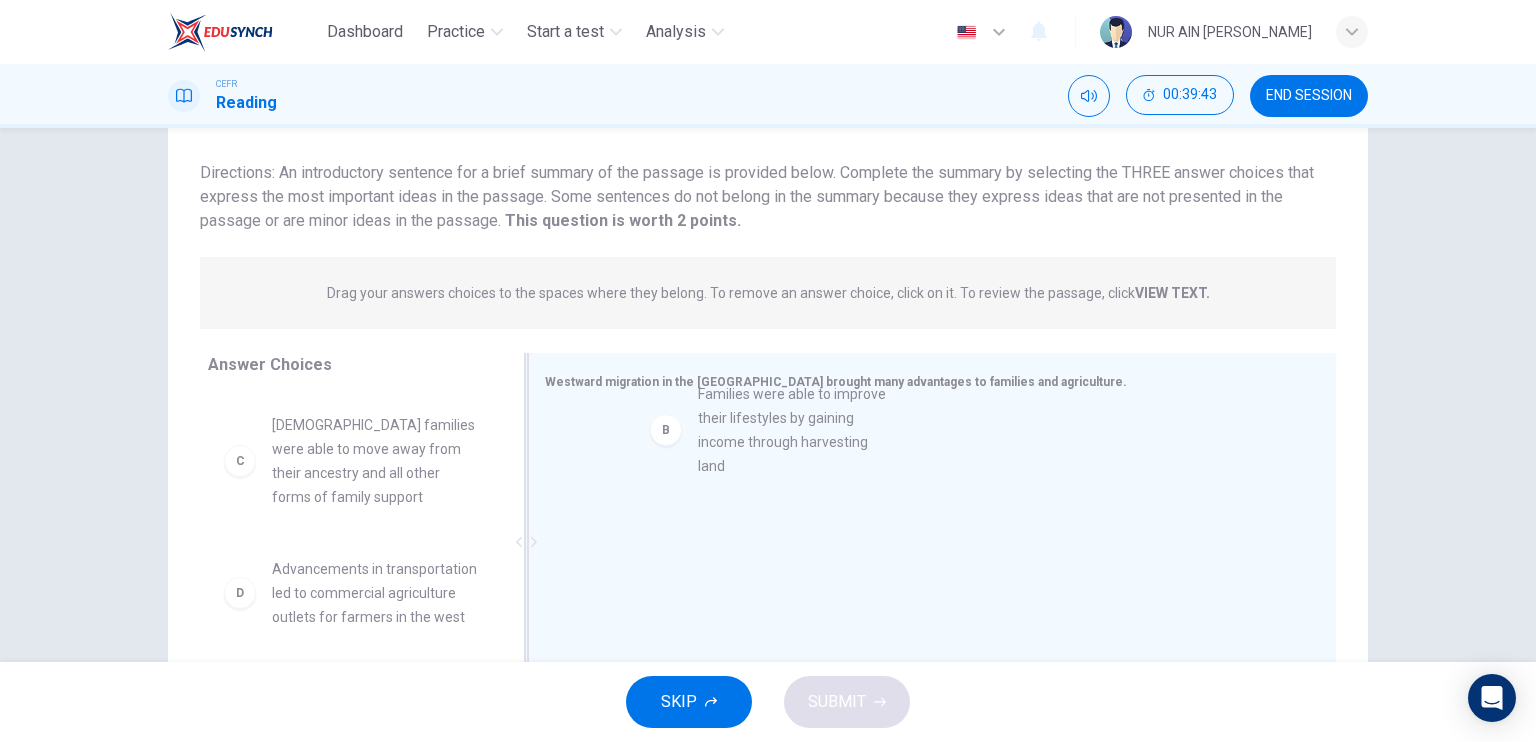 drag, startPoint x: 424, startPoint y: 473, endPoint x: 868, endPoint y: 415, distance: 447.77228 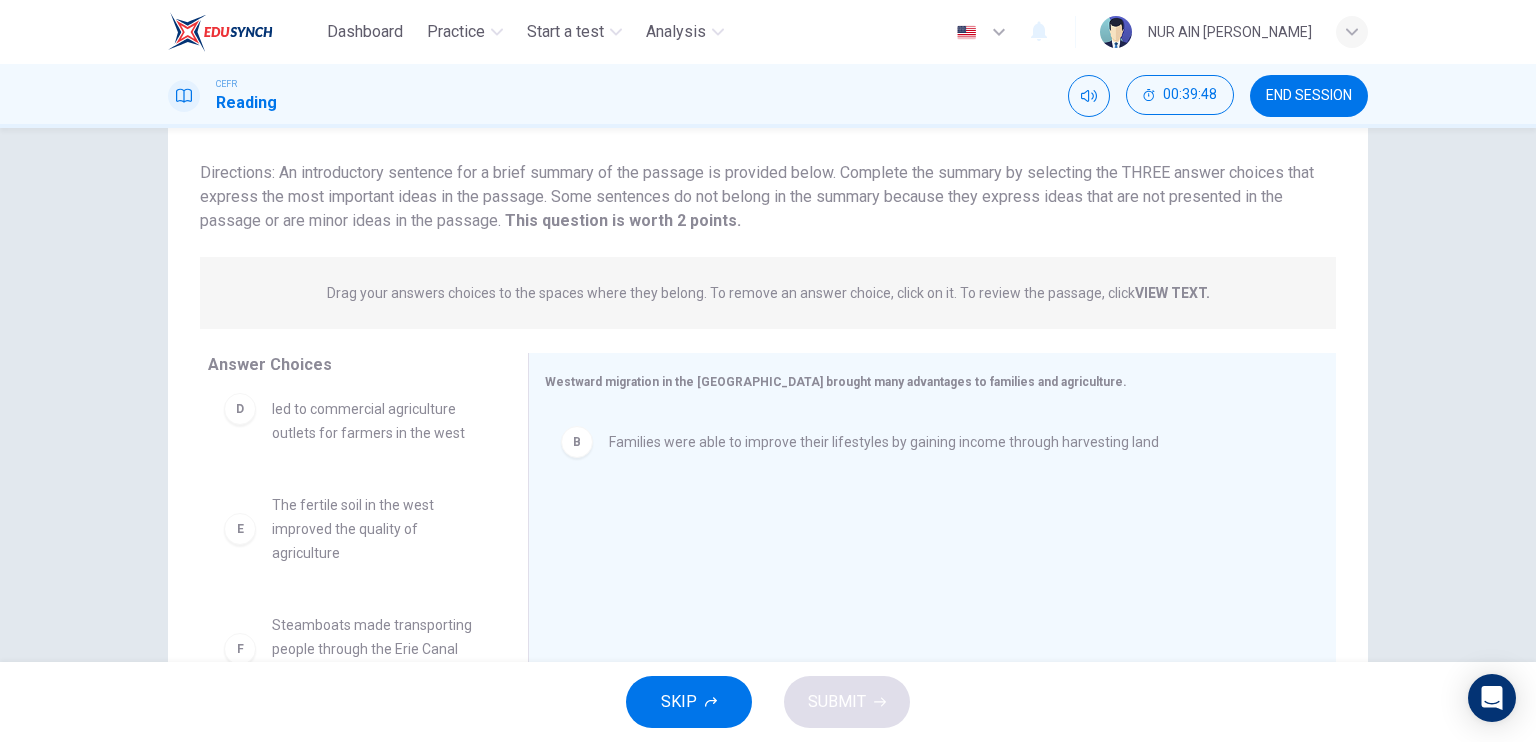 scroll, scrollTop: 348, scrollLeft: 0, axis: vertical 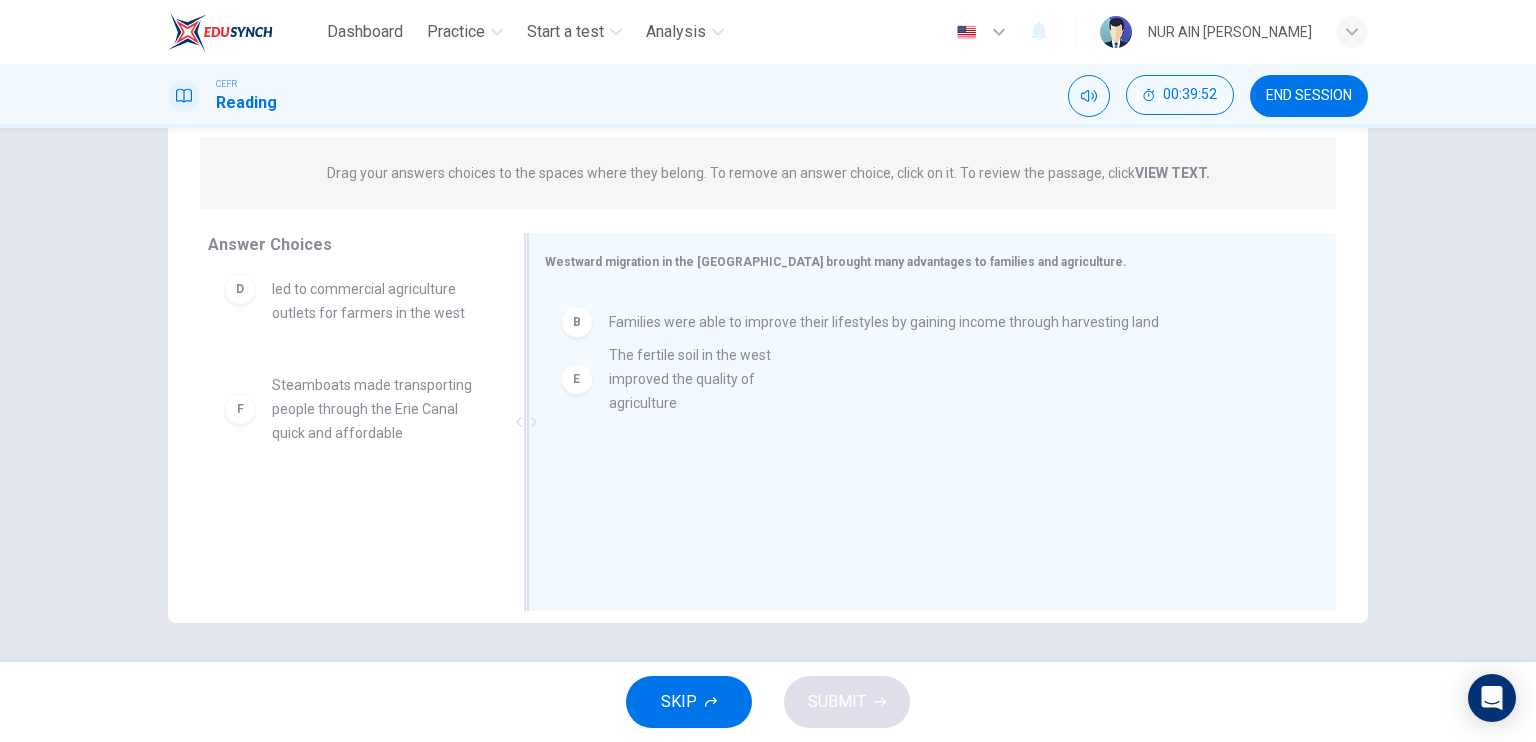 drag, startPoint x: 359, startPoint y: 442, endPoint x: 712, endPoint y: 413, distance: 354.1892 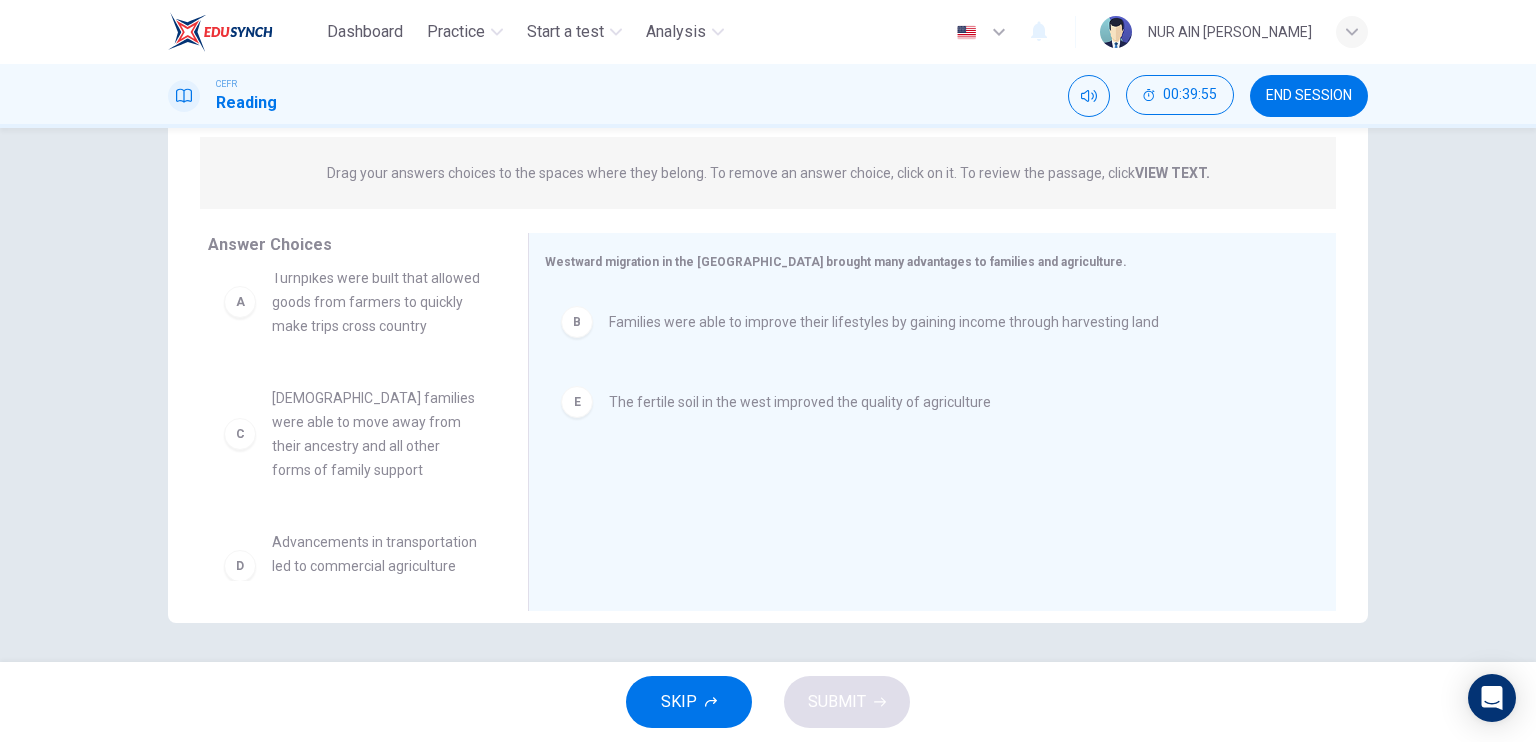 scroll, scrollTop: 0, scrollLeft: 0, axis: both 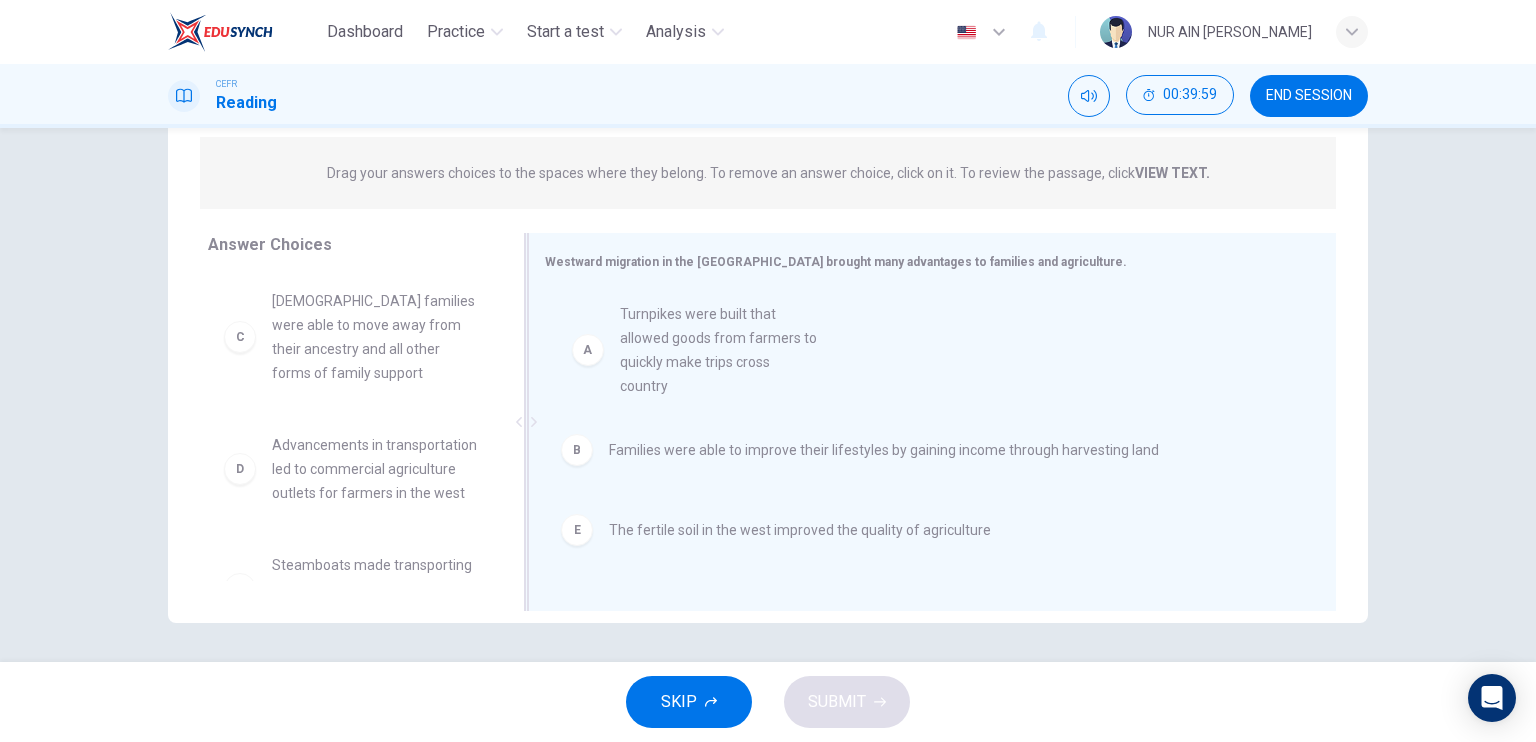 drag, startPoint x: 367, startPoint y: 339, endPoint x: 729, endPoint y: 352, distance: 362.23334 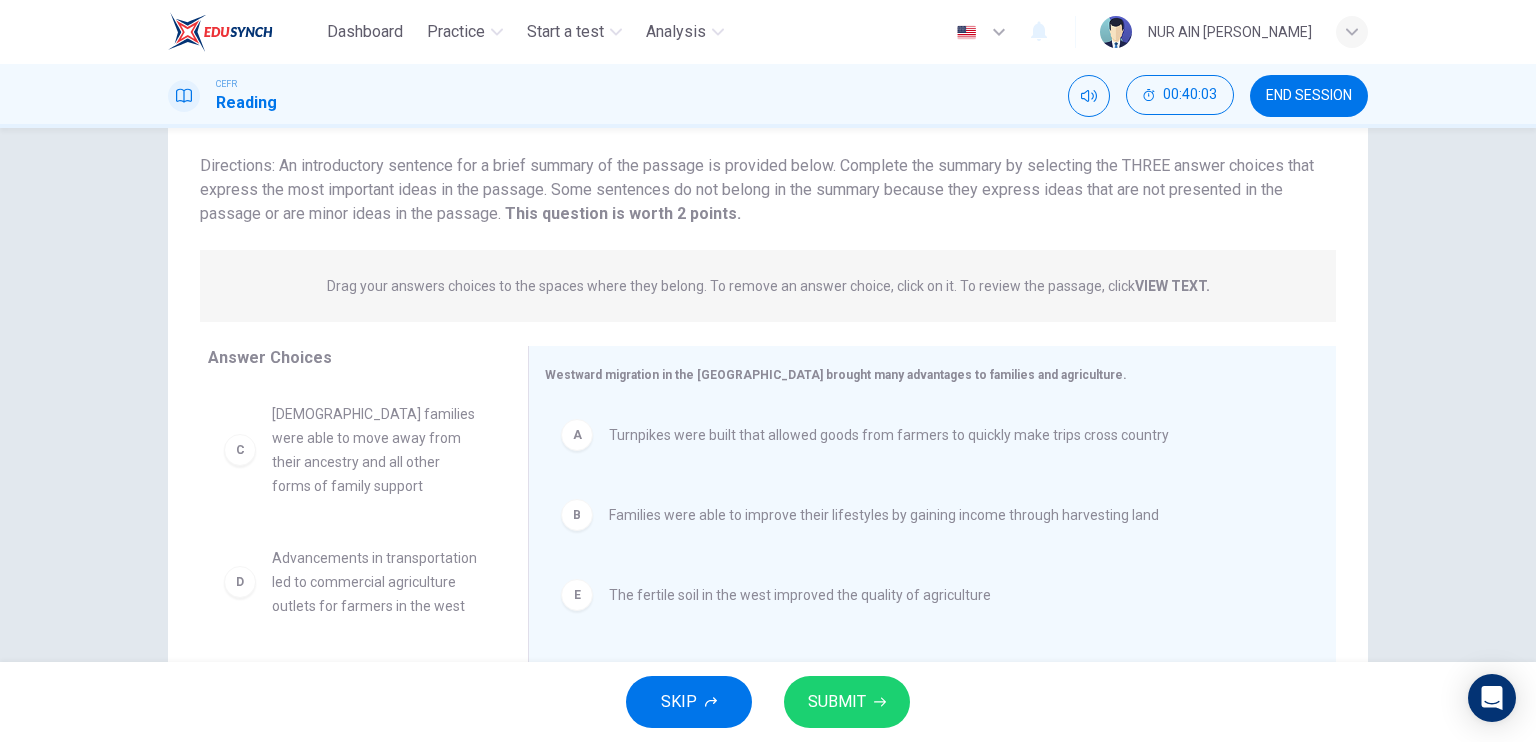 scroll, scrollTop: 124, scrollLeft: 0, axis: vertical 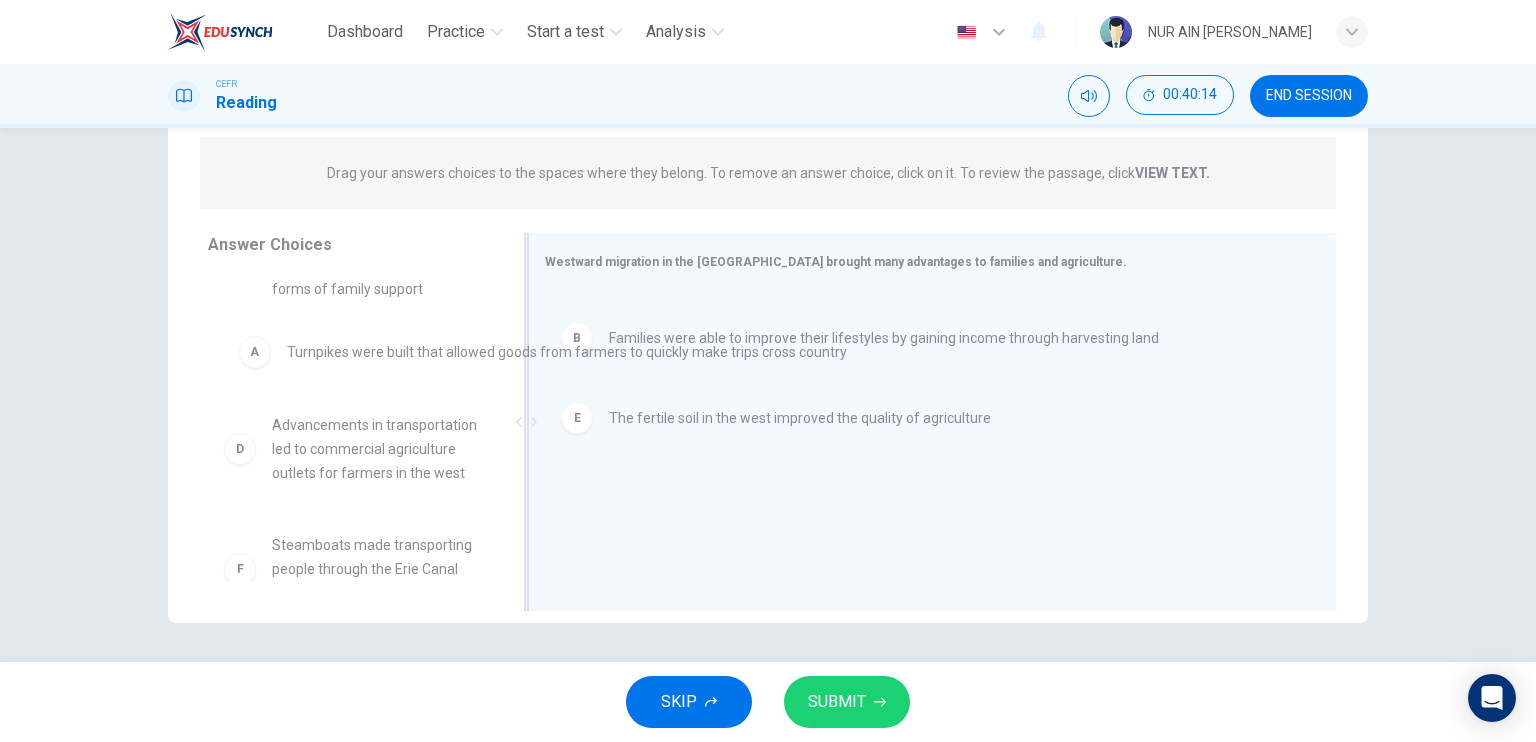 drag, startPoint x: 712, startPoint y: 339, endPoint x: 383, endPoint y: 364, distance: 329.9485 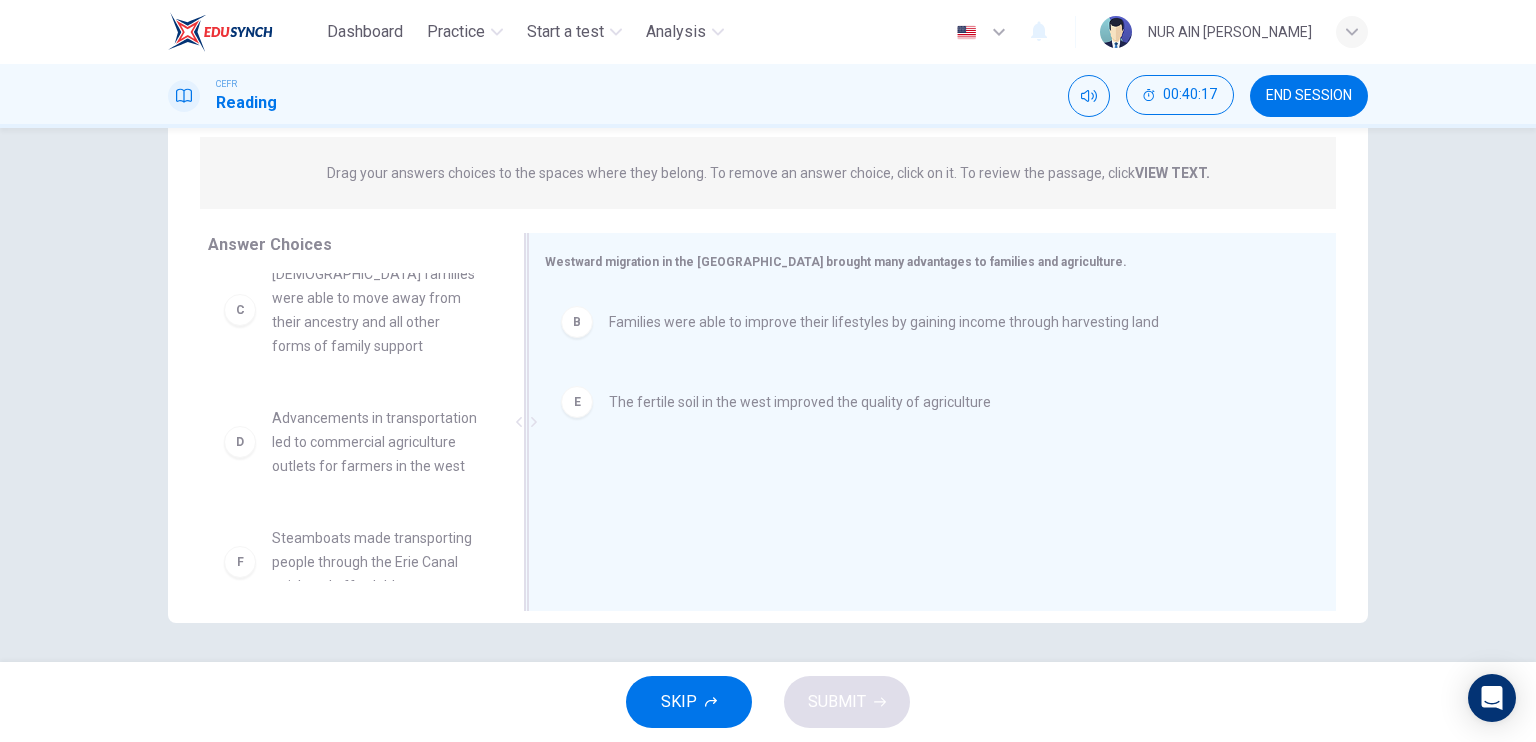 scroll, scrollTop: 148, scrollLeft: 0, axis: vertical 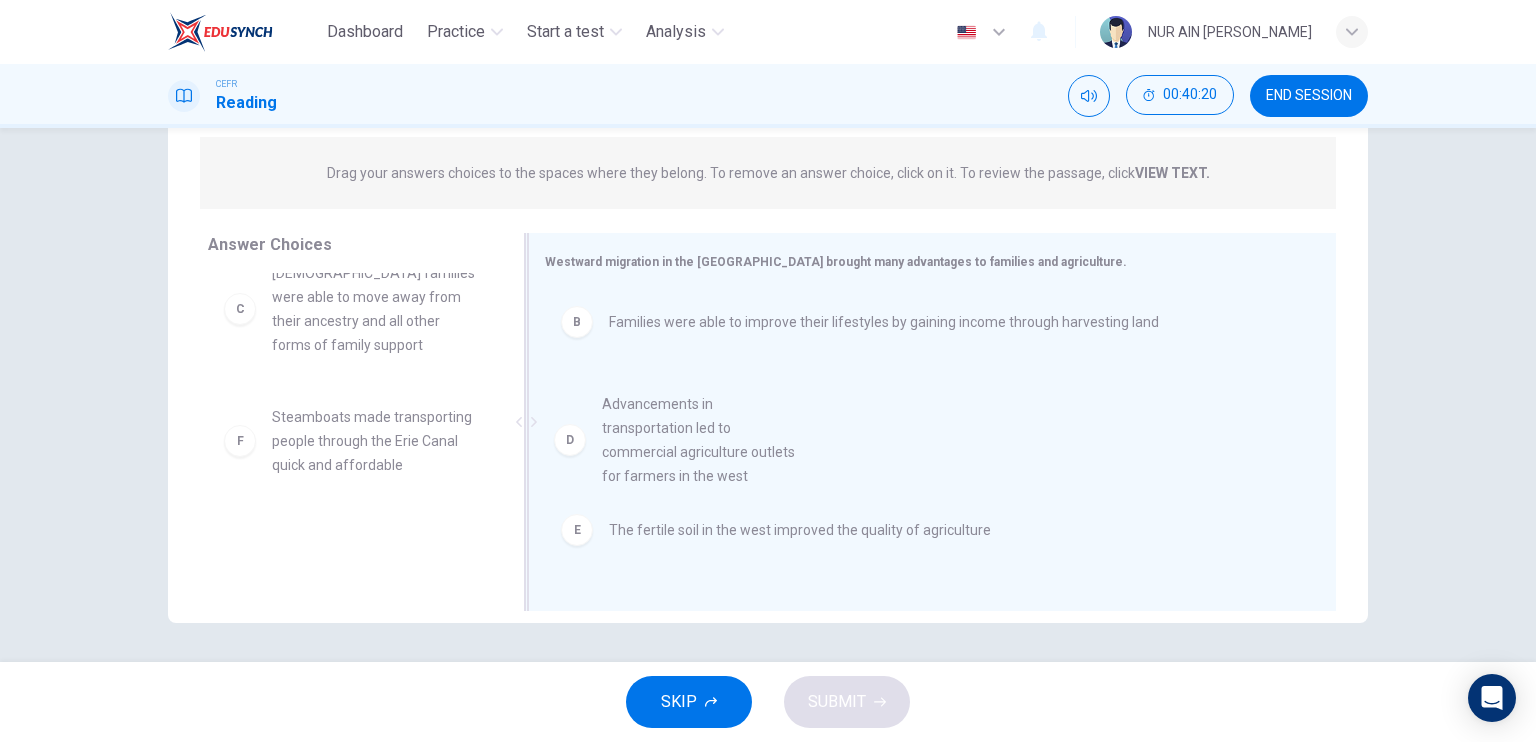 drag, startPoint x: 361, startPoint y: 444, endPoint x: 705, endPoint y: 407, distance: 345.9841 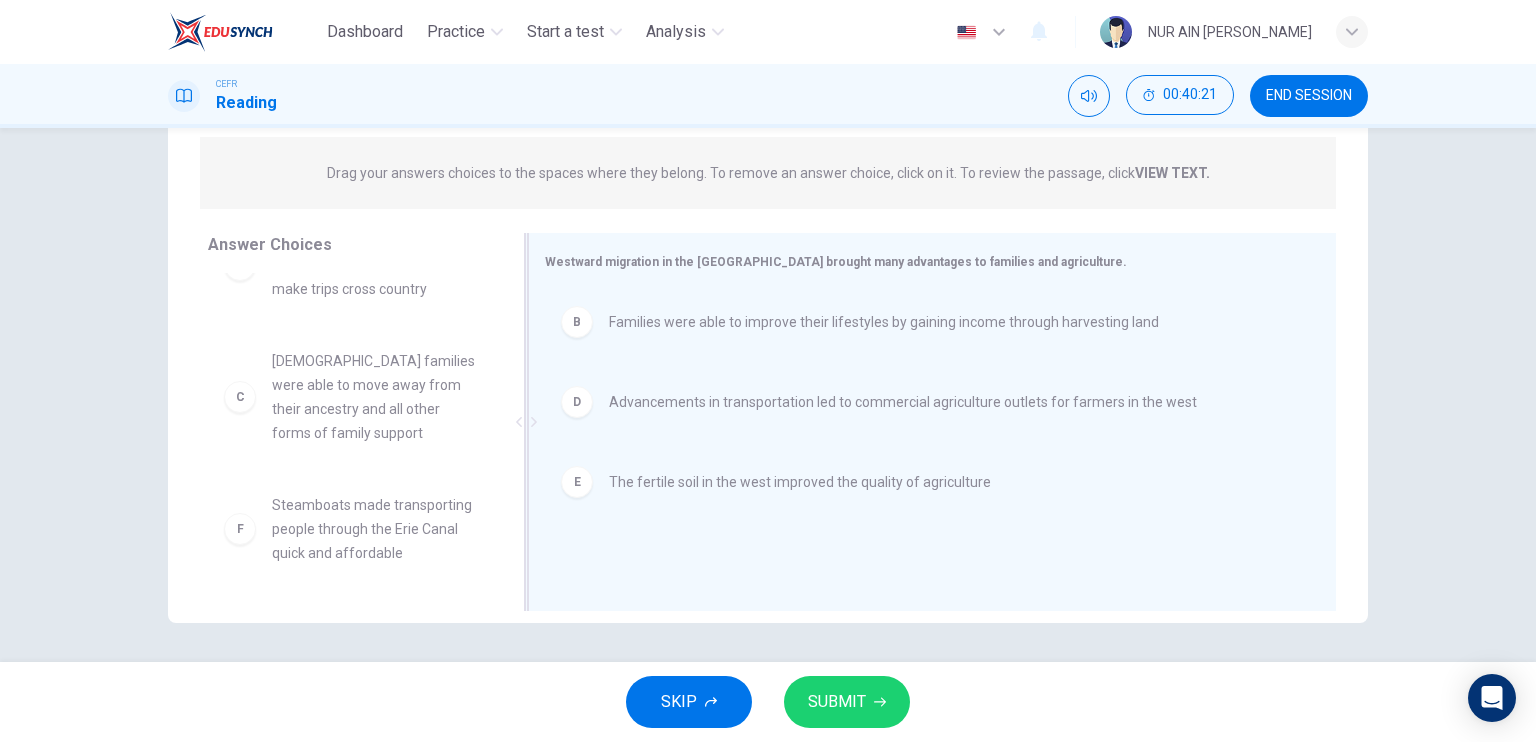 scroll, scrollTop: 84, scrollLeft: 0, axis: vertical 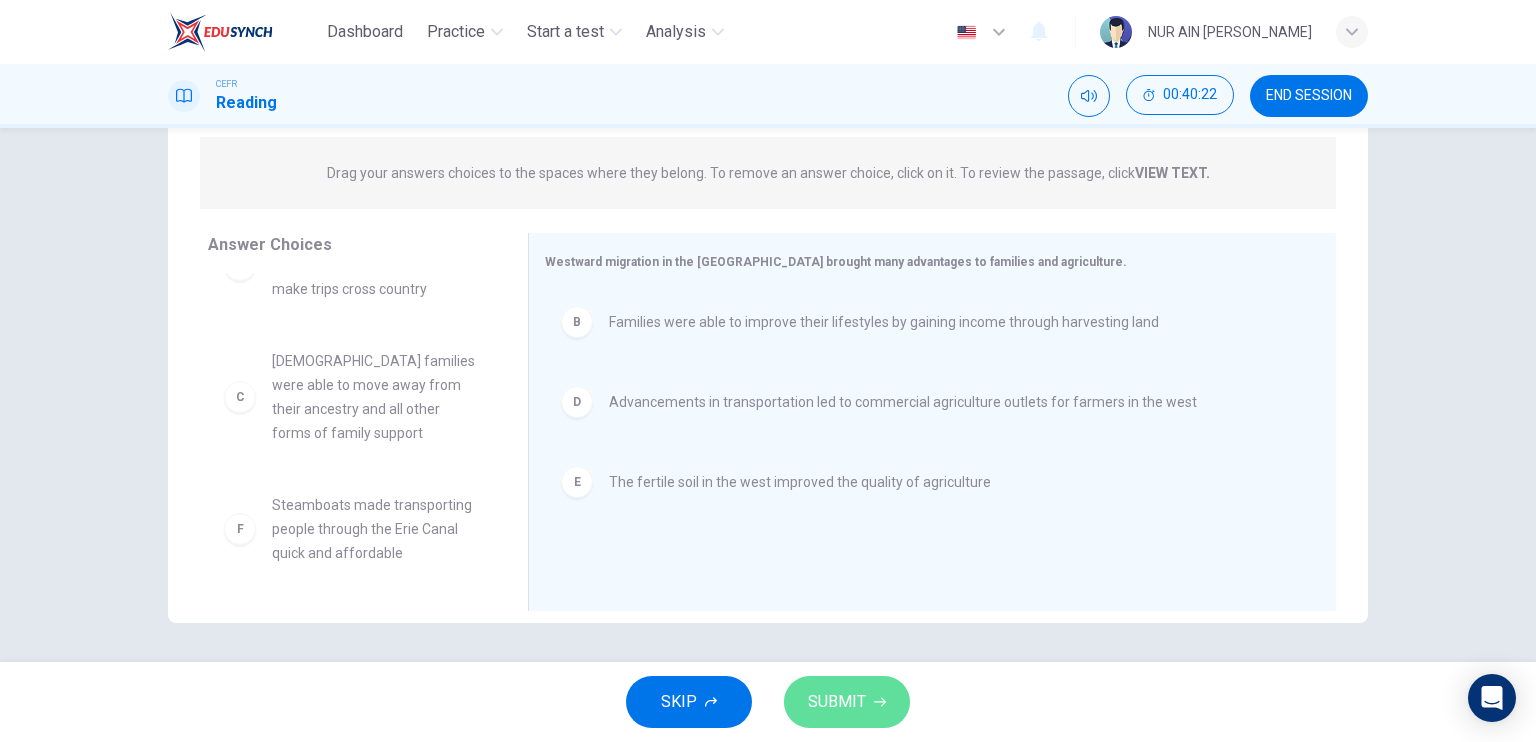 click on "SUBMIT" at bounding box center (837, 702) 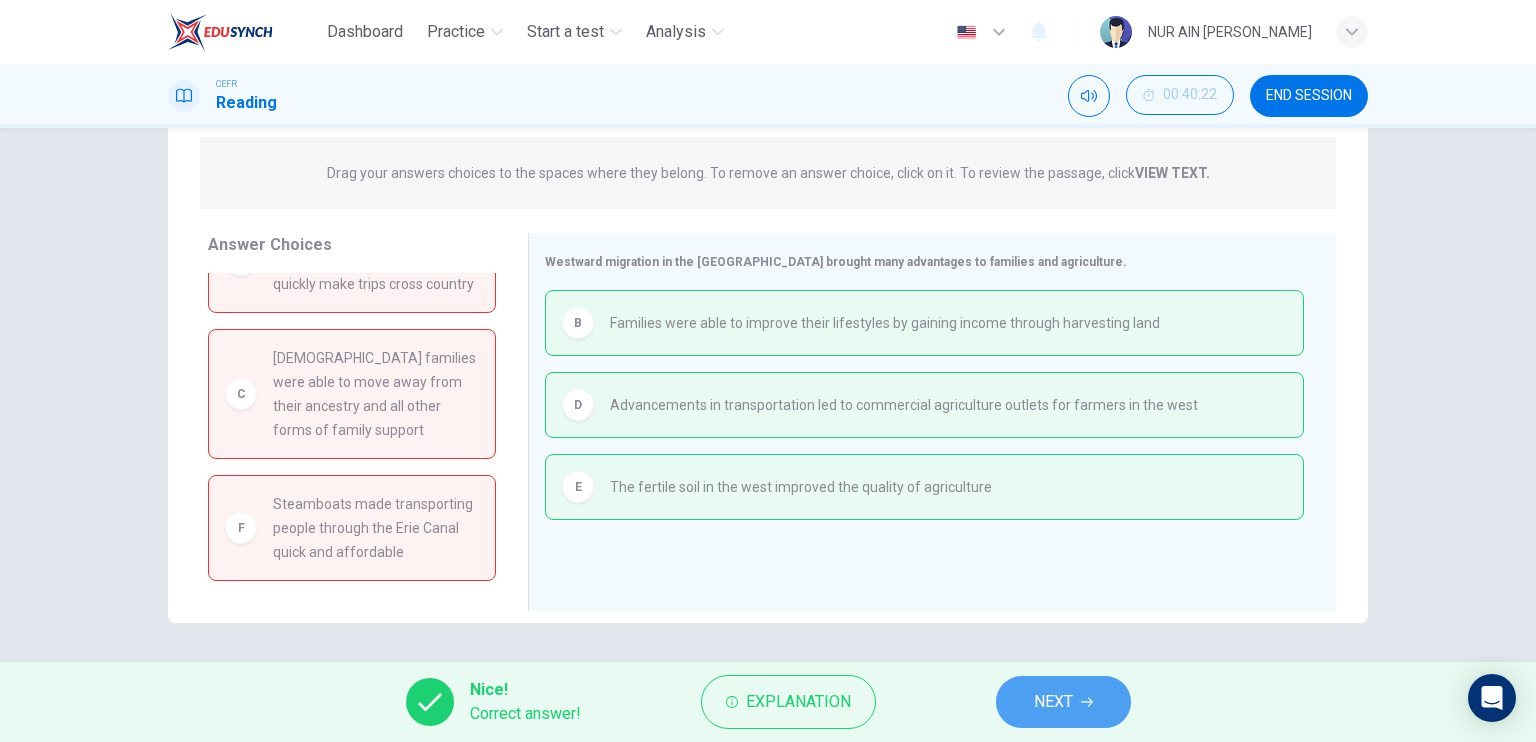 click on "NEXT" at bounding box center [1053, 702] 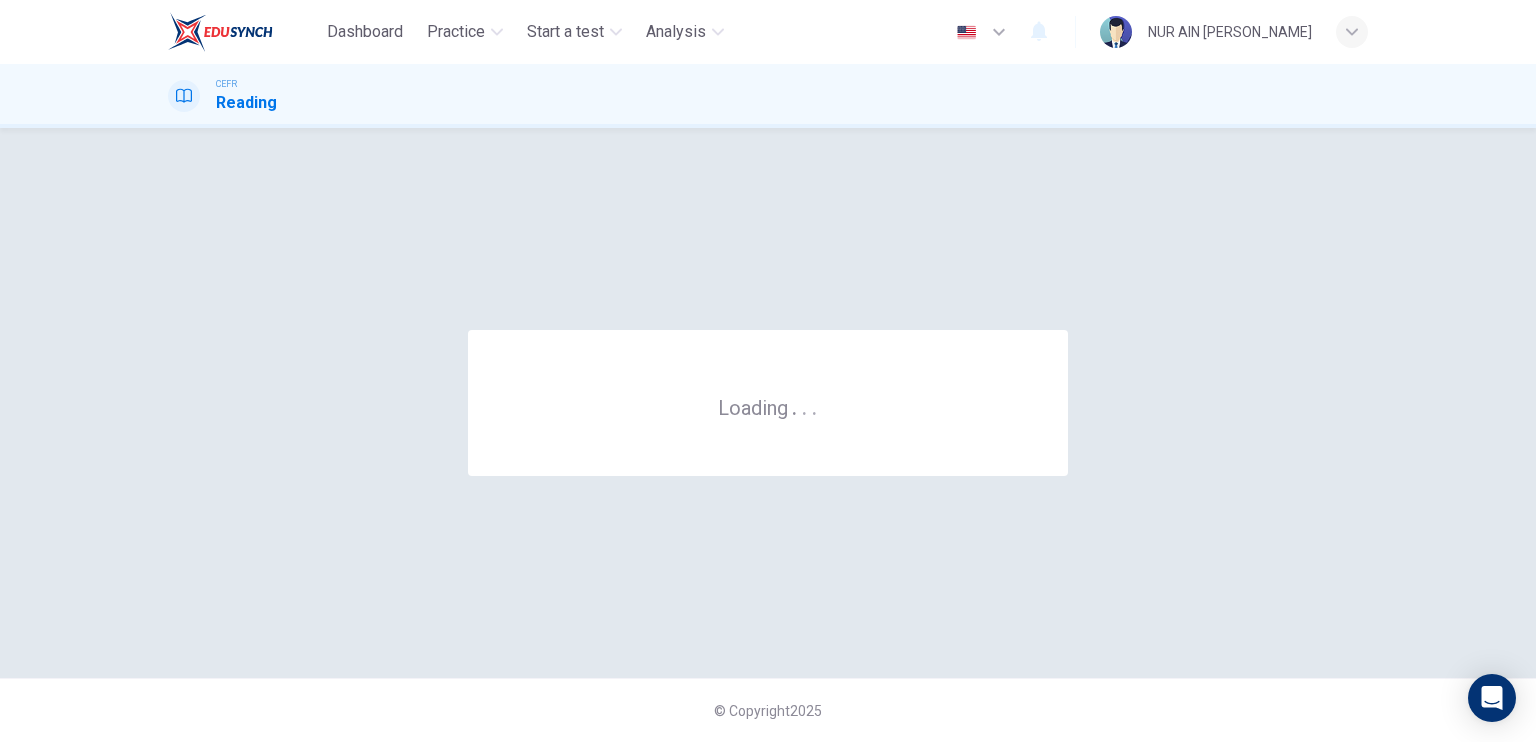 scroll, scrollTop: 0, scrollLeft: 0, axis: both 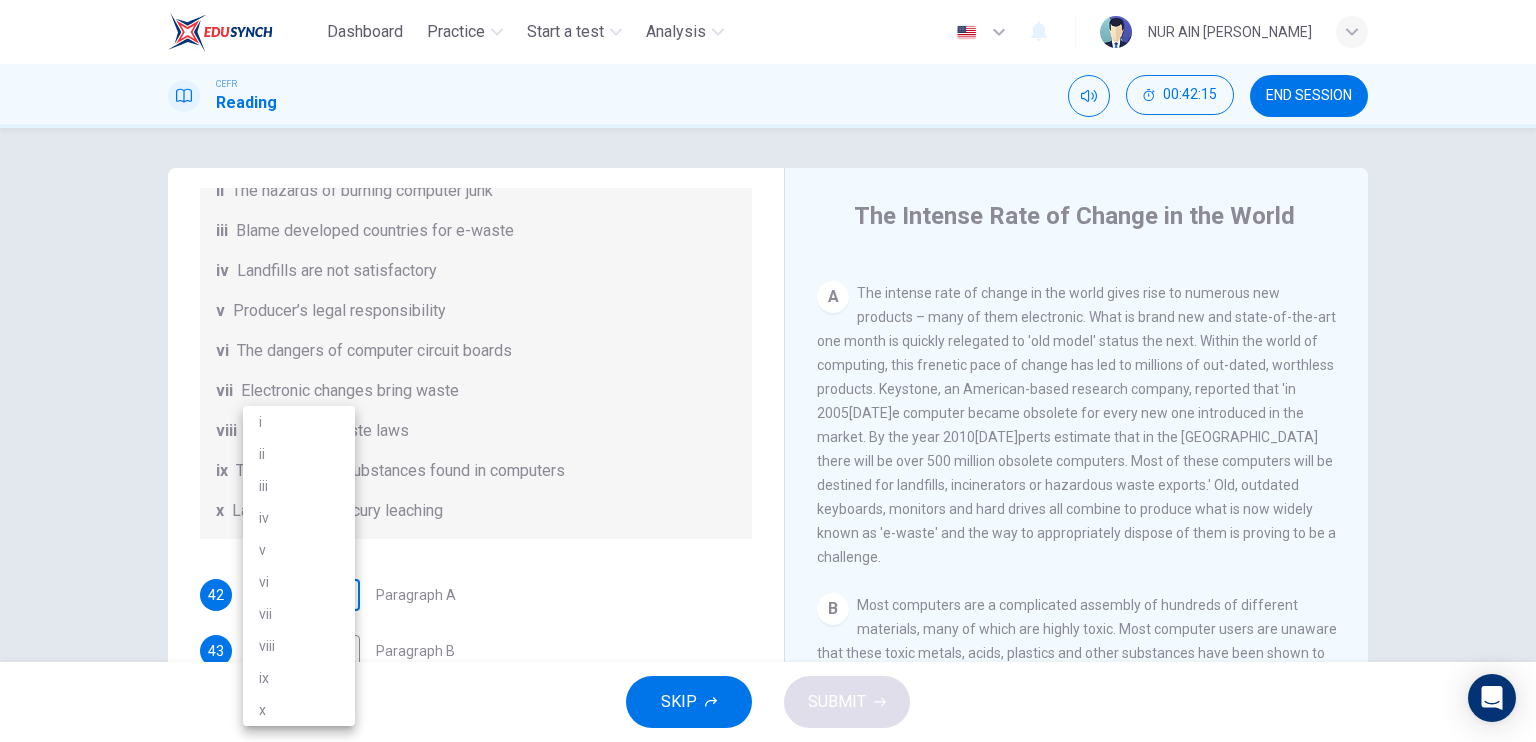 click on "Dashboard Practice Start a test Analysis English en ​ NUR AIN [PERSON_NAME] CEFR Reading 00:42:15 END SESSION Questions 42 - 48 The Reading Passage has 7 paragraphs,  A-G .
Choose the correct heading for each paragraph from the list of headings below.
Write the correct number,  i-x , in the boxes below. List of Headings i Exporting e-waste ii The hazards of burning computer junk iii Blame developed countries for e-waste iv Landfills are not satisfactory v Producer’s legal responsibility vi The dangers of computer circuit boards vii Electronic changes bring waste viii European e-waste laws ix The dangerous substances found in computers x Landfills and mercury leaching 42 ​ ​ Paragraph A 43 ​ ​ Paragraph B 44 ​ ​ Paragraph C 45 ​ ​ Paragraph D 46 ​ ​ Paragraph E 47 ​ ​ Paragraph F 48 ​ ​ Paragraph G The Intense Rate of Change in the World CLICK TO ZOOM Click to Zoom A B C D E F G SKIP SUBMIT EduSynch - Online Language Proficiency Testing
Dashboard Practice Analysis" at bounding box center (768, 371) 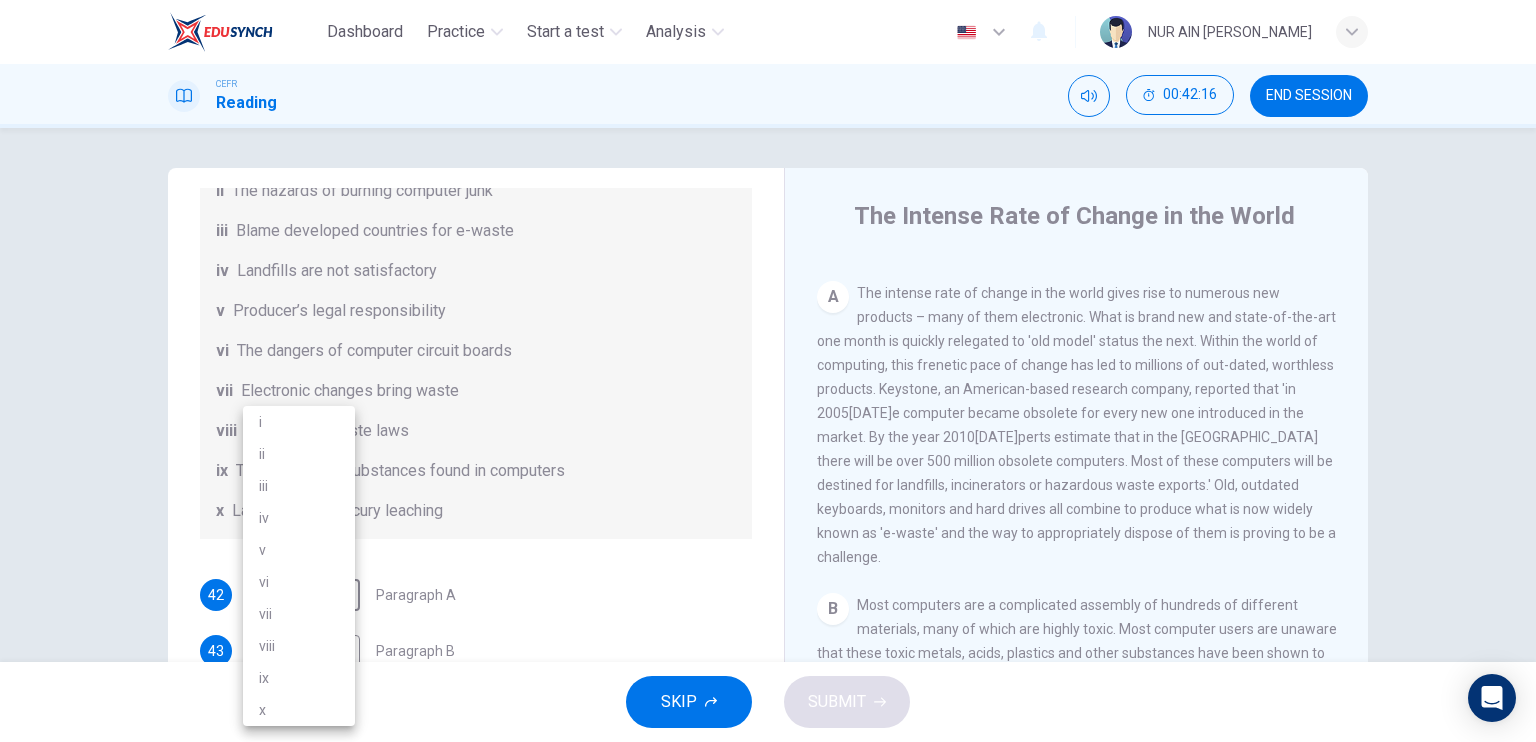 click at bounding box center (768, 371) 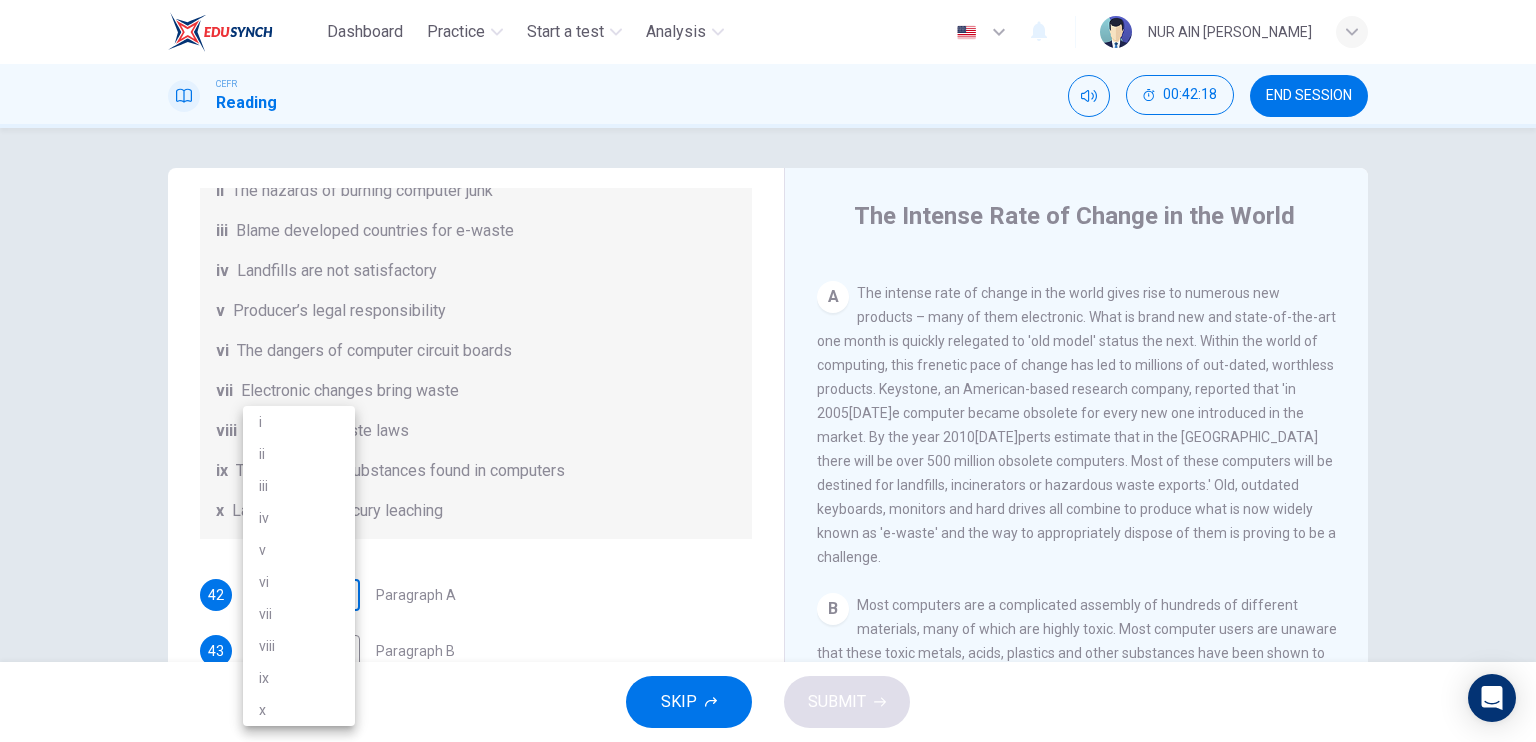 click on "Dashboard Practice Start a test Analysis English en ​ NUR AIN [PERSON_NAME] CEFR Reading 00:42:18 END SESSION Questions 42 - 48 The Reading Passage has 7 paragraphs,  A-G .
Choose the correct heading for each paragraph from the list of headings below.
Write the correct number,  i-x , in the boxes below. List of Headings i Exporting e-waste ii The hazards of burning computer junk iii Blame developed countries for e-waste iv Landfills are not satisfactory v Producer’s legal responsibility vi The dangers of computer circuit boards vii Electronic changes bring waste viii European e-waste laws ix The dangerous substances found in computers x Landfills and mercury leaching 42 ​ ​ Paragraph A 43 ​ ​ Paragraph B 44 ​ ​ Paragraph C 45 ​ ​ Paragraph D 46 ​ ​ Paragraph E 47 ​ ​ Paragraph F 48 ​ ​ Paragraph G The Intense Rate of Change in the World CLICK TO ZOOM Click to Zoom A B C D E F G SKIP SUBMIT EduSynch - Online Language Proficiency Testing
Dashboard Practice Analysis" at bounding box center [768, 371] 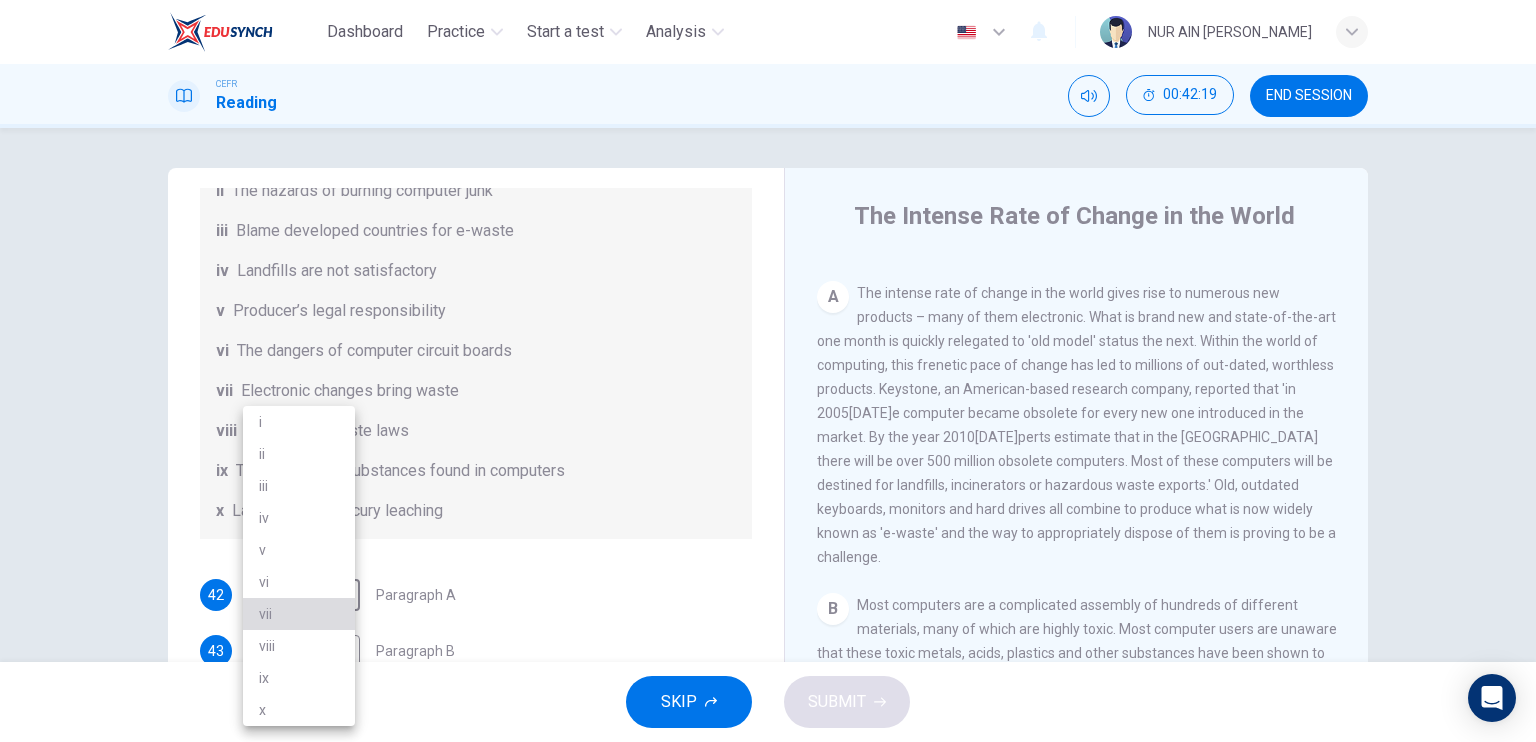 click on "vii" at bounding box center (299, 614) 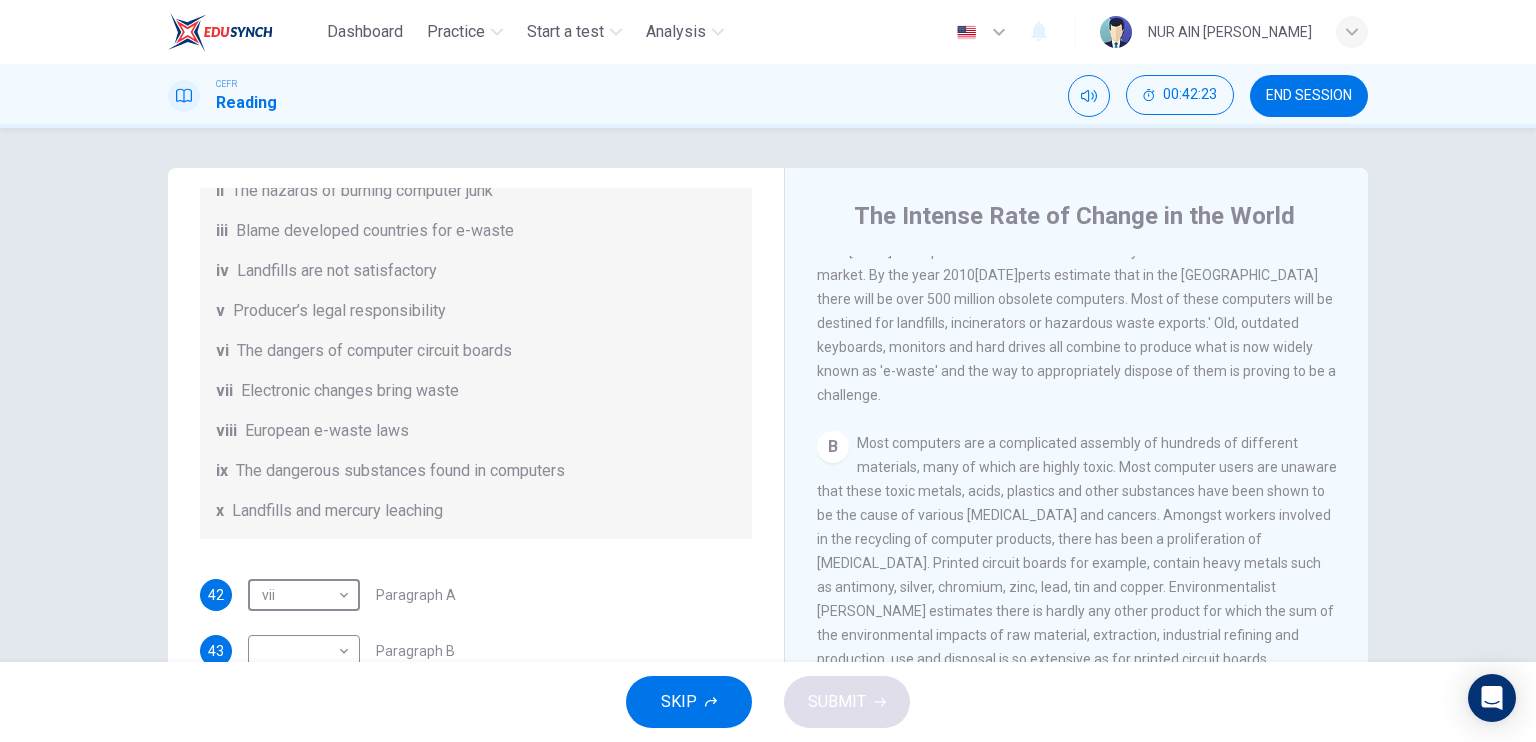 scroll, scrollTop: 640, scrollLeft: 0, axis: vertical 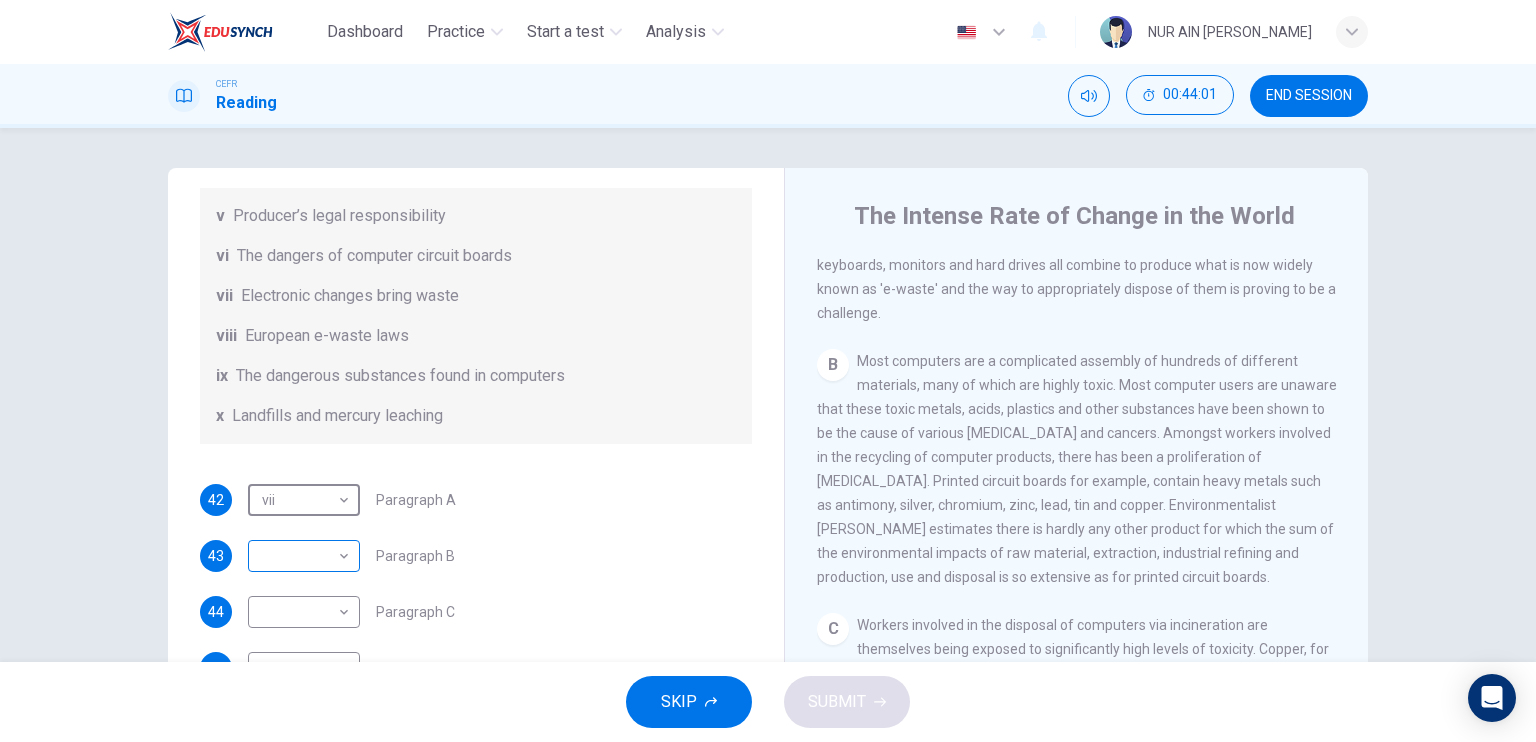 click on "Dashboard Practice Start a test Analysis English en ​ NUR AIN [PERSON_NAME] CEFR Reading 00:44:01 END SESSION Questions 42 - 48 The Reading Passage has 7 paragraphs,  A-G .
Choose the correct heading for each paragraph from the list of headings below.
Write the correct number,  i-x , in the boxes below. List of Headings i Exporting e-waste ii The hazards of burning computer junk iii Blame developed countries for e-waste iv Landfills are not satisfactory v Producer’s legal responsibility vi The dangers of computer circuit boards vii Electronic changes bring waste viii European e-waste laws ix The dangerous substances found in computers x Landfills and mercury leaching 42 vii vii ​ Paragraph A 43 ​ ​ Paragraph B 44 ​ ​ Paragraph C 45 ​ ​ Paragraph D 46 ​ ​ Paragraph E 47 ​ ​ Paragraph F 48 ​ ​ Paragraph G The Intense Rate of Change in the World CLICK TO ZOOM Click to Zoom A B C D E F G SKIP SUBMIT EduSynch - Online Language Proficiency Testing
Dashboard Practice 2025" at bounding box center (768, 371) 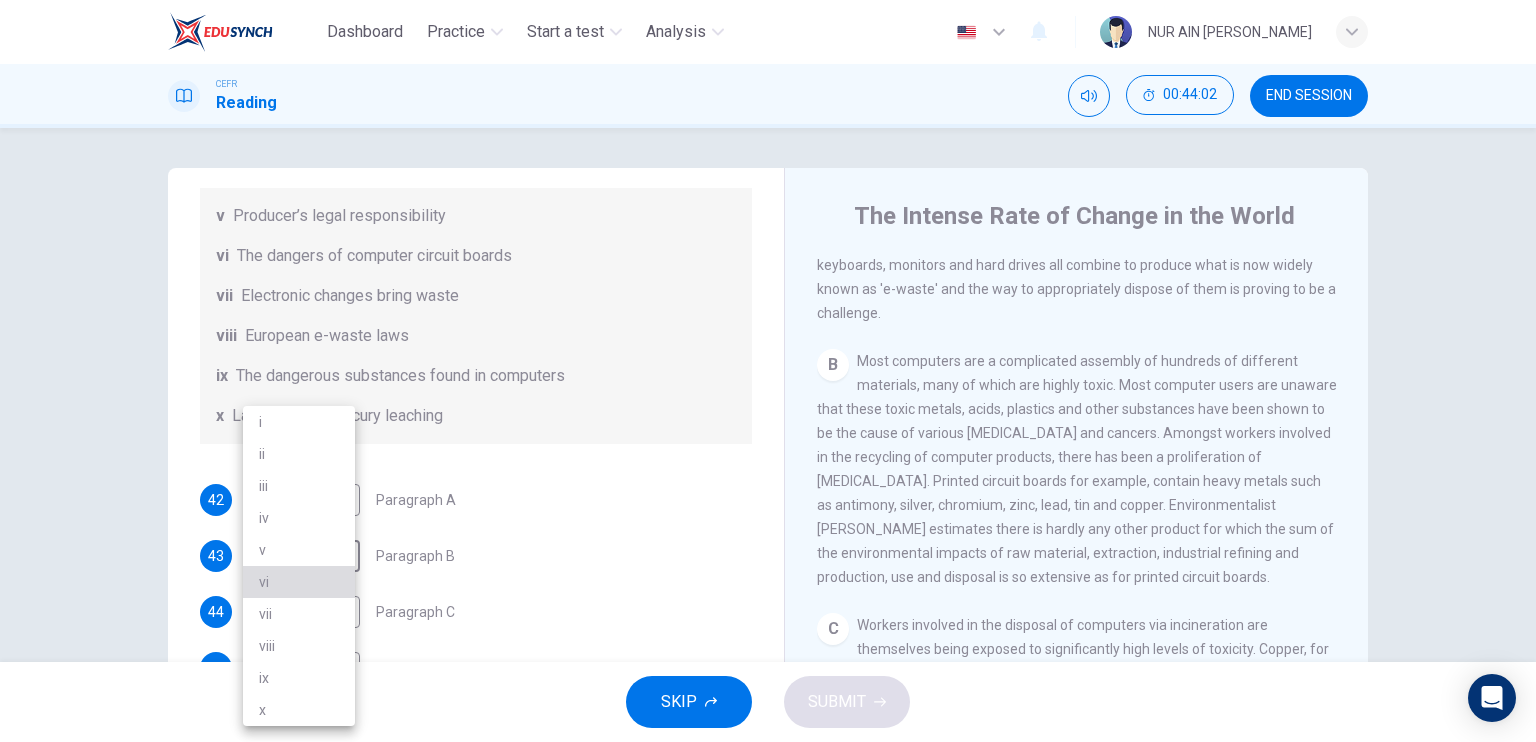 click on "vi" at bounding box center (299, 582) 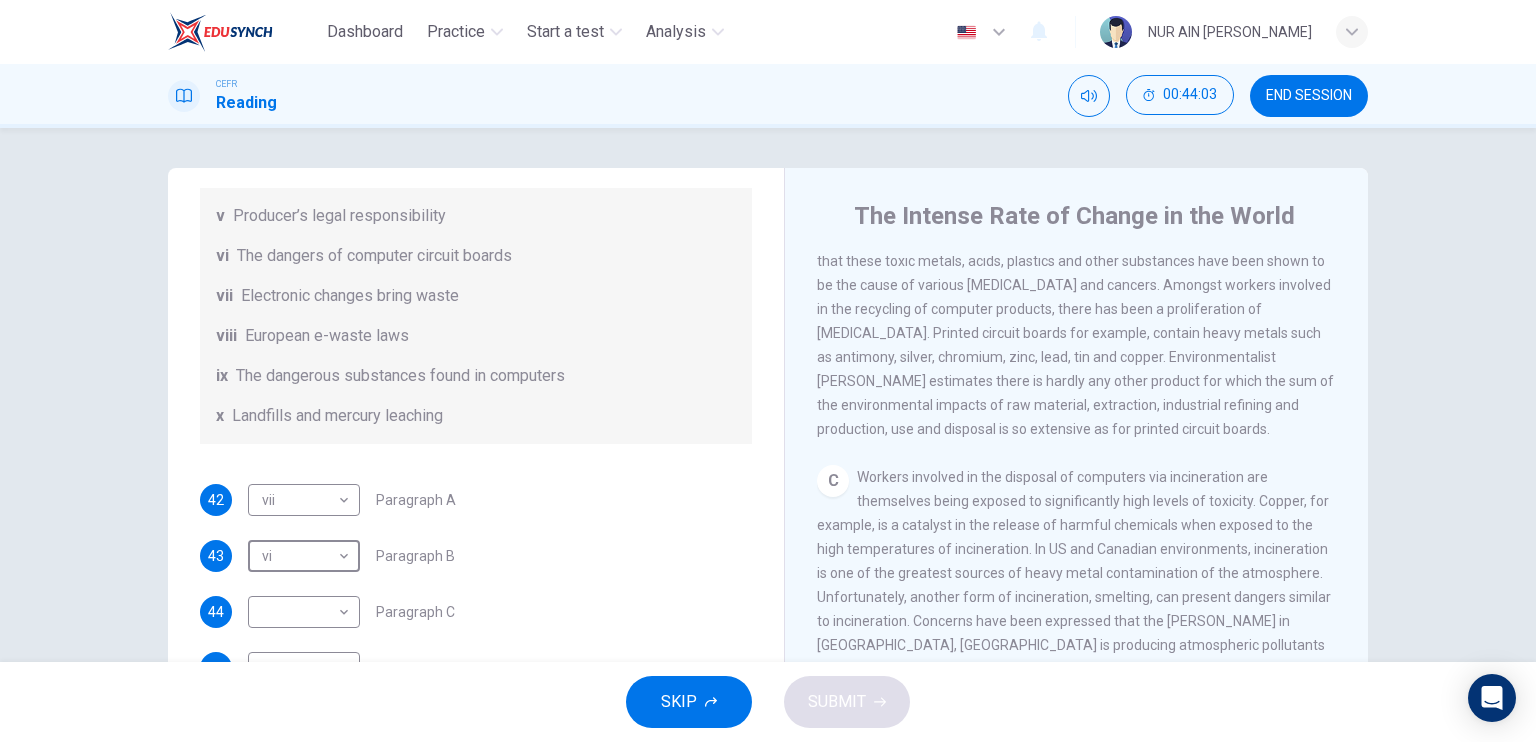 scroll, scrollTop: 827, scrollLeft: 0, axis: vertical 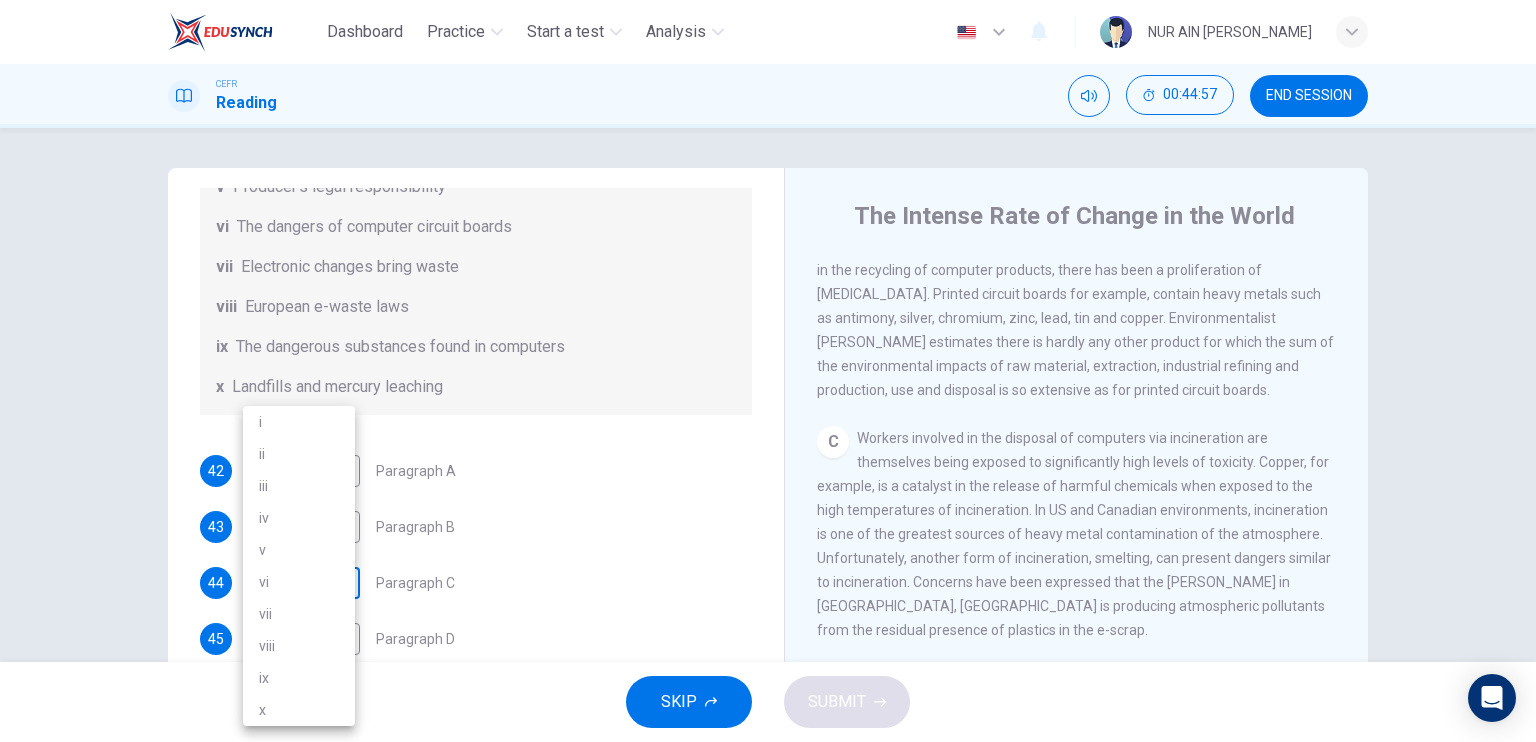 click on "Dashboard Practice Start a test Analysis English en ​ NUR AIN [PERSON_NAME] CEFR Reading 00:44:57 END SESSION Questions 42 - 48 The Reading Passage has 7 paragraphs,  A-G .
Choose the correct heading for each paragraph from the list of headings below.
Write the correct number,  i-x , in the boxes below. List of Headings i Exporting e-waste ii The hazards of burning computer junk iii Blame developed countries for e-waste iv Landfills are not satisfactory v Producer’s legal responsibility vi The dangers of computer circuit boards vii Electronic changes bring waste viii European e-waste laws ix The dangerous substances found in computers x Landfills and mercury leaching 42 vii vii ​ Paragraph A 43 vi vi ​ Paragraph B 44 ​ ​ Paragraph C 45 ​ ​ Paragraph D 46 ​ ​ Paragraph E 47 ​ ​ Paragraph F 48 ​ ​ Paragraph G The Intense Rate of Change in the World CLICK TO ZOOM Click to Zoom A B C D E F G SKIP SUBMIT EduSynch - Online Language Proficiency Testing
Dashboard Practice i" at bounding box center (768, 371) 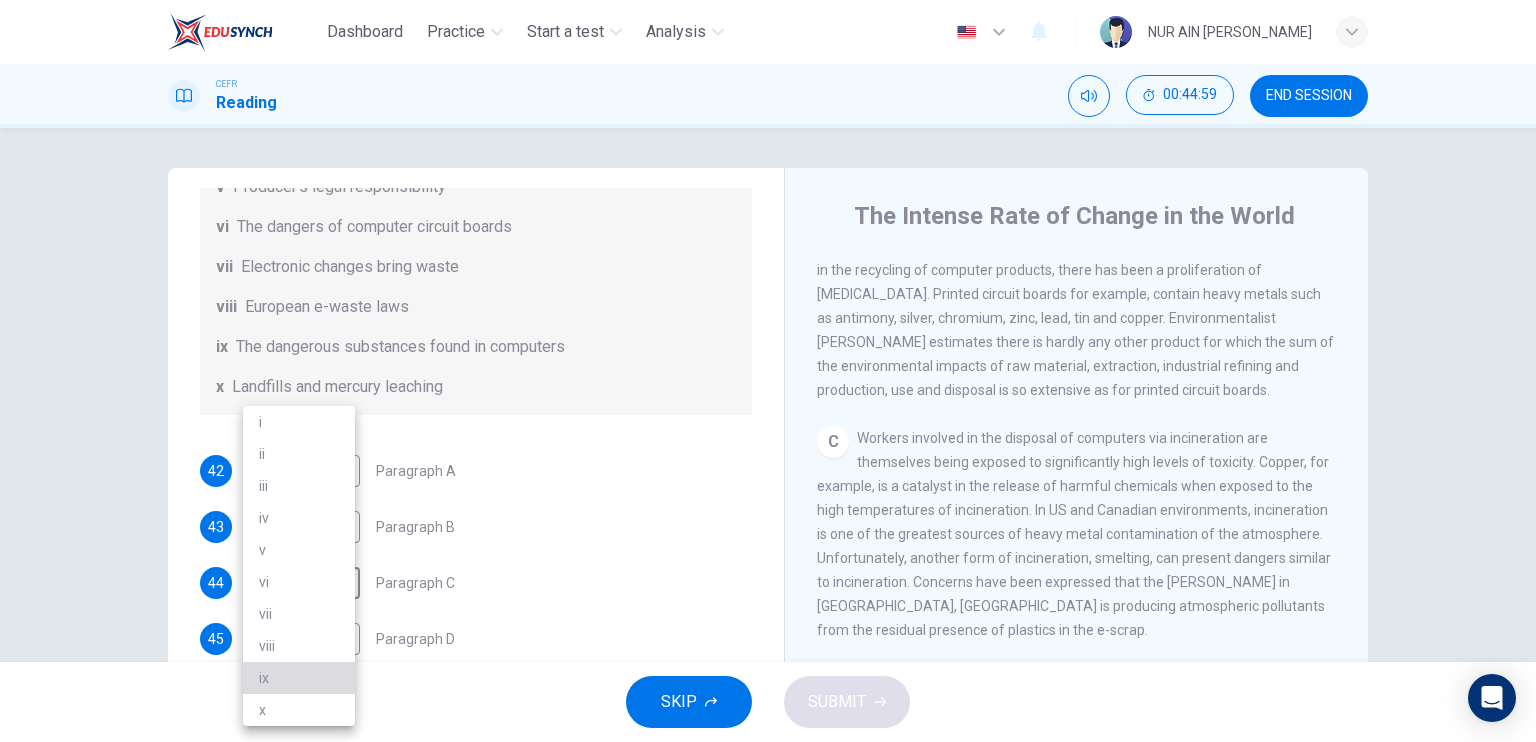 click on "ix" at bounding box center [299, 678] 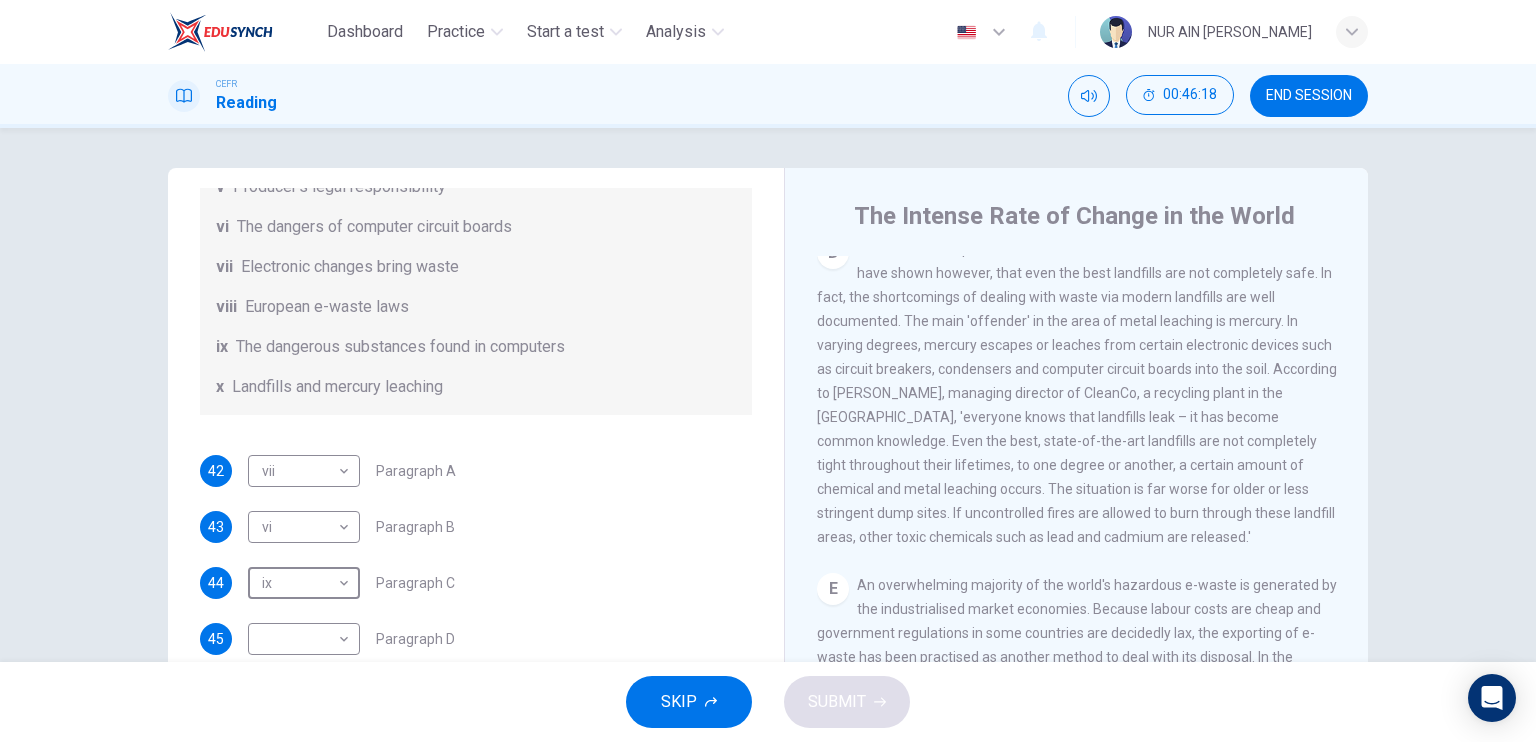 scroll, scrollTop: 1266, scrollLeft: 0, axis: vertical 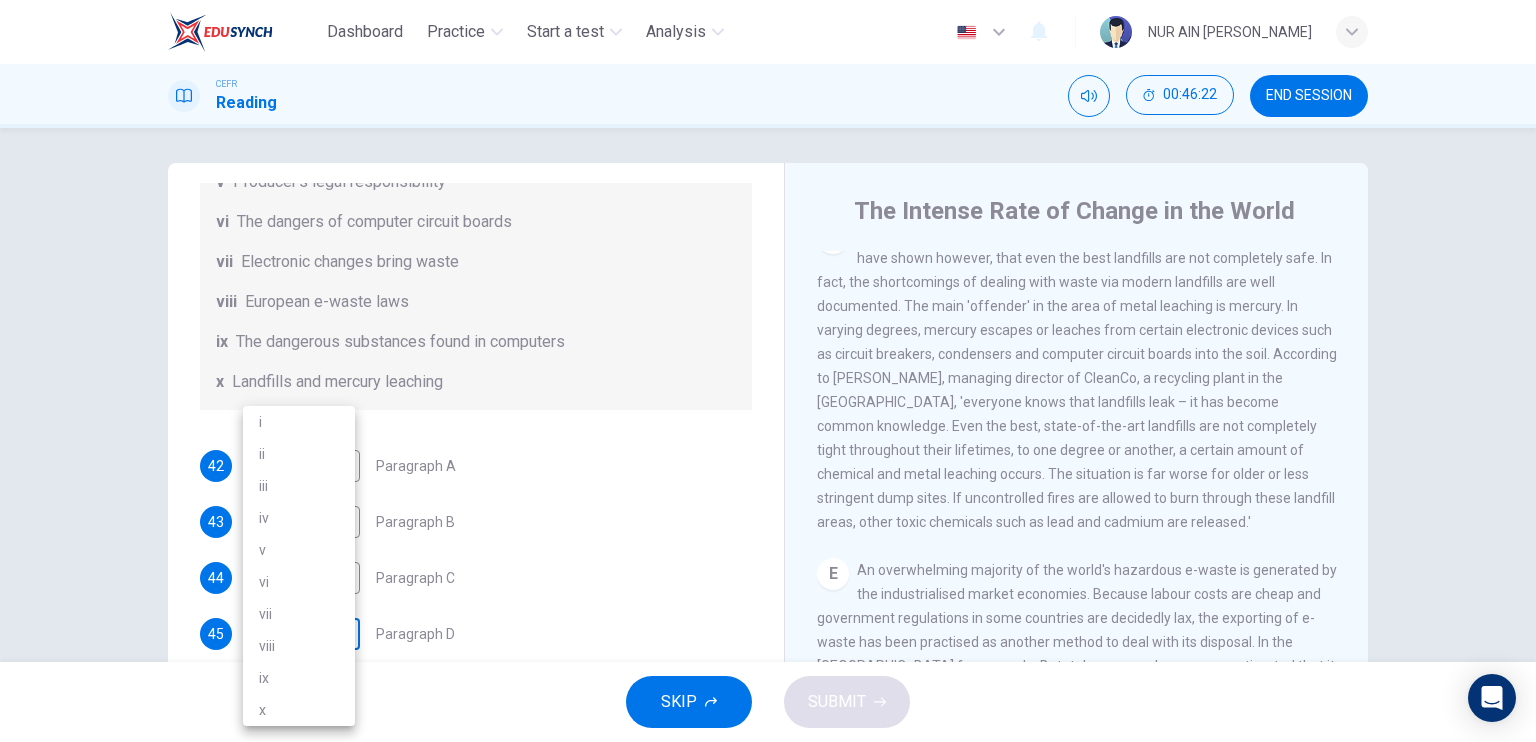 click on "Dashboard Practice Start a test Analysis English en ​ NUR AIN [PERSON_NAME] CEFR Reading 00:46:22 END SESSION Questions 42 - 48 The Reading Passage has 7 paragraphs,  A-G .
Choose the correct heading for each paragraph from the list of headings below.
Write the correct number,  i-x , in the boxes below. List of Headings i Exporting e-waste ii The hazards of burning computer junk iii Blame developed countries for e-waste iv Landfills are not satisfactory v Producer’s legal responsibility vi The dangers of computer circuit boards vii Electronic changes bring waste viii European e-waste laws ix The dangerous substances found in computers x Landfills and mercury leaching 42 vii vii ​ Paragraph A 43 vi vi ​ Paragraph B 44 ix ix ​ Paragraph C 45 ​ ​ Paragraph D 46 ​ ​ Paragraph E 47 ​ ​ Paragraph F 48 ​ ​ Paragraph G The Intense Rate of Change in the World CLICK TO ZOOM Click to Zoom A B C D E F G SKIP SUBMIT EduSynch - Online Language Proficiency Testing
Dashboard Practice" at bounding box center [768, 371] 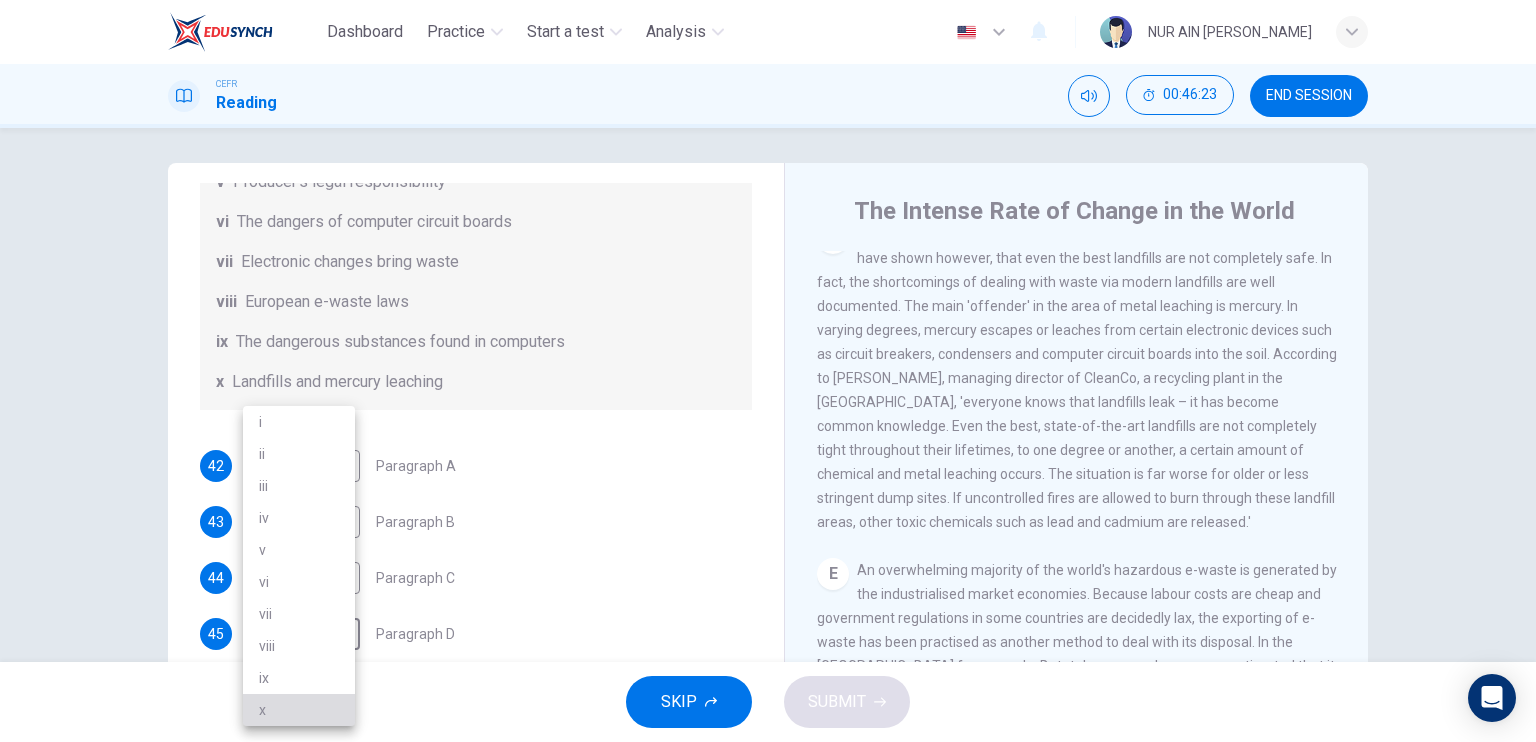 click on "x" at bounding box center (299, 710) 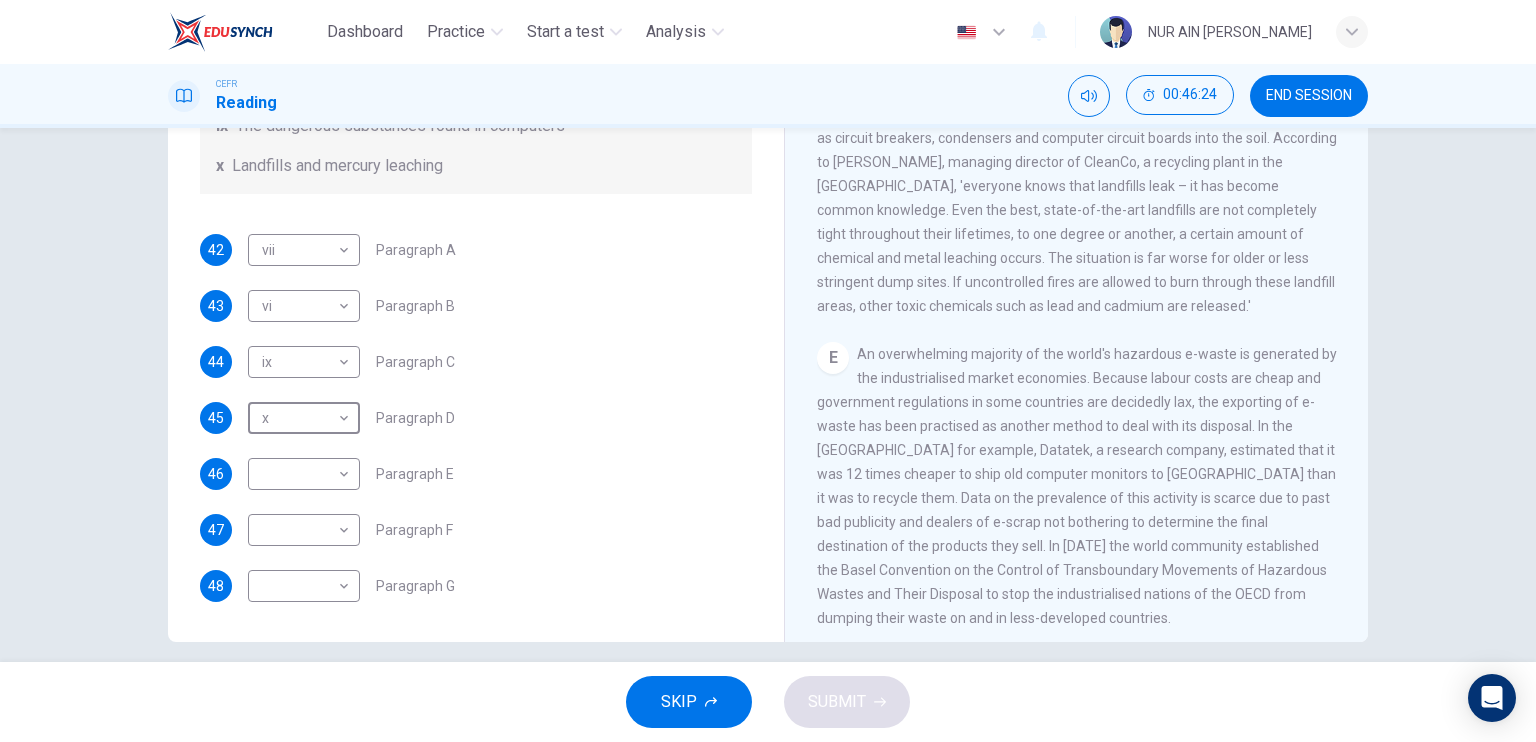 scroll, scrollTop: 222, scrollLeft: 0, axis: vertical 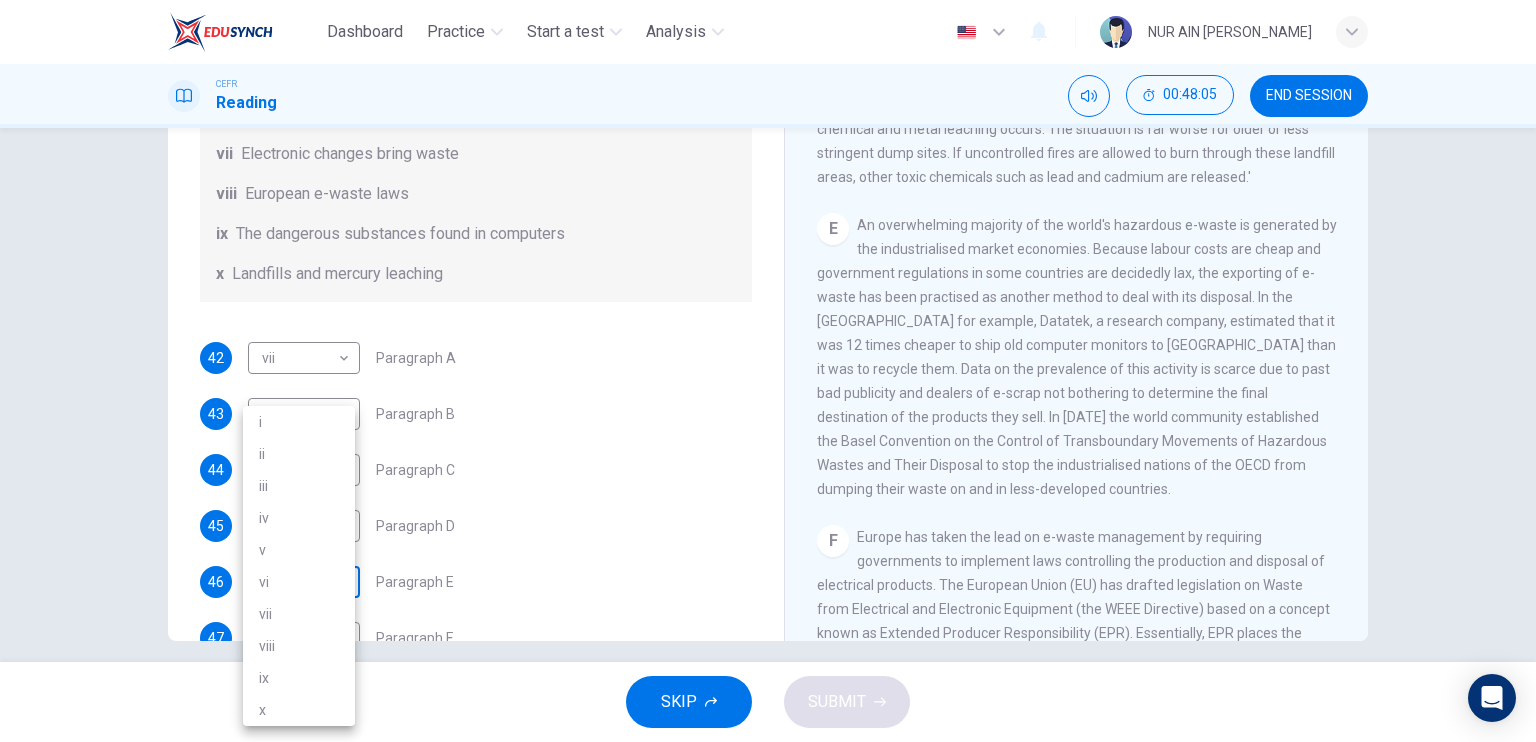 click on "Dashboard Practice Start a test Analysis English en ​ NUR AIN [PERSON_NAME] CEFR Reading 00:48:05 END SESSION Questions 42 - 48 The Reading Passage has 7 paragraphs,  A-G .
Choose the correct heading for each paragraph from the list of headings below.
Write the correct number,  i-x , in the boxes below. List of Headings i Exporting e-waste ii The hazards of burning computer junk iii Blame developed countries for e-waste iv Landfills are not satisfactory v Producer’s legal responsibility vi The dangers of computer circuit boards vii Electronic changes bring waste viii European e-waste laws ix The dangerous substances found in computers x Landfills and mercury leaching 42 vii vii ​ Paragraph A 43 vi vi ​ Paragraph B 44 ix ix ​ Paragraph C 45 x x ​ Paragraph D 46 ​ ​ Paragraph E 47 ​ ​ Paragraph F 48 ​ ​ Paragraph G The Intense Rate of Change in the World CLICK TO ZOOM Click to Zoom A B C D E F G SKIP SUBMIT EduSynch - Online Language Proficiency Testing
Dashboard Practice" at bounding box center [768, 371] 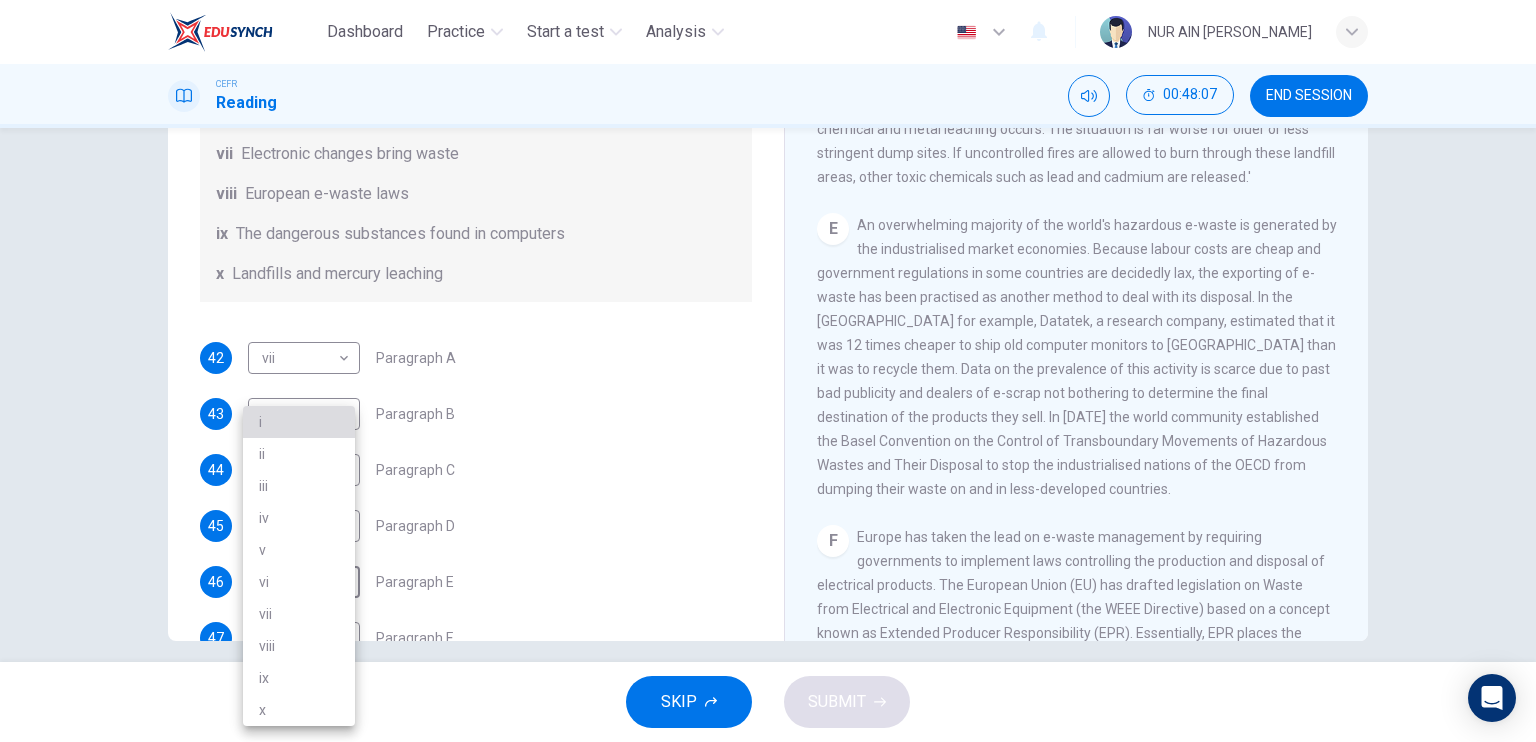 click on "i" at bounding box center (299, 422) 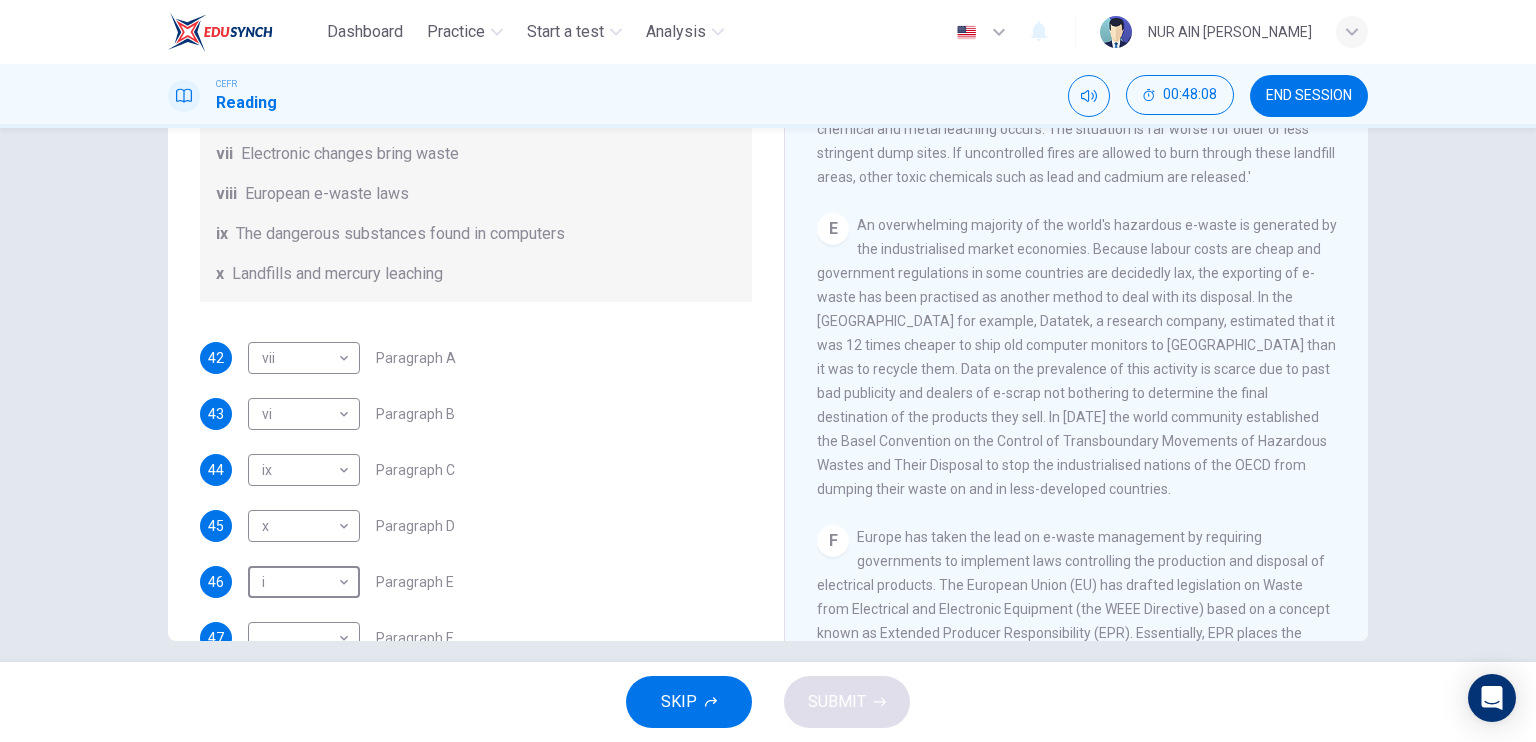 scroll, scrollTop: 488, scrollLeft: 0, axis: vertical 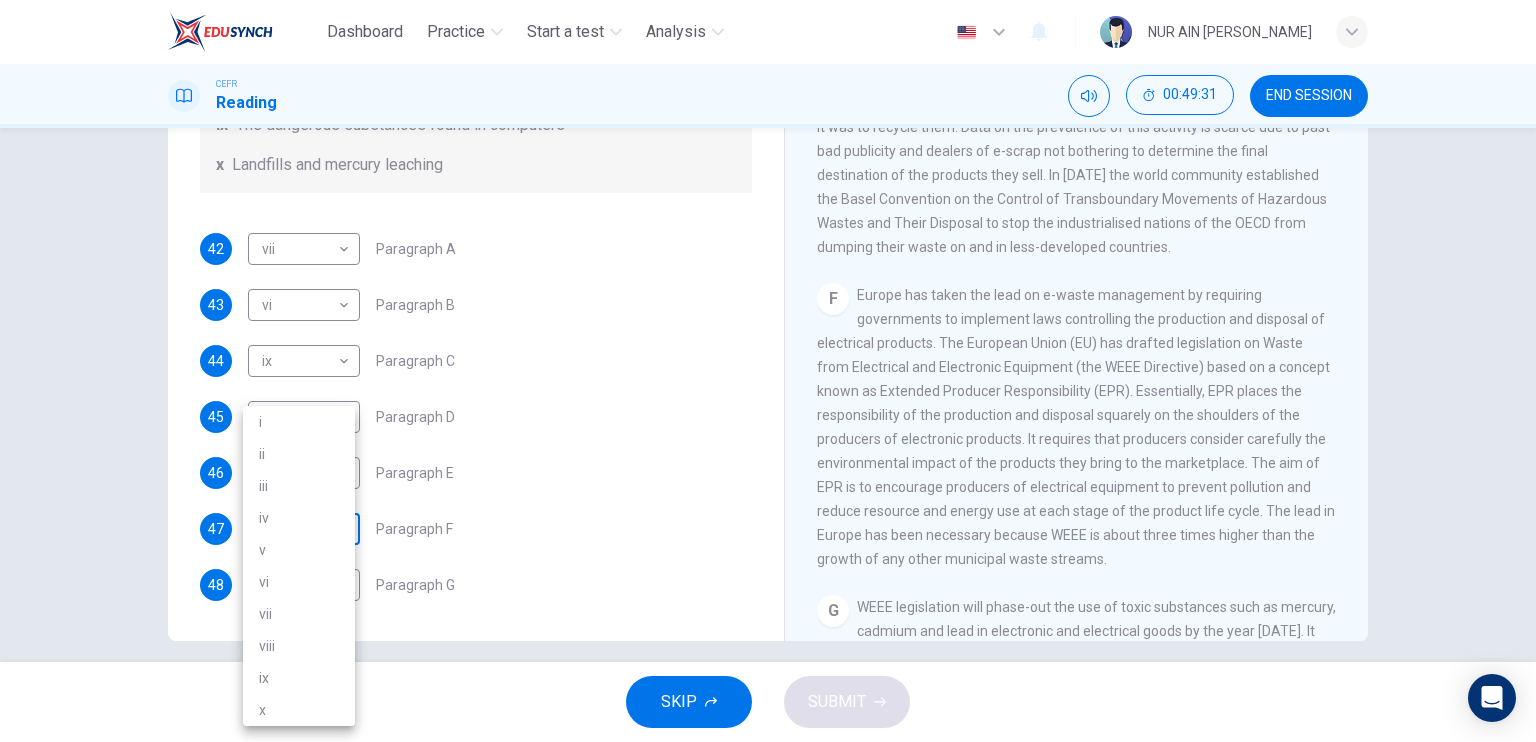 click on "Dashboard Practice Start a test Analysis English en ​ NUR AIN [PERSON_NAME] CEFR Reading 00:49:31 END SESSION Questions 42 - 48 The Reading Passage has 7 paragraphs,  A-G .
Choose the correct heading for each paragraph from the list of headings below.
Write the correct number,  i-x , in the boxes below. List of Headings i Exporting e-waste ii The hazards of burning computer junk iii Blame developed countries for e-waste iv Landfills are not satisfactory v Producer’s legal responsibility vi The dangers of computer circuit boards vii Electronic changes bring waste viii European e-waste laws ix The dangerous substances found in computers x Landfills and mercury leaching 42 vii vii ​ Paragraph A 43 vi vi ​ Paragraph B 44 ix ix ​ Paragraph C 45 x x ​ Paragraph D 46 i i ​ Paragraph E 47 ​ ​ Paragraph F 48 ​ ​ Paragraph G The Intense Rate of Change in the World CLICK TO ZOOM Click to Zoom A B C D E F G SKIP SUBMIT EduSynch - Online Language Proficiency Testing
Dashboard Practice" at bounding box center (768, 371) 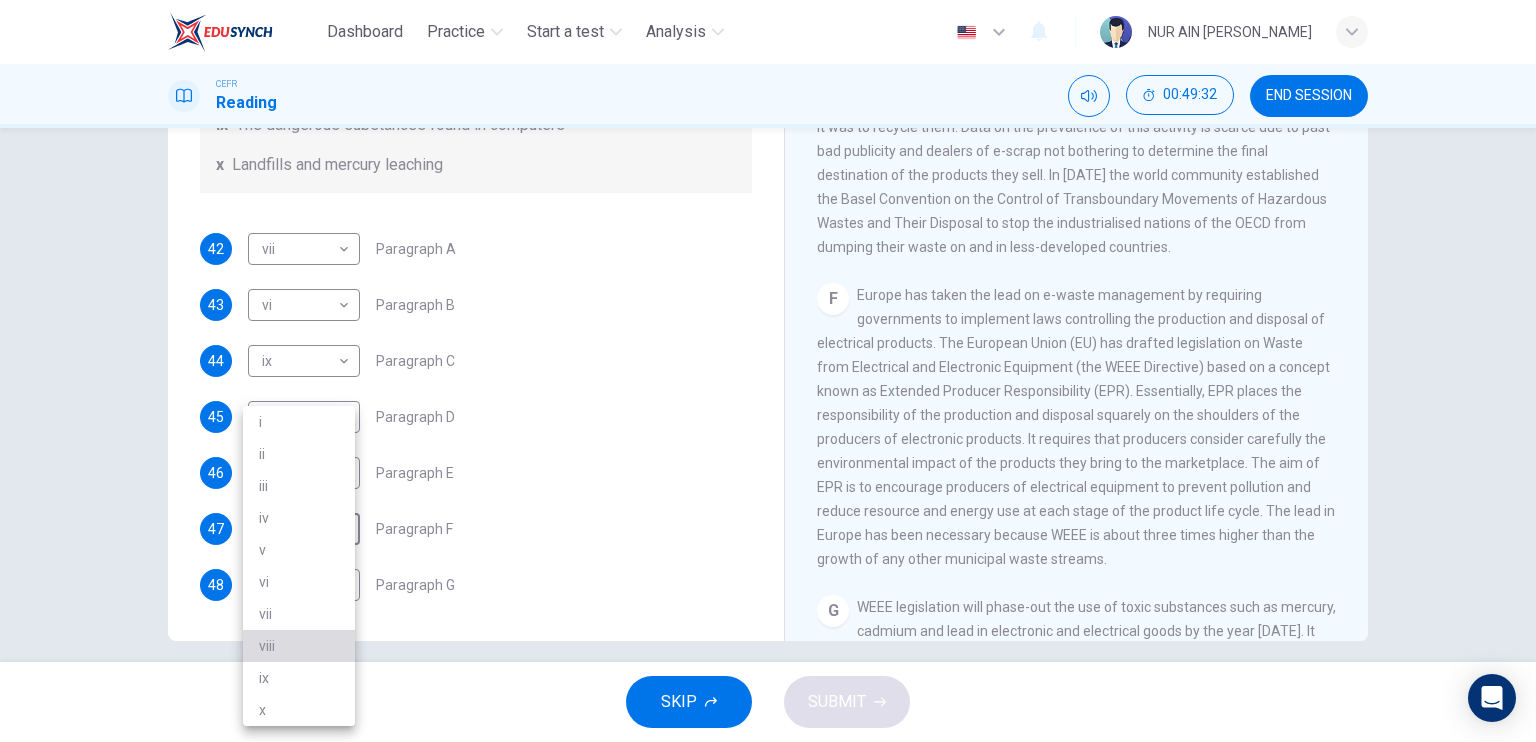 click on "viii" at bounding box center (299, 646) 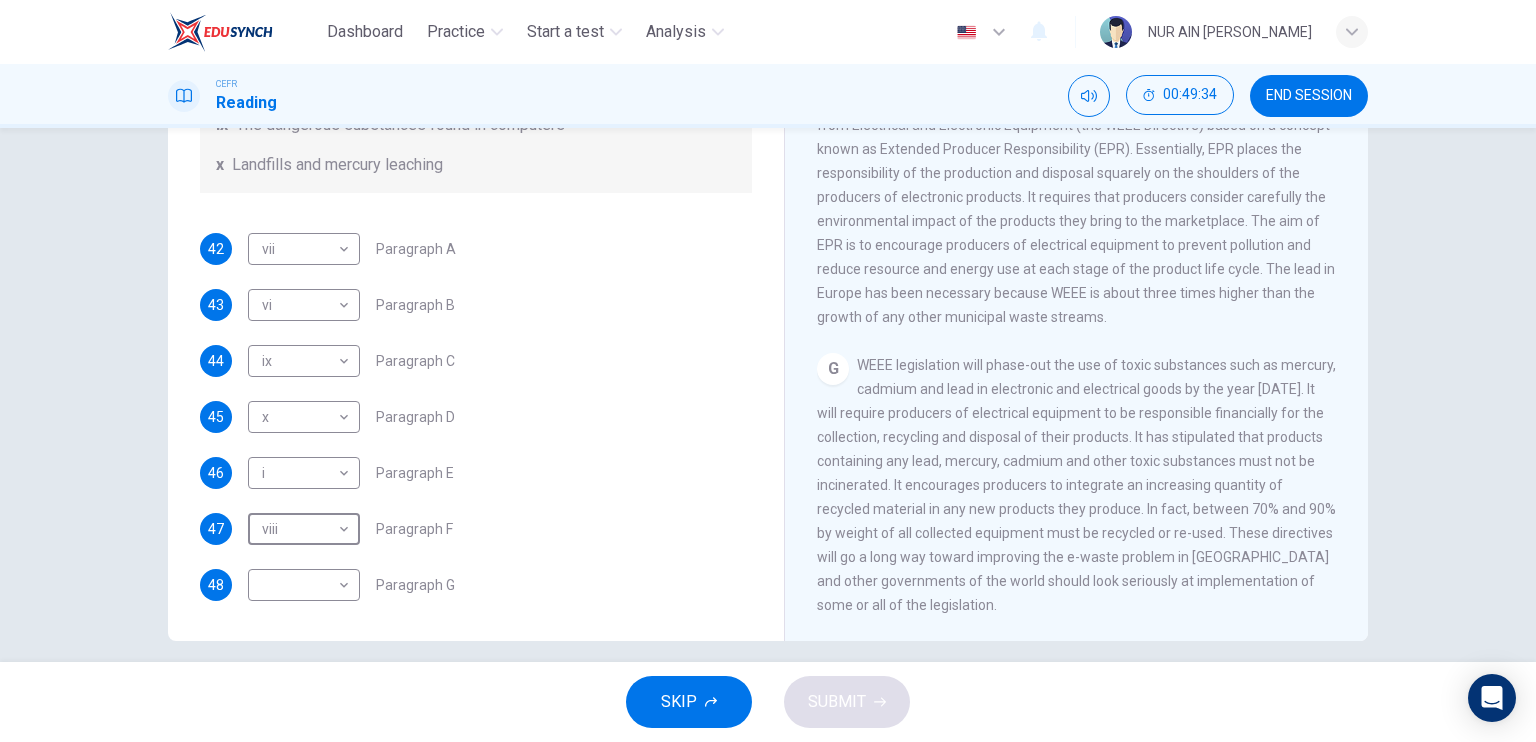 scroll, scrollTop: 1916, scrollLeft: 0, axis: vertical 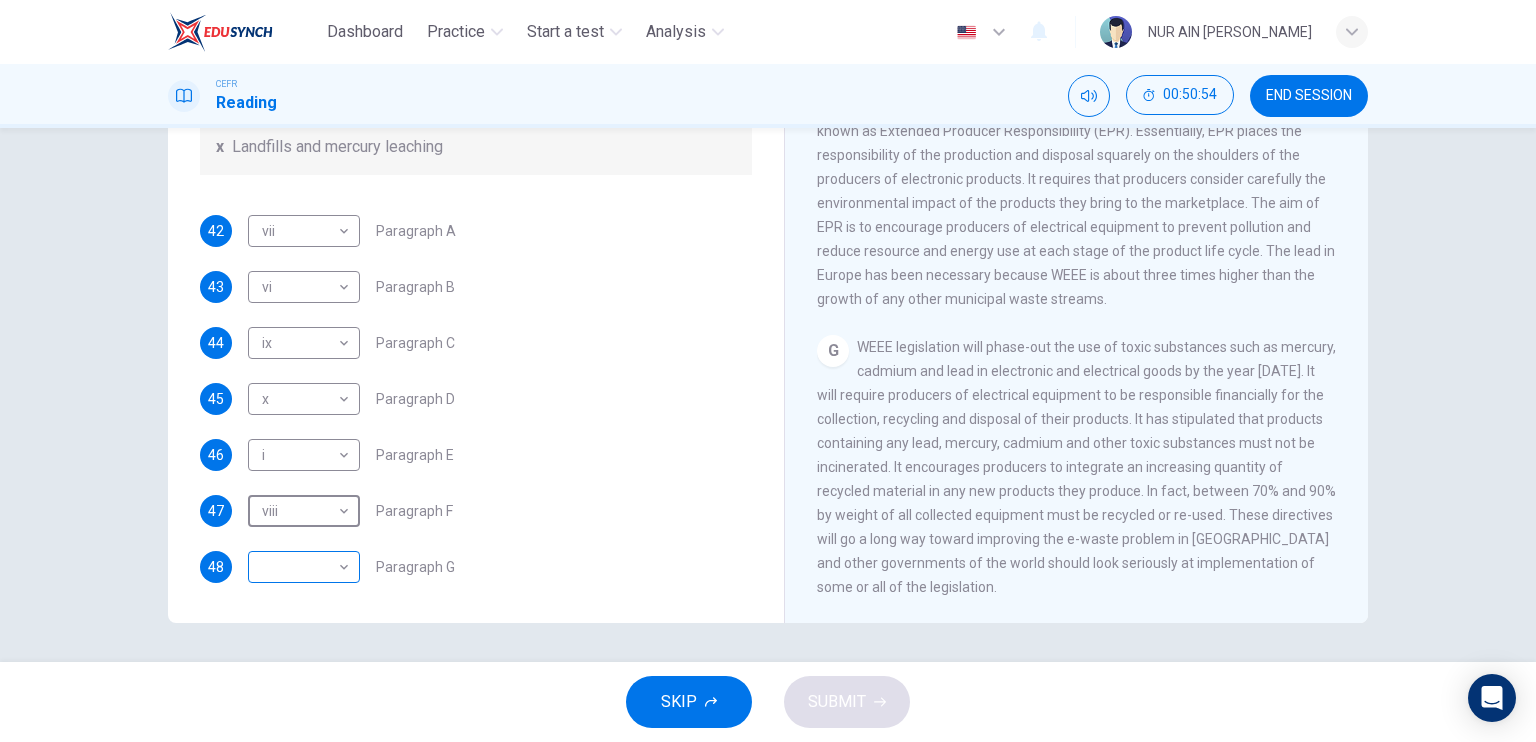 click on "​ ​" at bounding box center [304, 567] 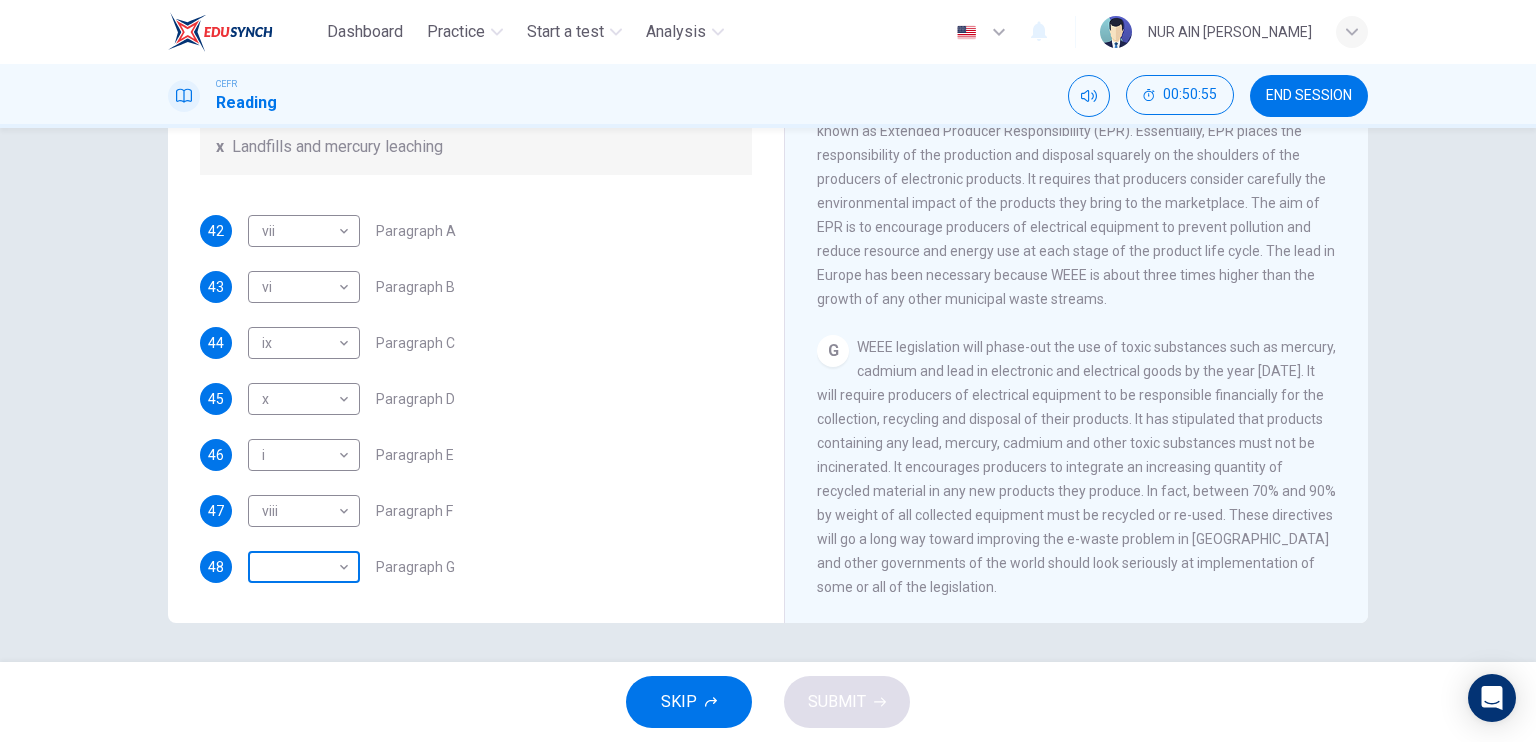 click on "Dashboard Practice Start a test Analysis English en ​ NUR AIN [PERSON_NAME] CEFR Reading 00:50:55 END SESSION Questions 42 - 48 The Reading Passage has 7 paragraphs,  A-G .
Choose the correct heading for each paragraph from the list of headings below.
Write the correct number,  i-x , in the boxes below. List of Headings i Exporting e-waste ii The hazards of burning computer junk iii Blame developed countries for e-waste iv Landfills are not satisfactory v Producer’s legal responsibility vi The dangers of computer circuit boards vii Electronic changes bring waste viii European e-waste laws ix The dangerous substances found in computers x Landfills and mercury leaching 42 vii vii ​ Paragraph A 43 vi vi ​ Paragraph B 44 ix ix ​ Paragraph C 45 x x ​ Paragraph D 46 i i ​ Paragraph E 47 viii viii ​ Paragraph F 48 ​ ​ Paragraph G The Intense Rate of Change in the World CLICK TO ZOOM Click to Zoom A B C D E F G SKIP SUBMIT EduSynch - Online Language Proficiency Testing
Dashboard" at bounding box center [768, 371] 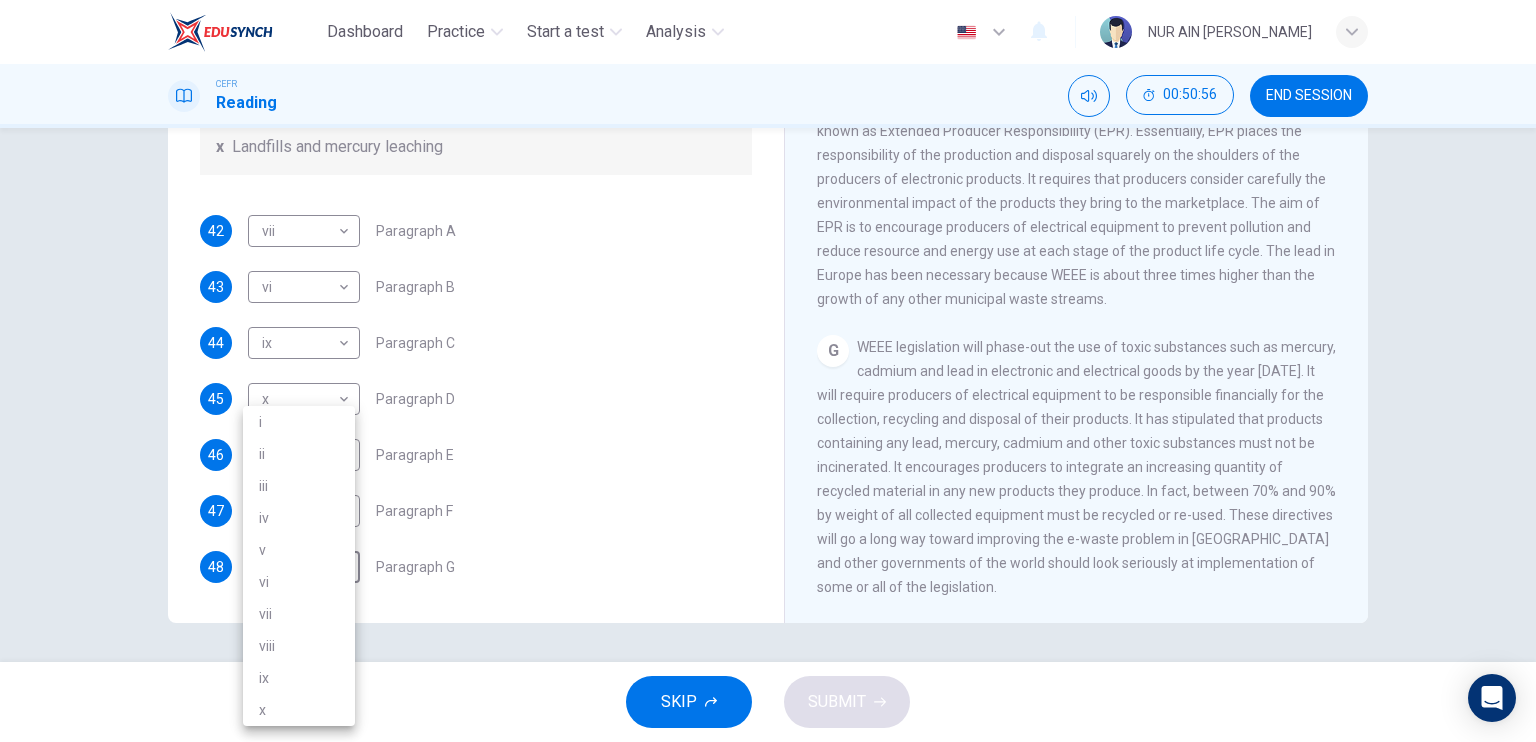 click on "v" at bounding box center [299, 550] 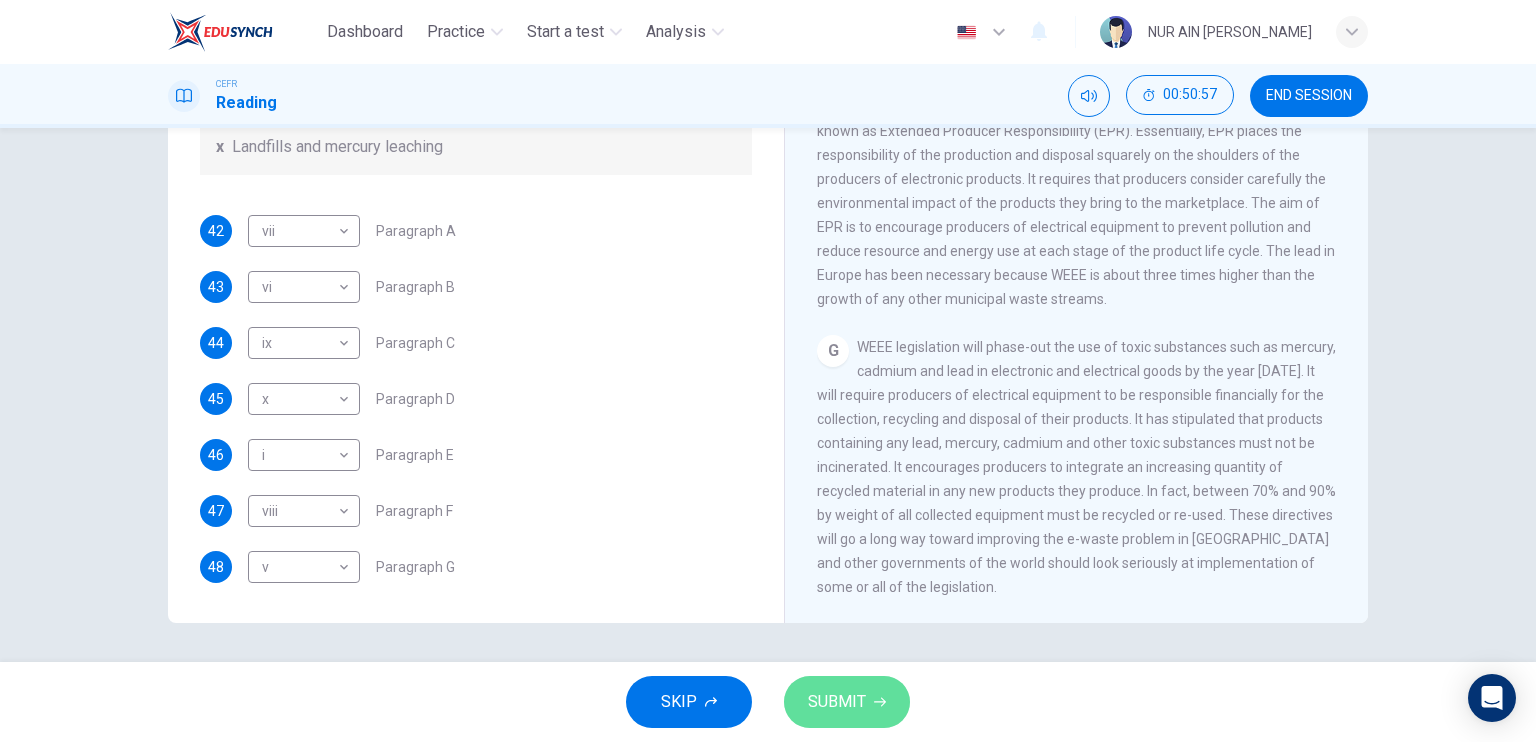 click on "SUBMIT" at bounding box center (847, 702) 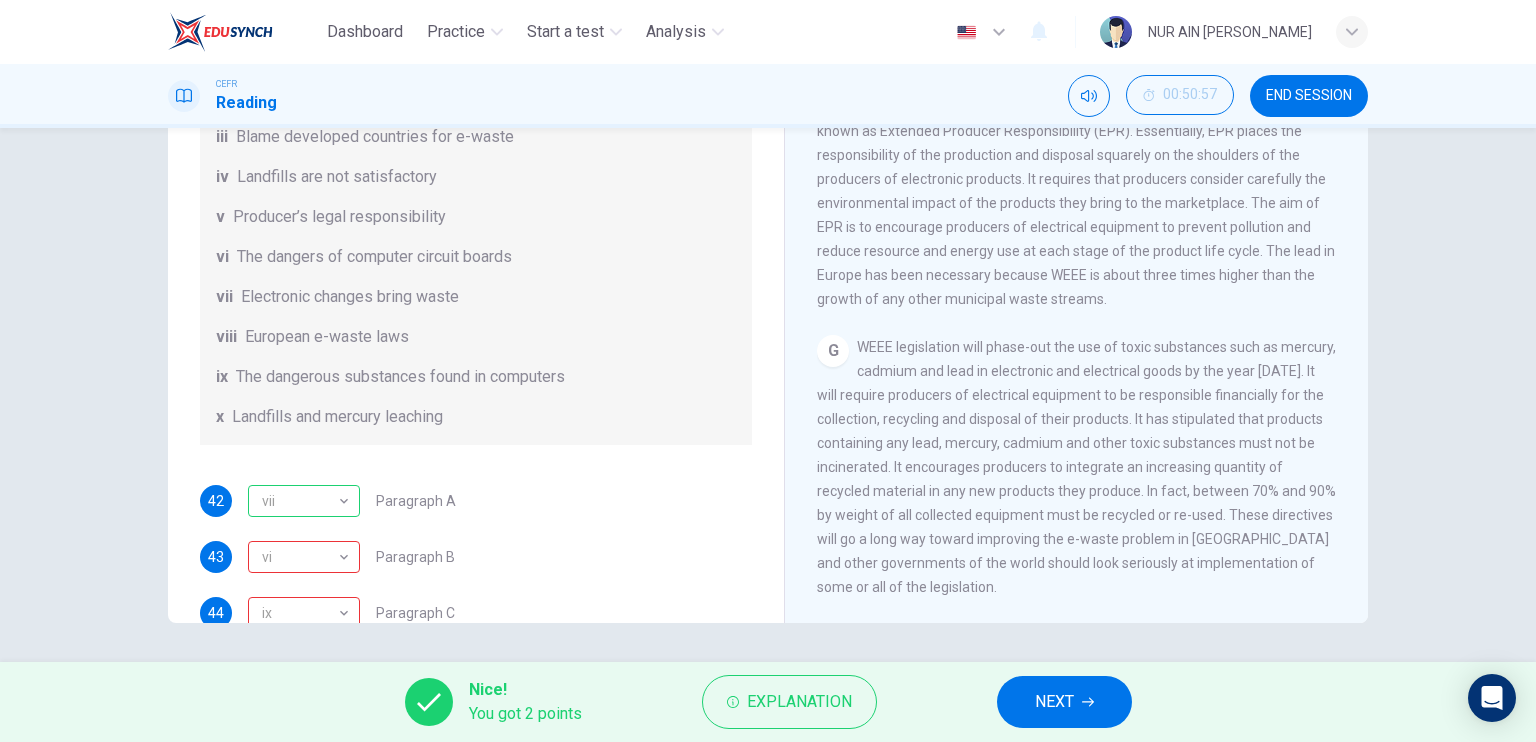 scroll, scrollTop: 488, scrollLeft: 0, axis: vertical 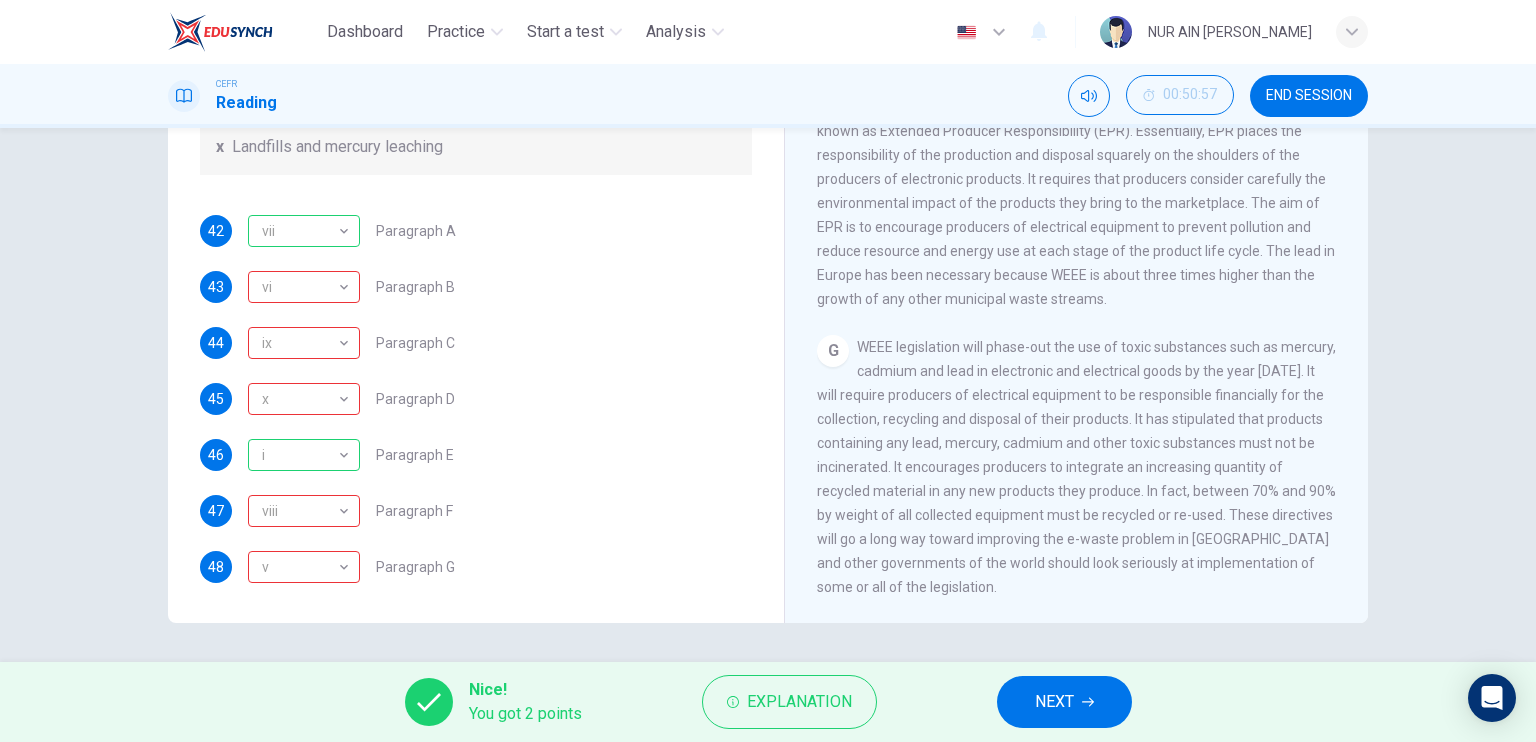 click on "Nice! You got 2
points Explanation NEXT" at bounding box center (768, 702) 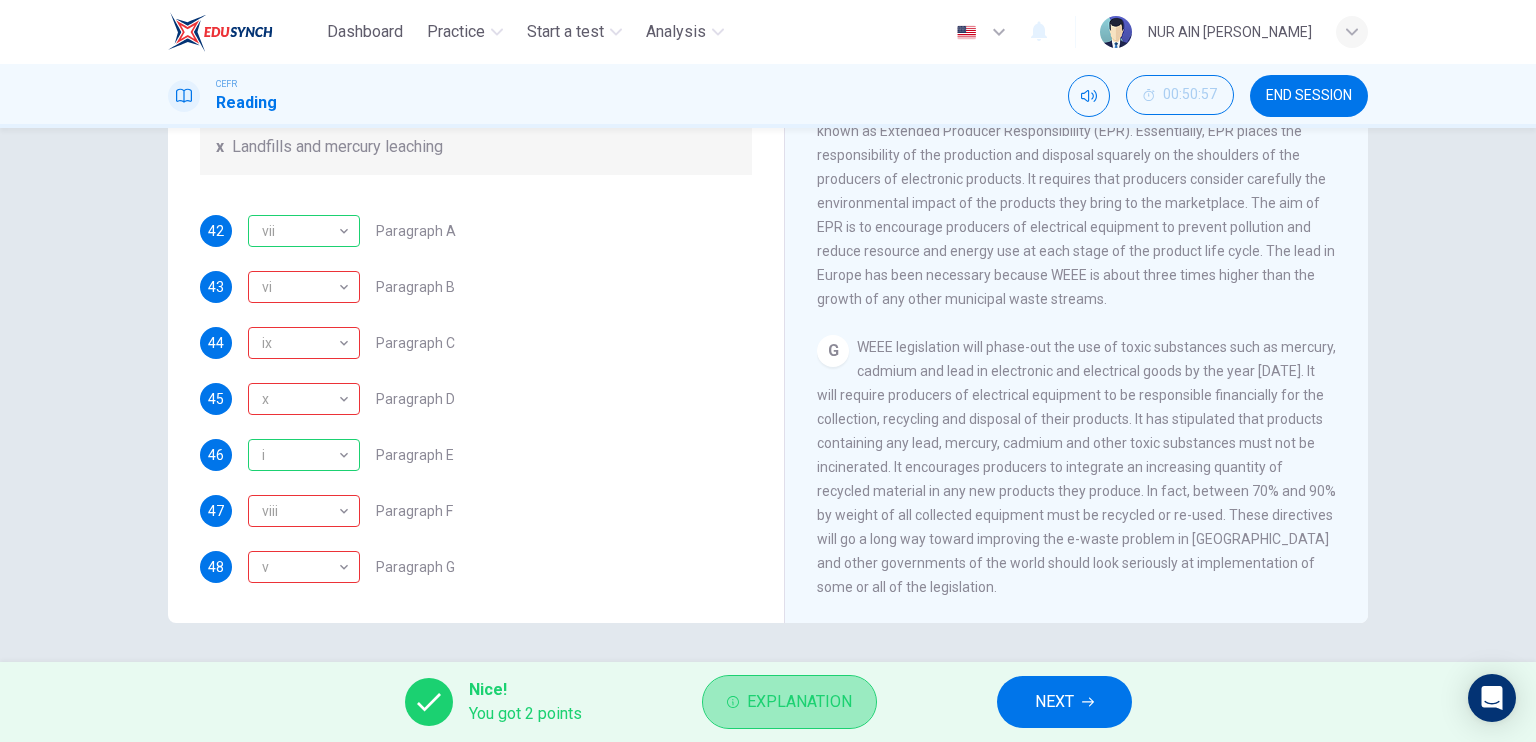 click on "Explanation" at bounding box center [789, 702] 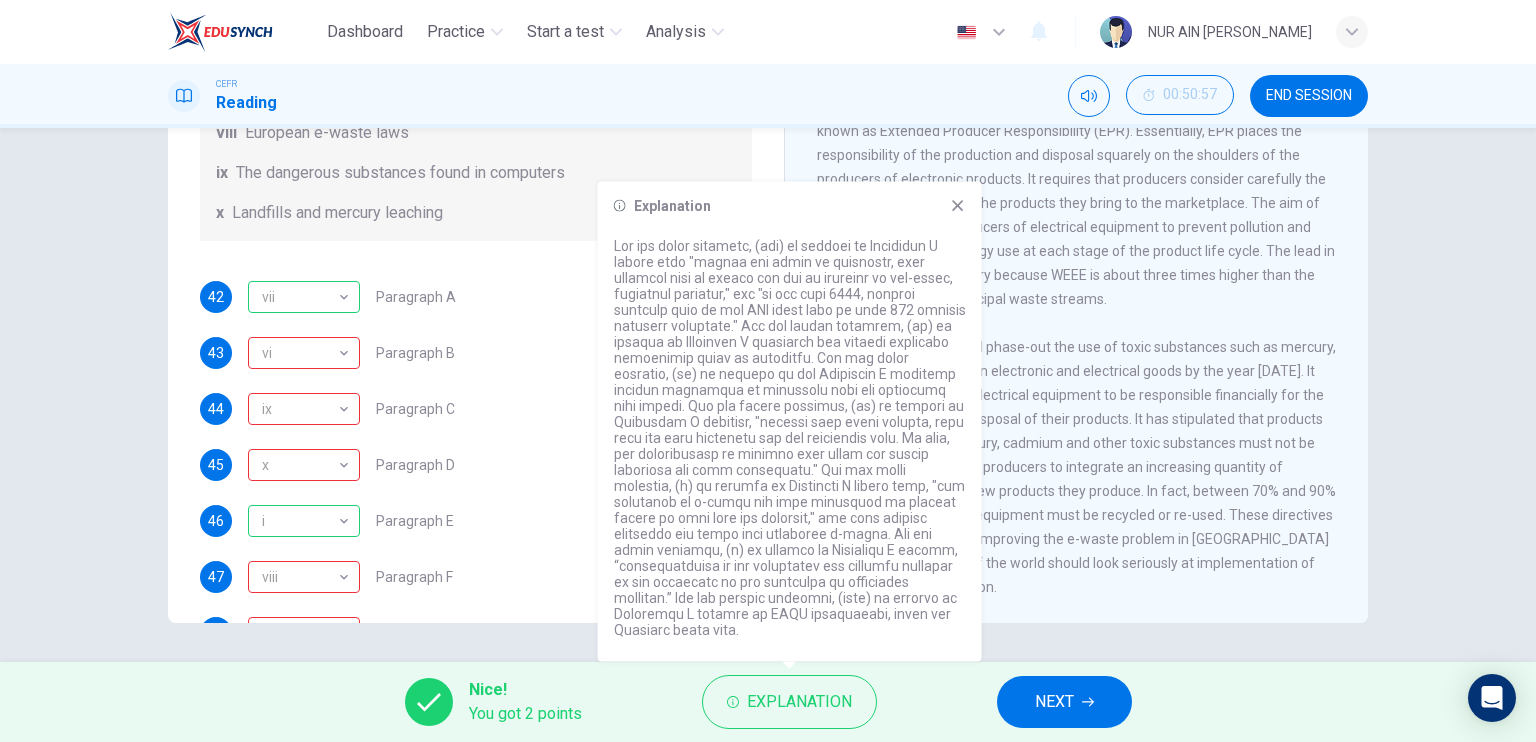 scroll, scrollTop: 488, scrollLeft: 0, axis: vertical 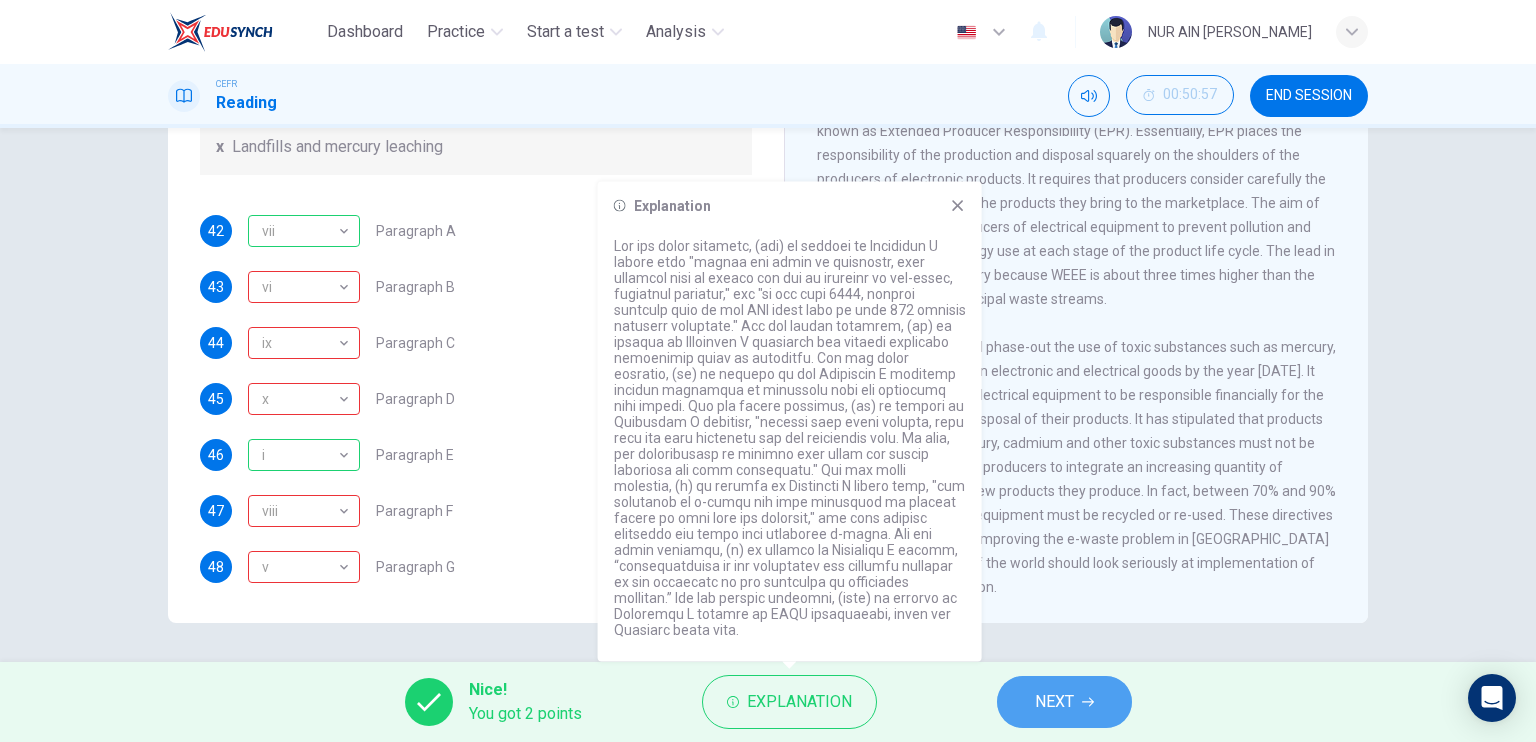 click on "NEXT" at bounding box center [1064, 702] 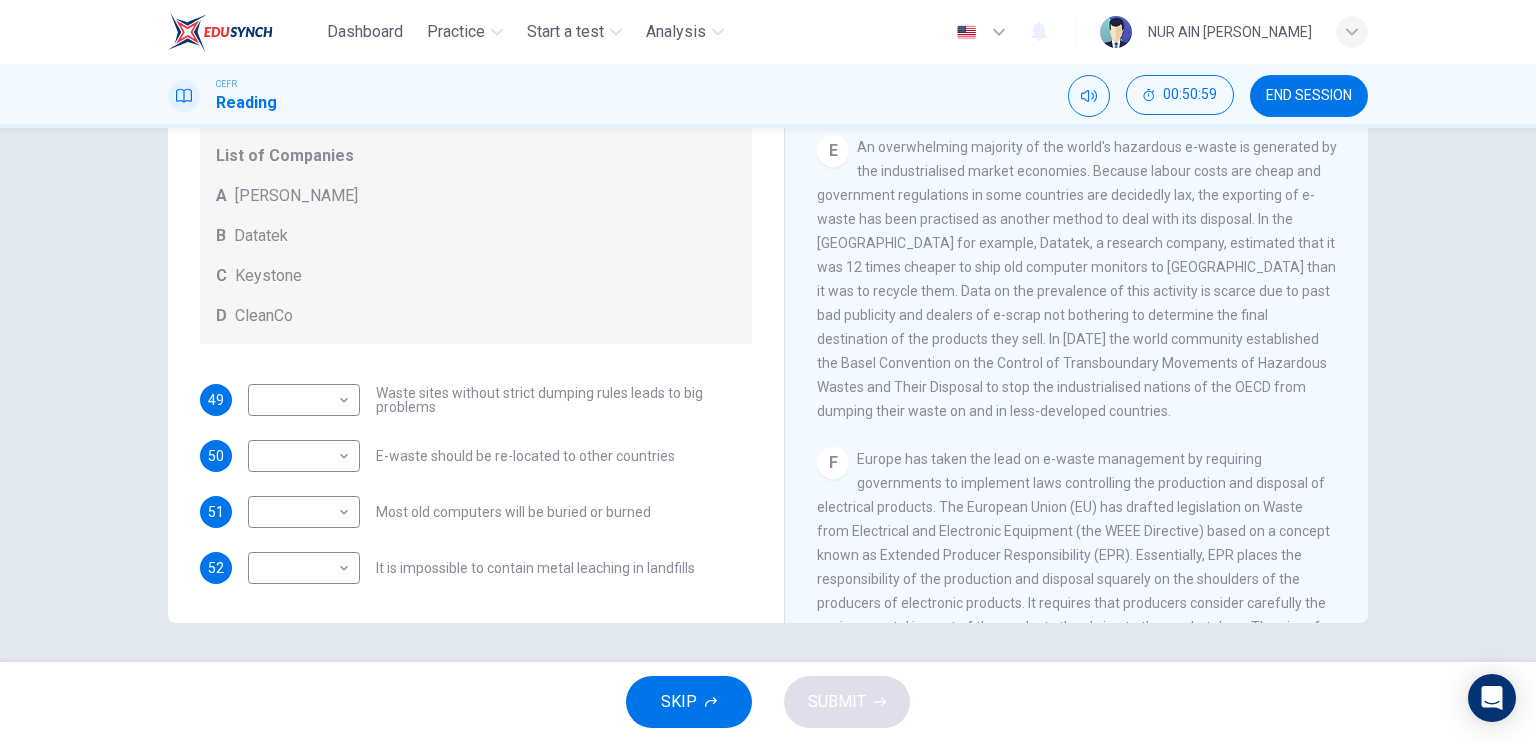 scroll, scrollTop: 1438, scrollLeft: 0, axis: vertical 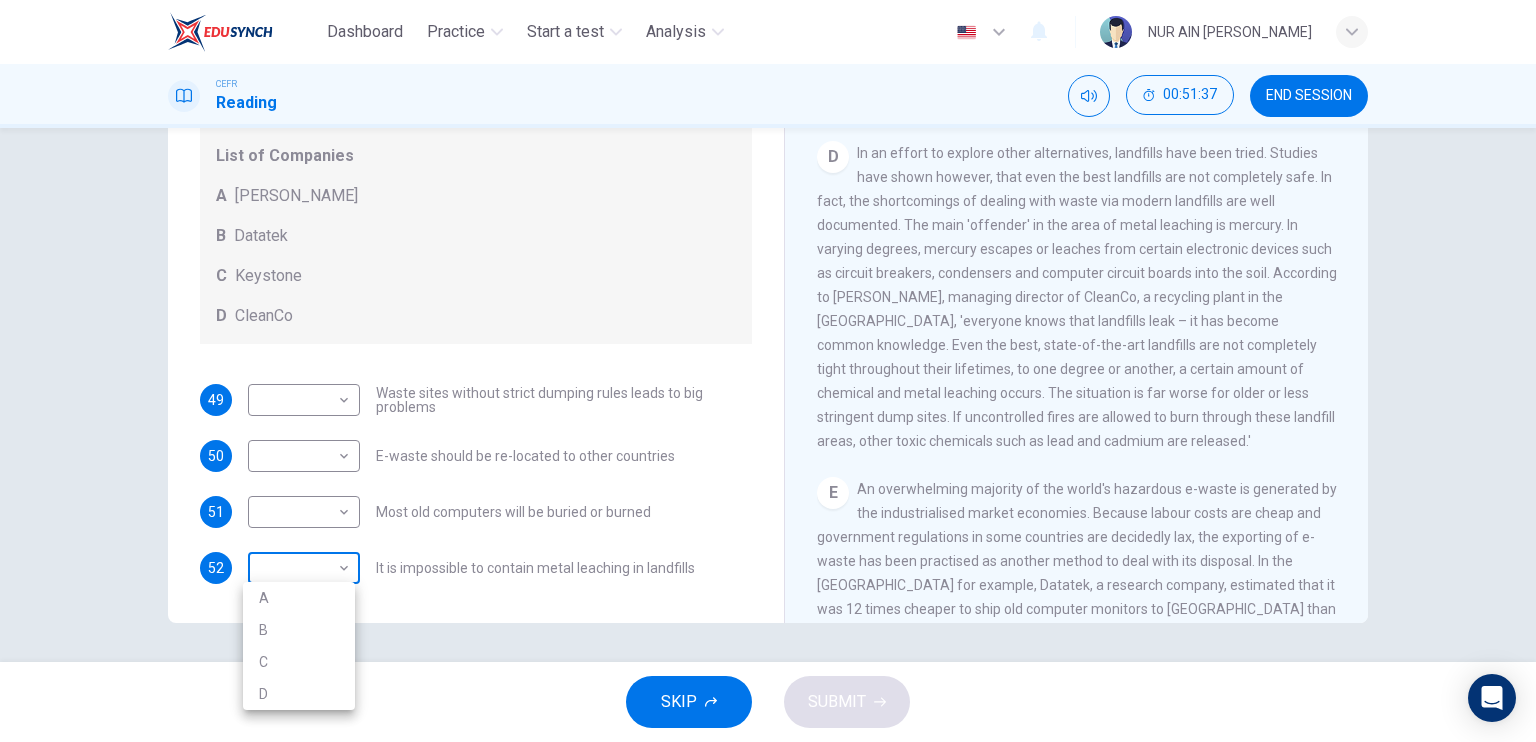 click on "Dashboard Practice Start a test Analysis English en ​ NUR AIN [PERSON_NAME] CEFR Reading 00:51:37 END SESSION Questions 49 - 52 Look at the following list of statements and the list of
companies below.
Match each statement with the correct company. Write the correct letter A-D in the boxes below on your answer sheet.
NB  You may use any letter more than once. List of Companies A Noranda Smelter B Datatek C Keystone D CleanCo 49 ​ ​ Waste sites without strict dumping rules leads to big problems 50 ​ ​ E-waste should be re-located to other countries 51 ​ ​ Most old computers will be buried or burned 52 ​ ​ It is impossible to contain metal leaching in landfills The Intense Rate of Change in the World CLICK TO ZOOM Click to Zoom A B C D E F G SKIP SUBMIT EduSynch - Online Language Proficiency Testing
Dashboard Practice Start a test Analysis Notifications © Copyright  2025 A B C D" at bounding box center [768, 371] 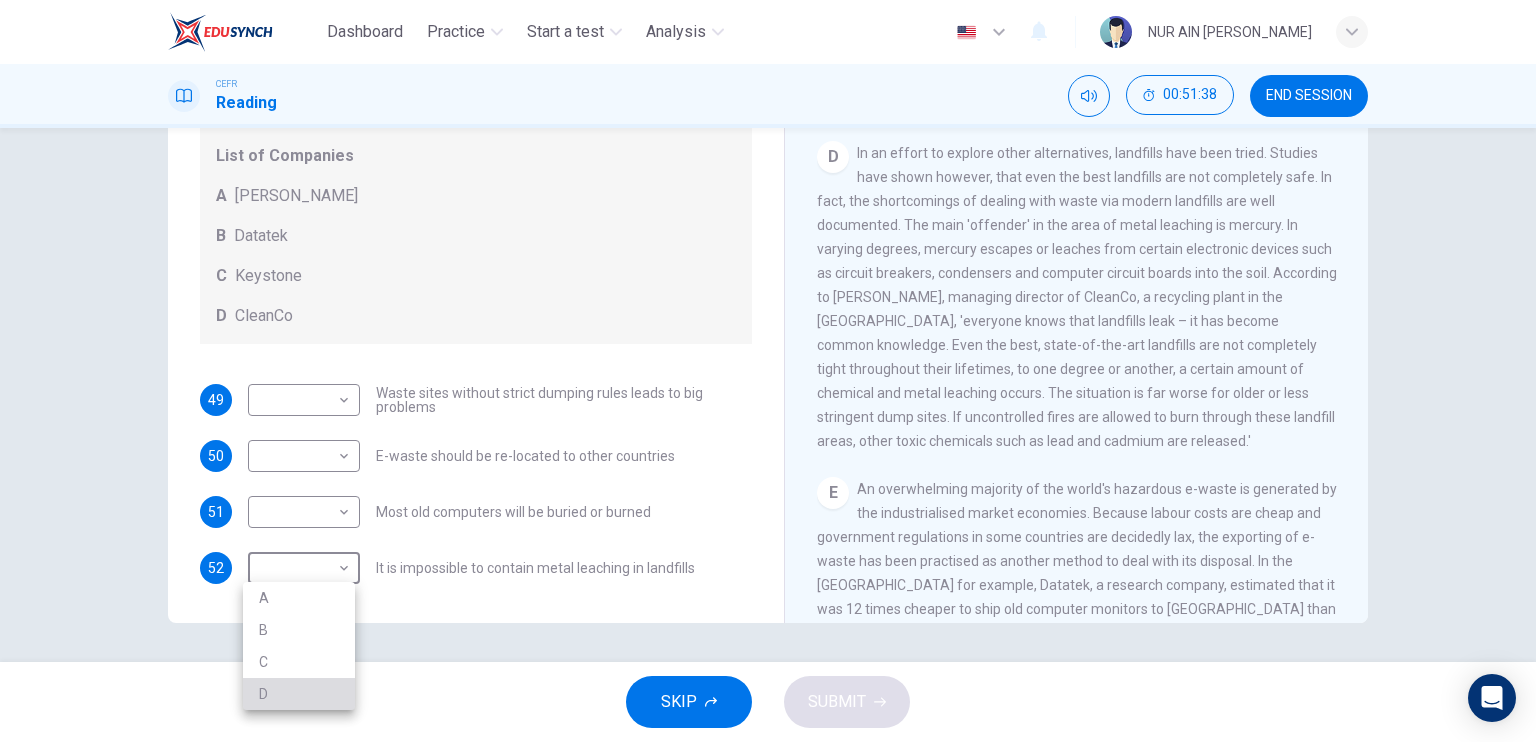 click on "D" at bounding box center (299, 694) 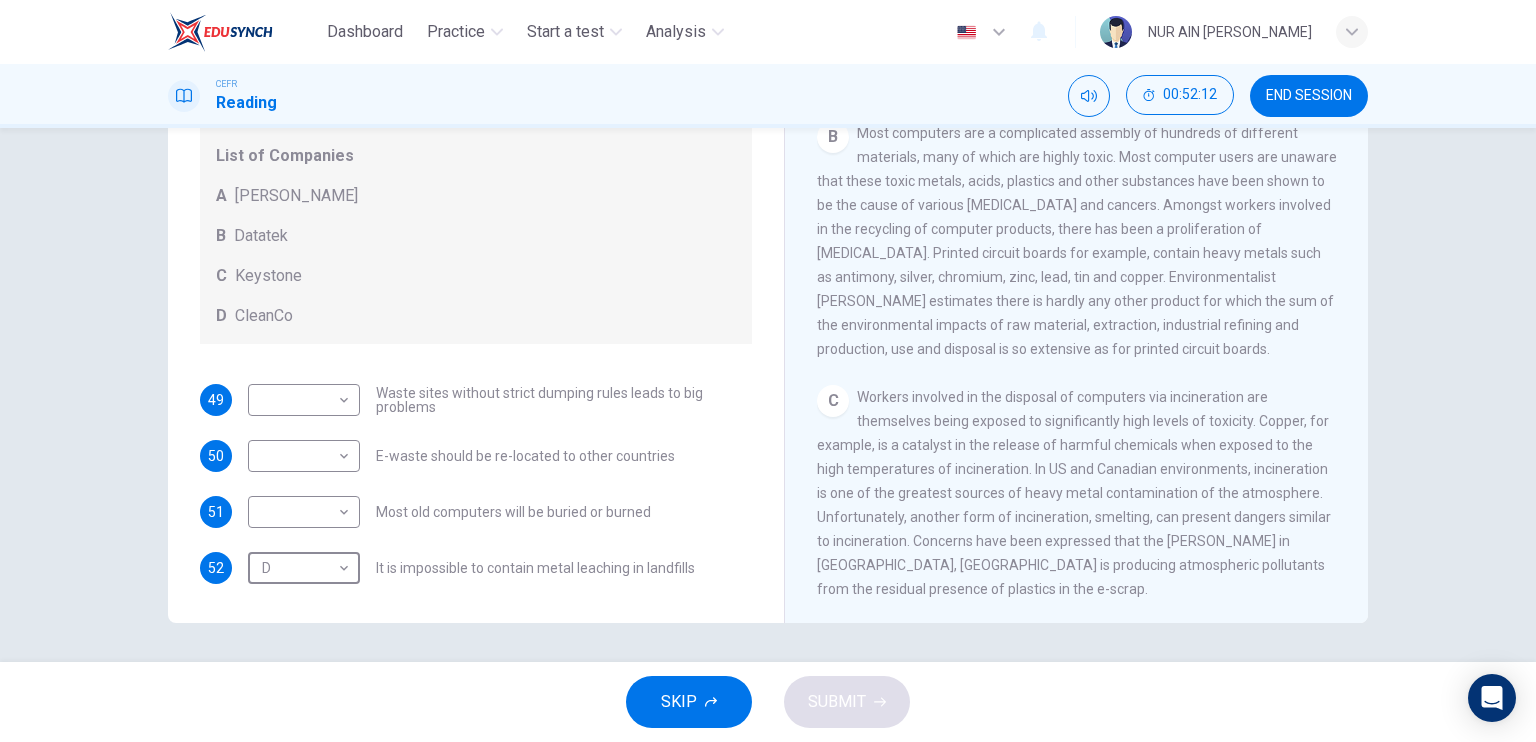 scroll, scrollTop: 628, scrollLeft: 0, axis: vertical 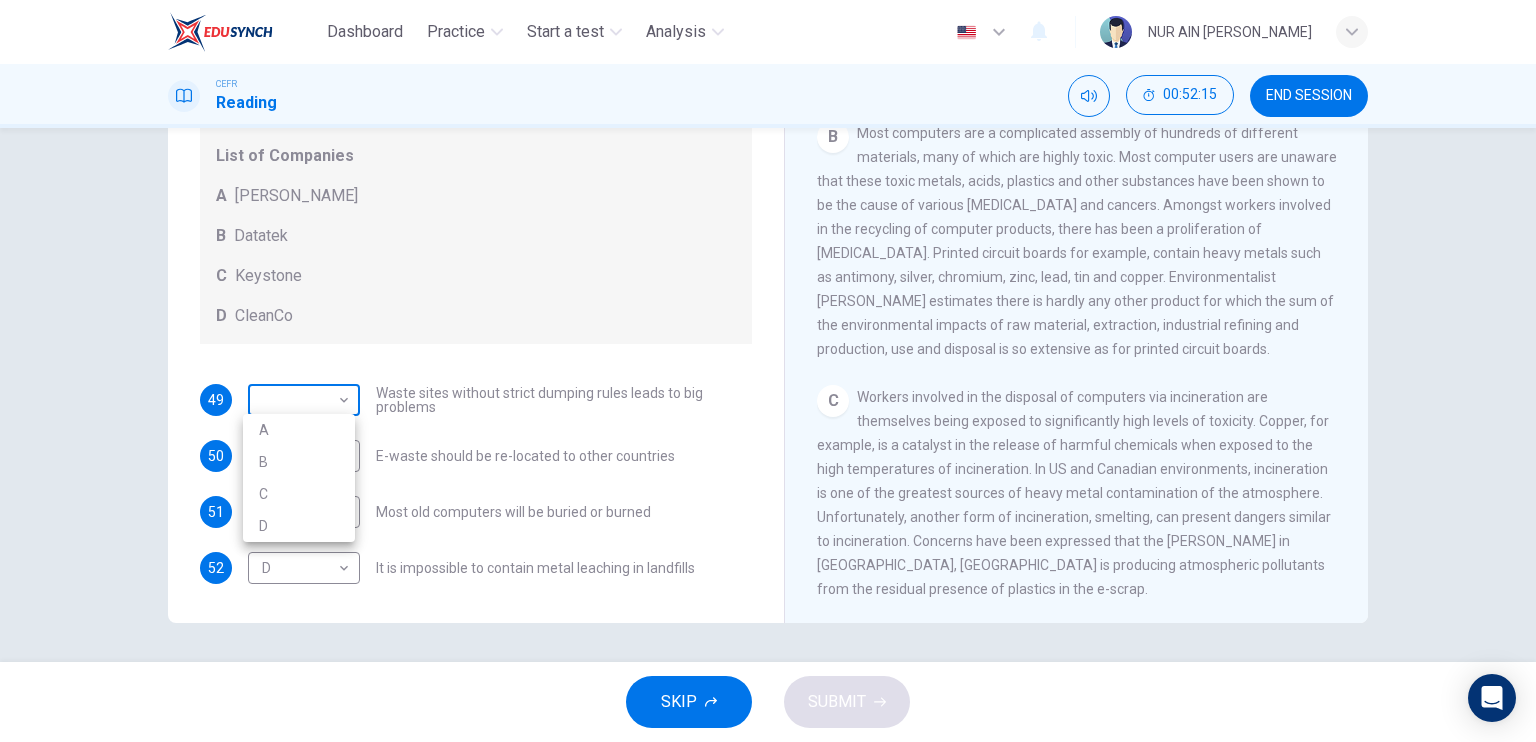 click on "Dashboard Practice Start a test Analysis English en ​ NUR AIN [PERSON_NAME] CEFR Reading 00:52:15 END SESSION Questions 49 - 52 Look at the following list of statements and the list of
companies below.
Match each statement with the correct company. Write the correct letter A-D in the boxes below on your answer sheet.
NB  You may use any letter more than once. List of Companies A Noranda Smelter B Datatek C Keystone D CleanCo 49 ​ ​ Waste sites without strict dumping rules leads to big problems 50 ​ ​ E-waste should be re-located to other countries 51 ​ ​ Most old computers will be buried or burned 52 D D ​ It is impossible to contain metal leaching in landfills The Intense Rate of Change in the World CLICK TO ZOOM Click to Zoom A B C D E F G SKIP SUBMIT EduSynch - Online Language Proficiency Testing
Dashboard Practice Start a test Analysis Notifications © Copyright  2025 A B C D" at bounding box center (768, 371) 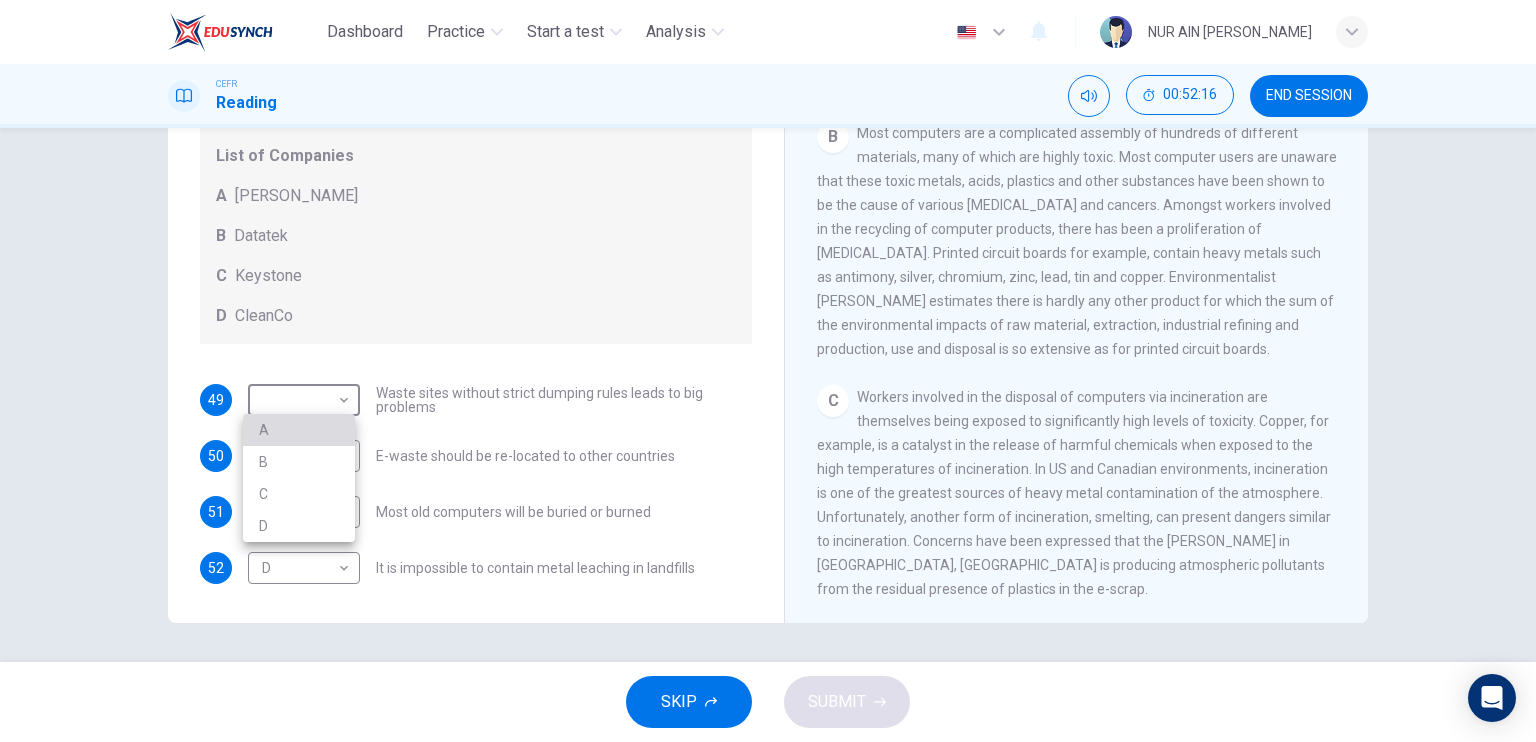 click on "A" at bounding box center (299, 430) 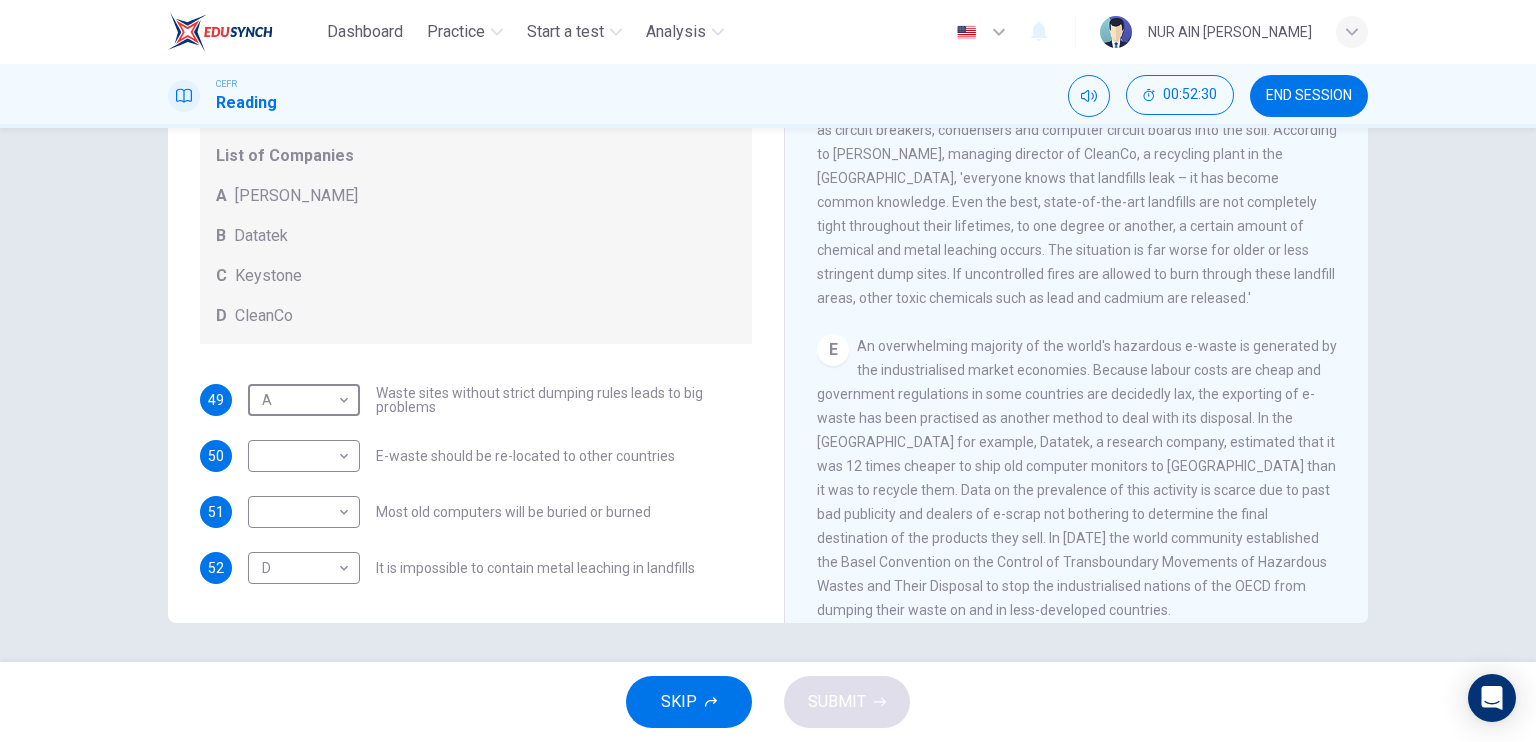scroll, scrollTop: 1266, scrollLeft: 0, axis: vertical 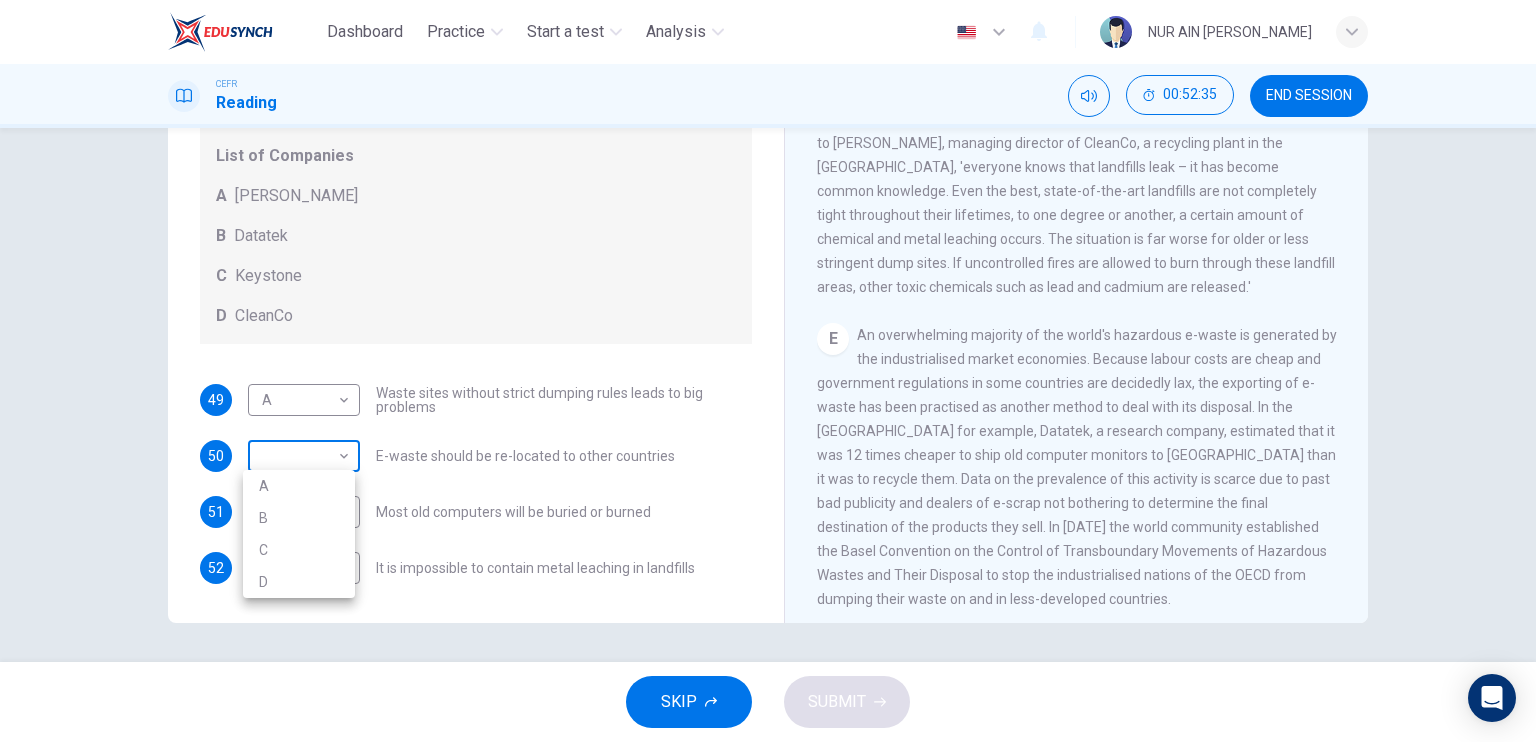 click on "Dashboard Practice Start a test Analysis English en ​ NUR AIN [PERSON_NAME] CEFR Reading 00:52:35 END SESSION Questions 49 - 52 Look at the following list of statements and the list of
companies below.
Match each statement with the correct company. Write the correct letter A-D in the boxes below on your answer sheet.
NB  You may use any letter more than once. List of Companies A Noranda Smelter B Datatek C Keystone D CleanCo 49 A A ​ Waste sites without strict dumping rules leads to big problems 50 ​ ​ E-waste should be re-located to other countries 51 ​ ​ Most old computers will be buried or burned 52 D D ​ It is impossible to contain metal leaching in landfills The Intense Rate of Change in the World CLICK TO ZOOM Click to Zoom A B C D E F G SKIP SUBMIT EduSynch - Online Language Proficiency Testing
Dashboard Practice Start a test Analysis Notifications © Copyright  2025 A B C D" at bounding box center (768, 371) 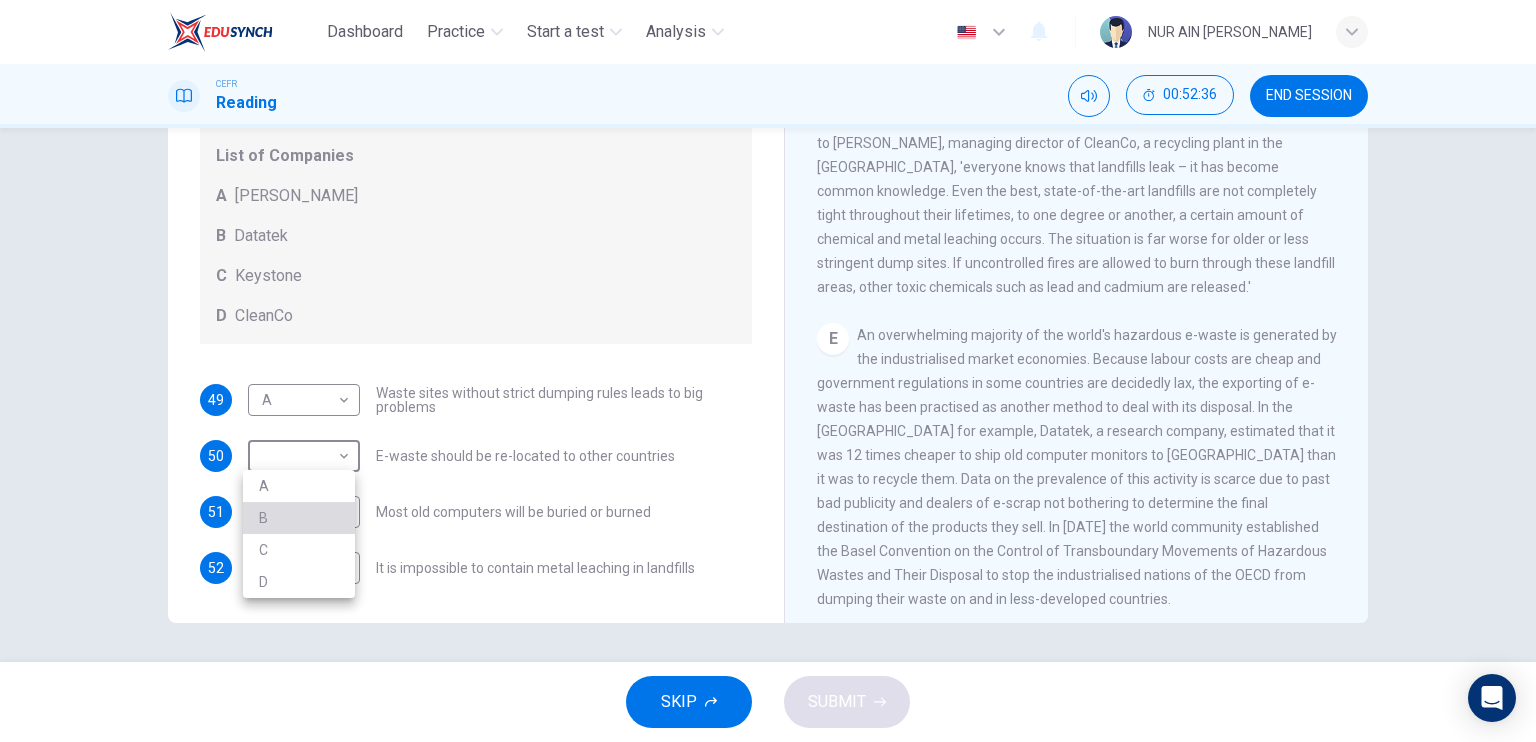 click on "B" at bounding box center [299, 518] 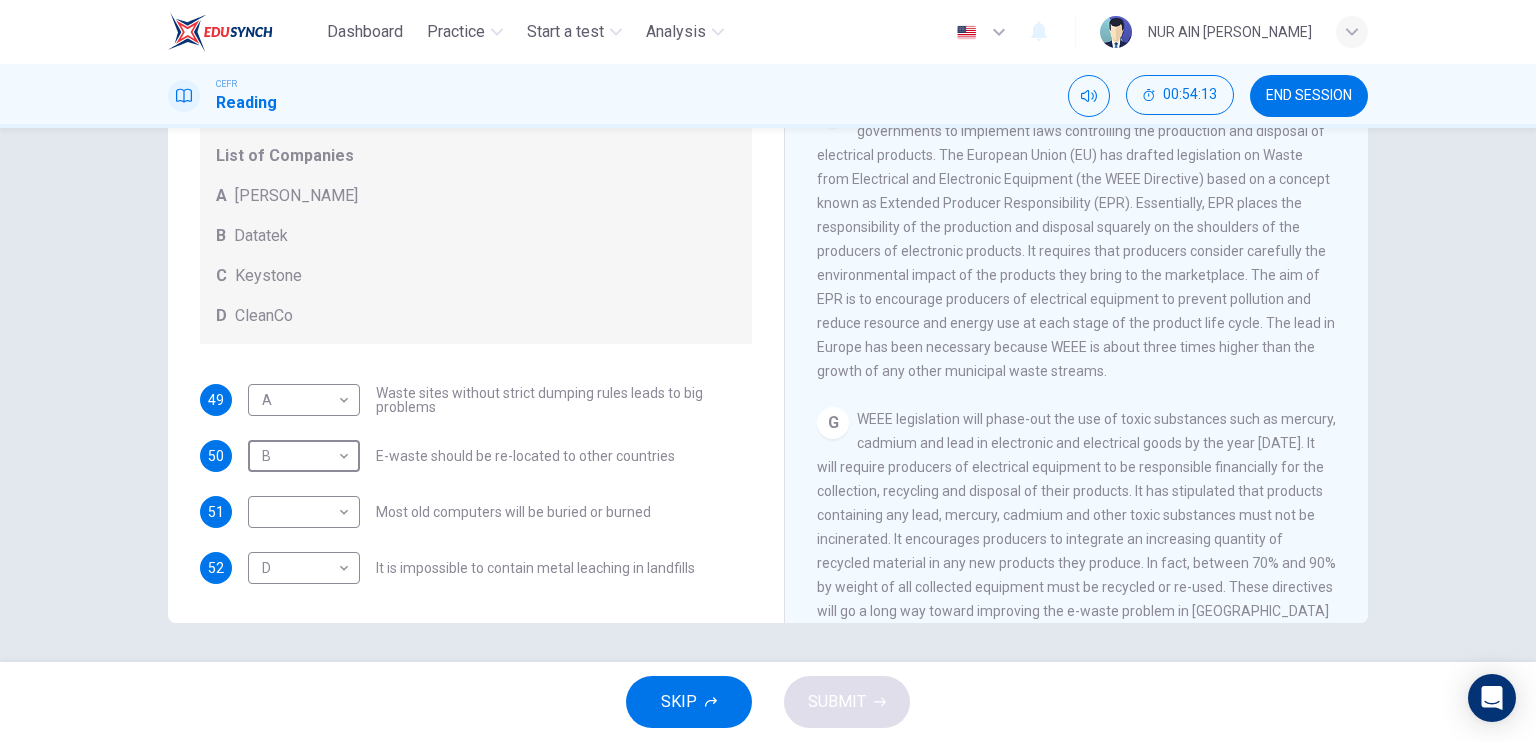 scroll, scrollTop: 1796, scrollLeft: 0, axis: vertical 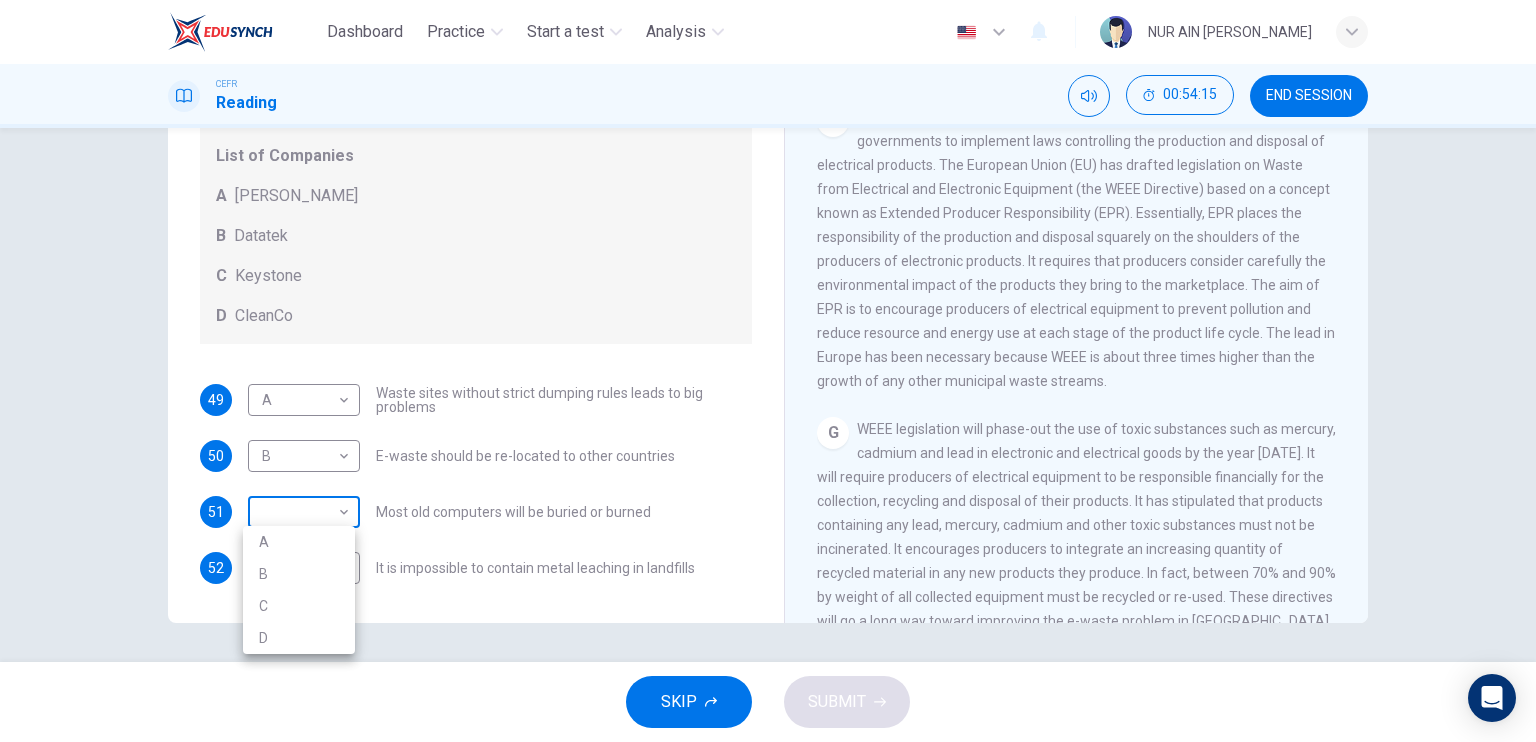 click on "Dashboard Practice Start a test Analysis English en ​ NUR AIN [PERSON_NAME] CEFR Reading 00:54:15 END SESSION Questions 49 - 52 Look at the following list of statements and the list of
companies below.
Match each statement with the correct company. Write the correct letter A-D in the boxes below on your answer sheet.
NB  You may use any letter more than once. List of Companies A Noranda Smelter B Datatek C Keystone D CleanCo 49 A A ​ Waste sites without strict dumping rules leads to big problems 50 B B ​ E-waste should be re-located to other countries 51 ​ ​ Most old computers will be buried or burned 52 D D ​ It is impossible to contain metal leaching in landfills The Intense Rate of Change in the World CLICK TO ZOOM Click to Zoom A B C D E F G SKIP SUBMIT EduSynch - Online Language Proficiency Testing
Dashboard Practice Start a test Analysis Notifications © Copyright  2025 A B C D" at bounding box center (768, 371) 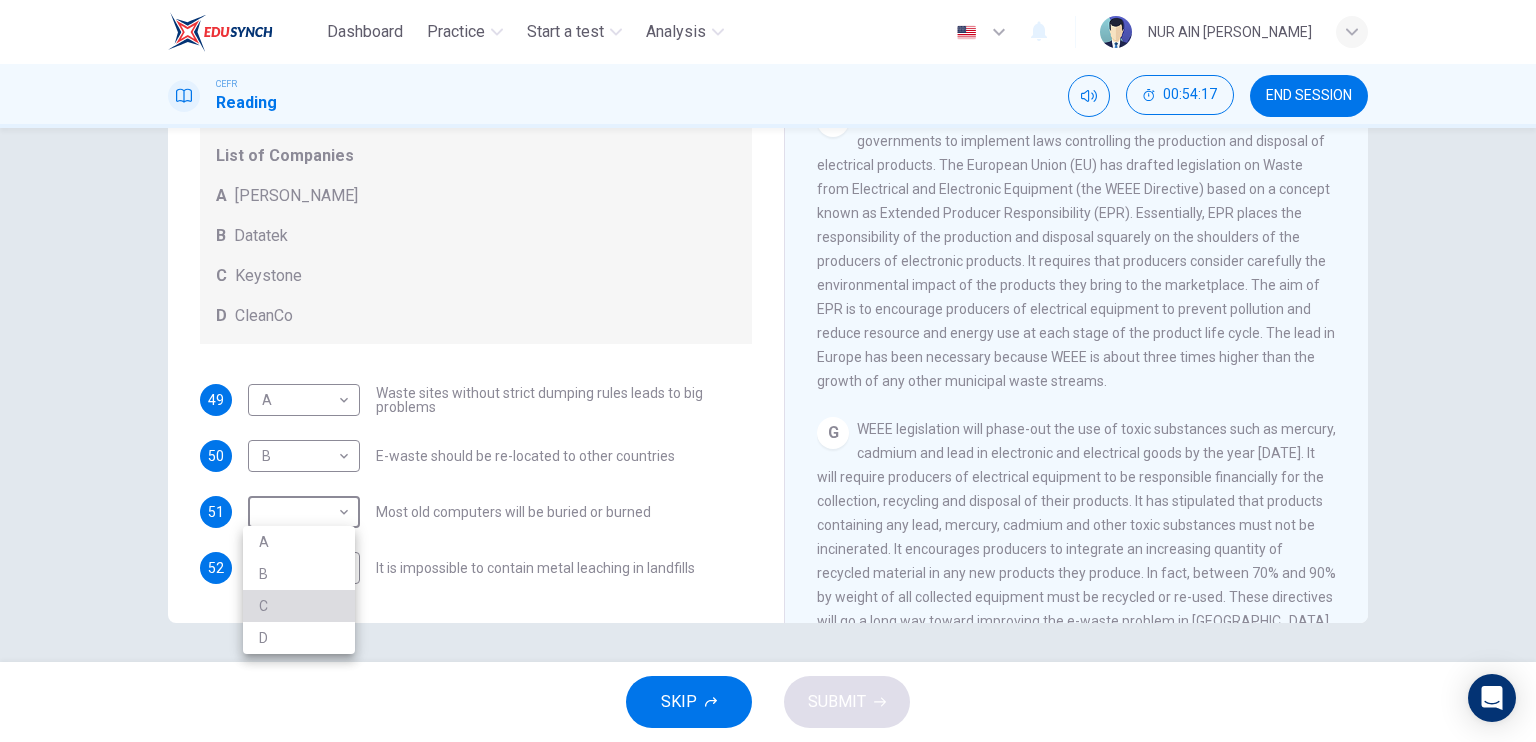 click on "C" at bounding box center (299, 606) 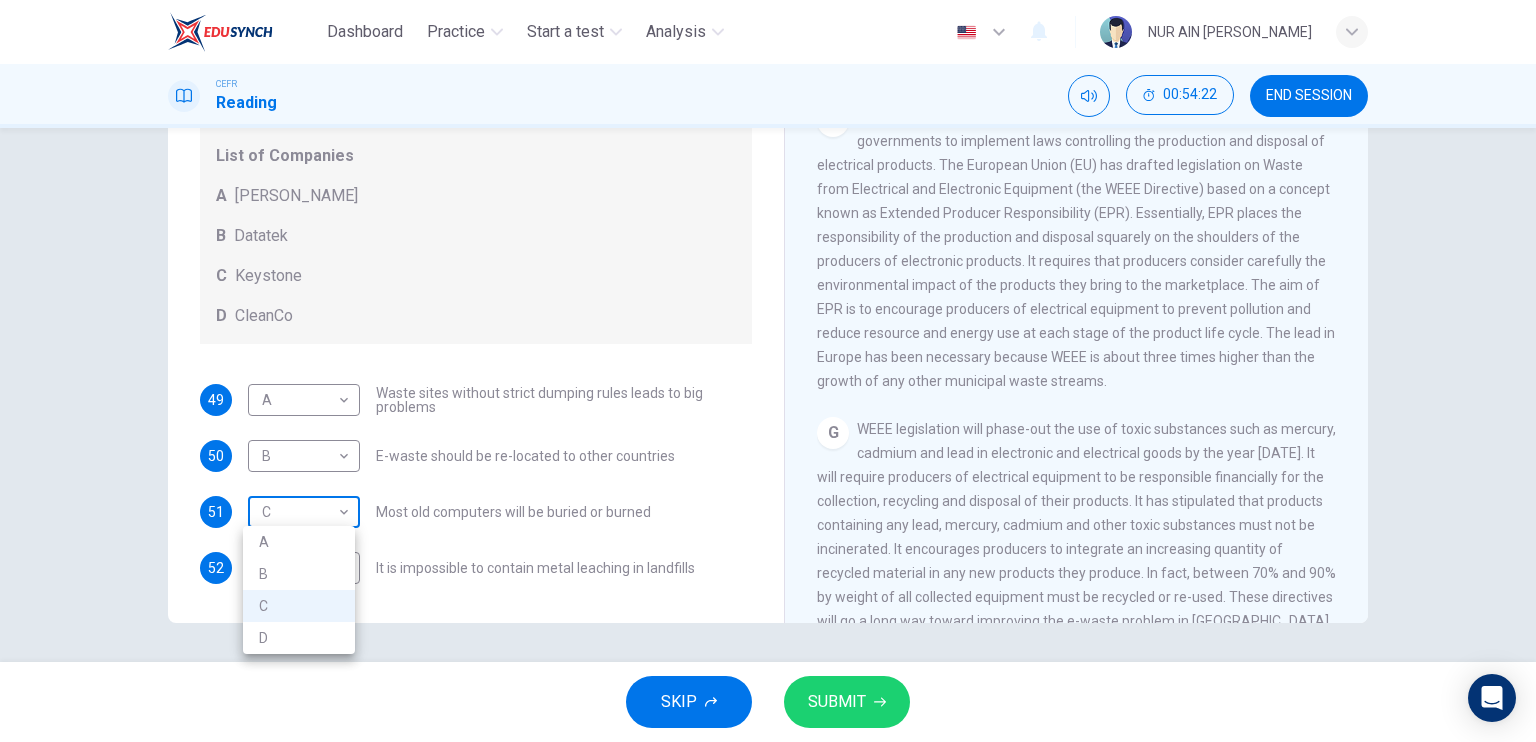 click on "Dashboard Practice Start a test Analysis English en ​ NUR AIN [PERSON_NAME] CEFR Reading 00:54:22 END SESSION Questions 49 - 52 Look at the following list of statements and the list of
companies below.
Match each statement with the correct company. Write the correct letter A-D in the boxes below on your answer sheet.
NB  You may use any letter more than once. List of Companies A [PERSON_NAME] B Datatek C Keystone D CleanCo 49 A A ​ Waste sites without strict dumping rules leads to big problems 50 B B ​ E-waste should be re-located to other countries 51 C C ​ Most old computers will be buried or burned 52 D D ​ It is impossible to contain metal leaching in landfills The Intense Rate of Change in the World CLICK TO ZOOM Click to Zoom A B C D E F G SKIP SUBMIT EduSynch - Online Language Proficiency Testing
Dashboard Practice Start a test Analysis Notifications © Copyright  2025 A B C D" at bounding box center [768, 371] 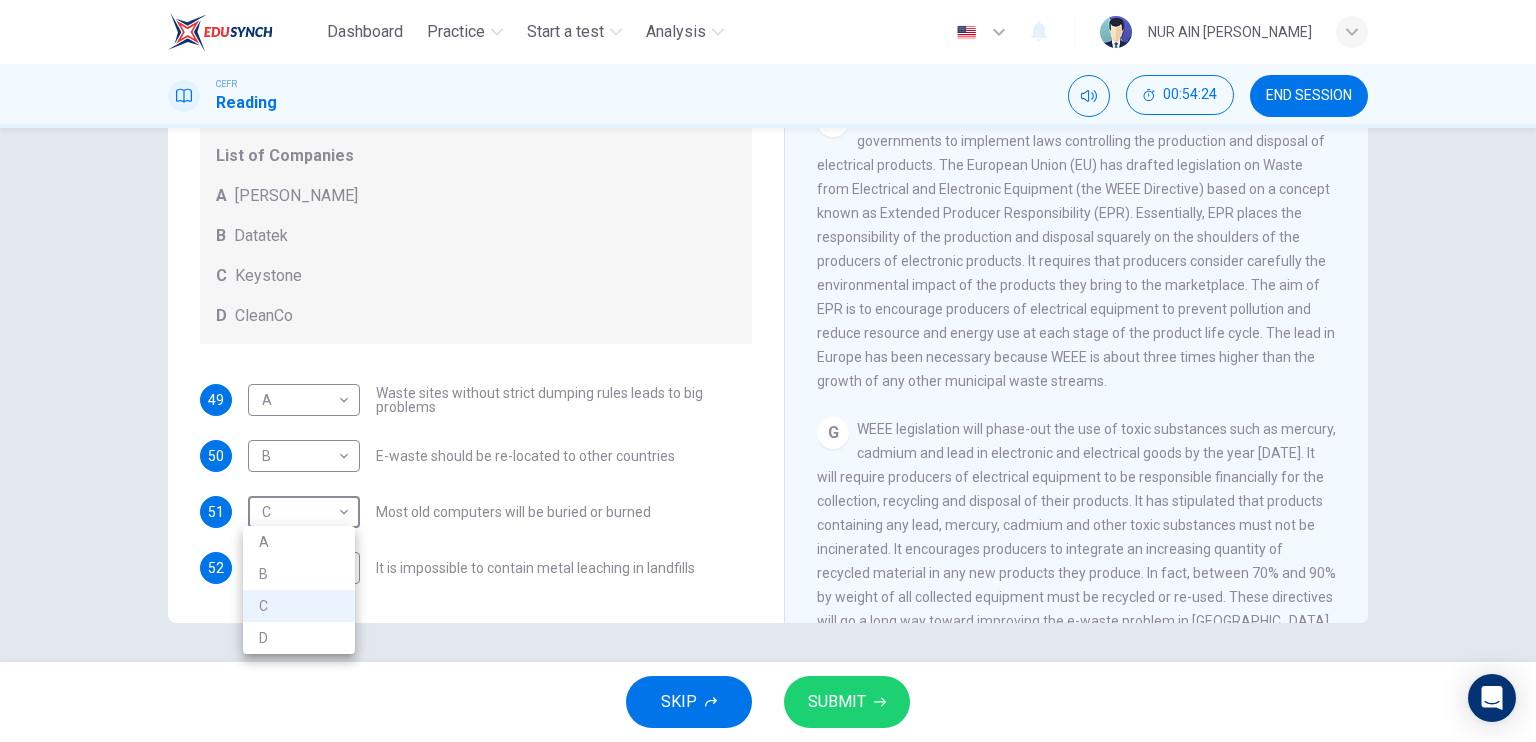 click on "D" at bounding box center (299, 638) 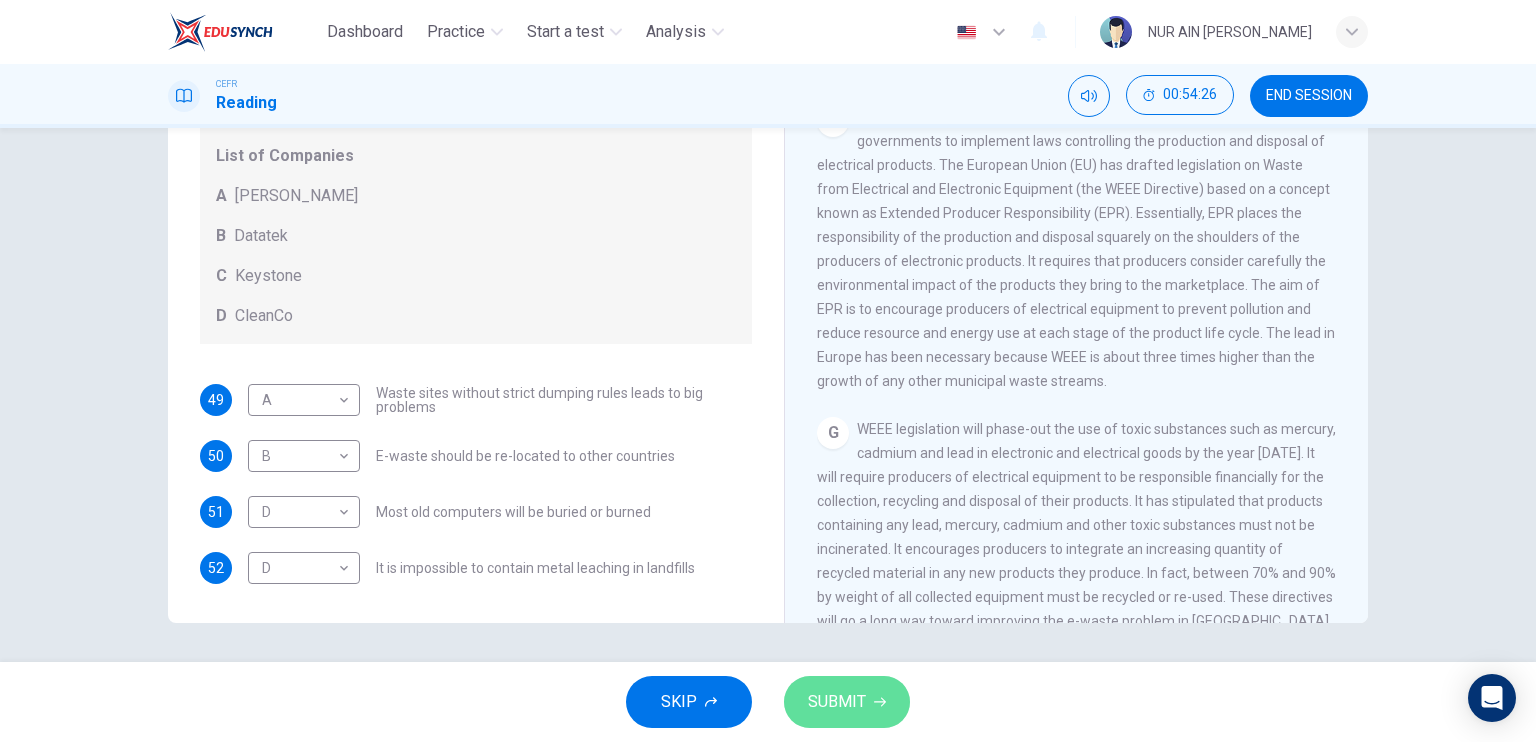 click on "SUBMIT" at bounding box center [847, 702] 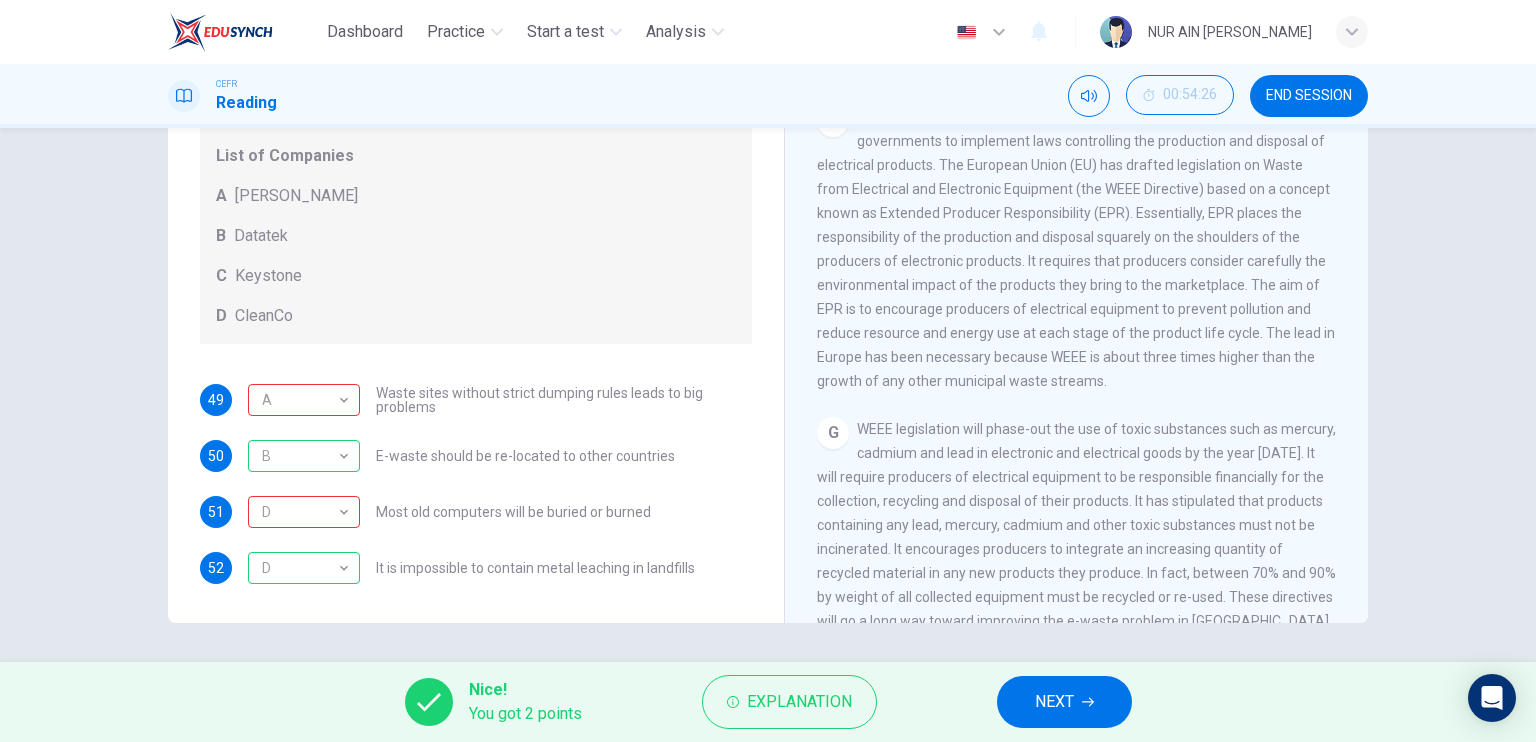 click on "Nice! You got 2
points Explanation NEXT" at bounding box center [768, 702] 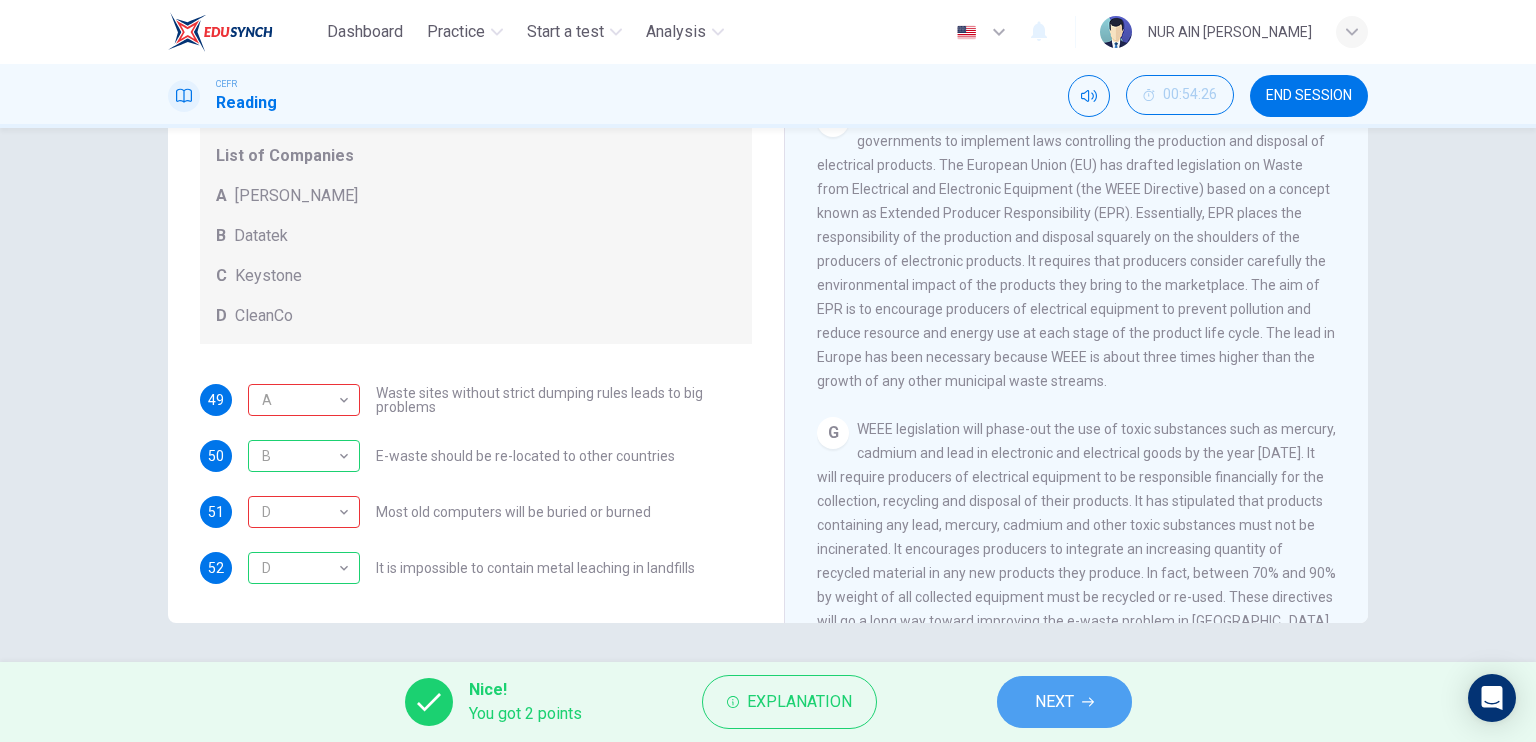 click on "NEXT" at bounding box center (1054, 702) 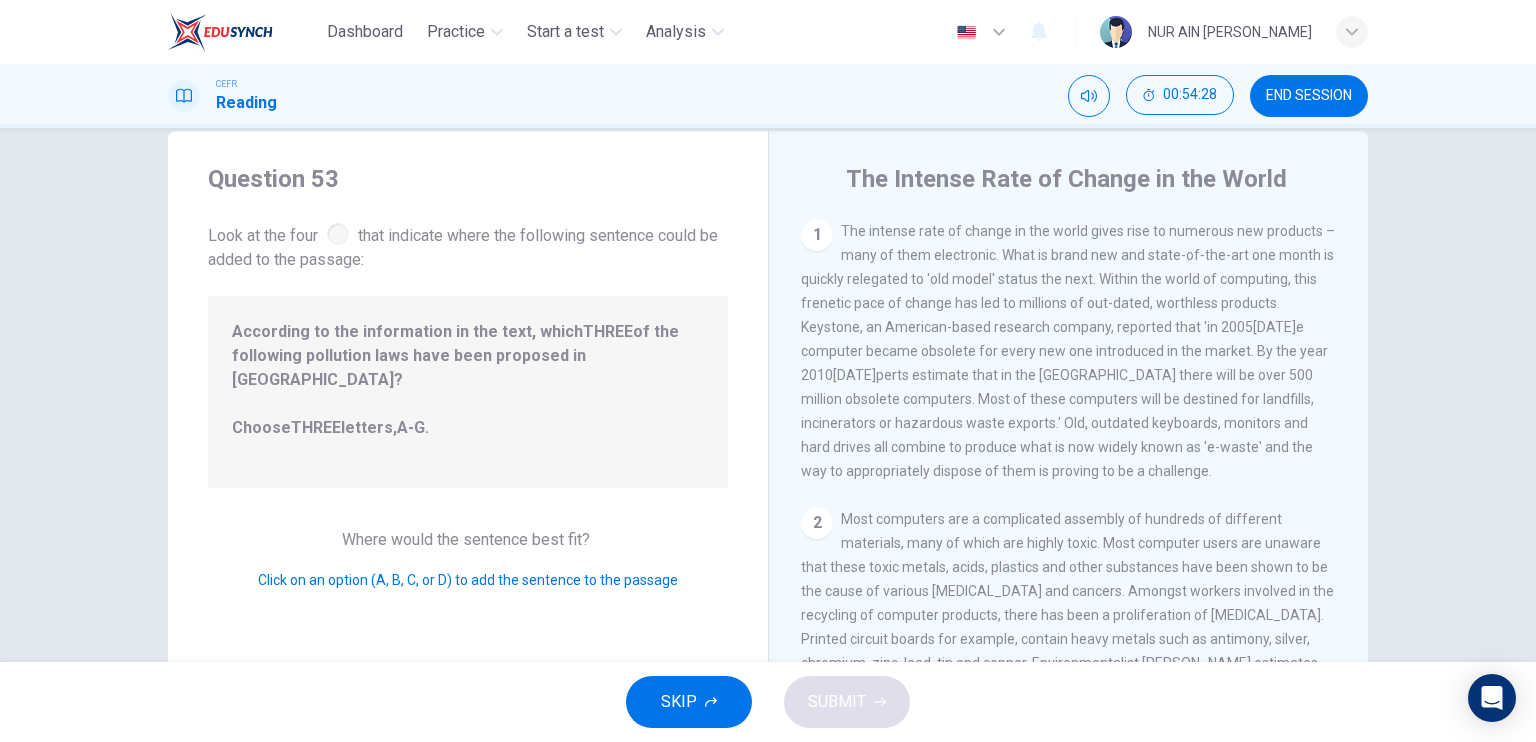 scroll, scrollTop: 36, scrollLeft: 0, axis: vertical 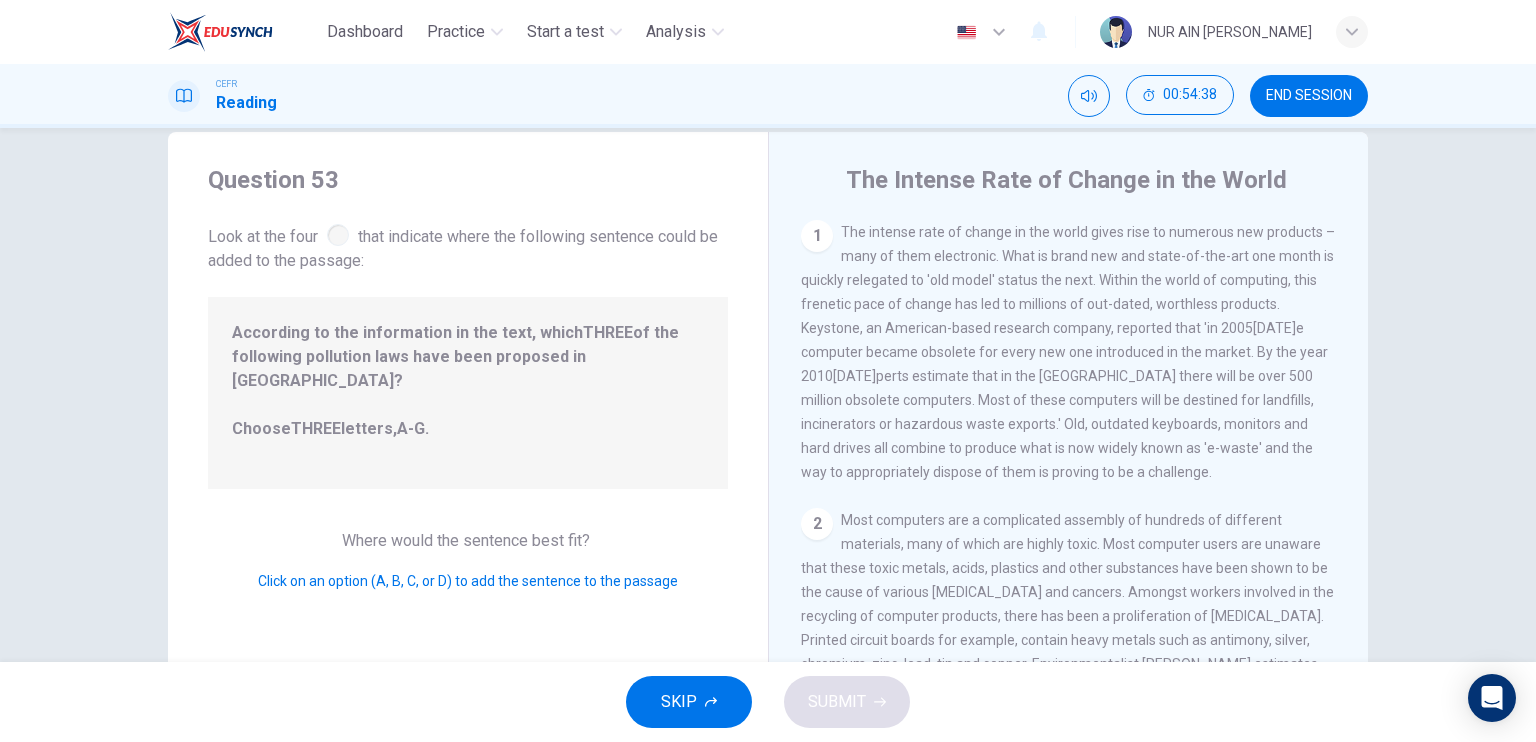 click on "1" at bounding box center [817, 236] 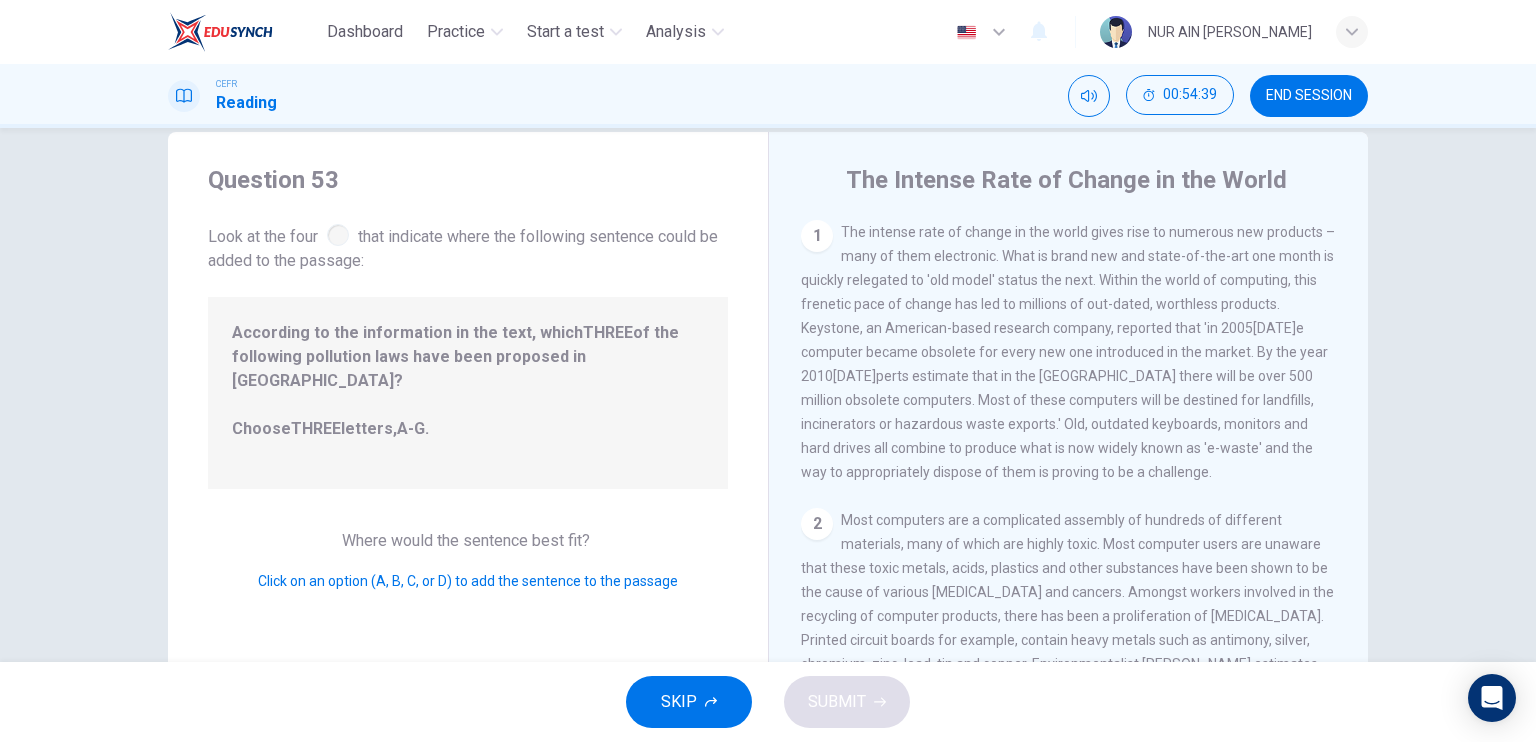 click on "1" at bounding box center (817, 236) 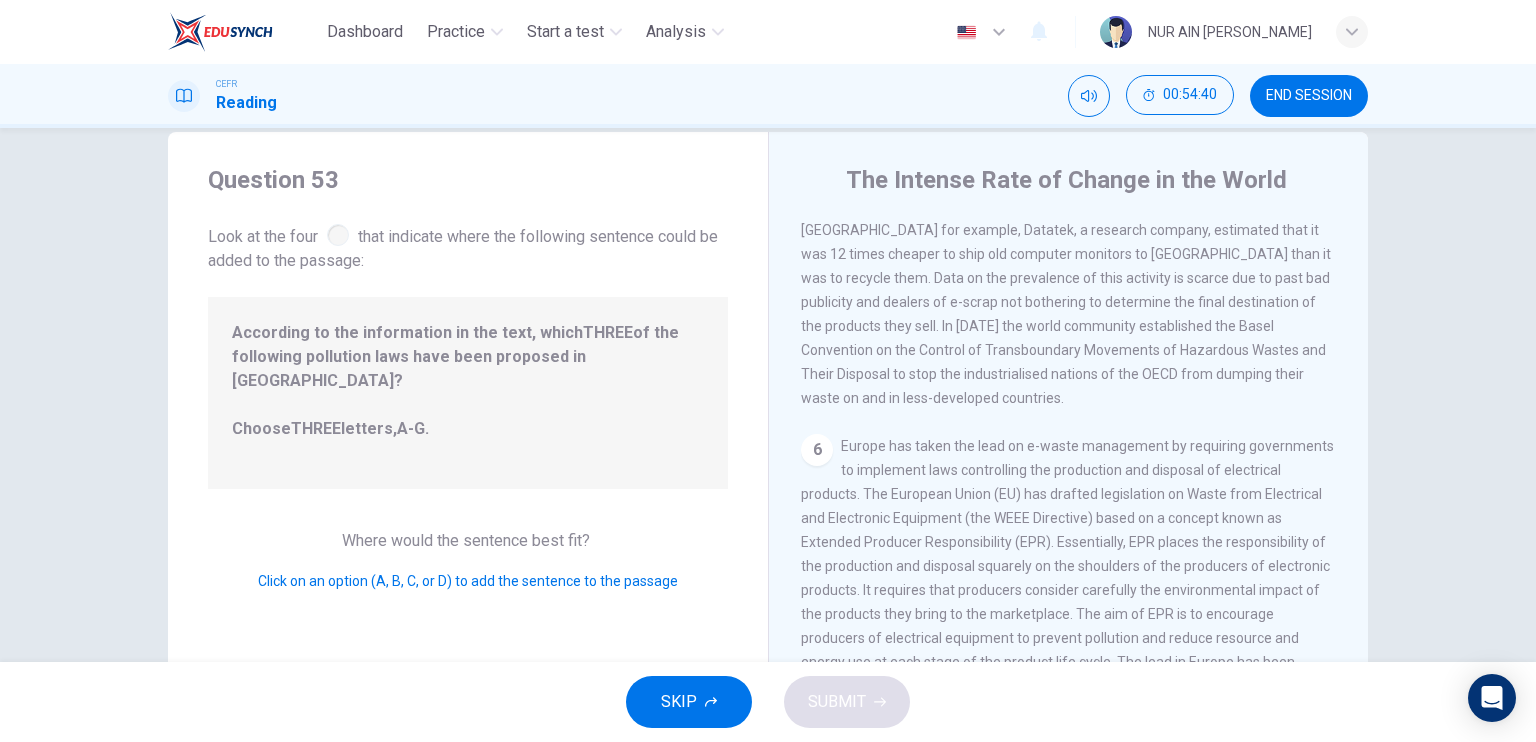 scroll, scrollTop: 1452, scrollLeft: 0, axis: vertical 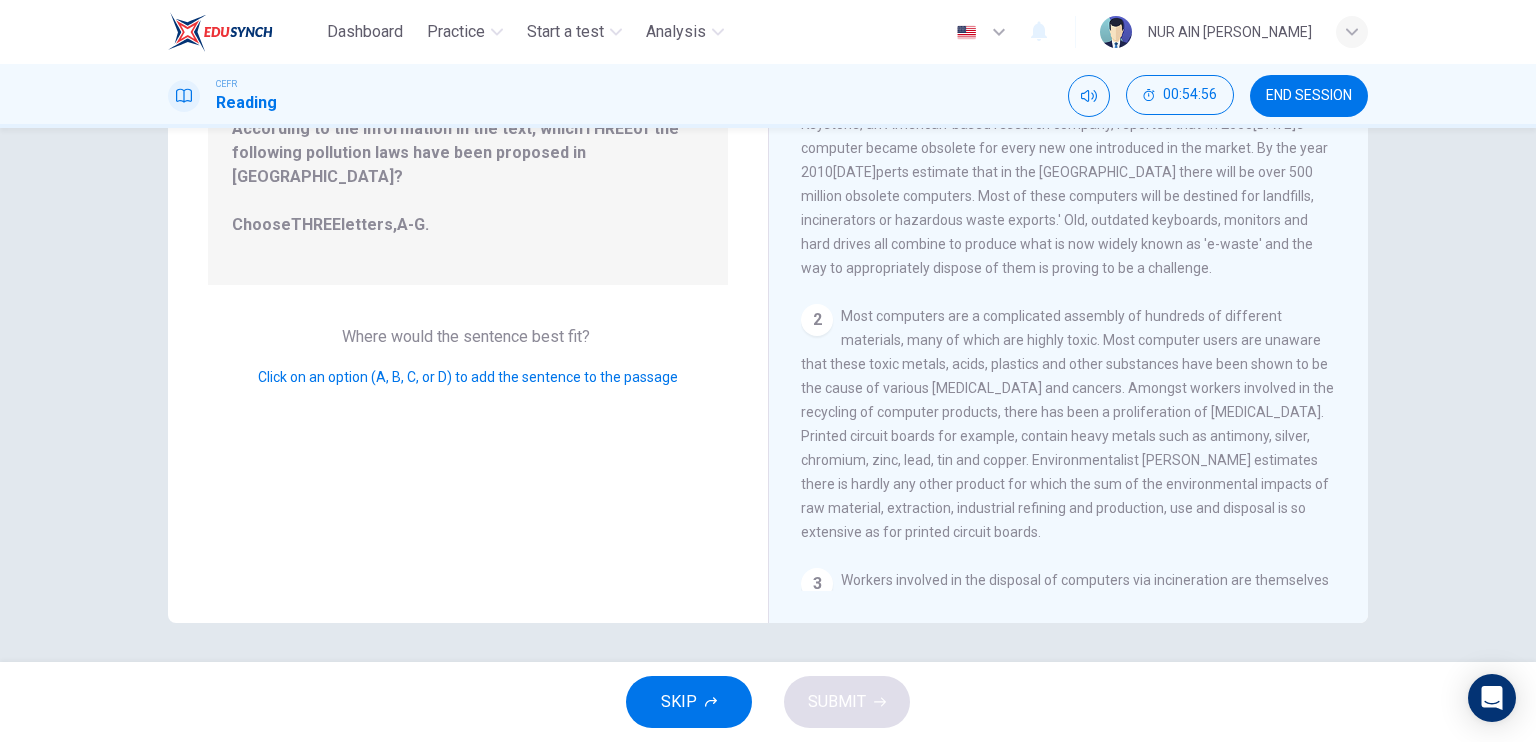 click on "2" at bounding box center (817, 320) 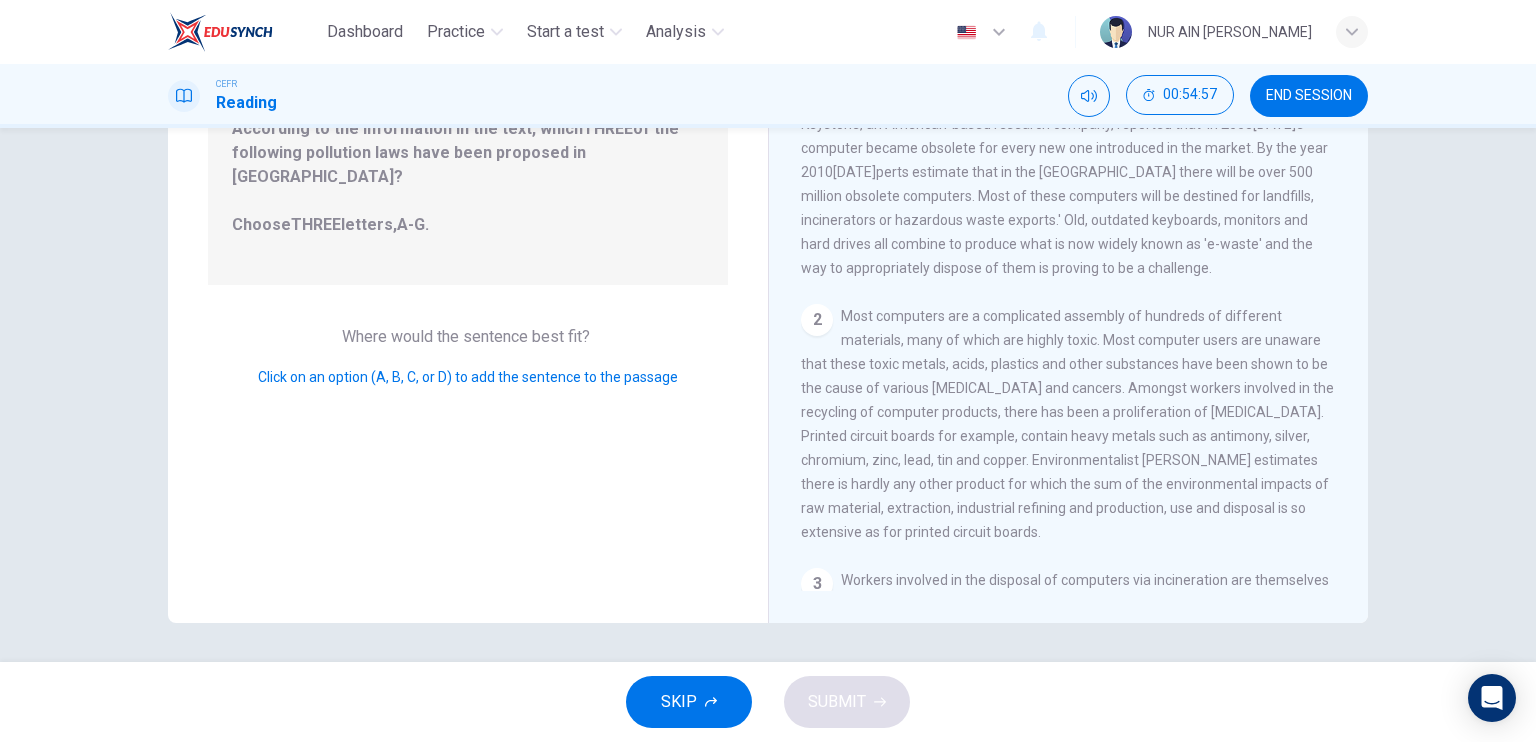 click on "2" at bounding box center [817, 320] 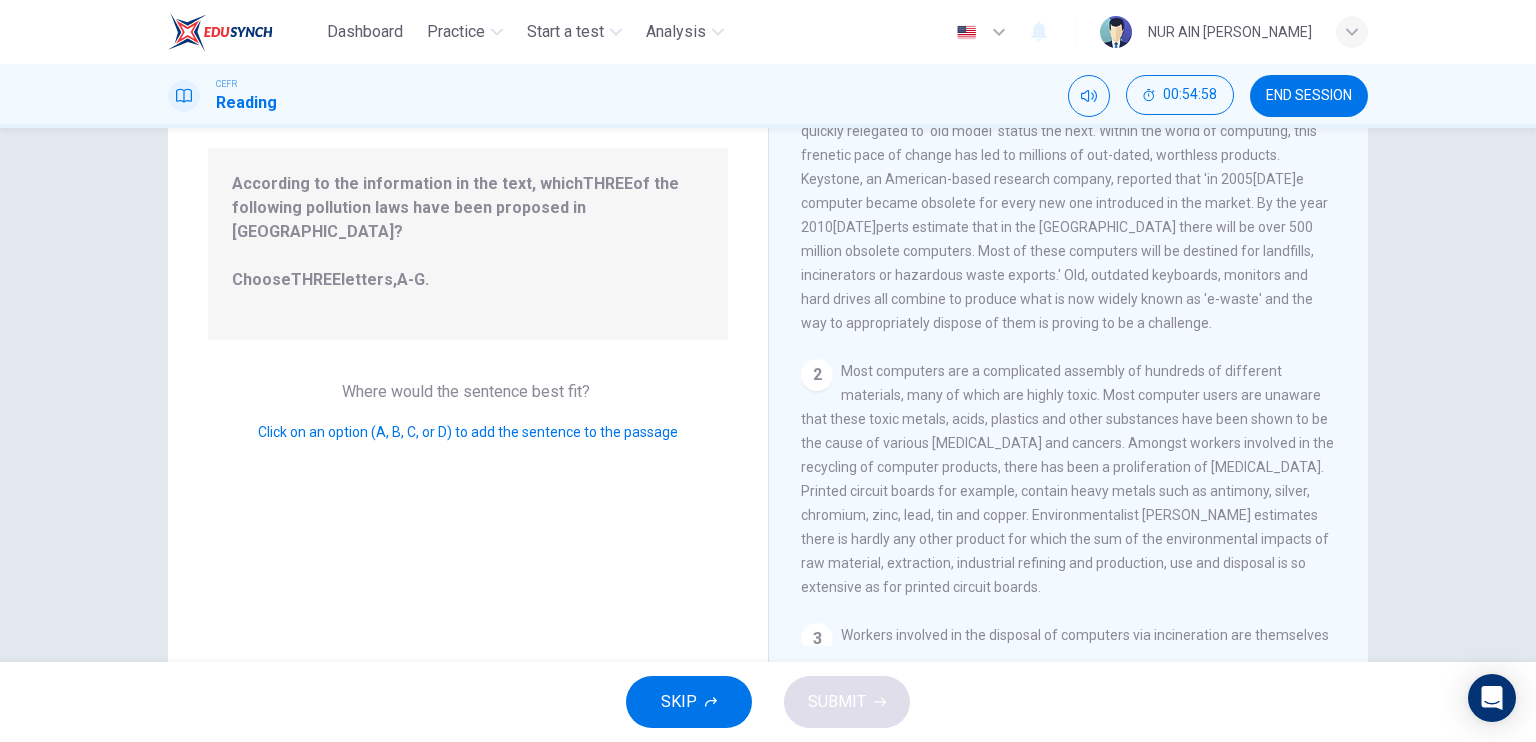 scroll, scrollTop: 152, scrollLeft: 0, axis: vertical 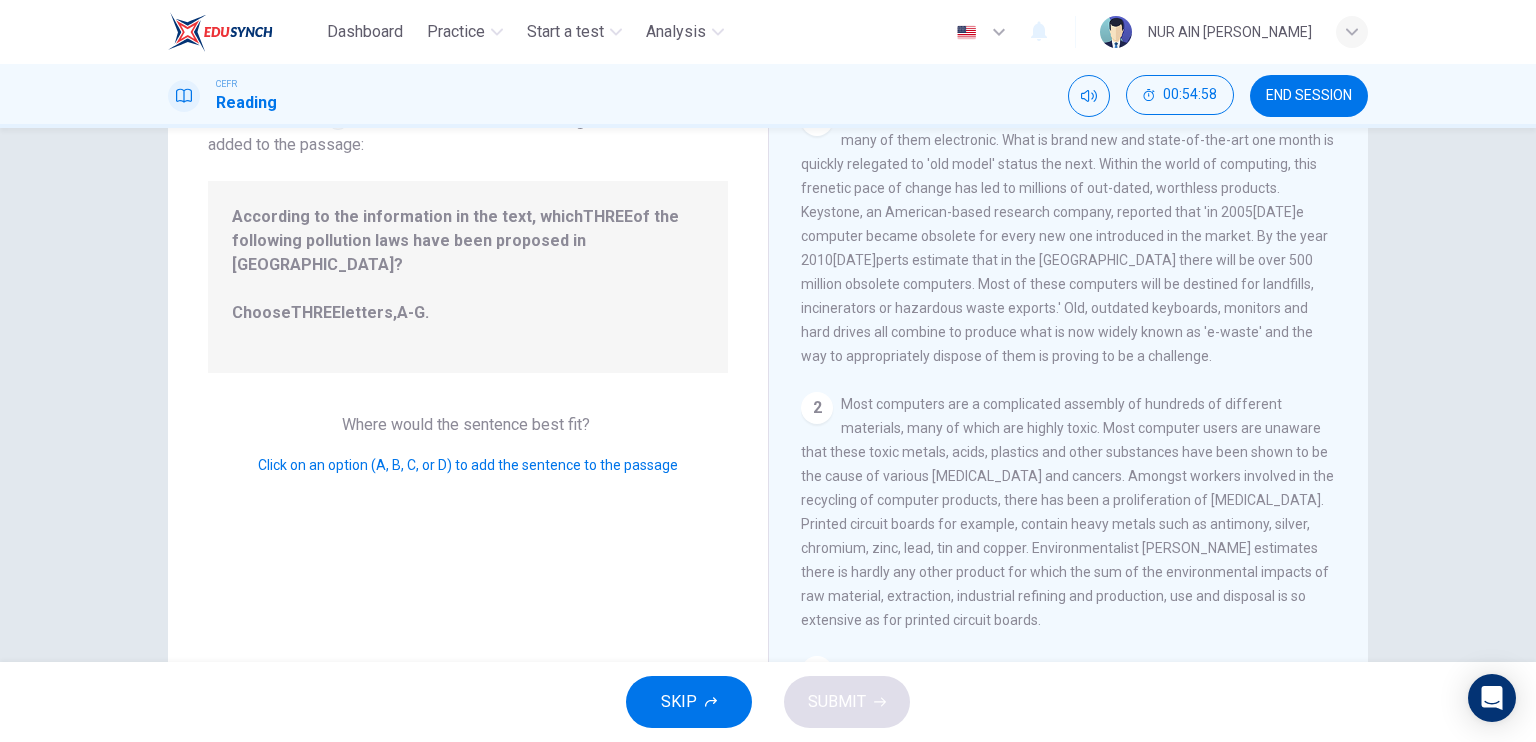 click on "According to the information in the text, which  THREE  of the following pollution laws have been proposed in [GEOGRAPHIC_DATA]? Choose  THREE  letters,  A-G ." at bounding box center [468, 277] 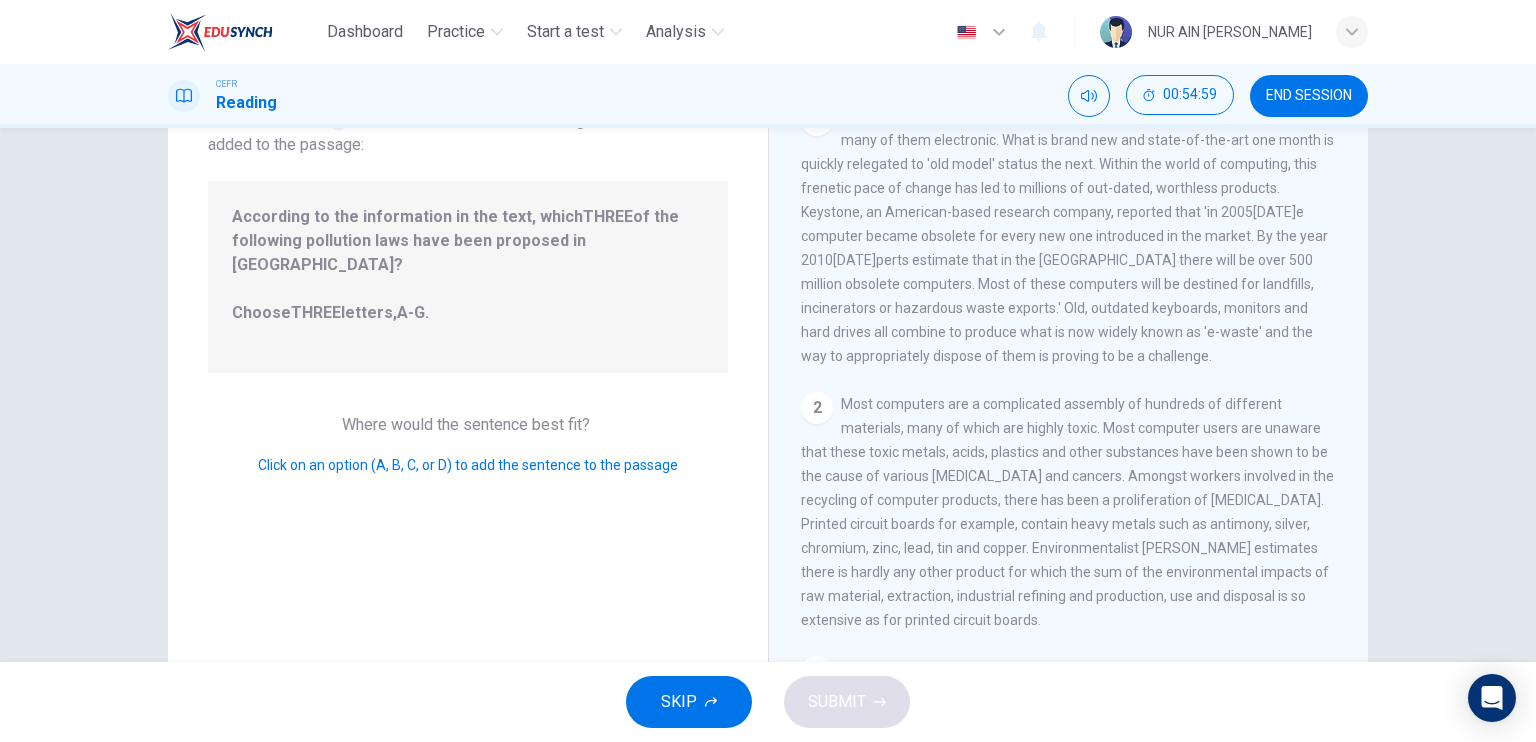 click on "A-G" at bounding box center [411, 312] 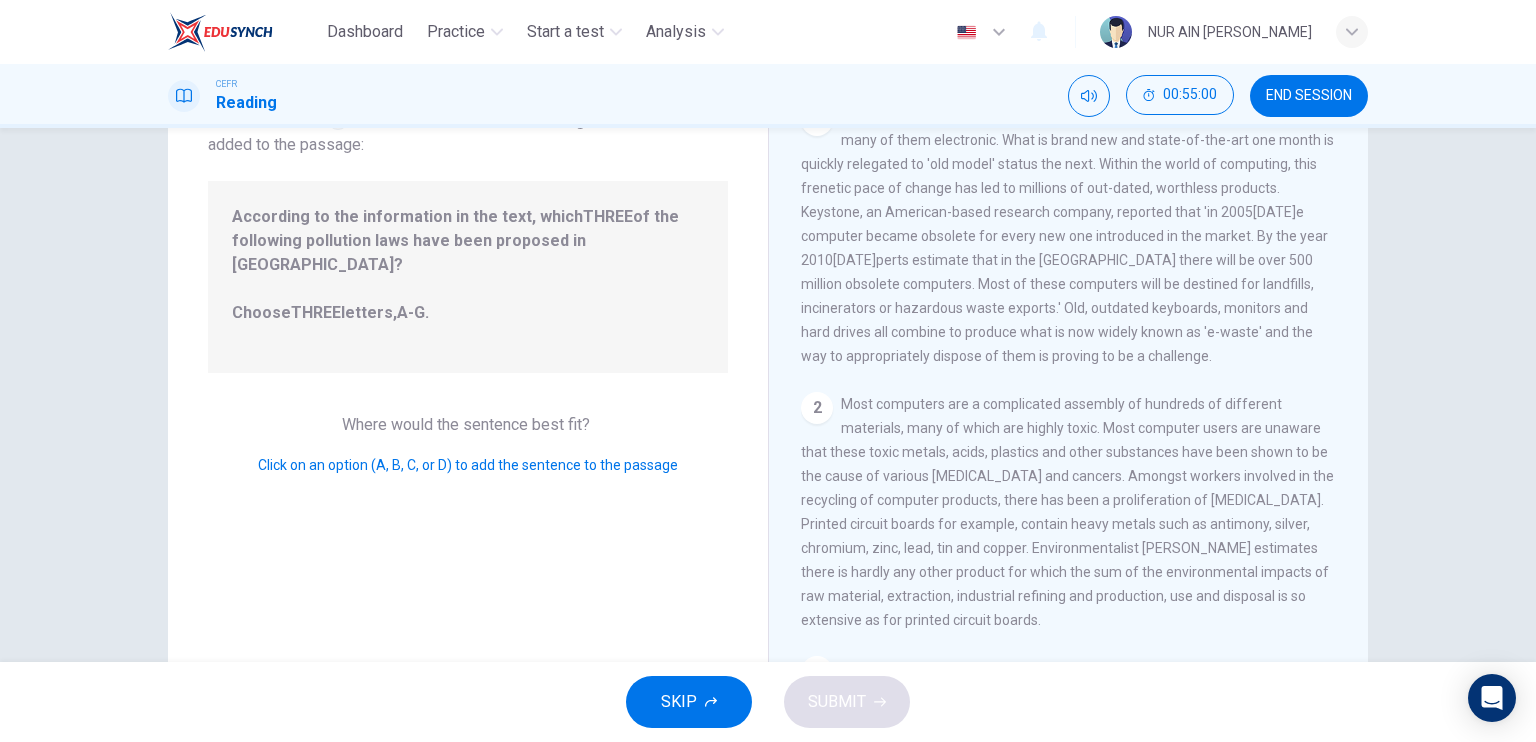 click on "Click on an option (A, B, C, or D) to add the sentence to the passage" at bounding box center (468, 465) 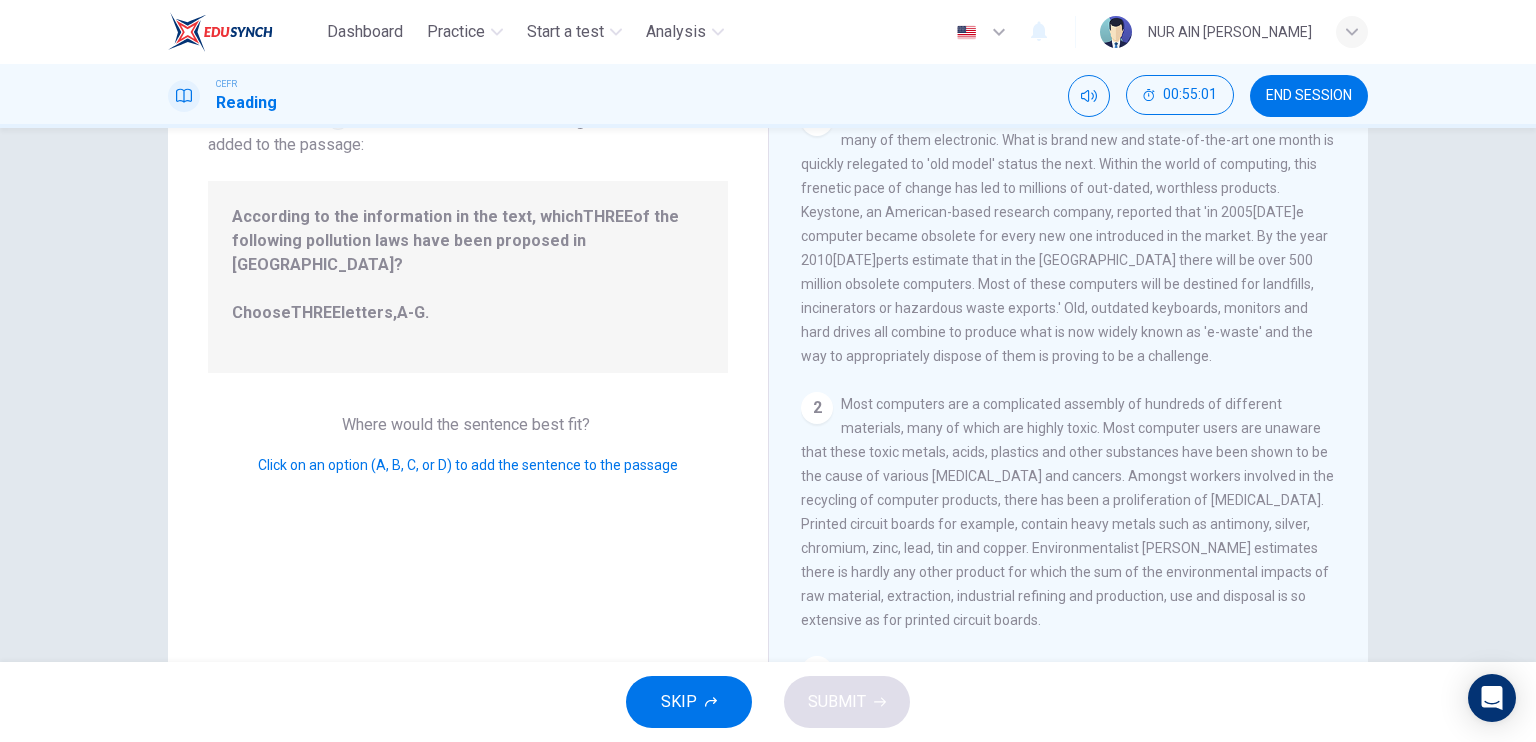 scroll, scrollTop: 0, scrollLeft: 0, axis: both 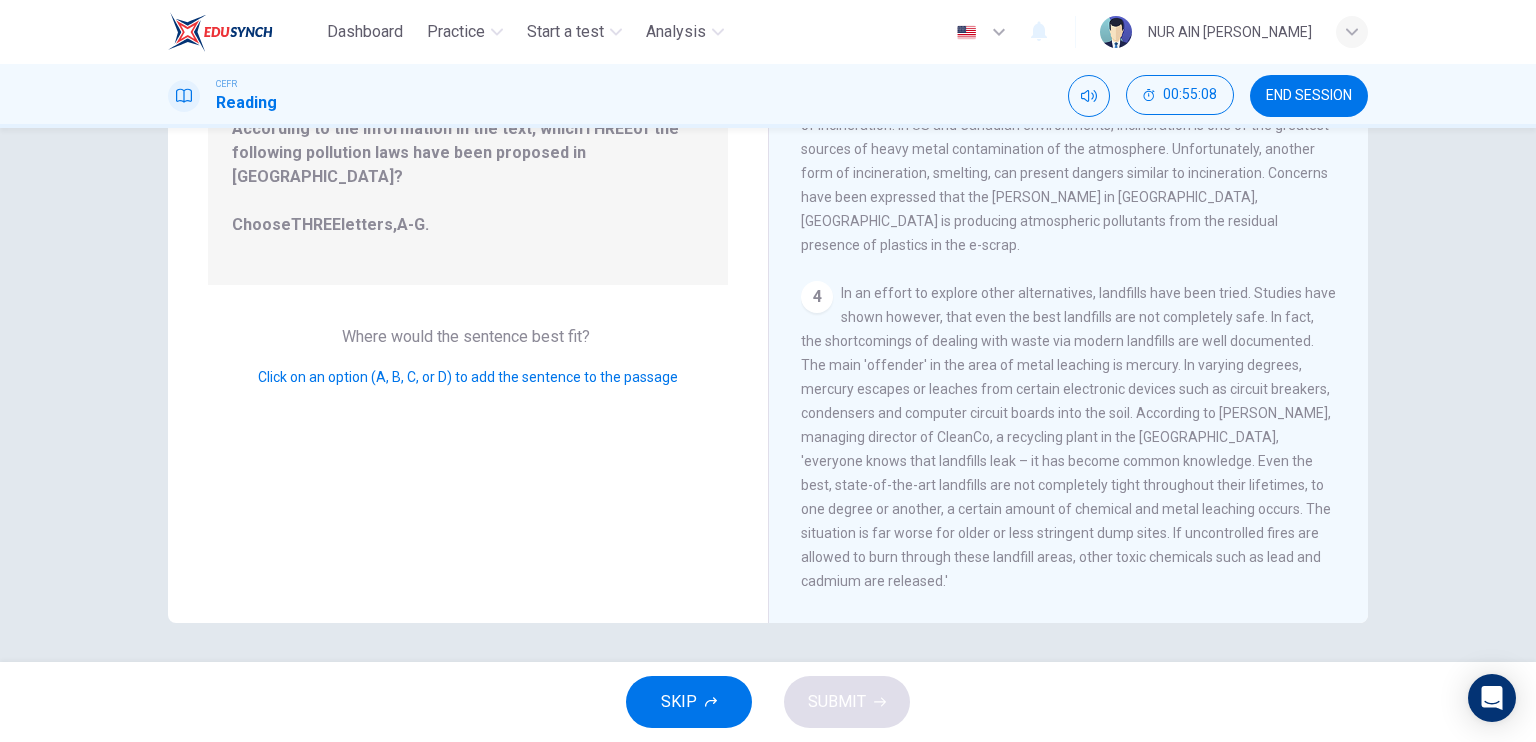 click on "4 In an effort to explore other alternatives, landfills have been tried. Studies have shown however, that even the best landfills are not completely safe. In fact, the shortcomings of dealing with waste via modern landfills are well documented. The main 'offender' in the area of metal leaching is mercury. In varying degrees, mercury escapes or leaches from certain electronic devices such as circuit breakers, condensers and computer circuit boards into the soil. According to [PERSON_NAME], managing director of CleanCo, a recycling plant in the [GEOGRAPHIC_DATA], 'everyone knows that landfills leak – it has become common knowledge. Even the best, state-of-the-art landfills are not completely tight throughout their lifetimes, to one degree or another, a certain amount of chemical and metal leaching occurs. The situation is far worse for older or less stringent dump sites. If uncontrolled fires are allowed to burn through these landfill areas, other toxic chemicals such as lead and cadmium are released.'" at bounding box center [1069, 437] 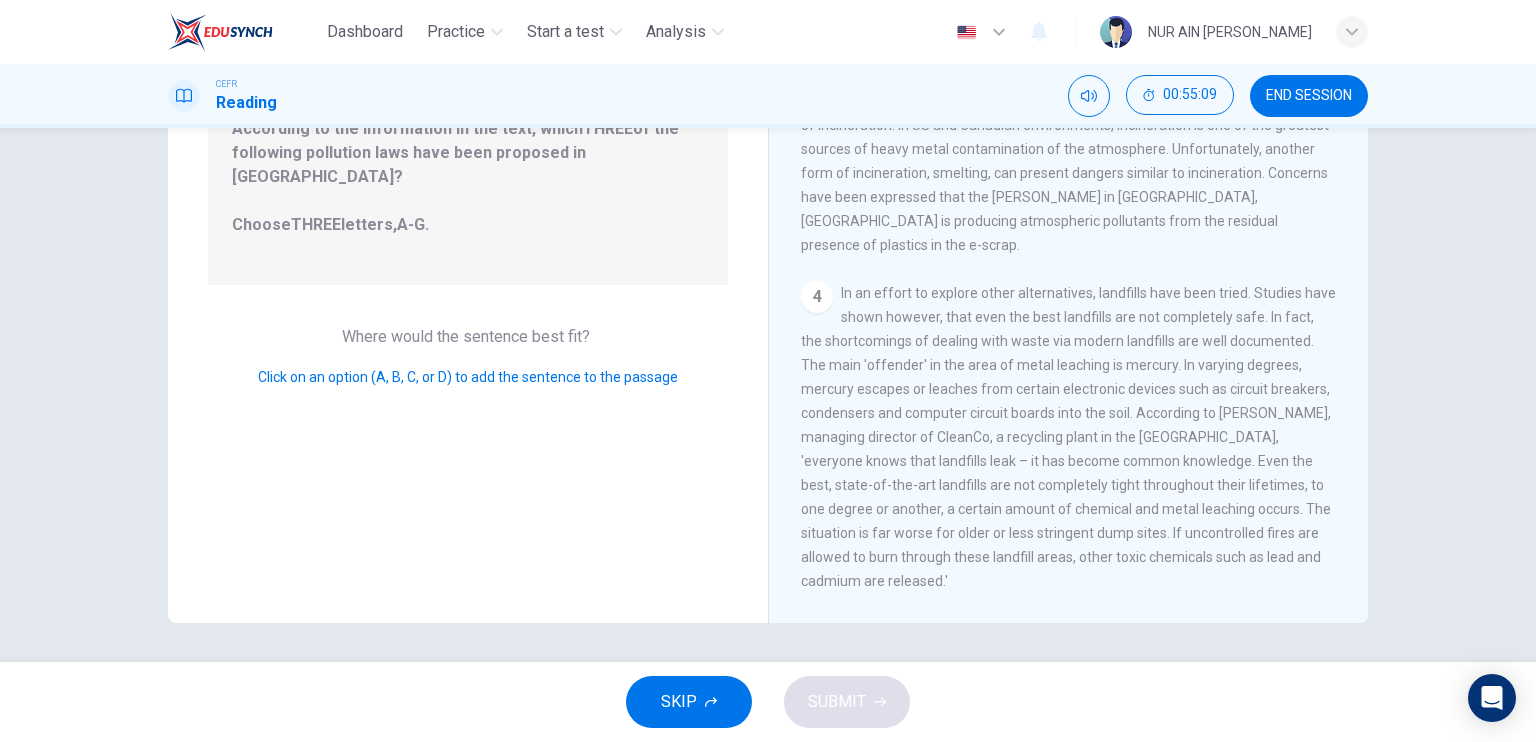 click on "In an effort to explore other alternatives, landfills have been tried. Studies have shown however, that even the best landfills are not completely safe. In fact, the shortcomings of dealing with waste via modern landfills are well documented. The main 'offender' in the area of metal leaching is mercury. In varying degrees, mercury escapes or leaches from certain electronic devices such as circuit breakers, condensers and computer circuit boards into the soil. According to [PERSON_NAME], managing director of CleanCo, a recycling plant in the [GEOGRAPHIC_DATA], 'everyone knows that landfills leak – it has become common knowledge. Even the best, state-of-the-art landfills are not completely tight throughout their lifetimes, to one degree or another, a certain amount of chemical and metal leaching occurs. The situation is far worse for older or less stringent dump sites. If uncontrolled fires are allowed to burn through these landfill areas, other toxic chemicals such as lead and cadmium are released.'" at bounding box center (1068, 437) 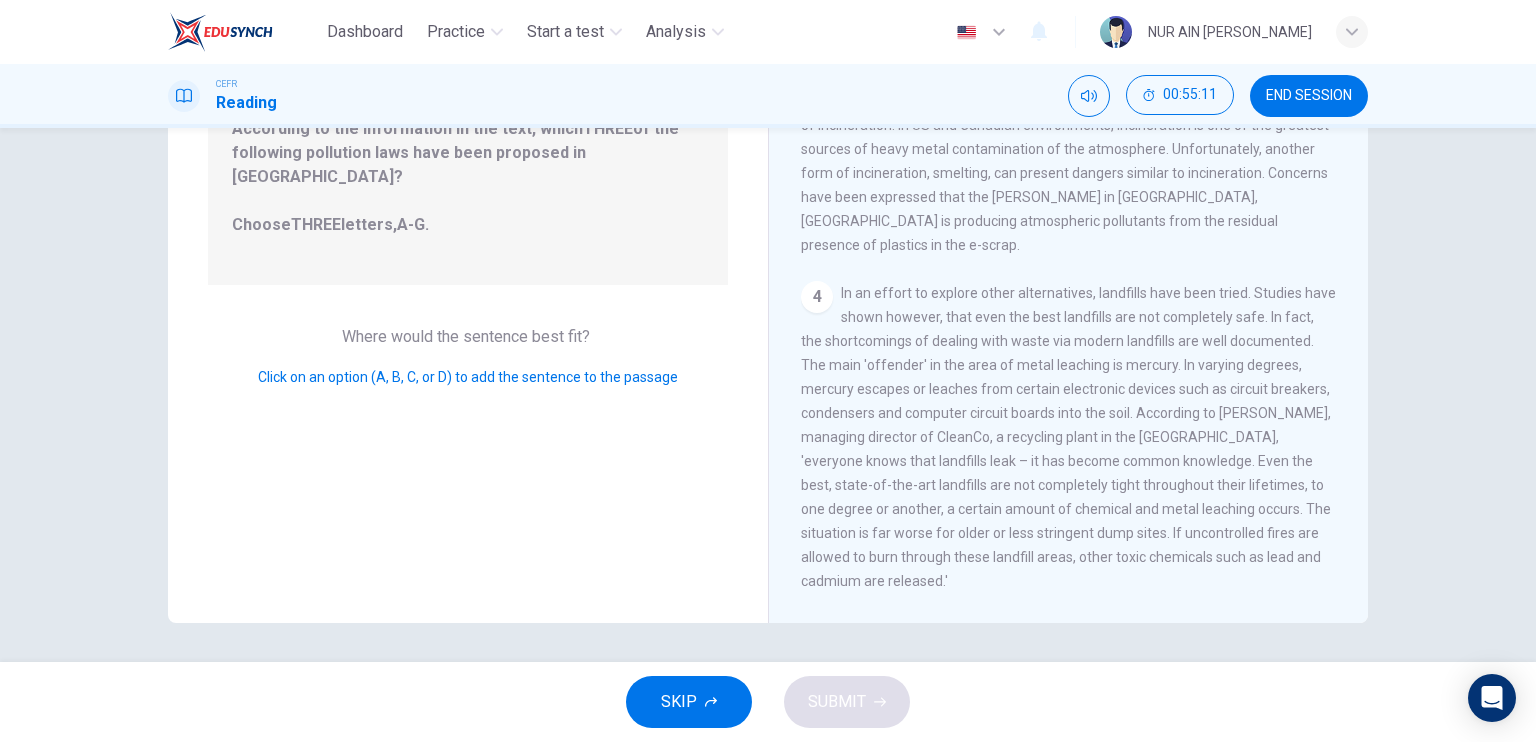 click on "4" at bounding box center [817, 297] 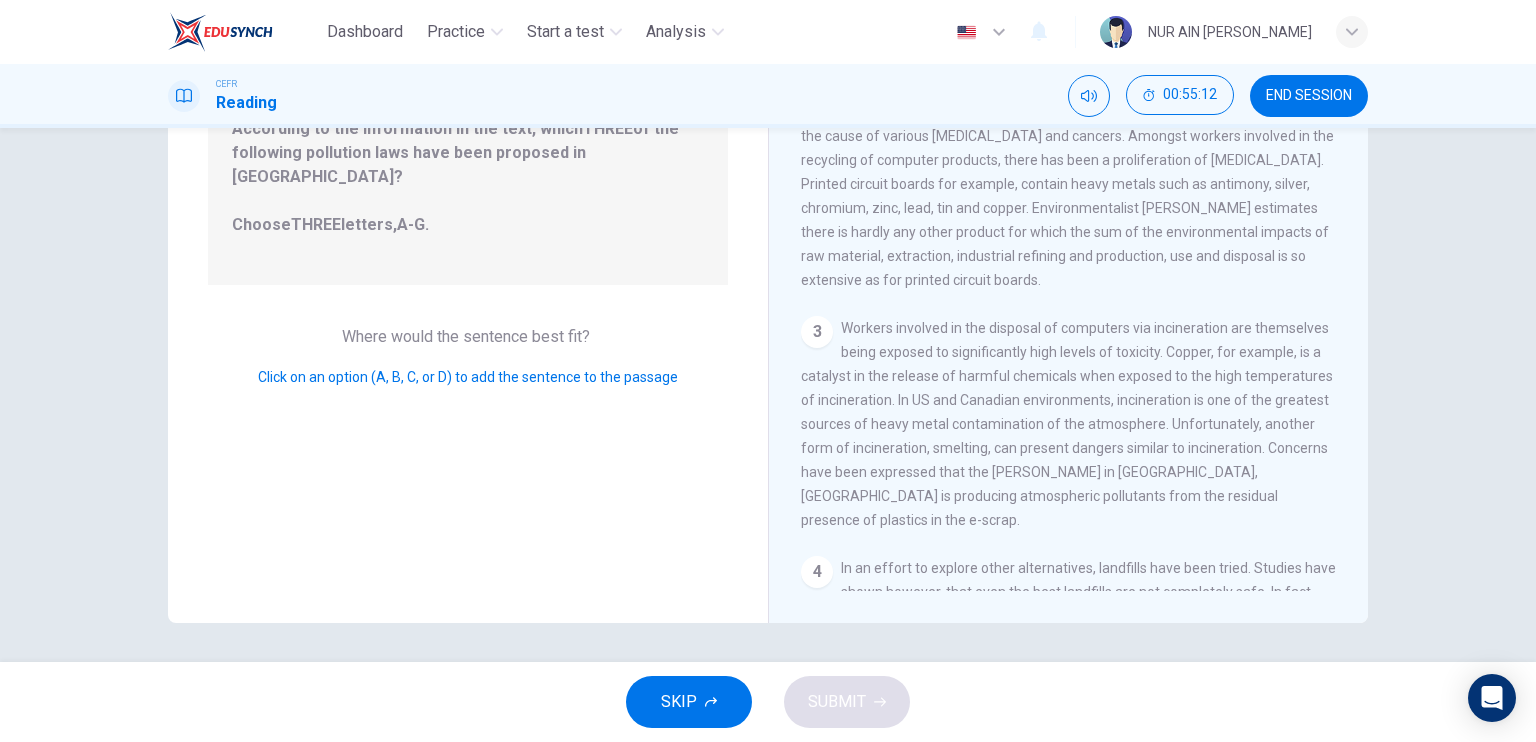 scroll, scrollTop: 0, scrollLeft: 0, axis: both 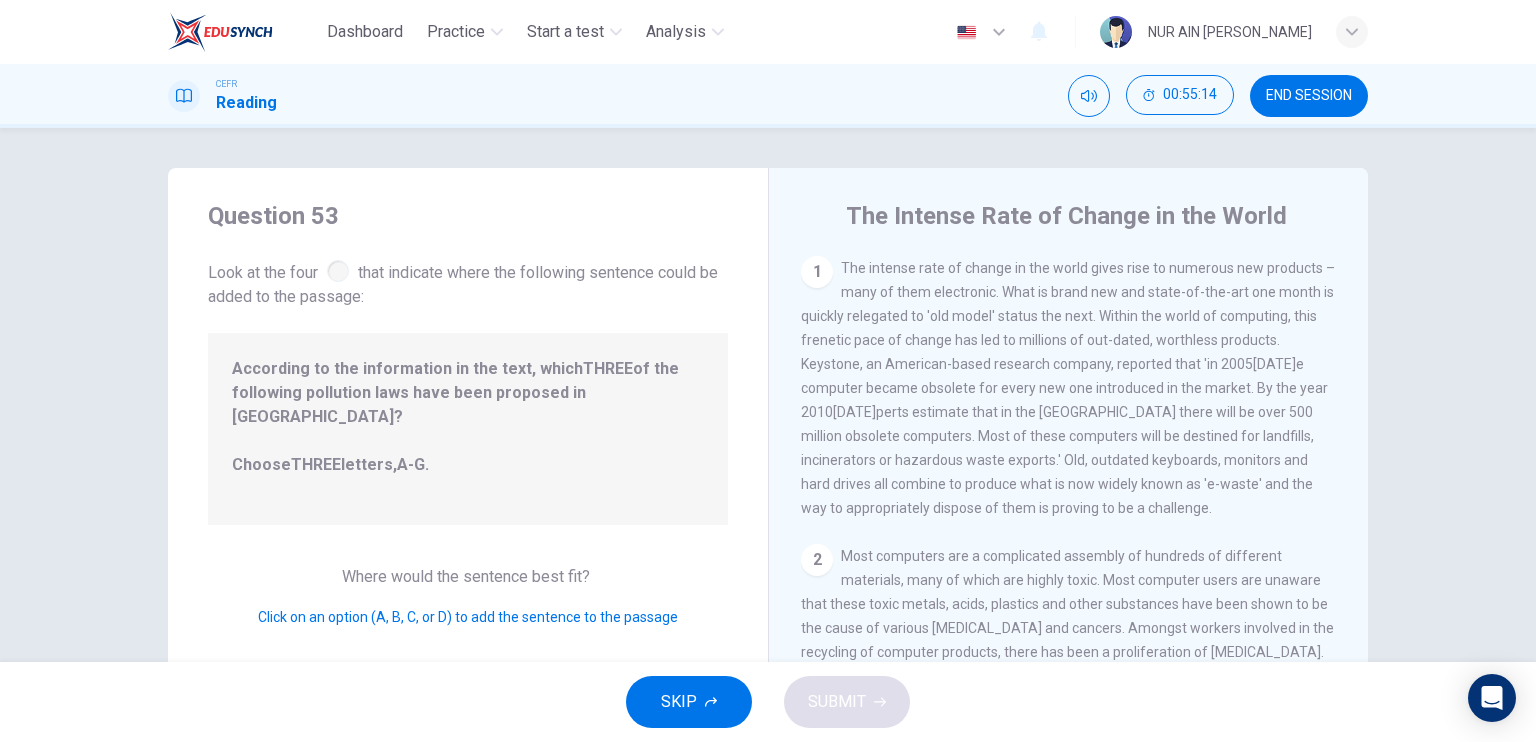click on "The intense rate of change in the world gives rise to numerous new products – many of them electronic. What is brand new and state-of-the-art one month is quickly relegated to 'old model' status the next. Within the world of computing, this frenetic pace of change has led to millions of out-dated, worthless products. Keystone, an American-based research company, reported that 'in 2005[DATE]e computer became obsolete for every new one introduced in the market. By the year 2010[DATE]perts estimate that in the [GEOGRAPHIC_DATA] there will be over 500 million obsolete computers. Most of these computers will be destined for landfills, incinerators or hazardous waste exports.' Old, outdated keyboards, monitors and hard drives all combine to produce what is now widely known as 'e-waste' and the way to appropriately dispose of them is proving to be a challenge." at bounding box center (1068, 388) 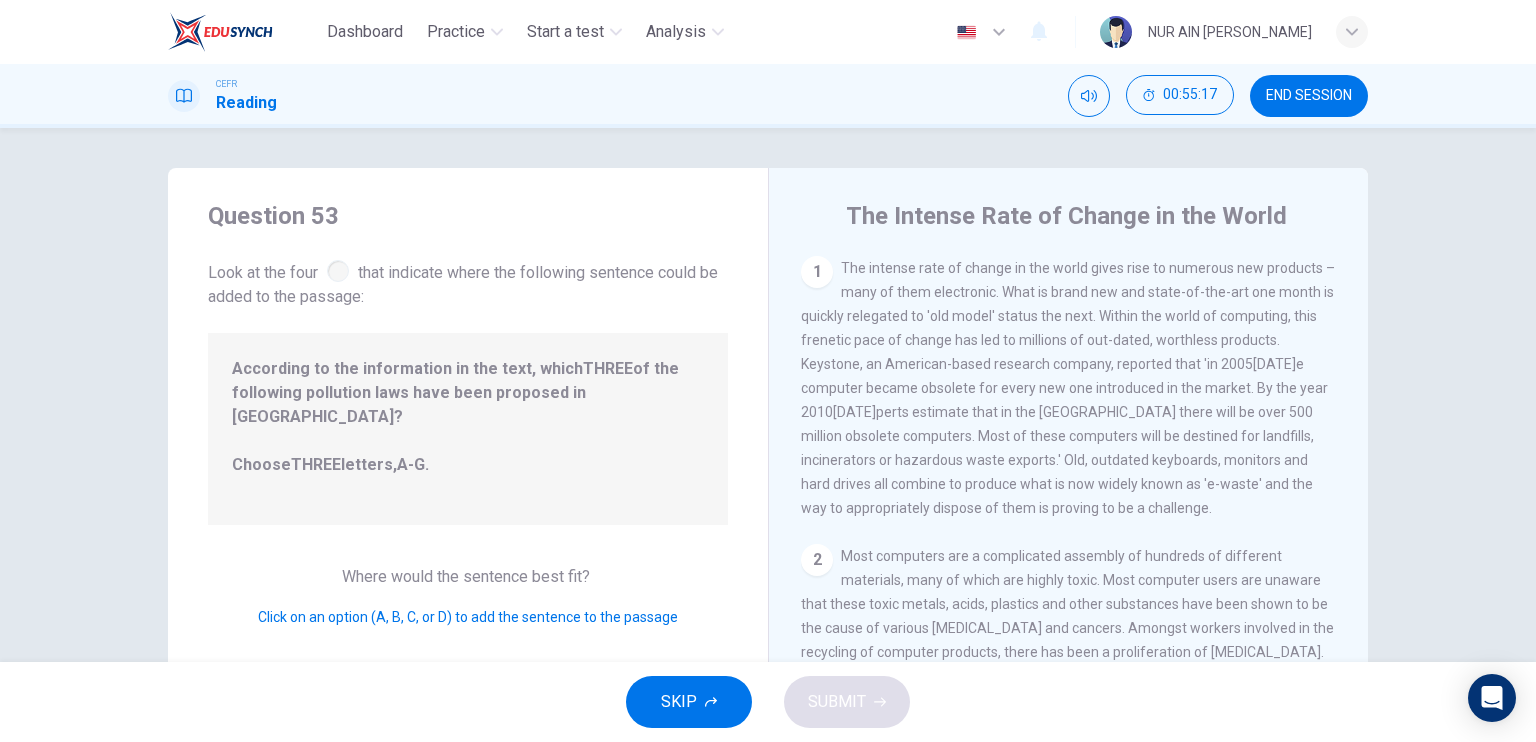 click on "According to the information in the text, which  THREE  of the following pollution laws have been proposed in [GEOGRAPHIC_DATA]? Choose  THREE  letters,  A-G ." at bounding box center [468, 429] 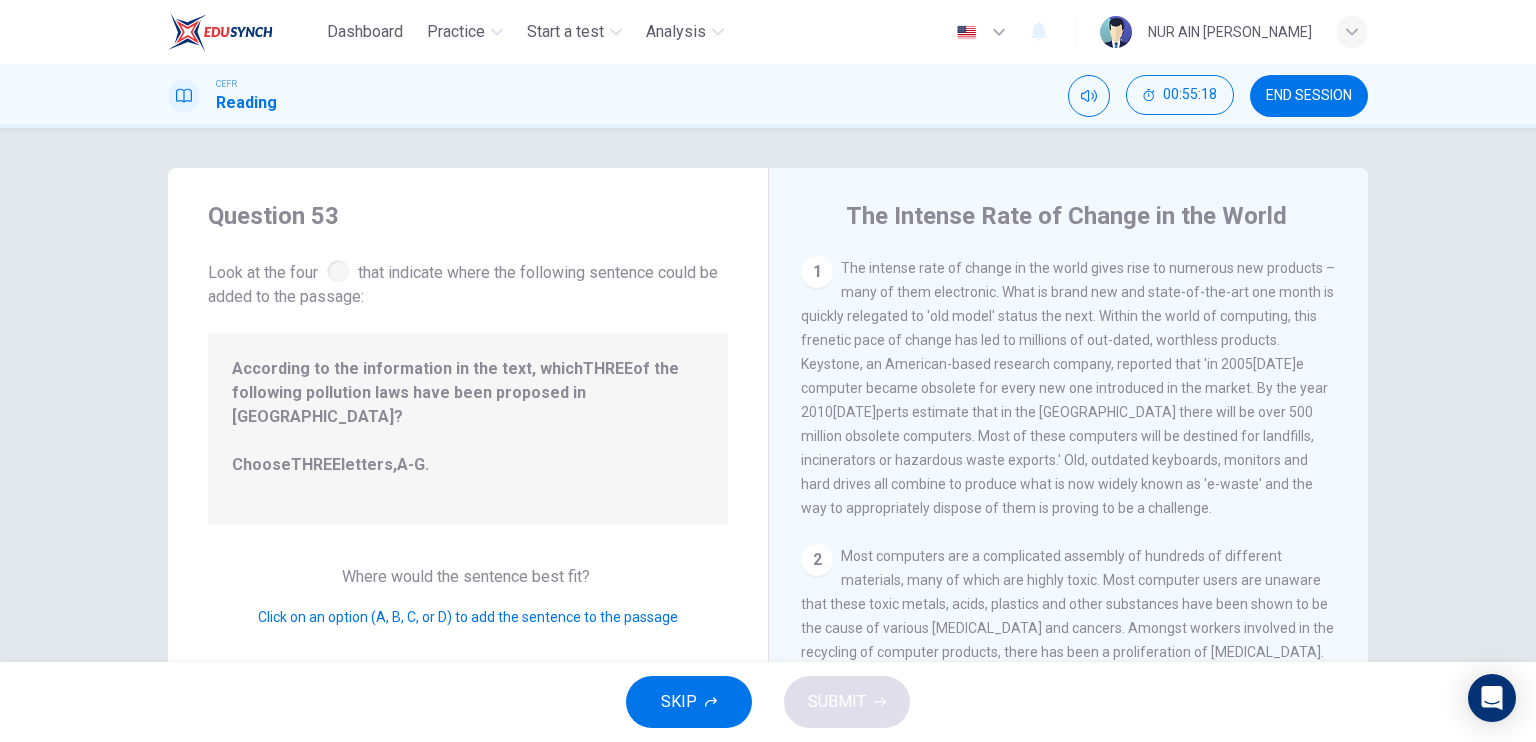 click on "According to the information in the text, which  THREE  of the following pollution laws have been proposed in [GEOGRAPHIC_DATA]? Choose  THREE  letters,  A-G ." at bounding box center [468, 429] 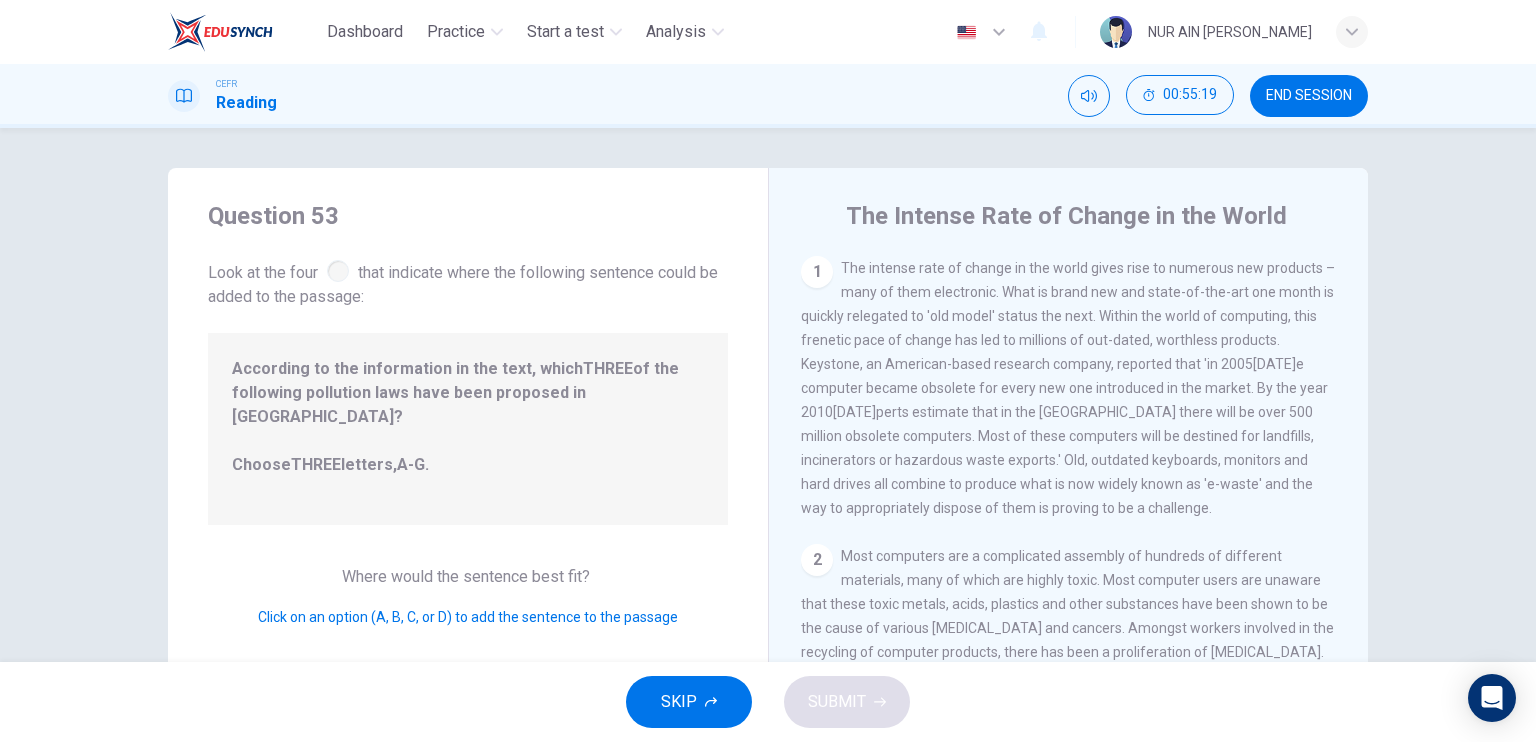 click on "Where would the sentence best fit?" at bounding box center (468, 576) 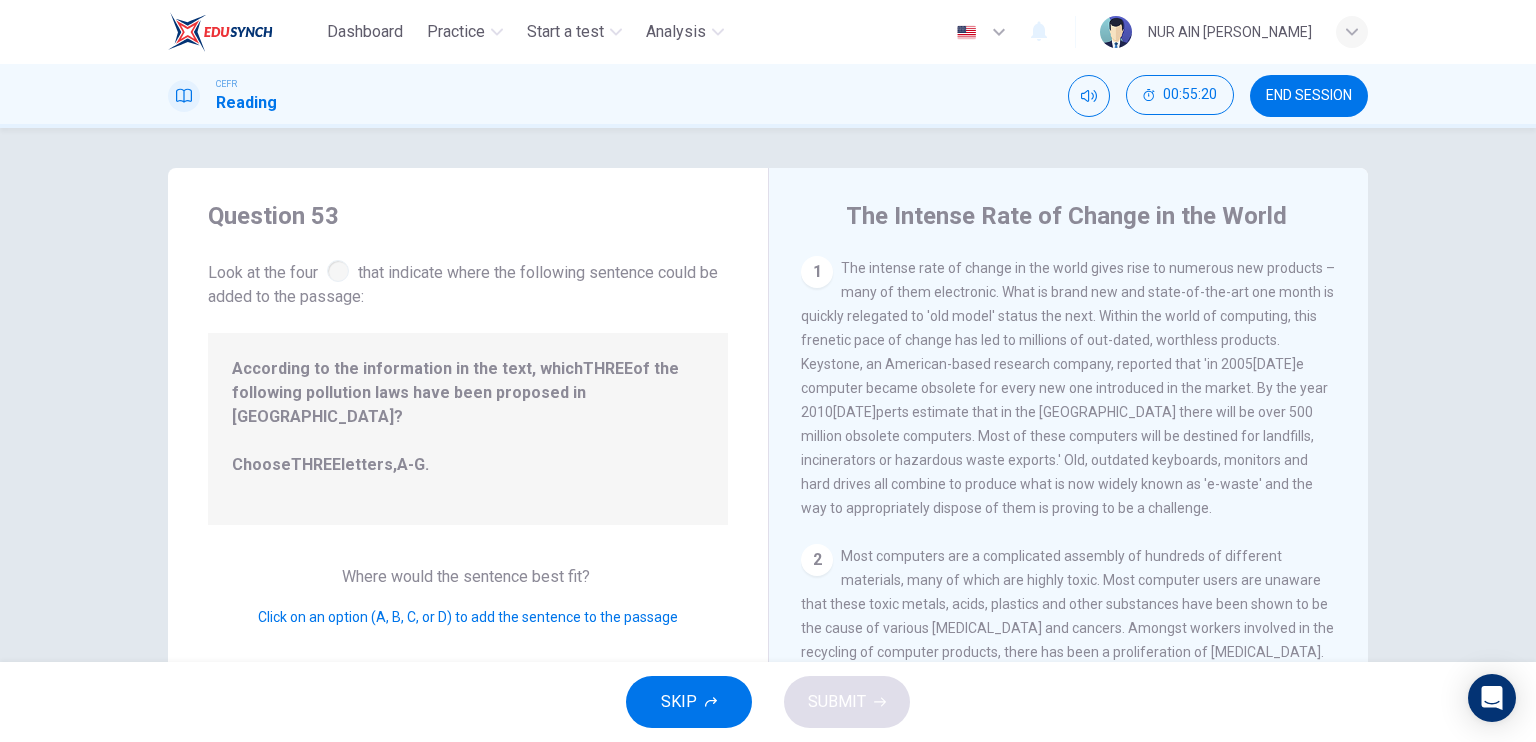 click on "Click on an option (A, B, C, or D) to add the sentence to the passage" at bounding box center (468, 617) 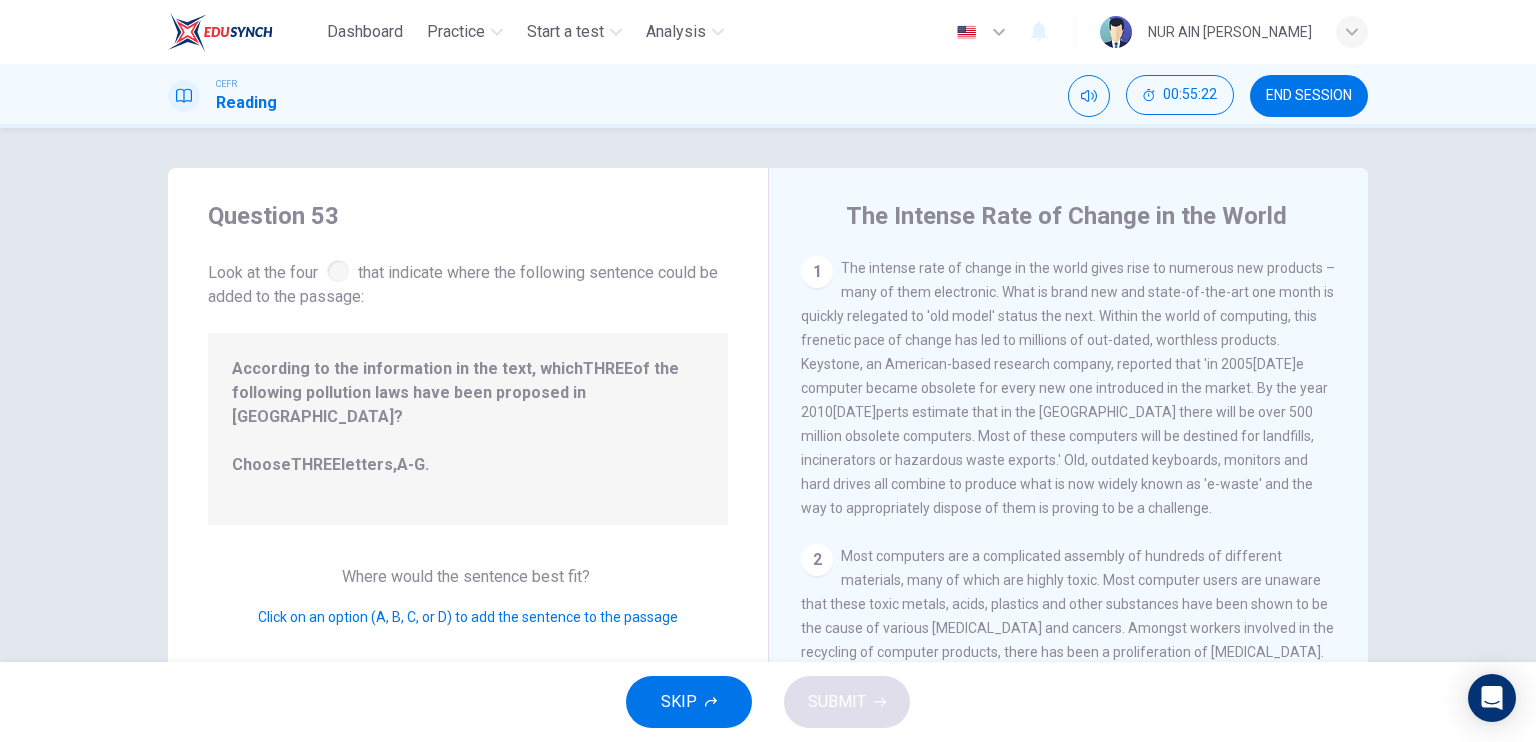 click on "The intense rate of change in the world gives rise to numerous new products – many of them electronic. What is brand new and state-of-the-art one month is quickly relegated to 'old model' status the next. Within the world of computing, this frenetic pace of change has led to millions of out-dated, worthless products. Keystone, an American-based research company, reported that 'in 2005[DATE]e computer became obsolete for every new one introduced in the market. By the year 2010[DATE]perts estimate that in the [GEOGRAPHIC_DATA] there will be over 500 million obsolete computers. Most of these computers will be destined for landfills, incinerators or hazardous waste exports.' Old, outdated keyboards, monitors and hard drives all combine to produce what is now widely known as 'e-waste' and the way to appropriately dispose of them is proving to be a challenge." at bounding box center [1068, 388] 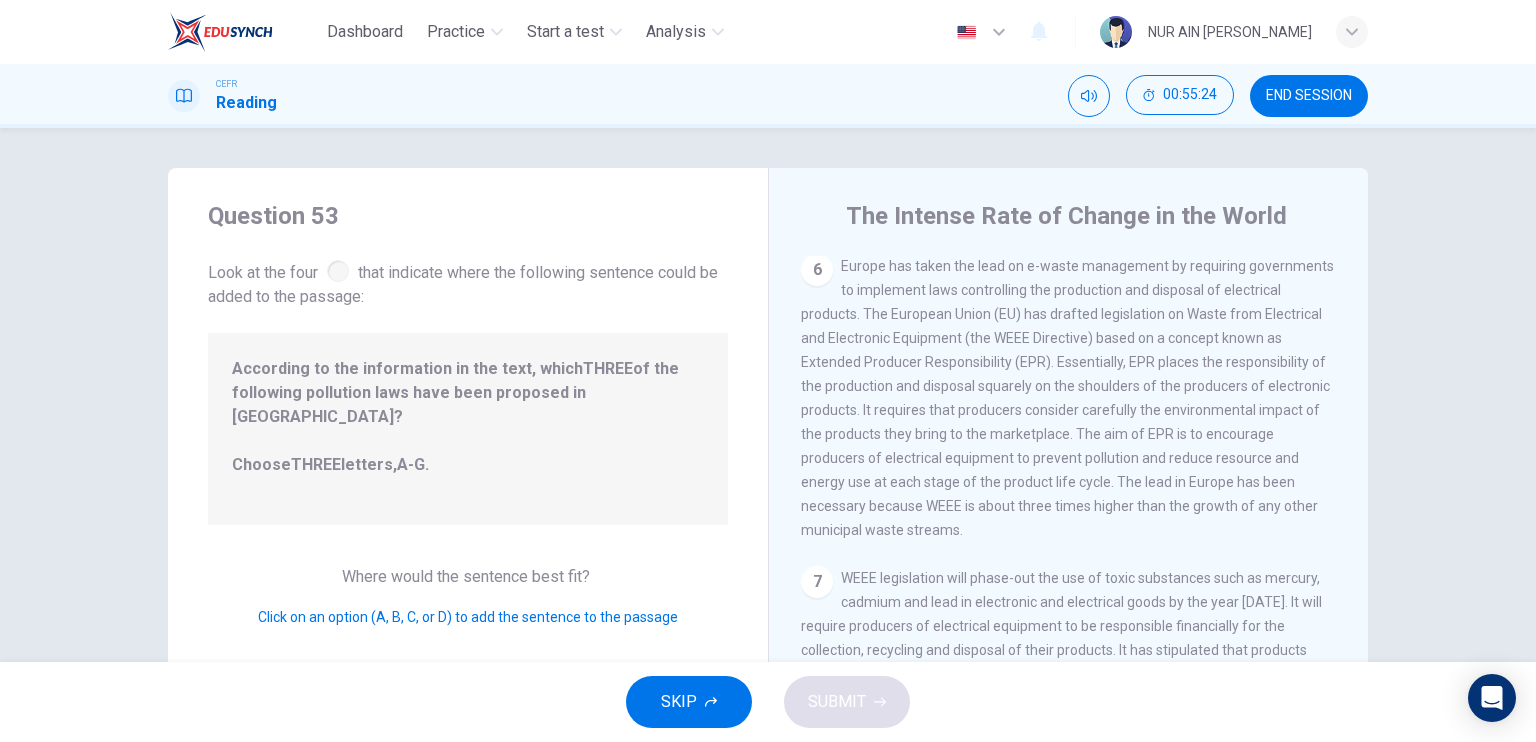 scroll, scrollTop: 1452, scrollLeft: 0, axis: vertical 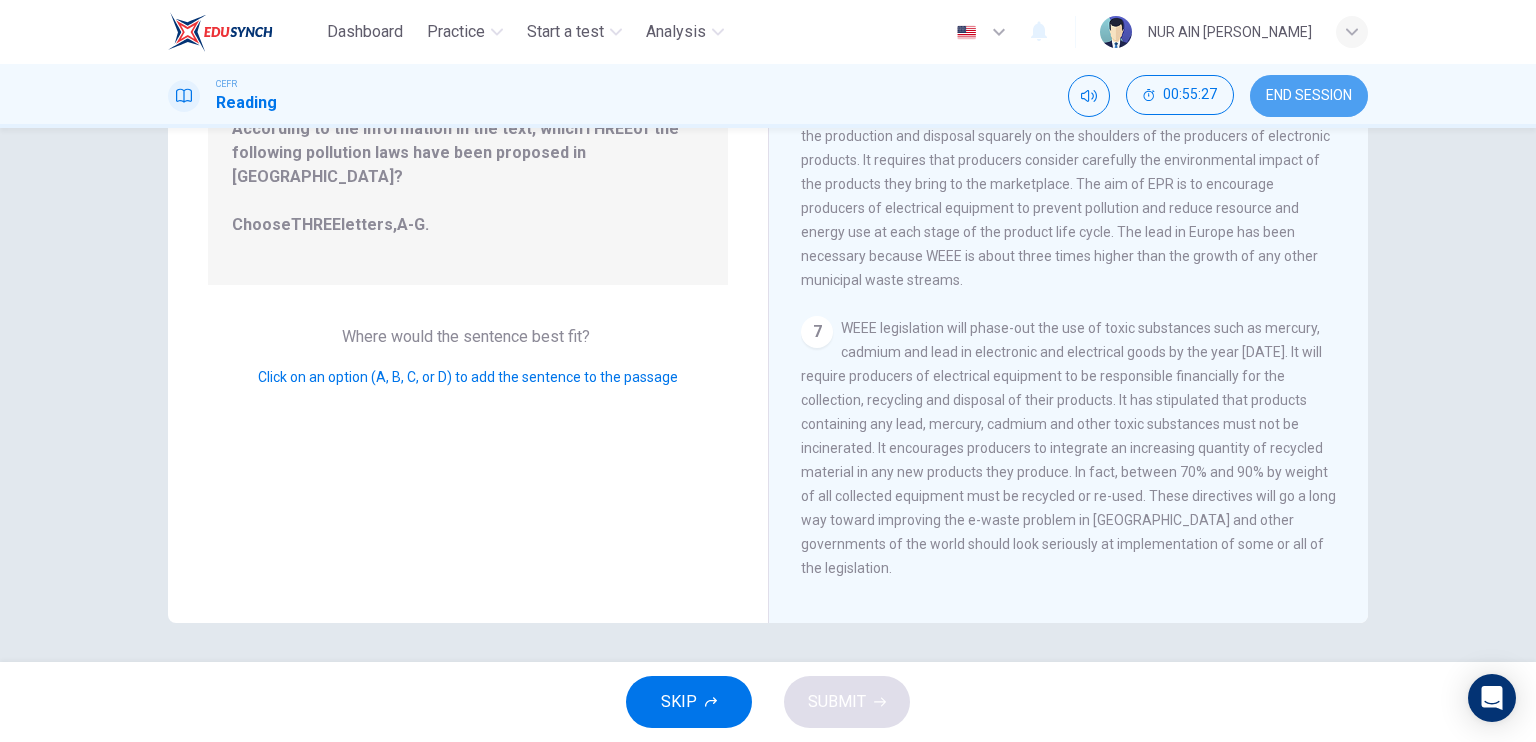 click on "END SESSION" at bounding box center [1309, 96] 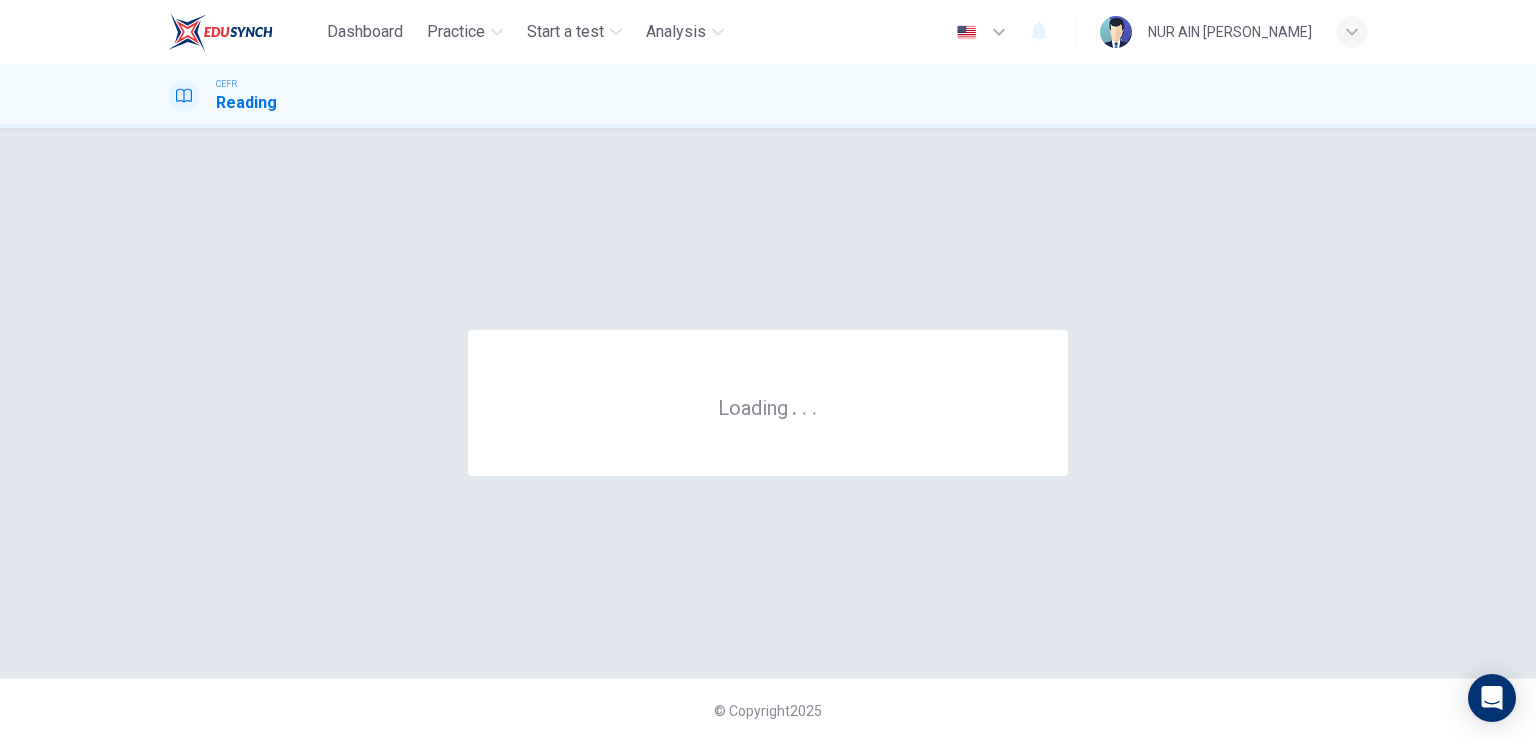 scroll, scrollTop: 0, scrollLeft: 0, axis: both 